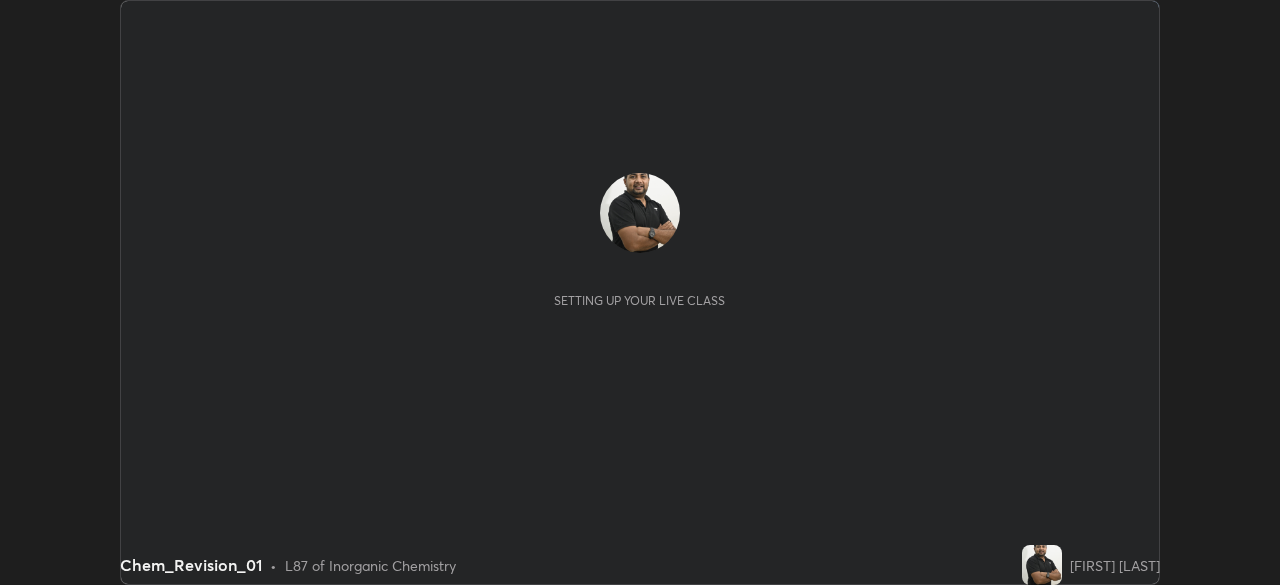 scroll, scrollTop: 0, scrollLeft: 0, axis: both 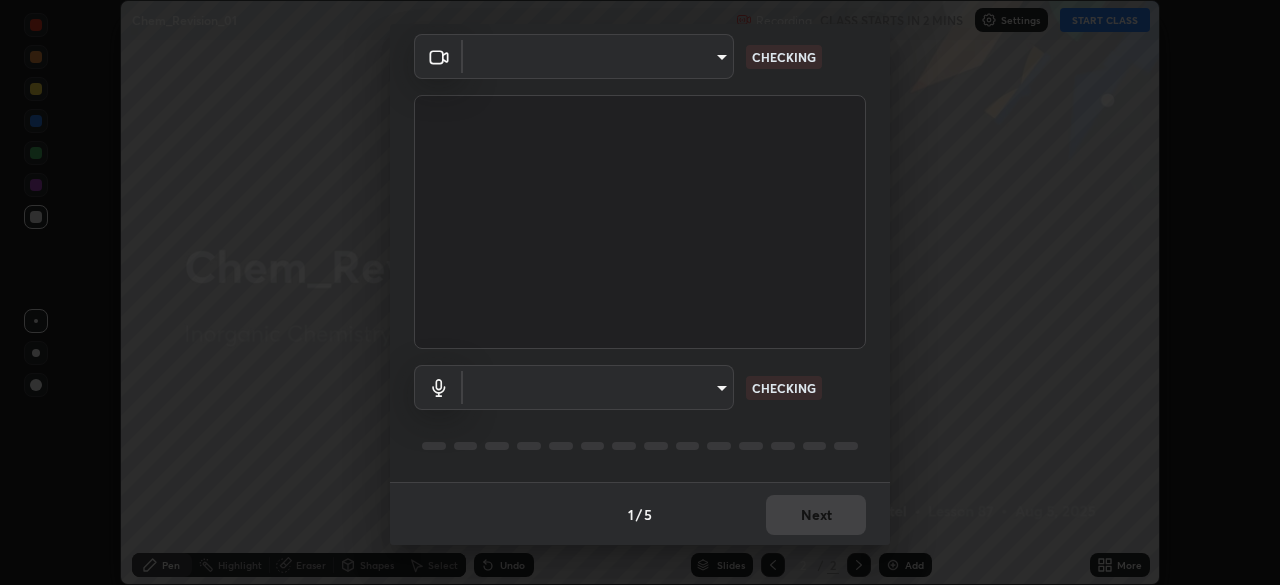click on "Erase all Chem_Revision_01 Recording CLASS STARTS IN 2 MINS Settings START CLASS Setting up your live class Chem_Revision_01 • L87 of Inorganic Chemistry [FIRST] [LAST] Pen Highlight Eraser Shapes Select Undo Slides 2 / 2 Add More No doubts shared Encourage your learners to ask a doubt for better clarity Report an issue Reason for reporting Buffering Chat not working Audio - Video sync issue Educator video quality low ​ Attach an image Report Media settings ​ CHECKING ​ CHECKING 1 / 5 Next" at bounding box center [640, 292] 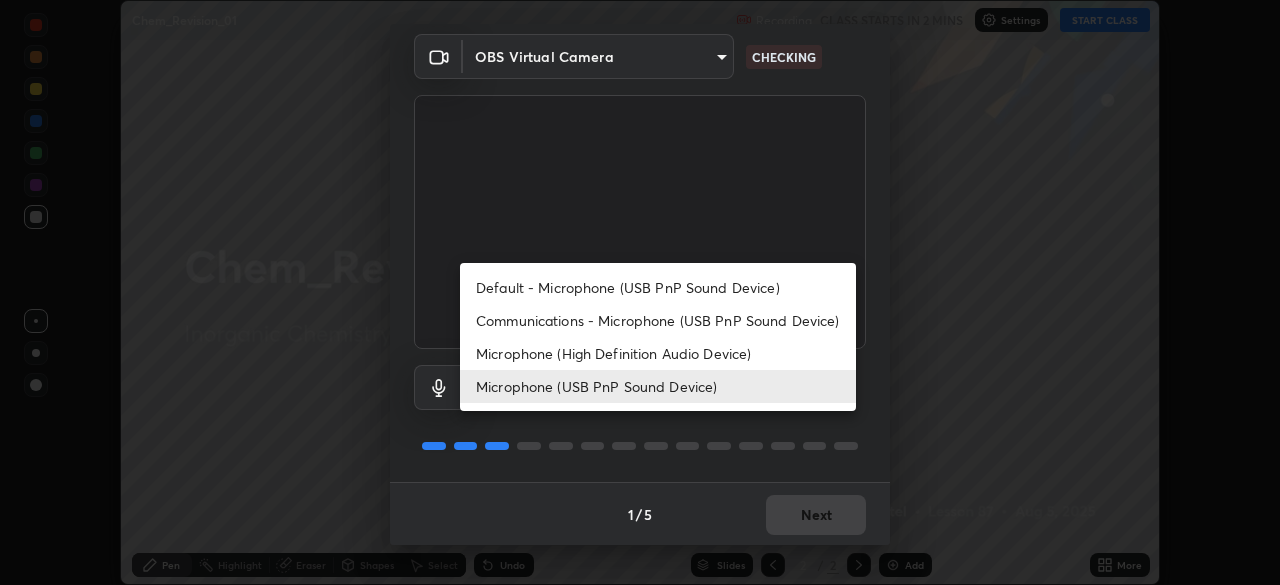 click on "Microphone (High Definition Audio Device)" at bounding box center [658, 353] 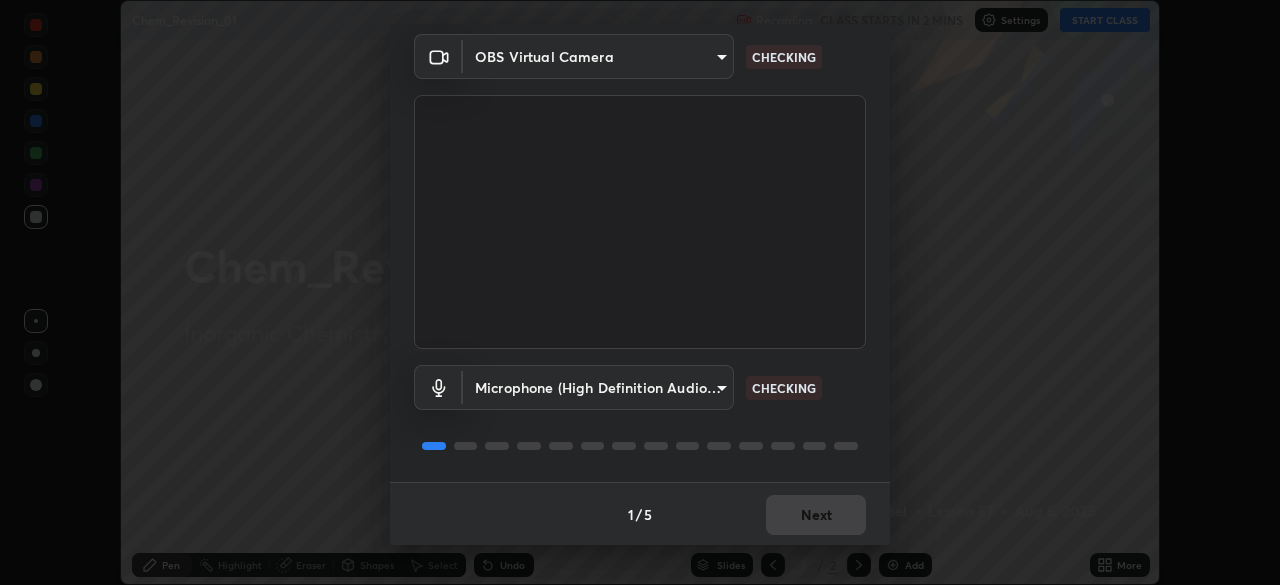 click on "Erase all Chem_Revision_01 Recording CLASS STARTS IN 2 MINS Settings START CLASS Setting up your live class Chem_Revision_01 • L87 of Inorganic Chemistry [FIRST] [LAST] Pen Highlight Eraser Shapes Select Undo Slides 2 / 2 Add More No doubts shared Encourage your learners to ask a doubt for better clarity Report an issue Reason for reporting Buffering Chat not working Audio - Video sync issue Educator video quality low ​ Attach an image Report Media settings OBS Virtual Camera [HASH] CHECKING Microphone (High Definition Audio Device) [HASH] CHECKING 1 / 5 Next" at bounding box center [640, 292] 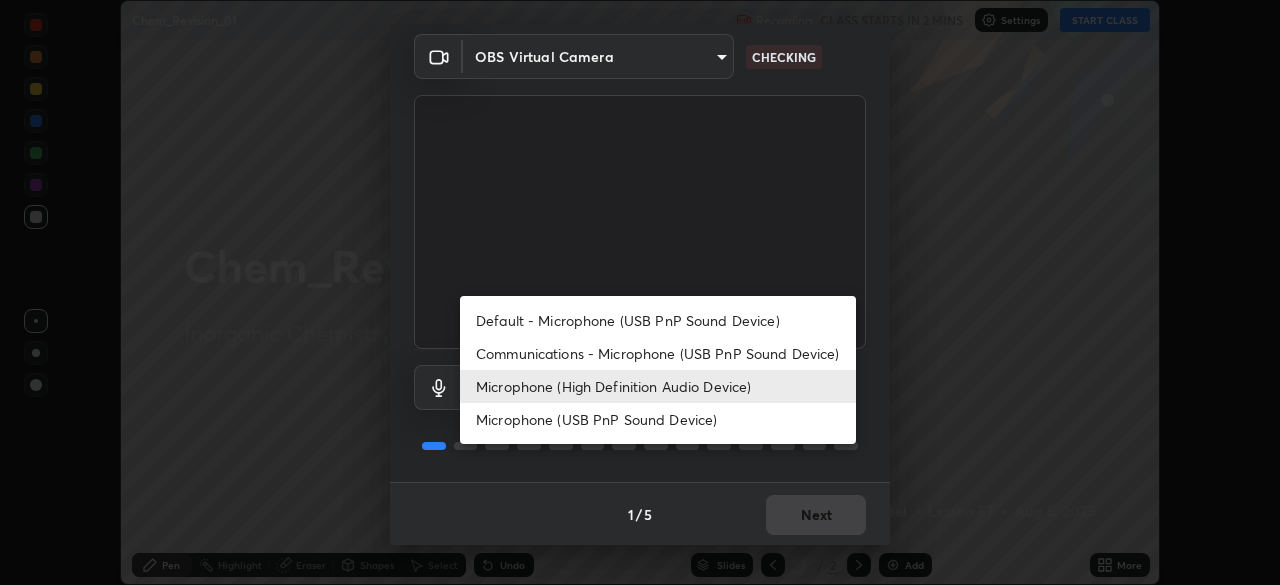 click on "Microphone (USB PnP Sound Device)" at bounding box center (658, 419) 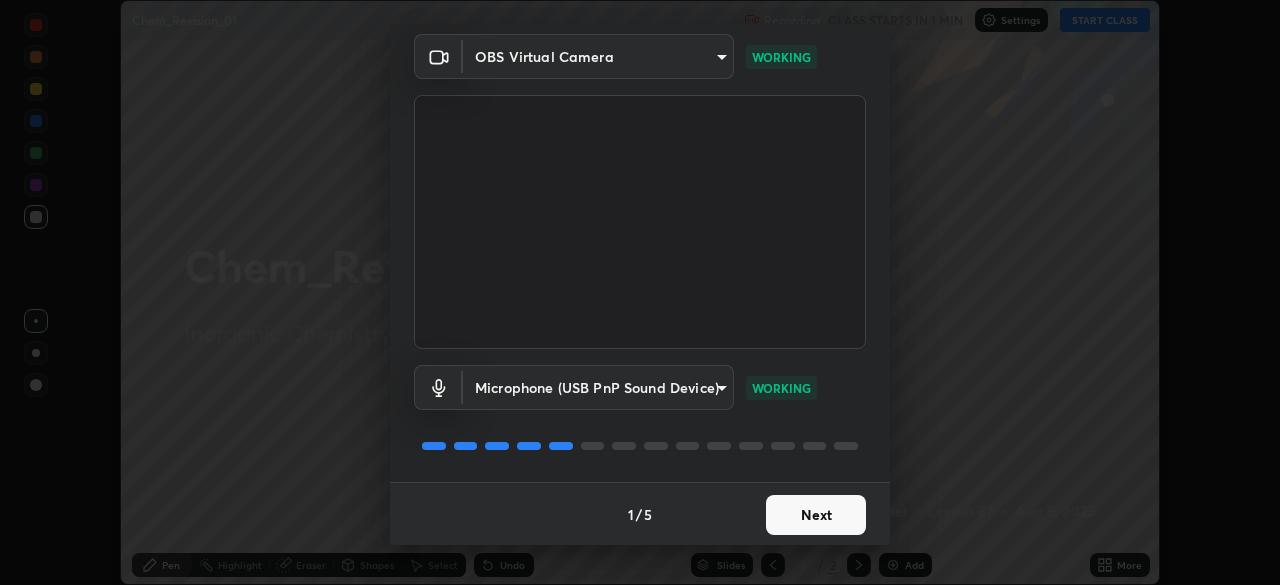 click on "Next" at bounding box center (816, 515) 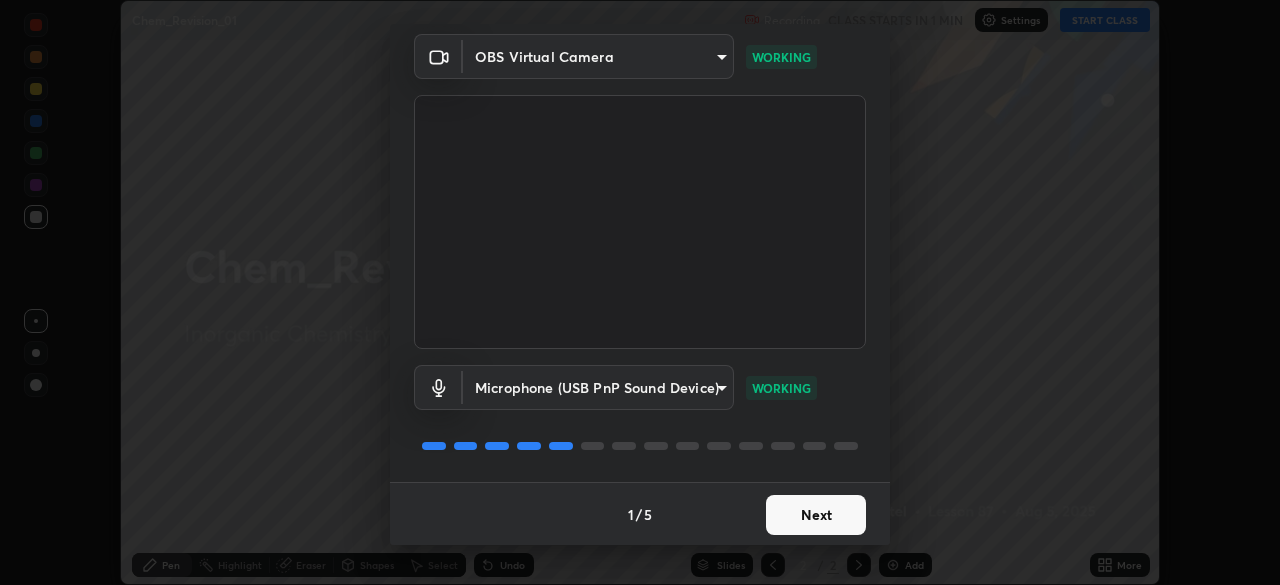 scroll, scrollTop: 0, scrollLeft: 0, axis: both 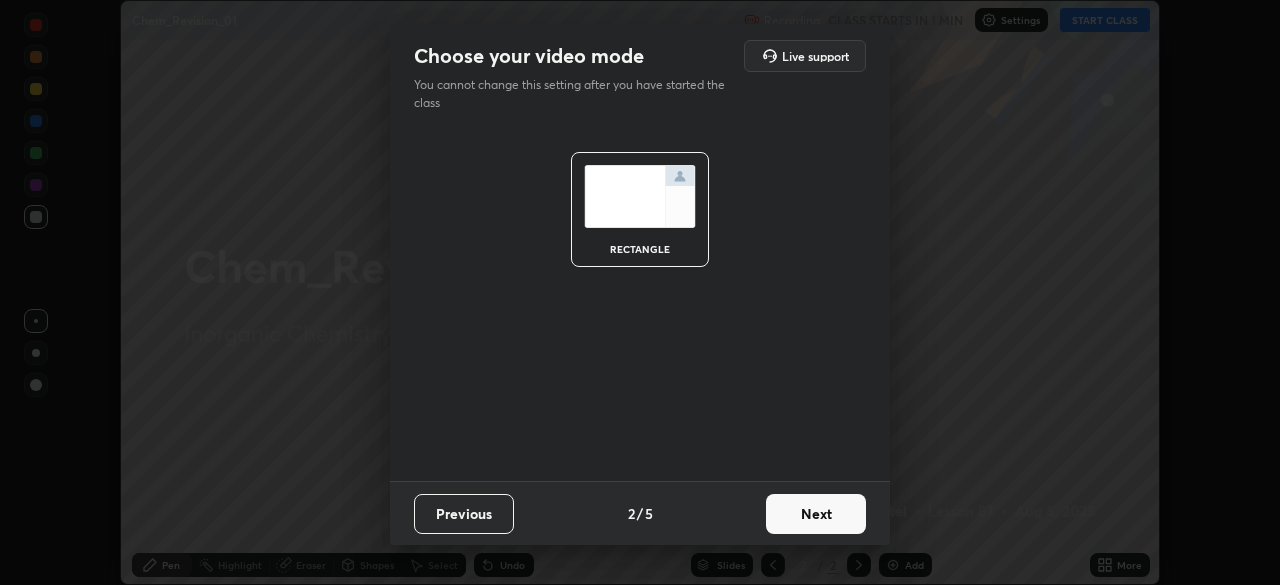 click on "Next" at bounding box center (816, 514) 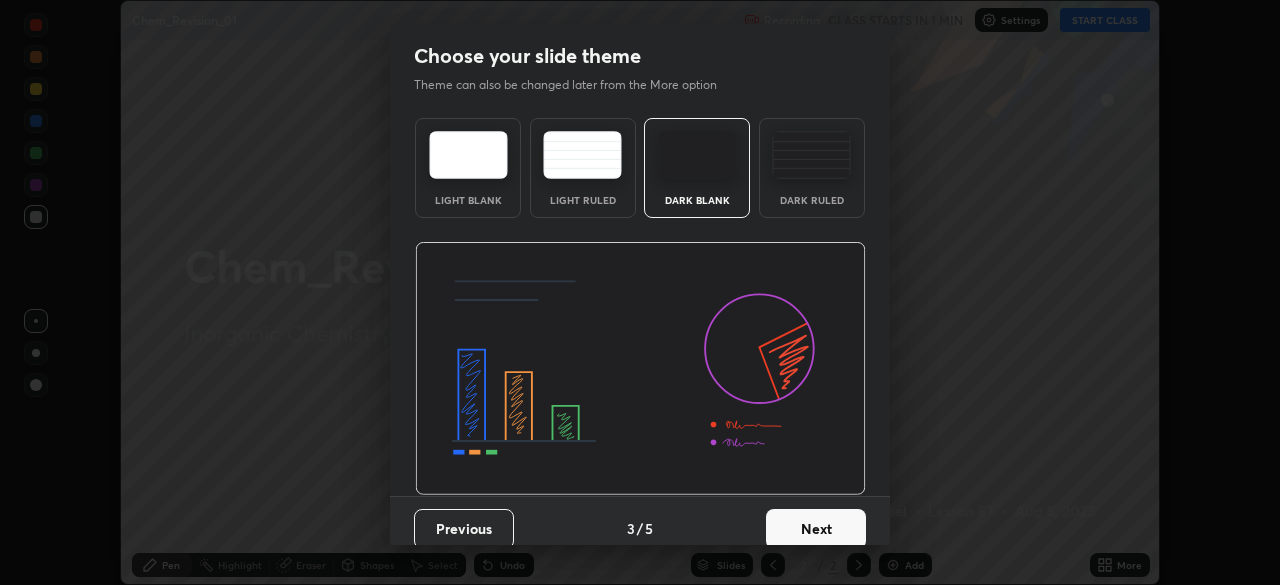 click on "Next" at bounding box center [816, 529] 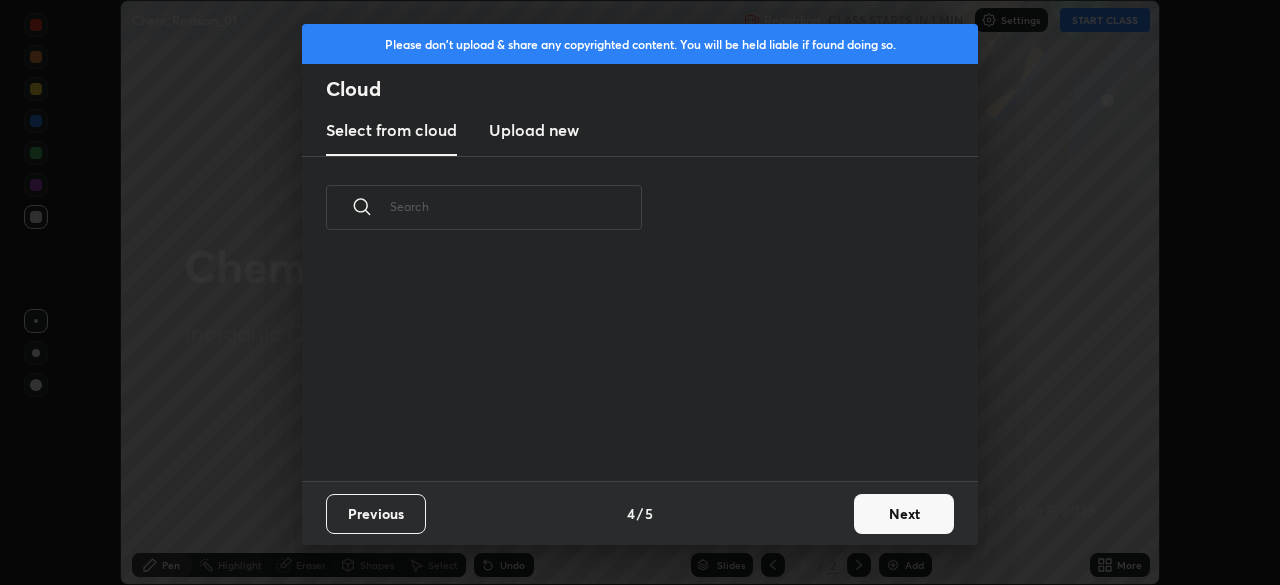 click on "Next" at bounding box center [904, 514] 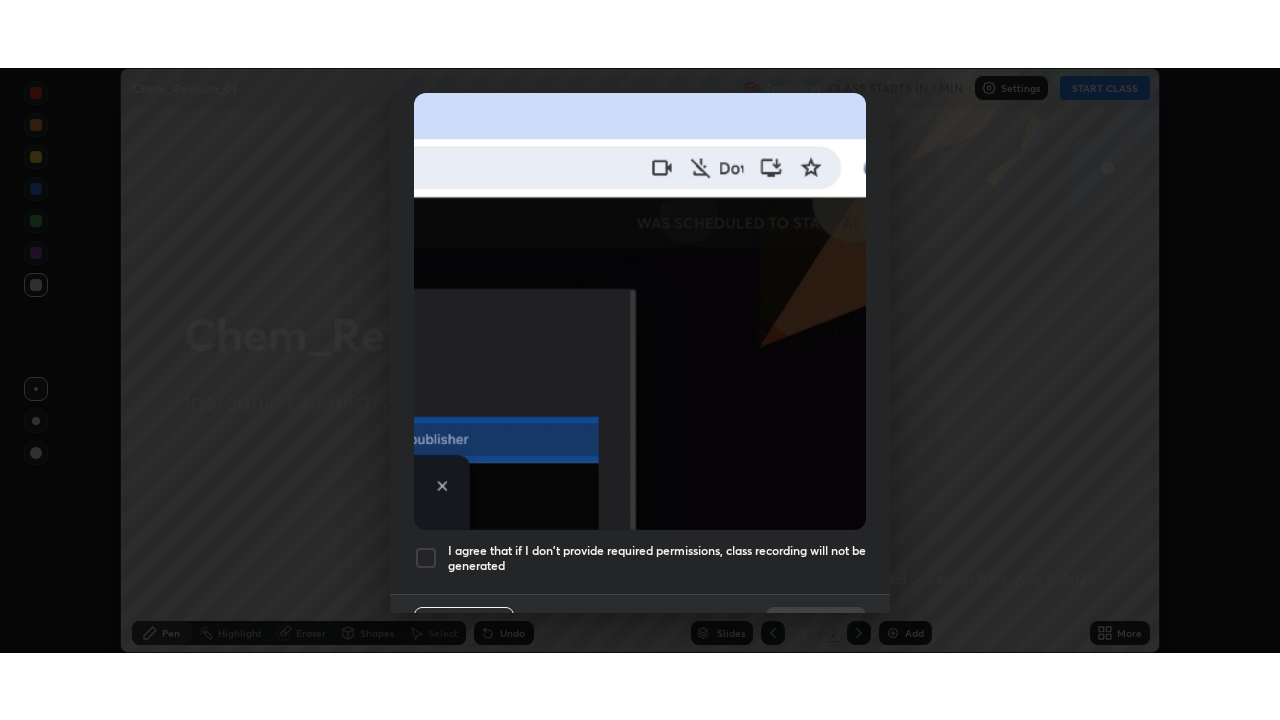 scroll, scrollTop: 478, scrollLeft: 0, axis: vertical 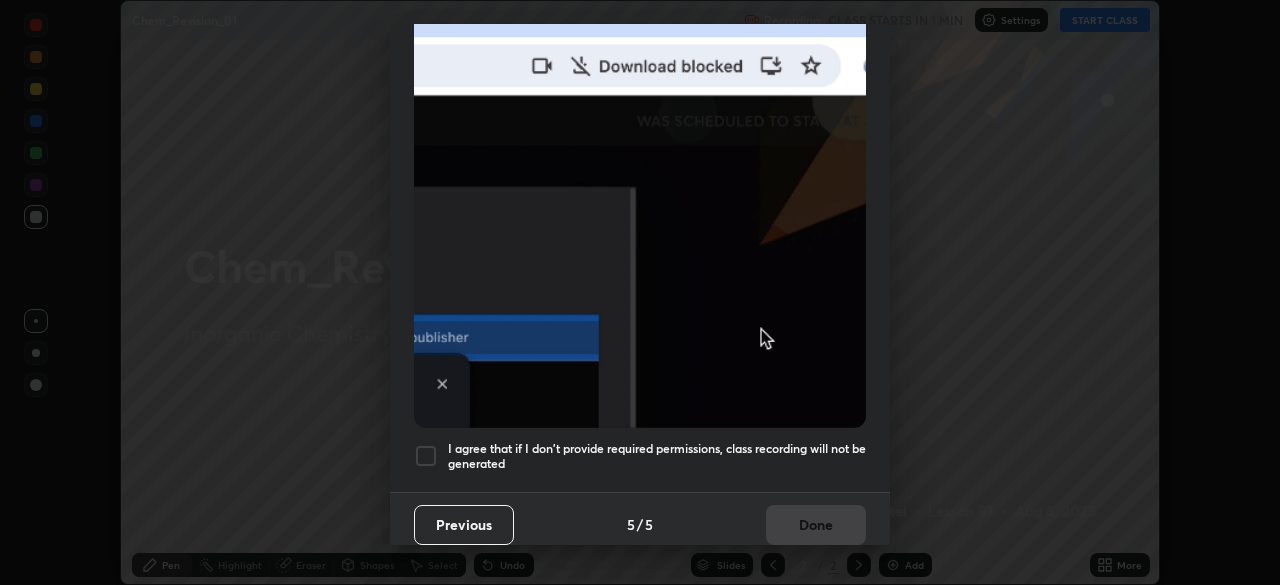click on "I agree that if I don't provide required permissions, class recording will not be generated" at bounding box center [657, 456] 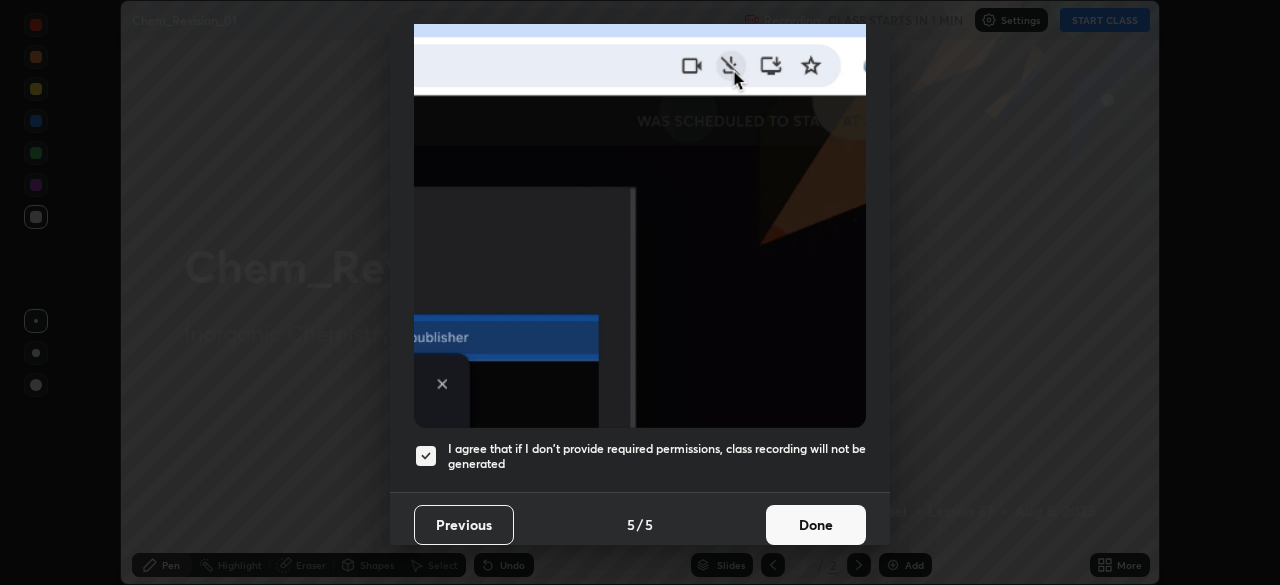 click on "Done" at bounding box center [816, 525] 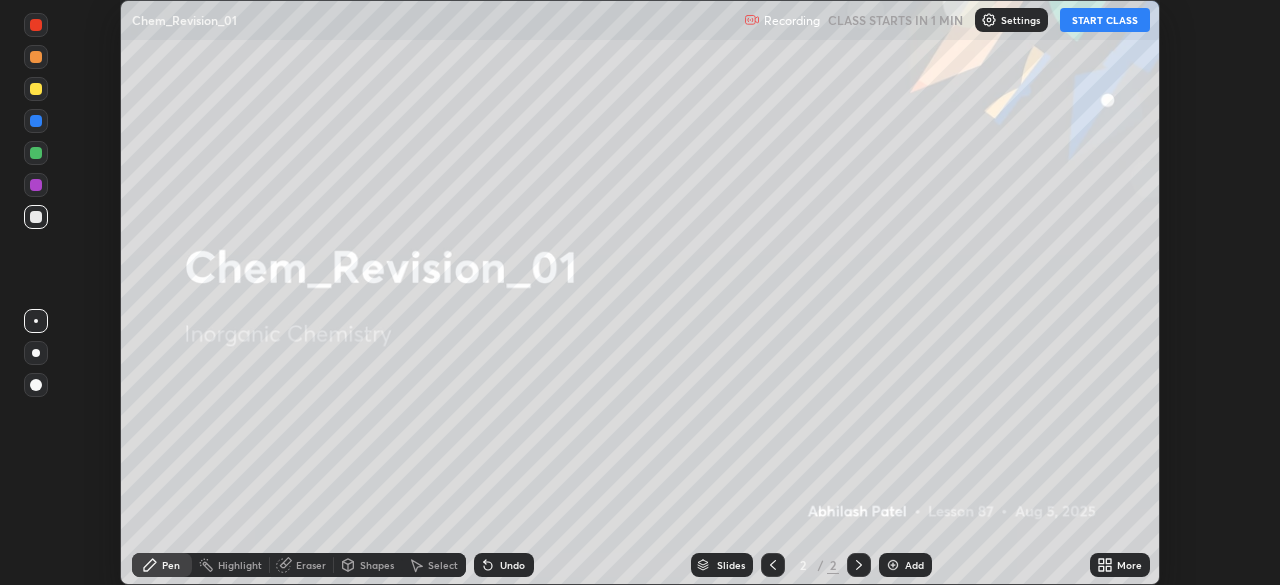 click 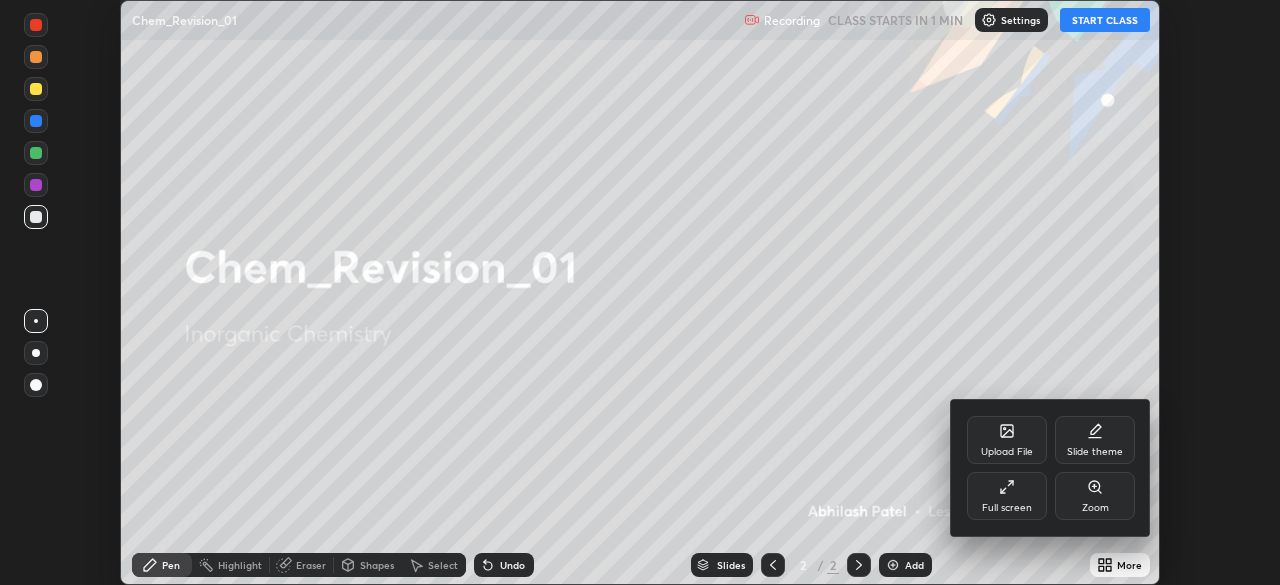 click on "Full screen" at bounding box center [1007, 508] 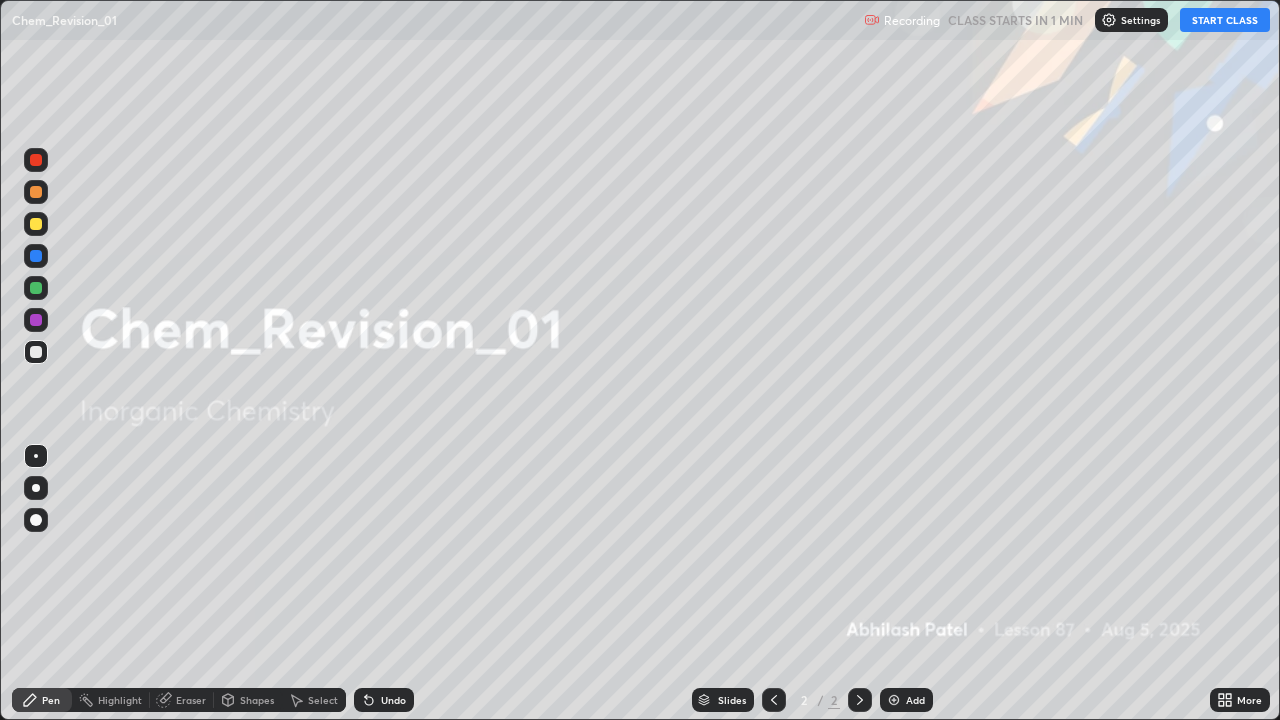 scroll, scrollTop: 99280, scrollLeft: 98720, axis: both 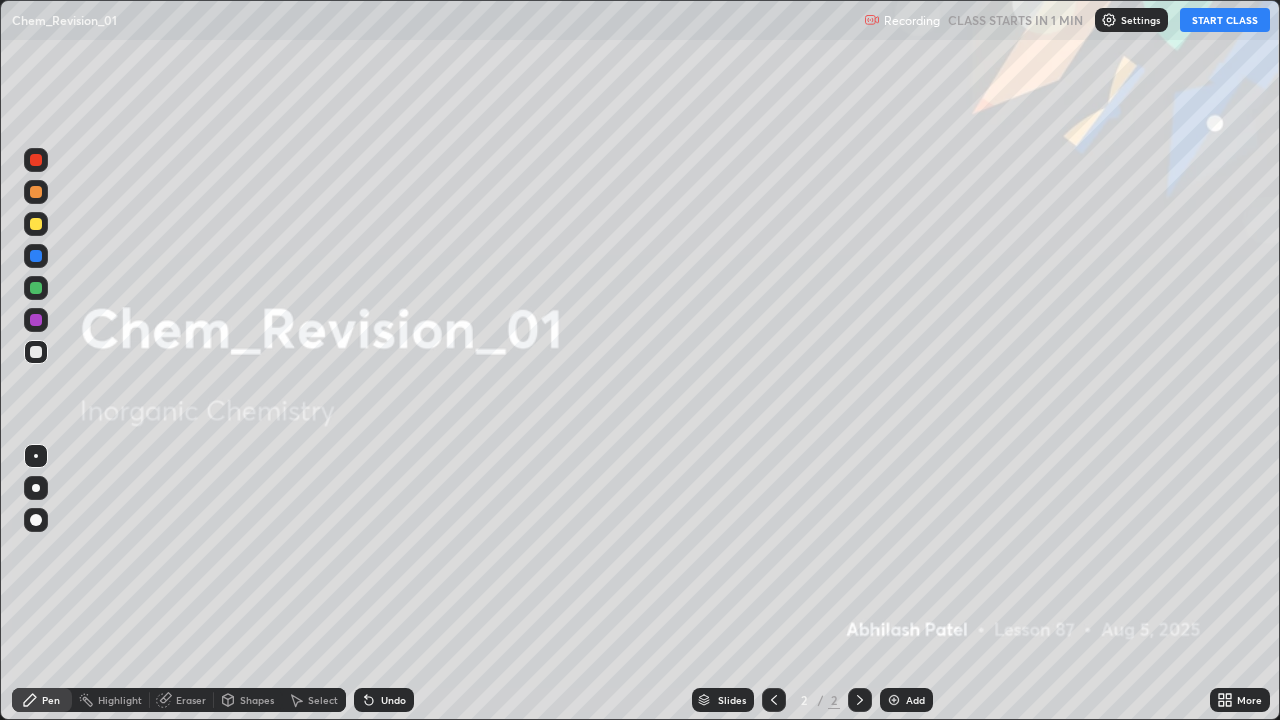click on "Add" at bounding box center [915, 700] 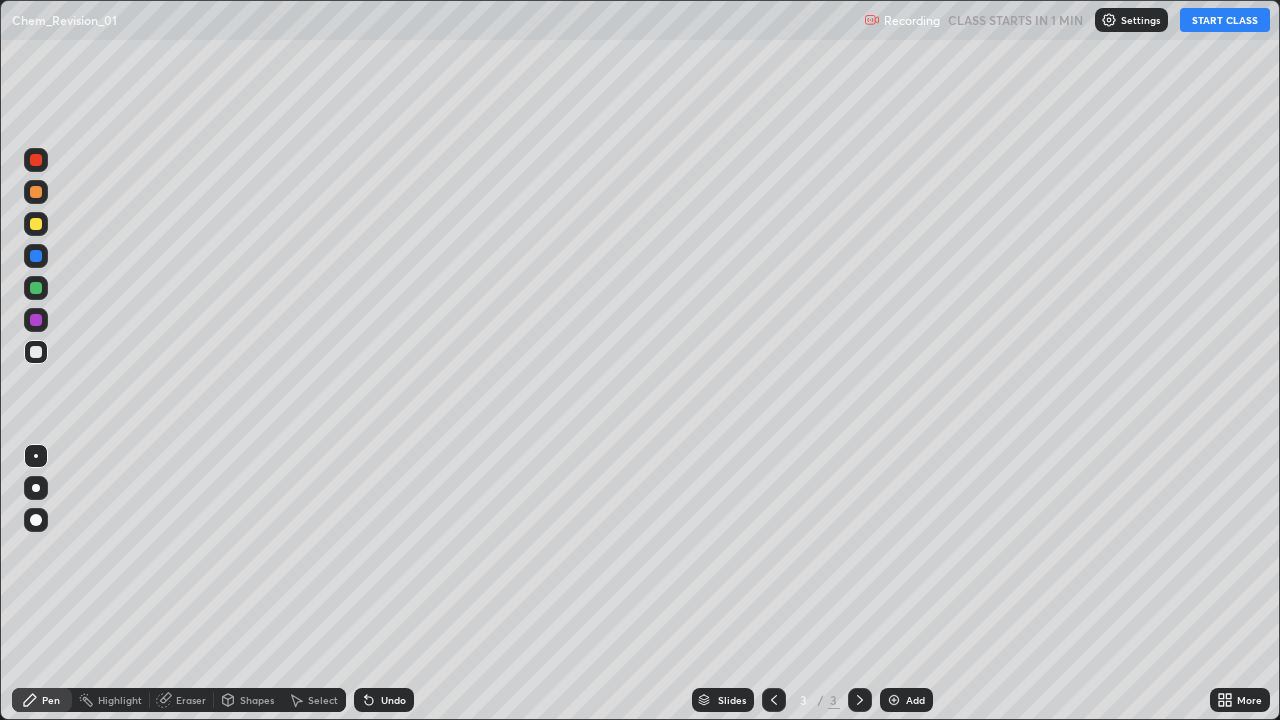 click on "Undo" at bounding box center (393, 700) 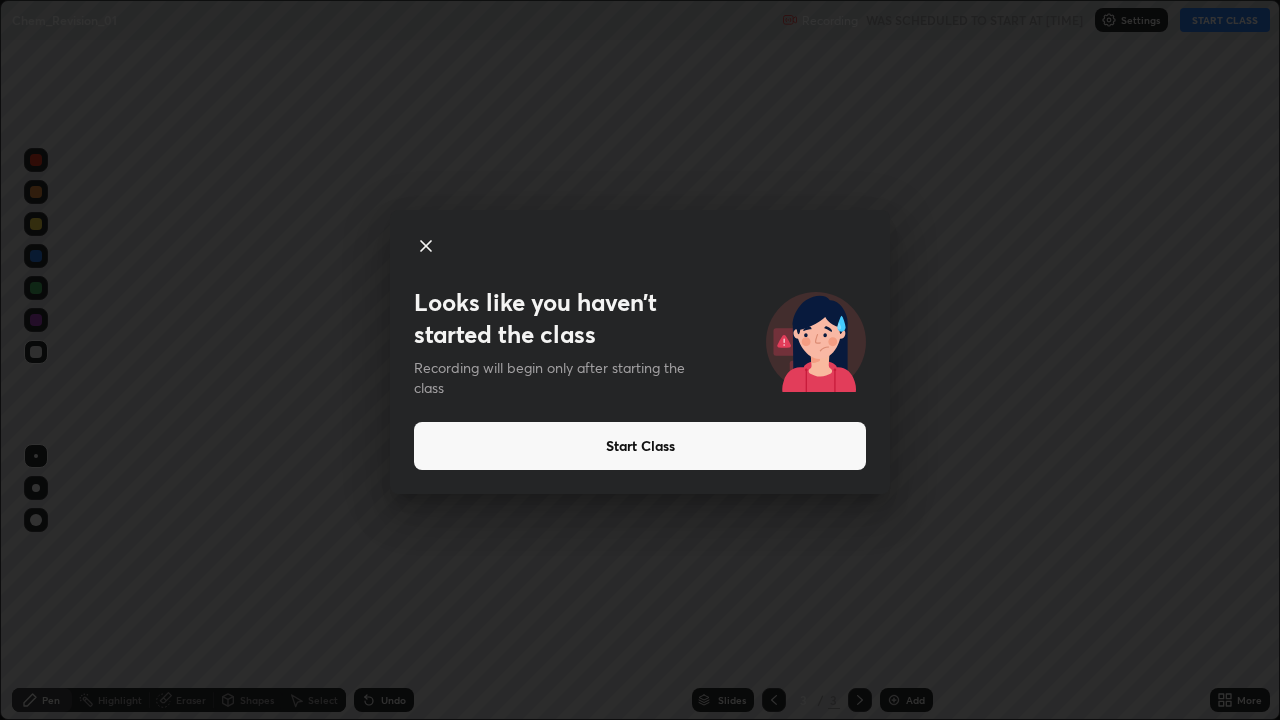 click on "Start Class" at bounding box center [640, 446] 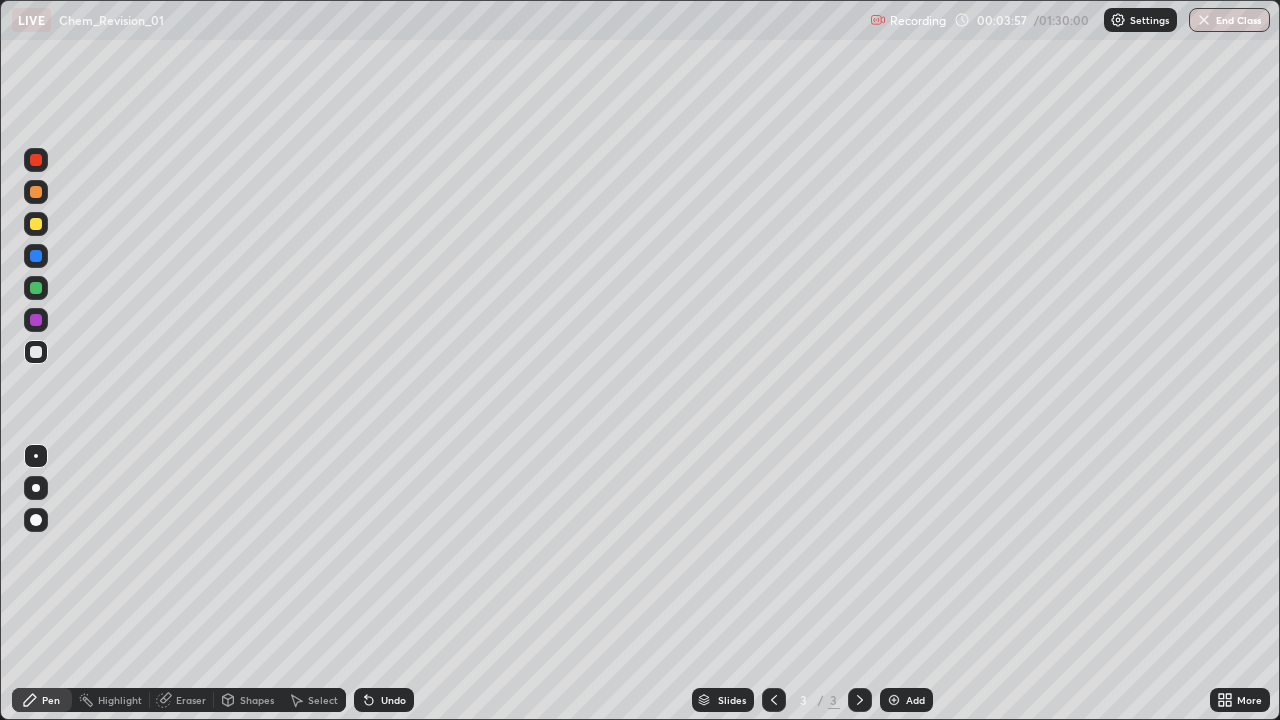 click at bounding box center (36, 488) 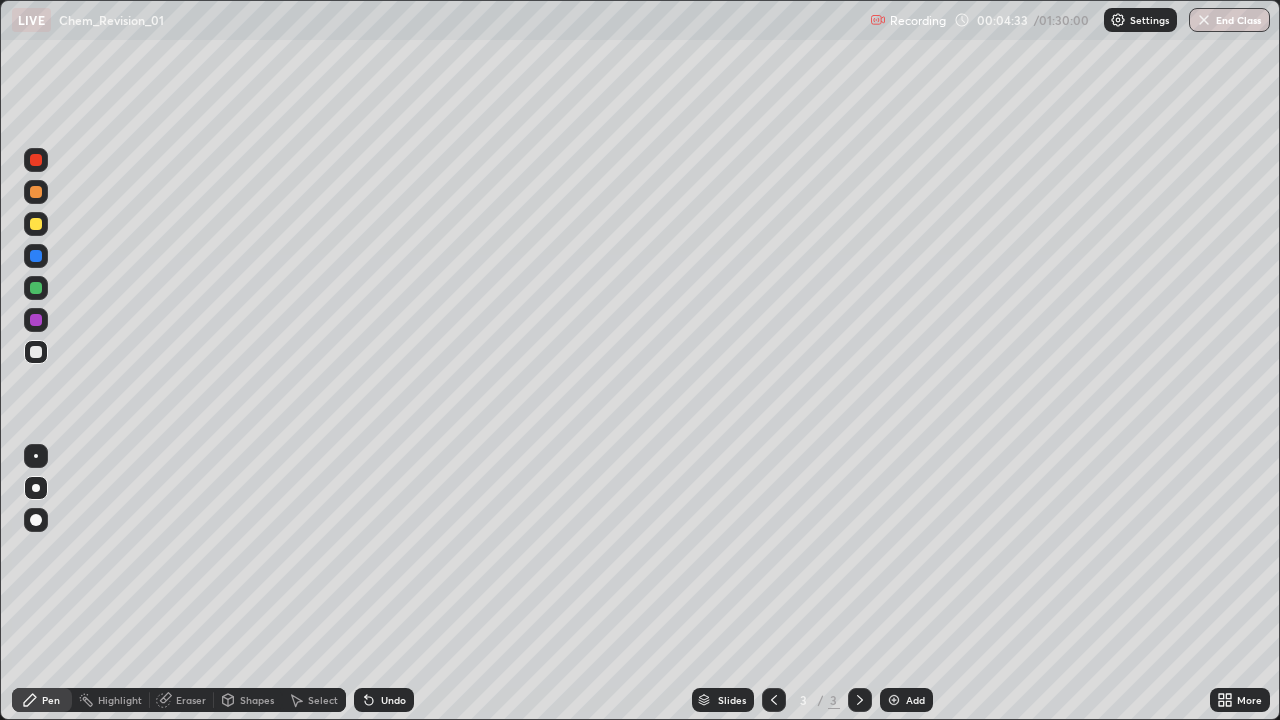 click on "Undo" at bounding box center (384, 700) 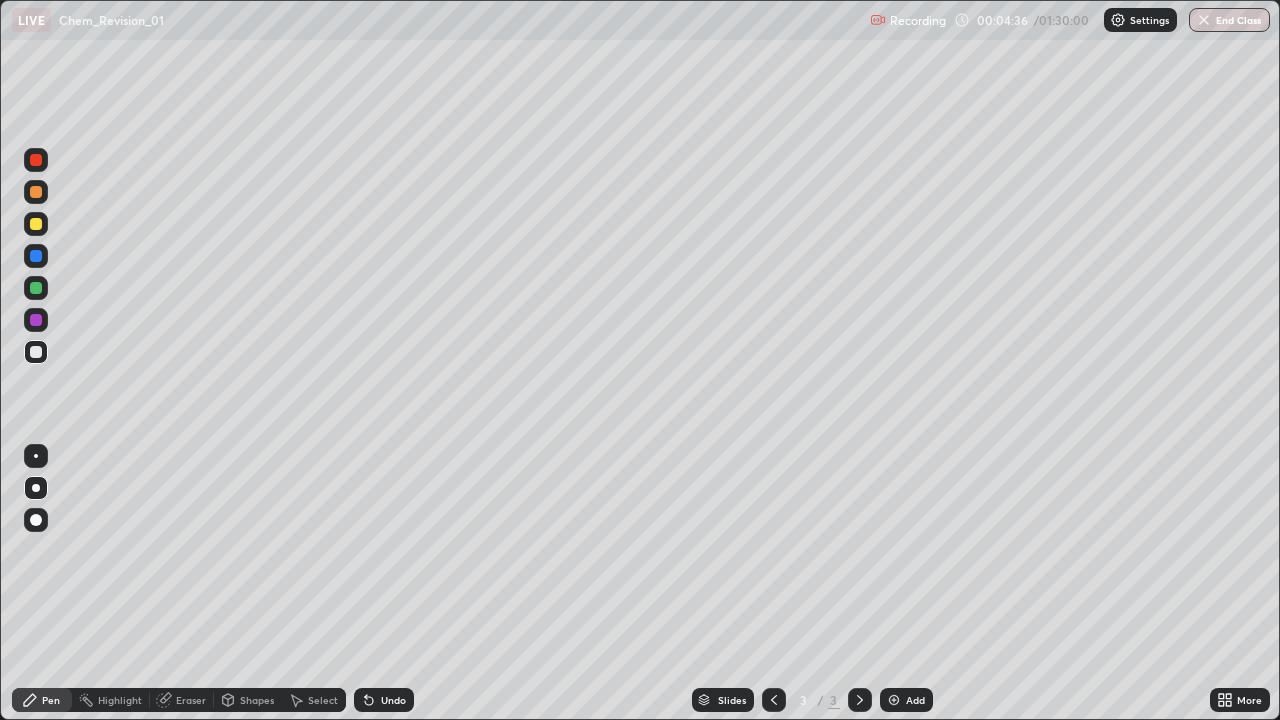 click on "Undo" at bounding box center [393, 700] 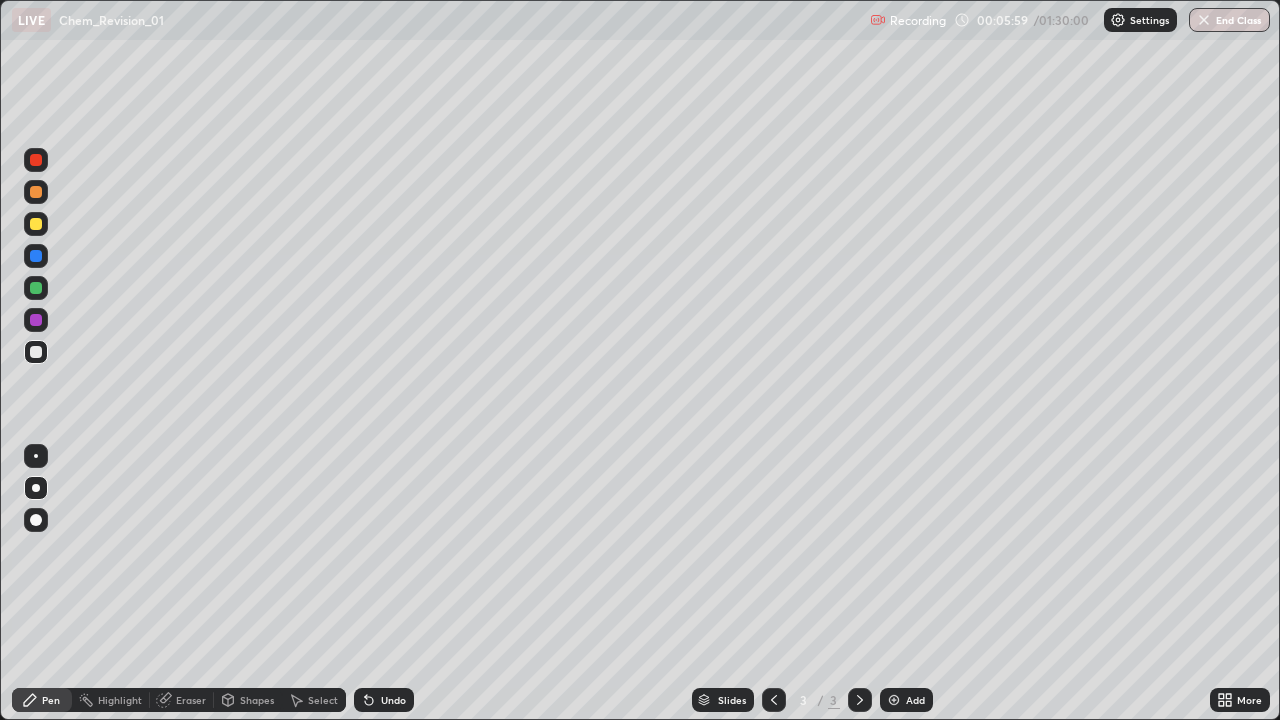 click on "Undo" at bounding box center (384, 700) 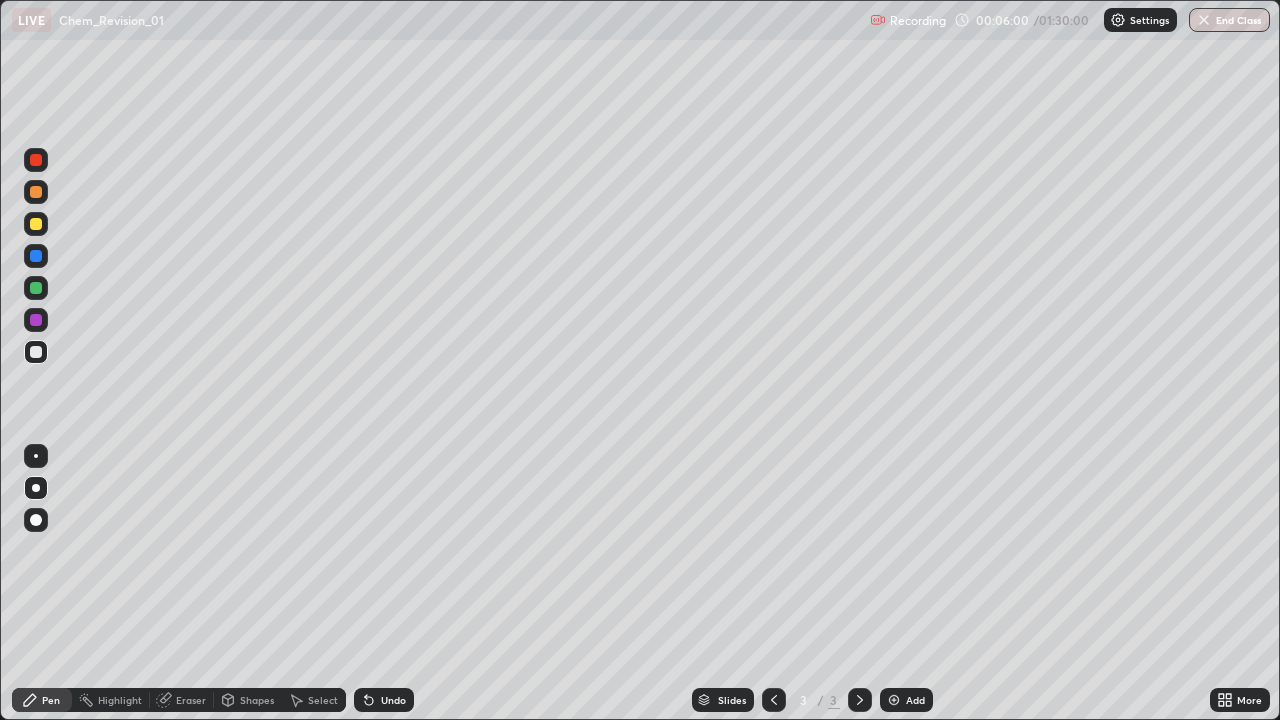 click on "Undo" at bounding box center [384, 700] 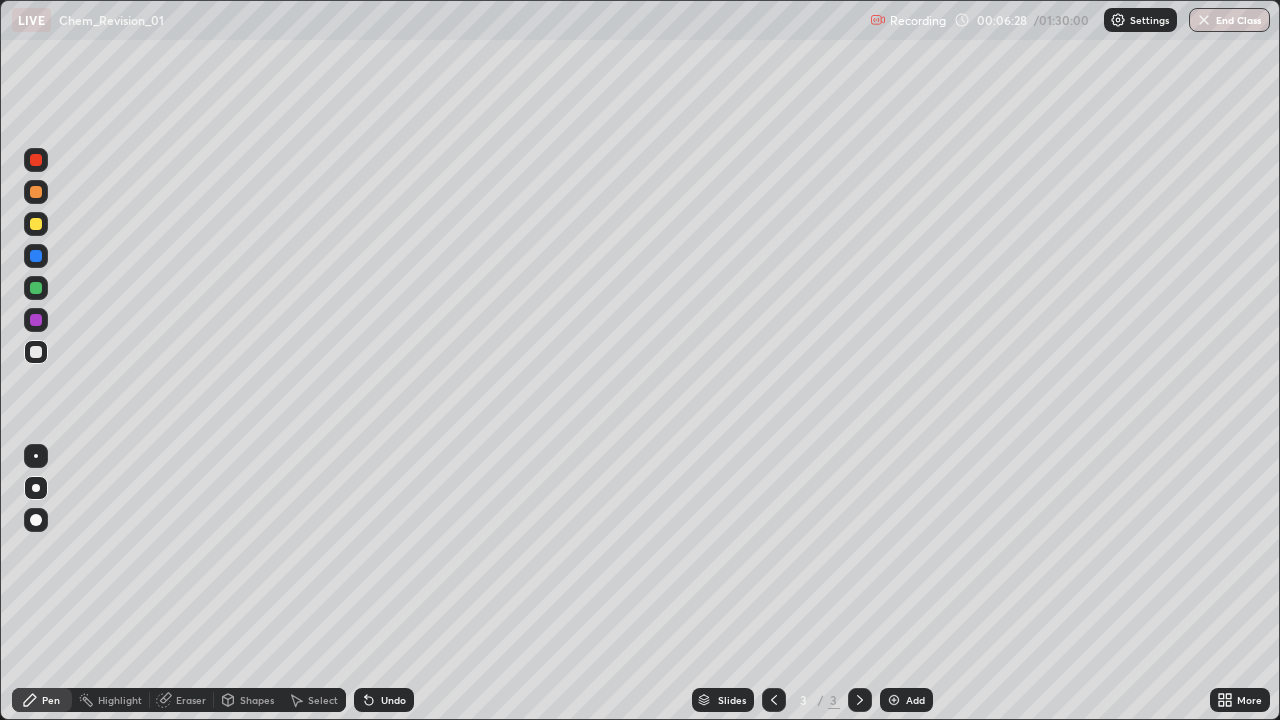 click on "Undo" at bounding box center [384, 700] 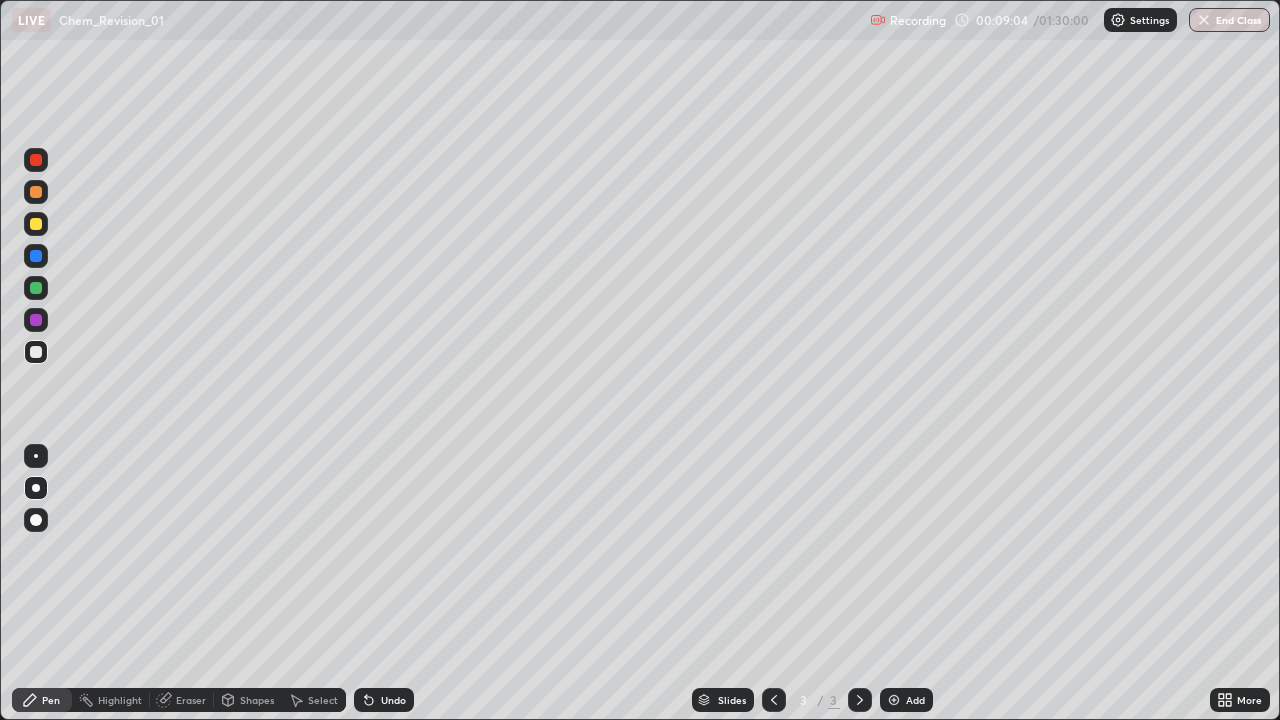 click on "Add" at bounding box center [906, 700] 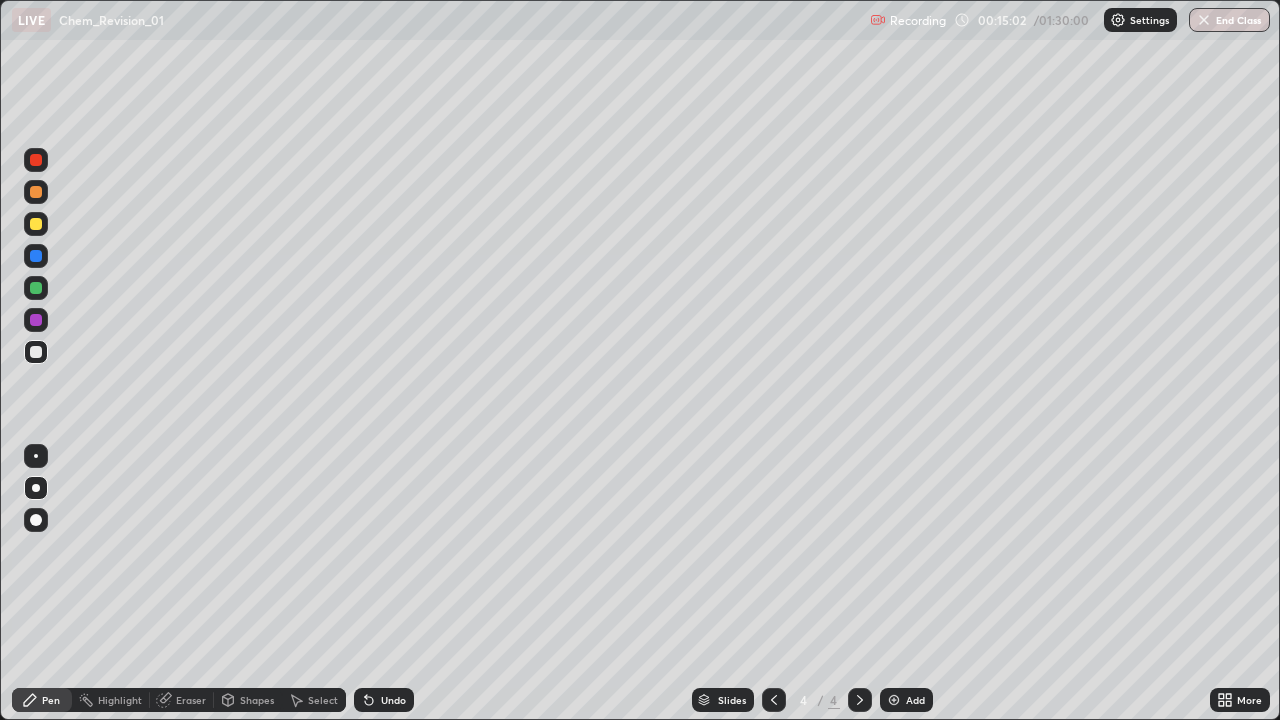 click at bounding box center (894, 700) 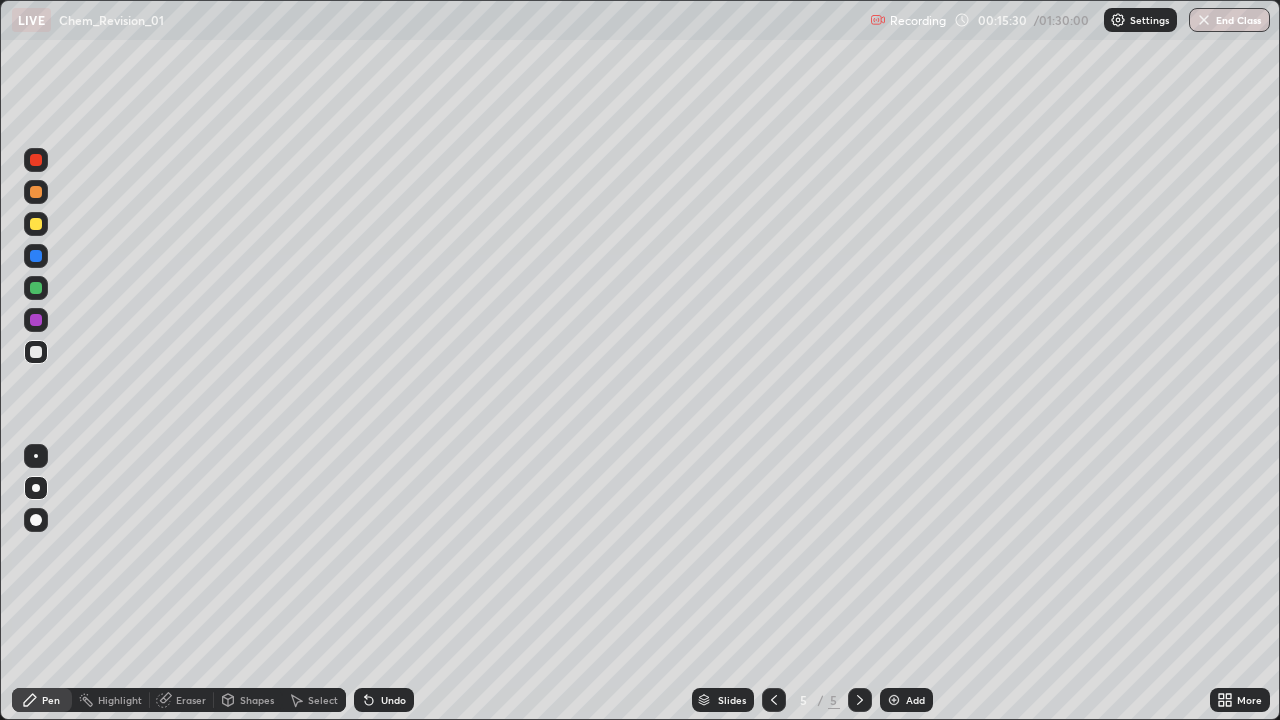 click on "Eraser" at bounding box center [191, 700] 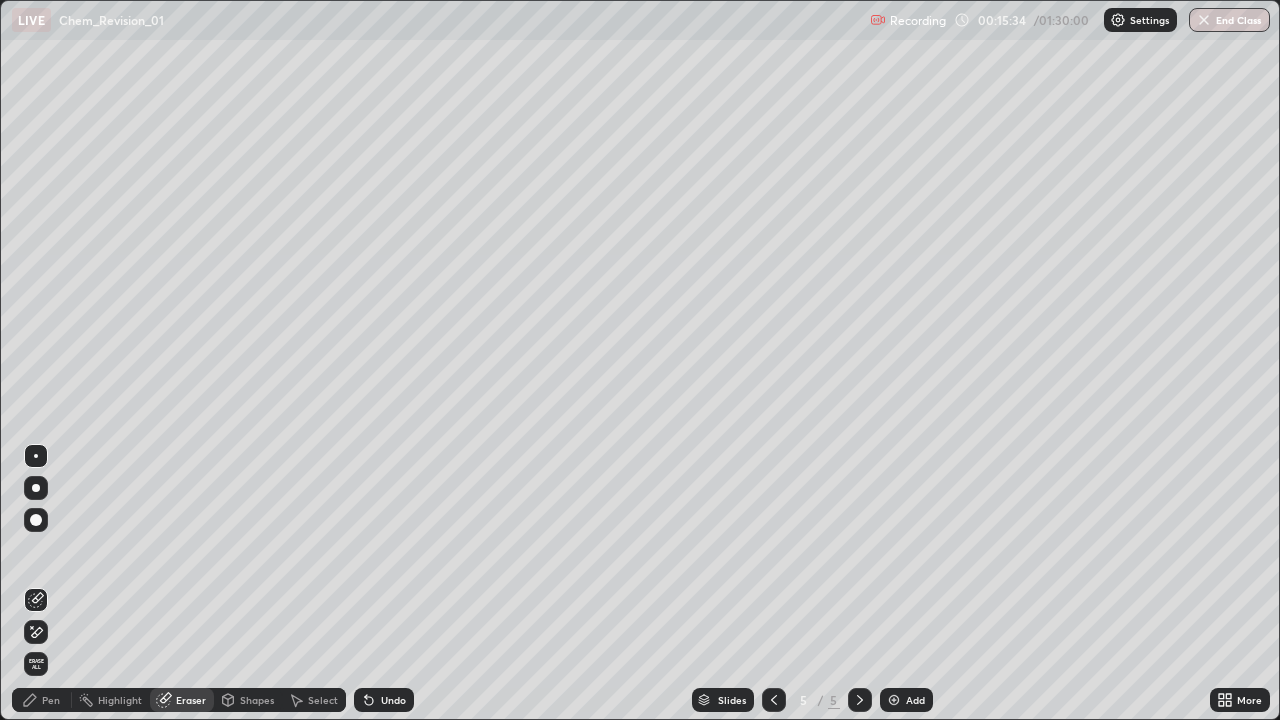 click on "Pen" at bounding box center (51, 700) 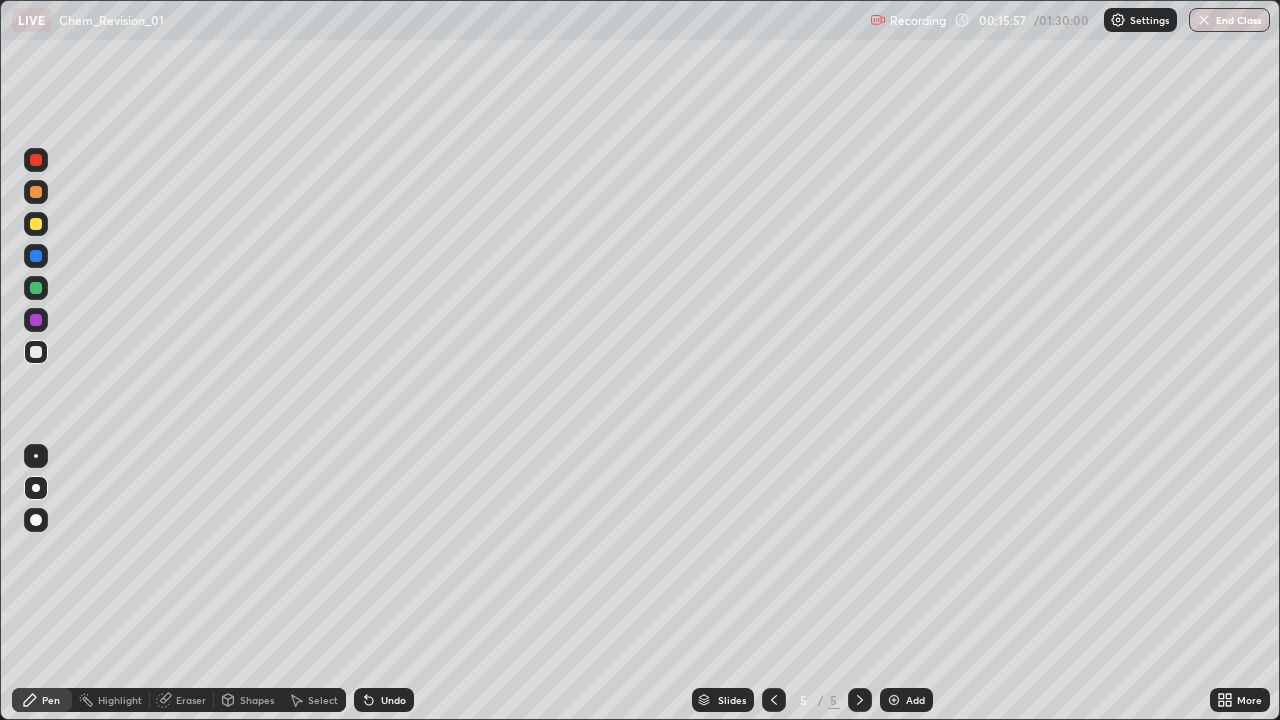 click on "Undo" at bounding box center [384, 700] 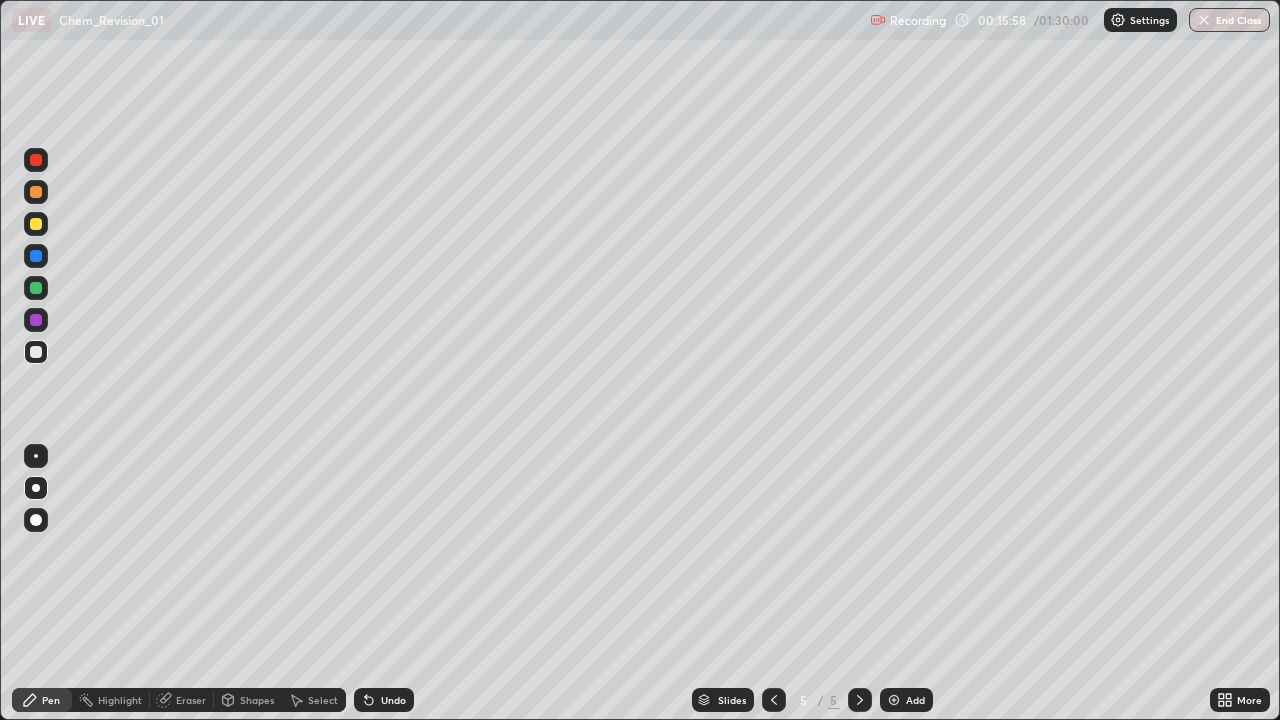click on "Undo" at bounding box center [393, 700] 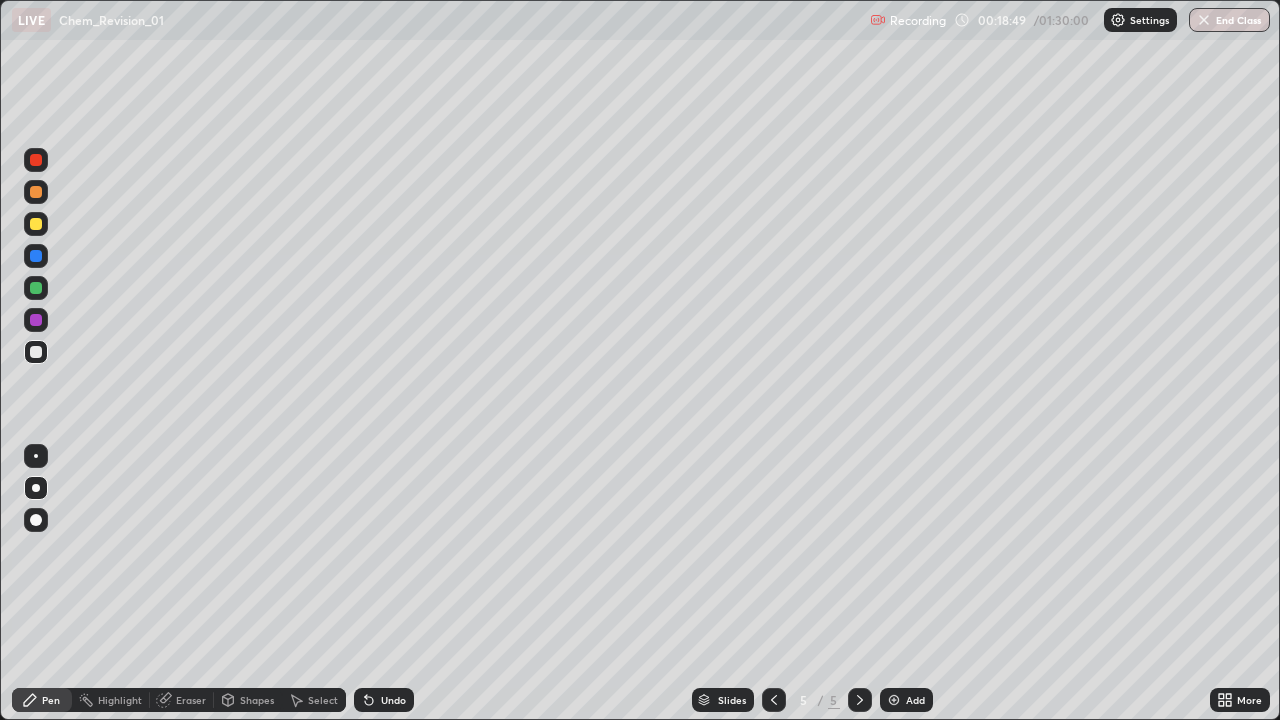 click on "Undo" at bounding box center (384, 700) 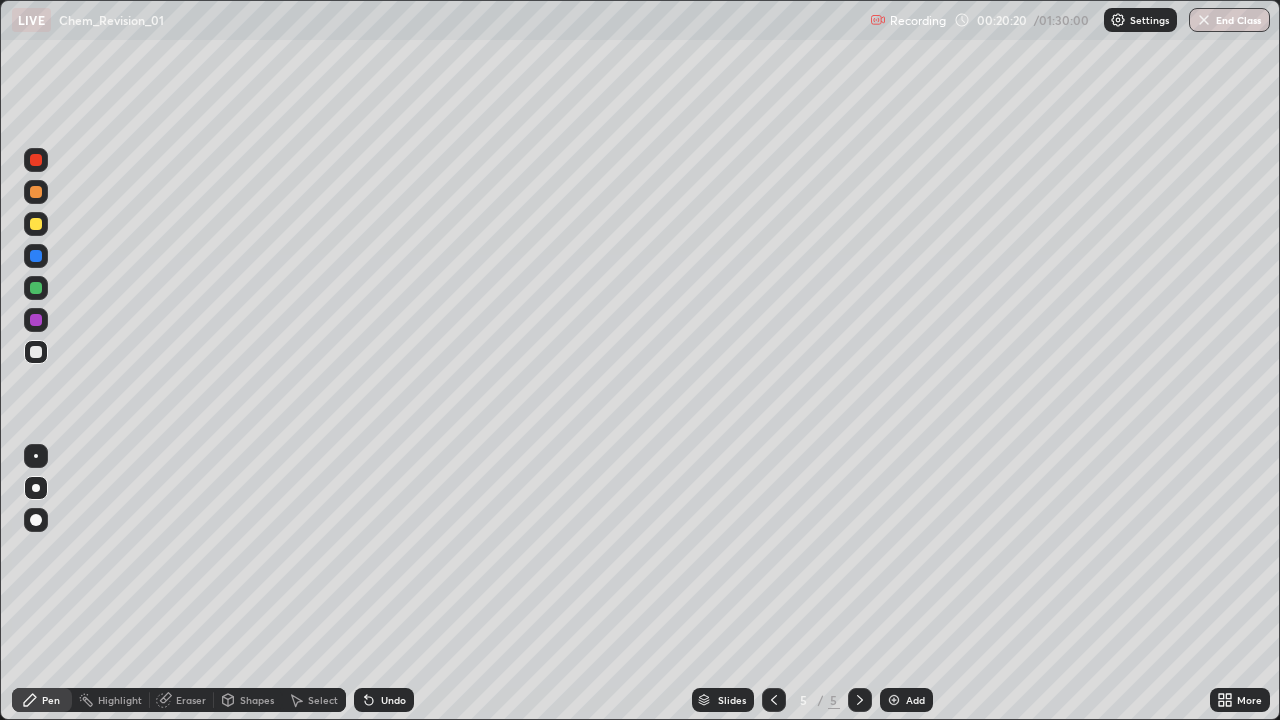 click on "Undo" at bounding box center [393, 700] 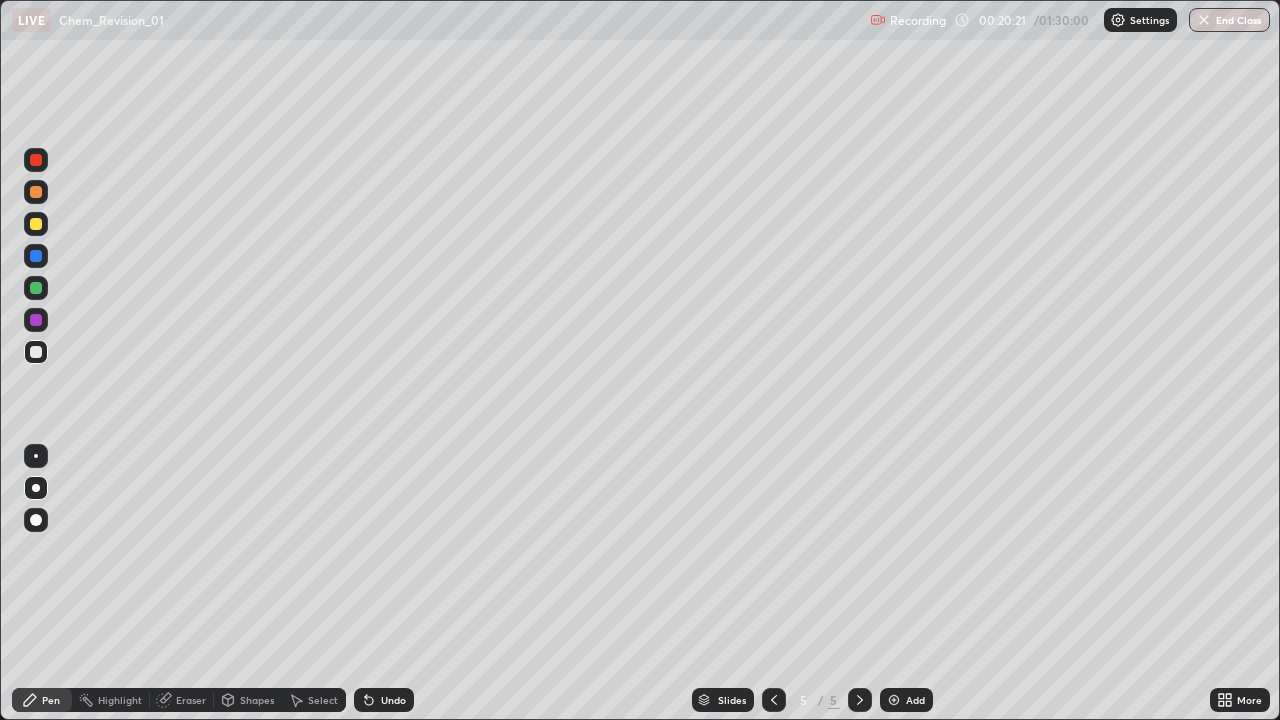 click on "Undo" at bounding box center [393, 700] 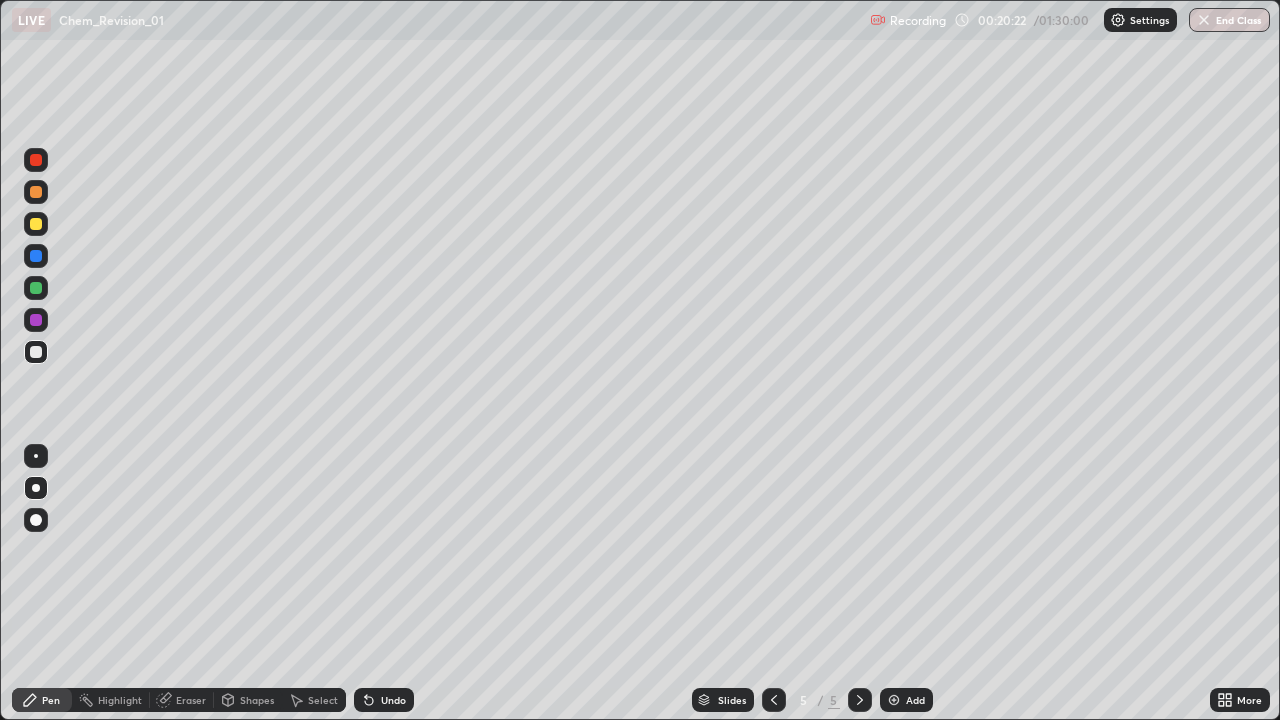 click on "Undo" at bounding box center (384, 700) 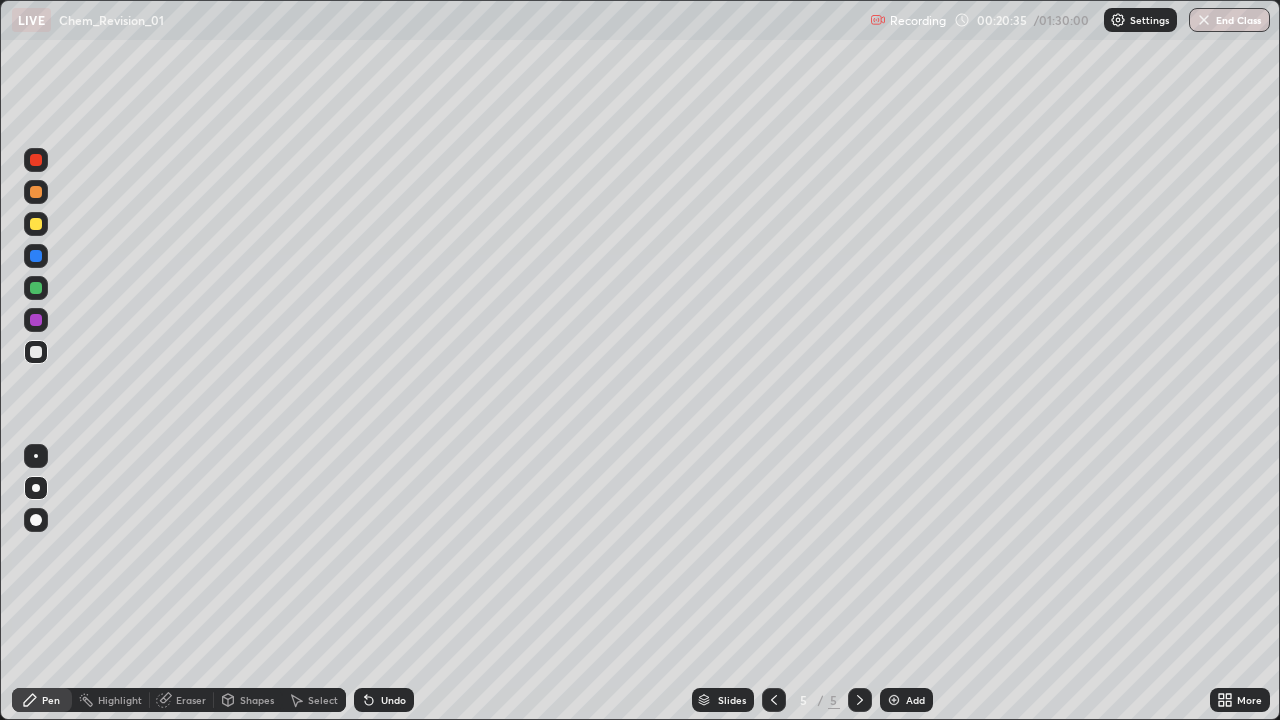 click on "Undo" at bounding box center (393, 700) 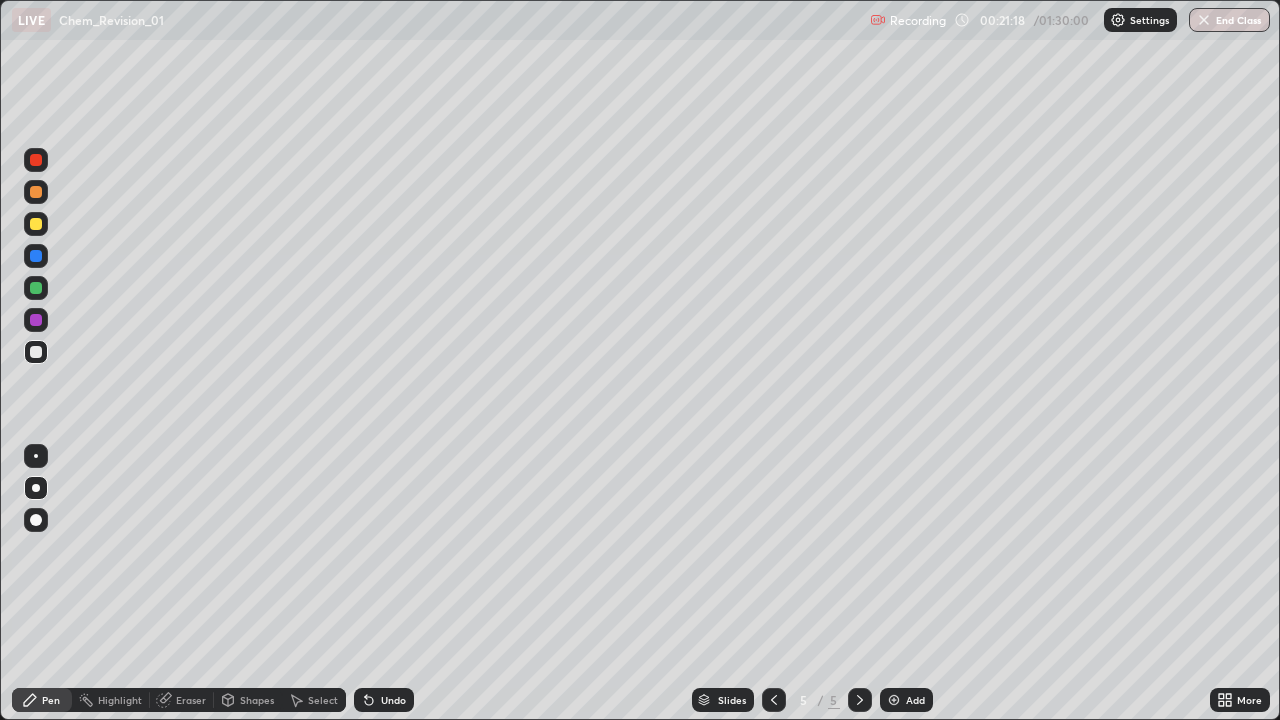 click on "Add" at bounding box center (906, 700) 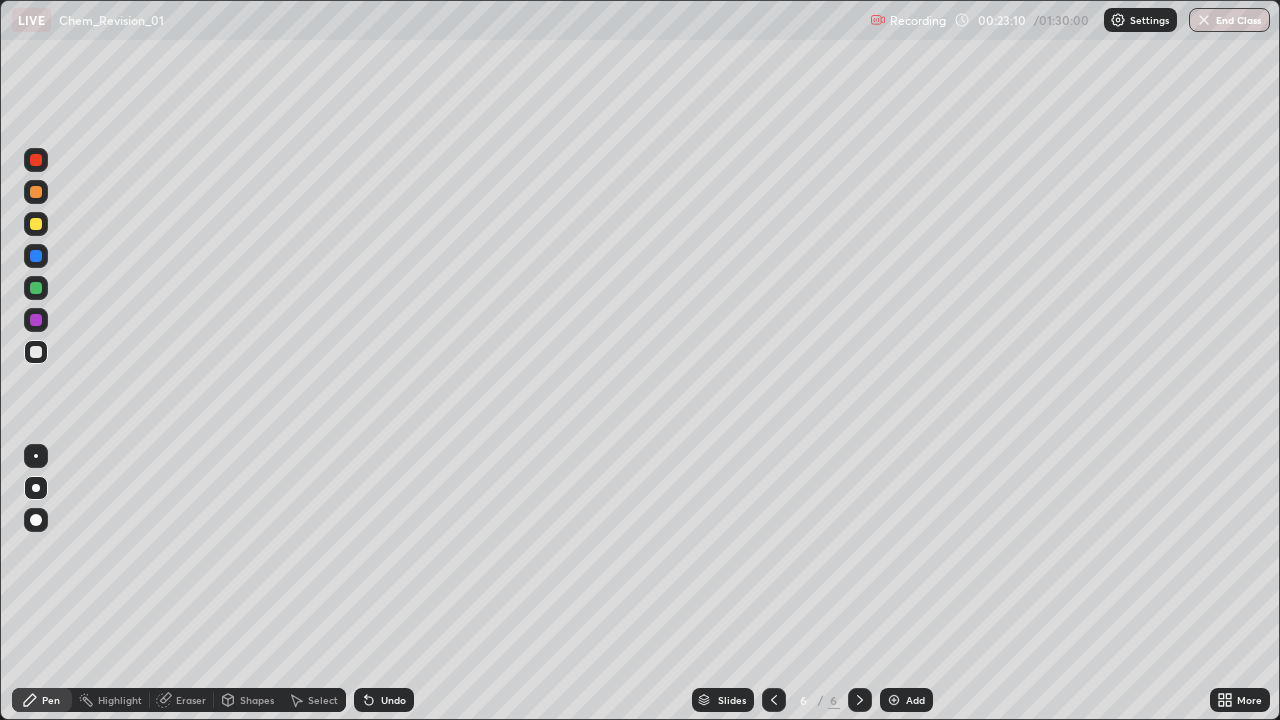 click at bounding box center [36, 256] 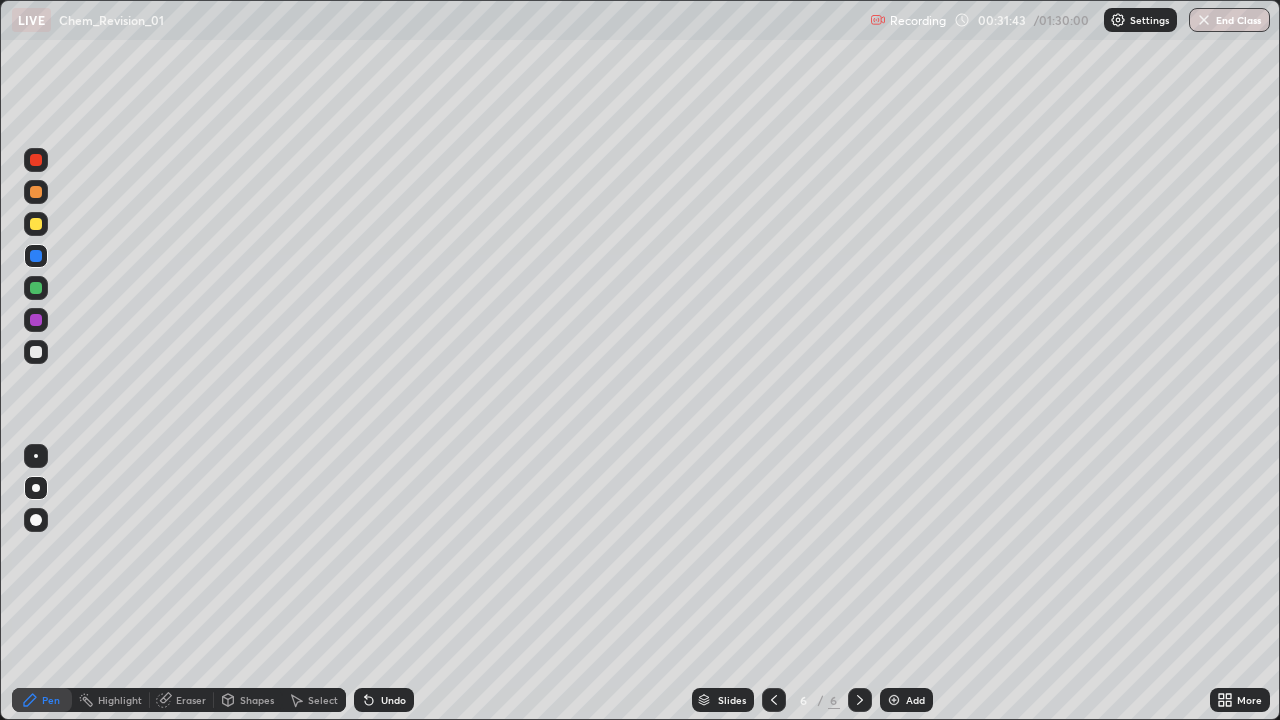 click on "Add" at bounding box center [906, 700] 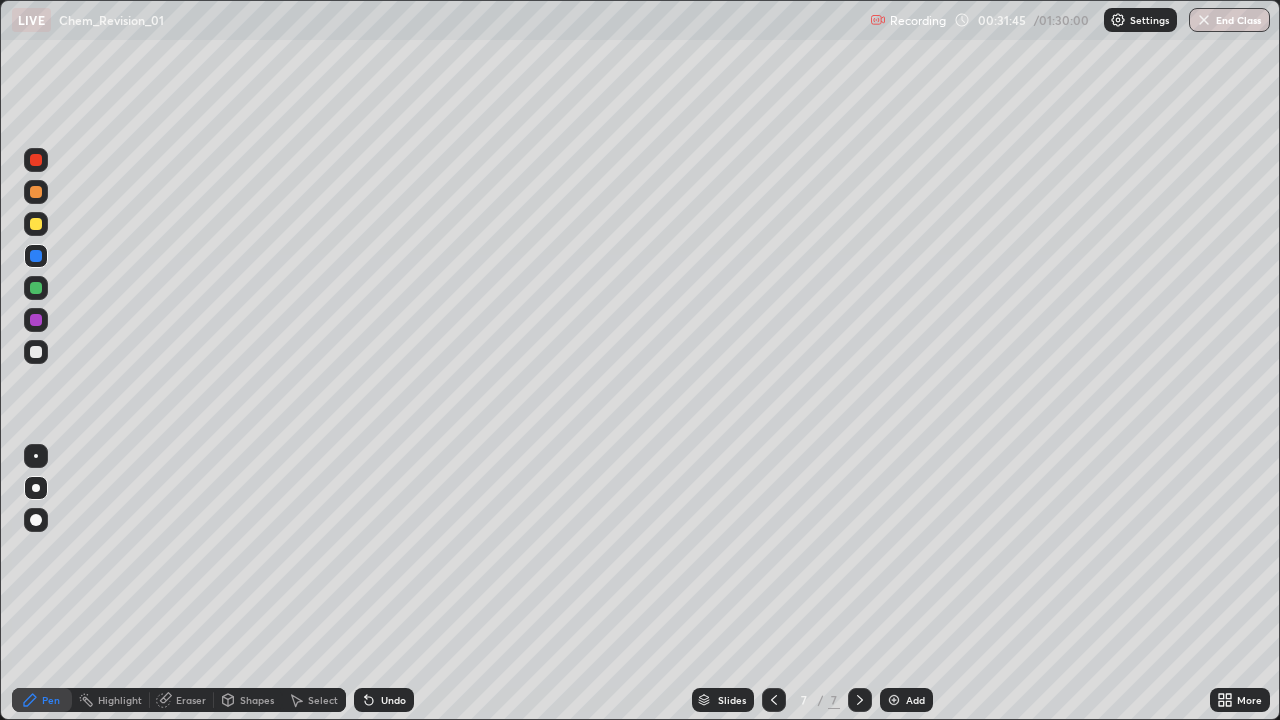 click on "Shapes" at bounding box center (248, 700) 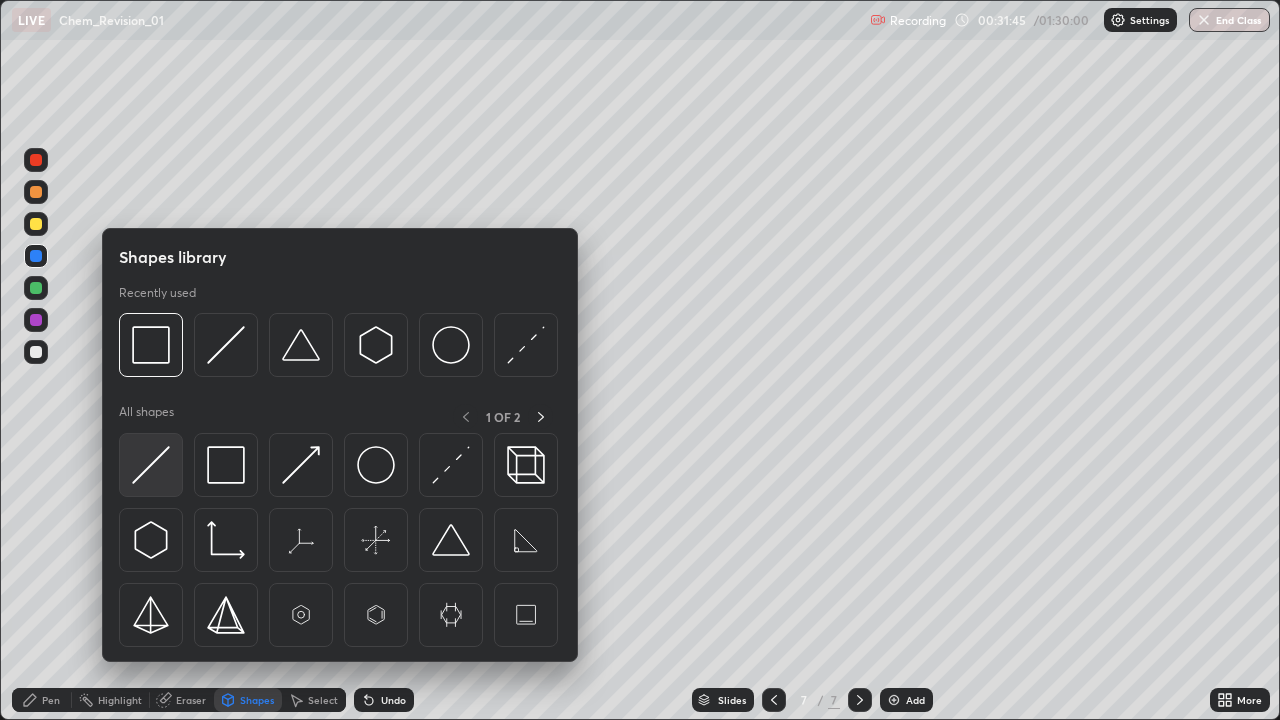 click at bounding box center [151, 465] 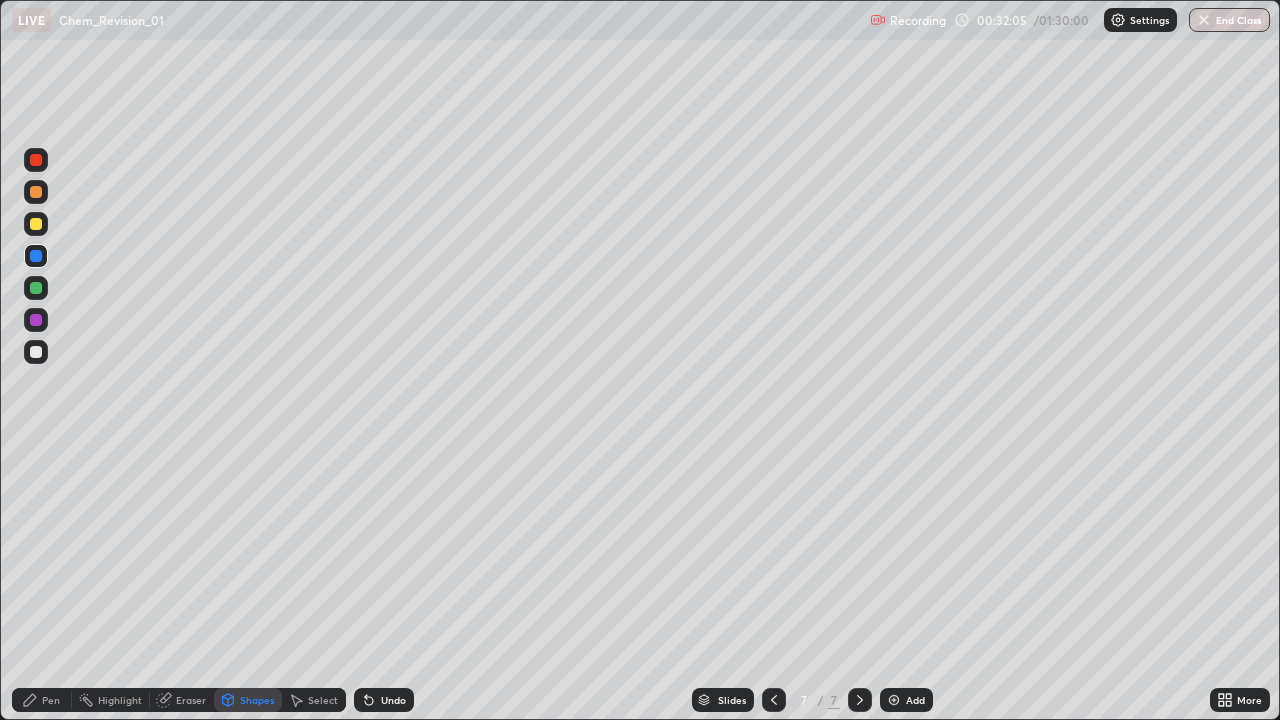 click on "Pen" at bounding box center [51, 700] 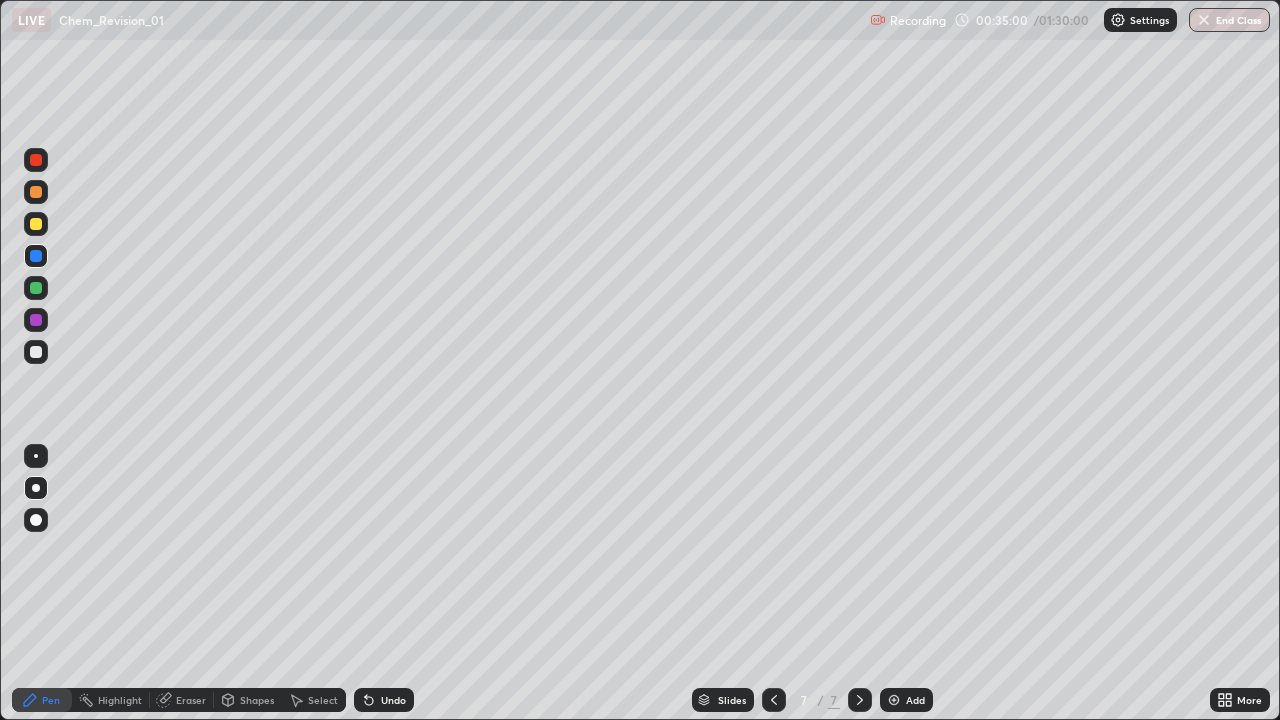 click at bounding box center [36, 224] 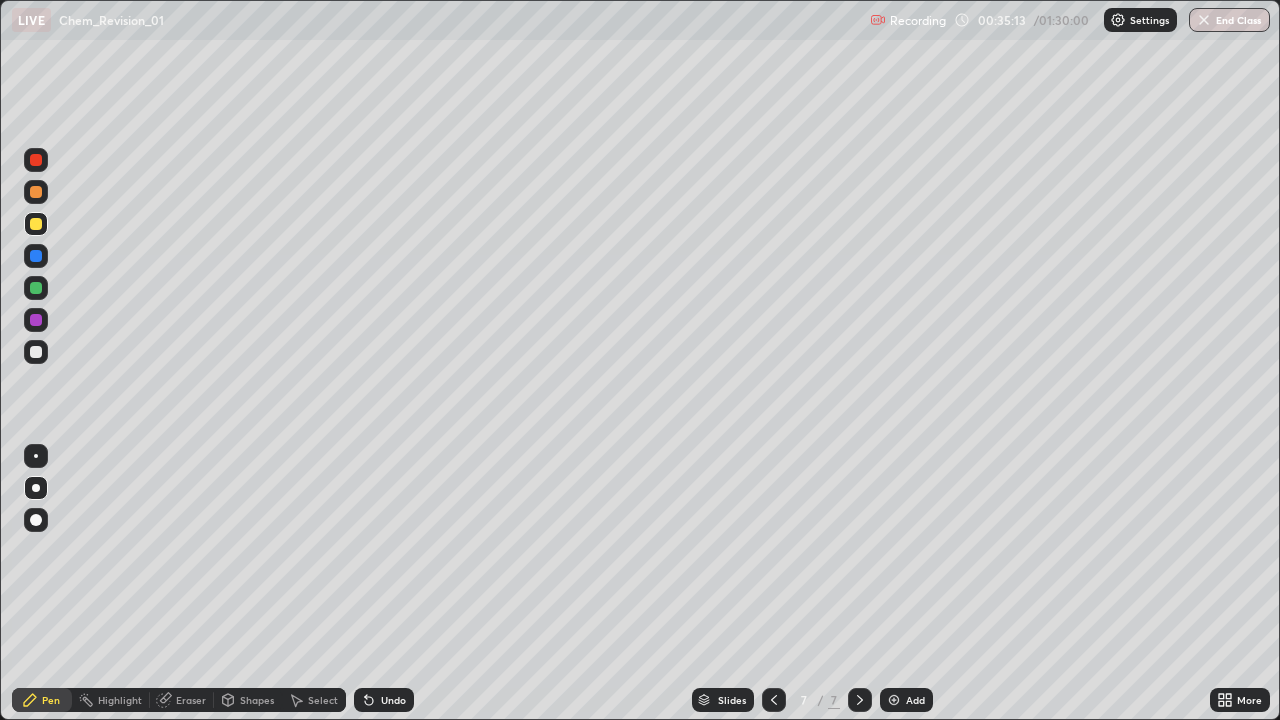 click on "Undo" at bounding box center [384, 700] 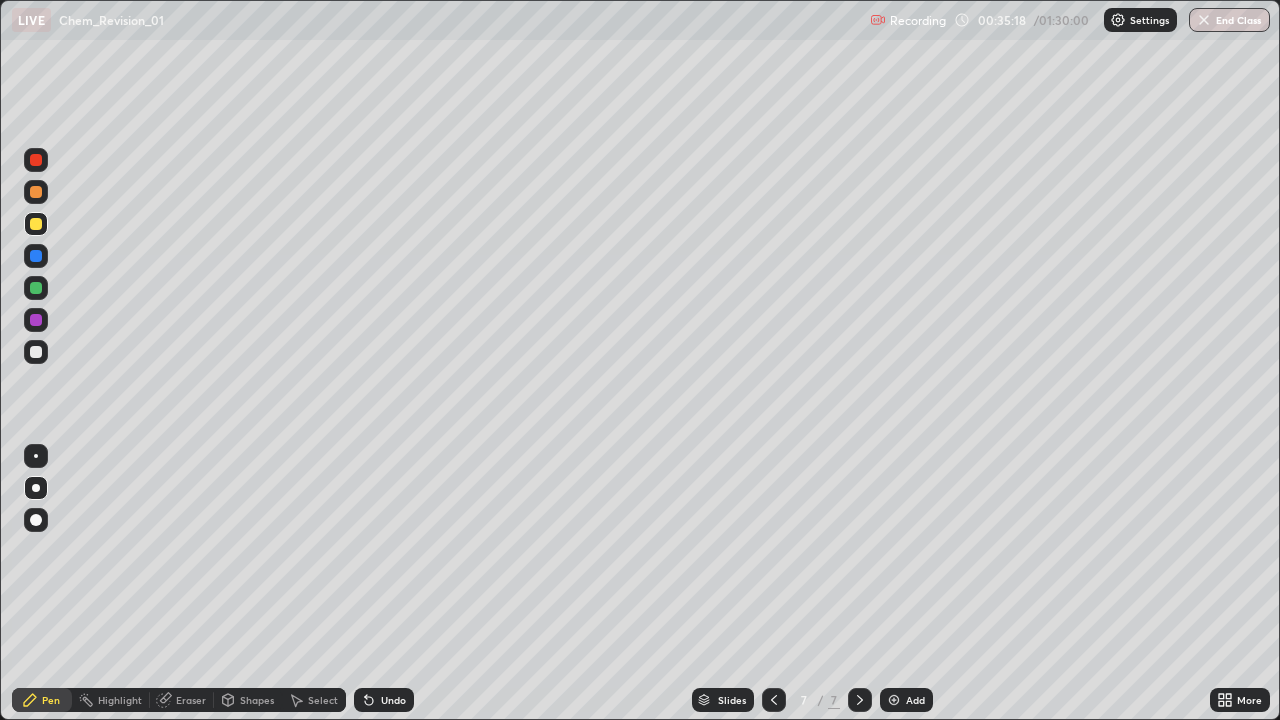 click on "Undo" at bounding box center [384, 700] 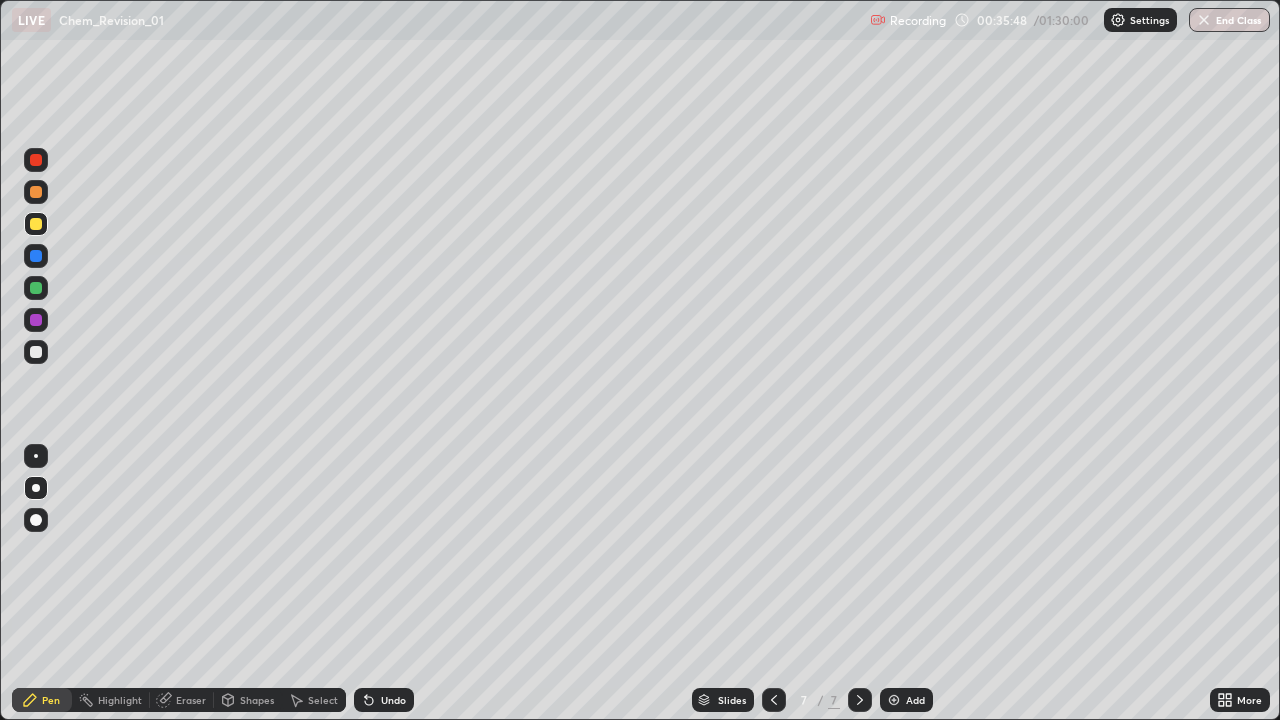 click on "Undo" at bounding box center (393, 700) 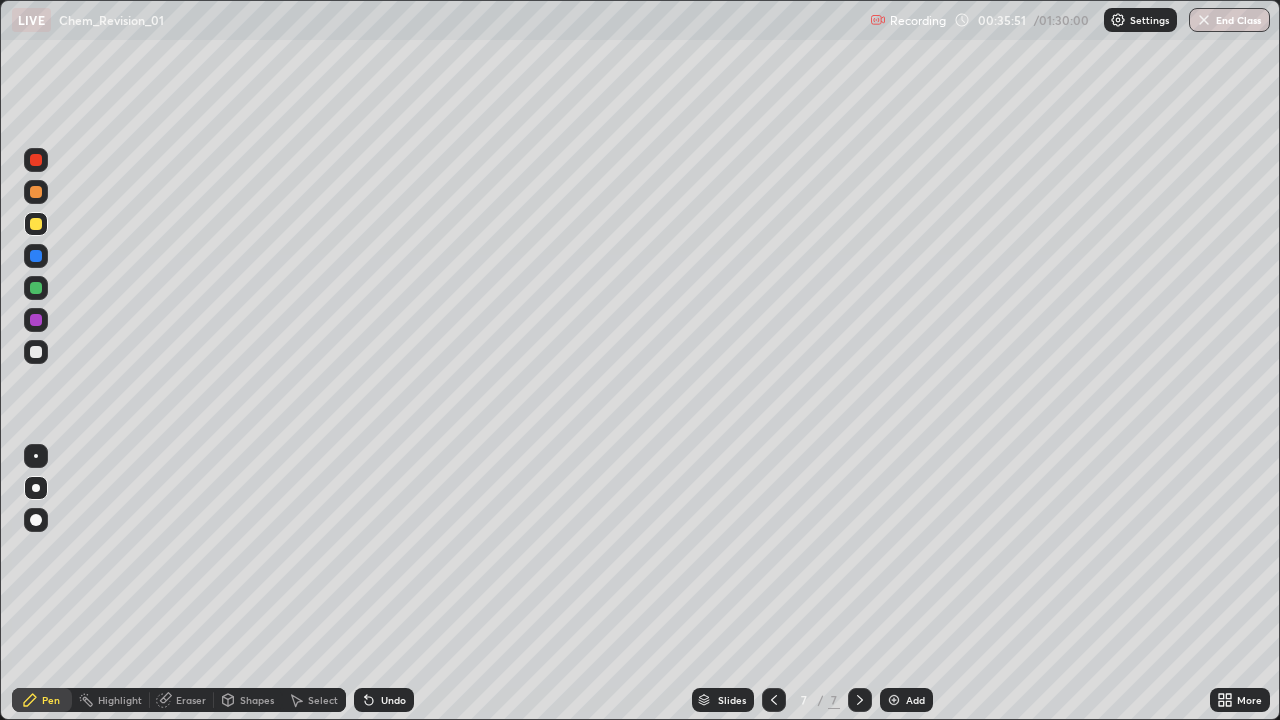 click on "Undo" at bounding box center (393, 700) 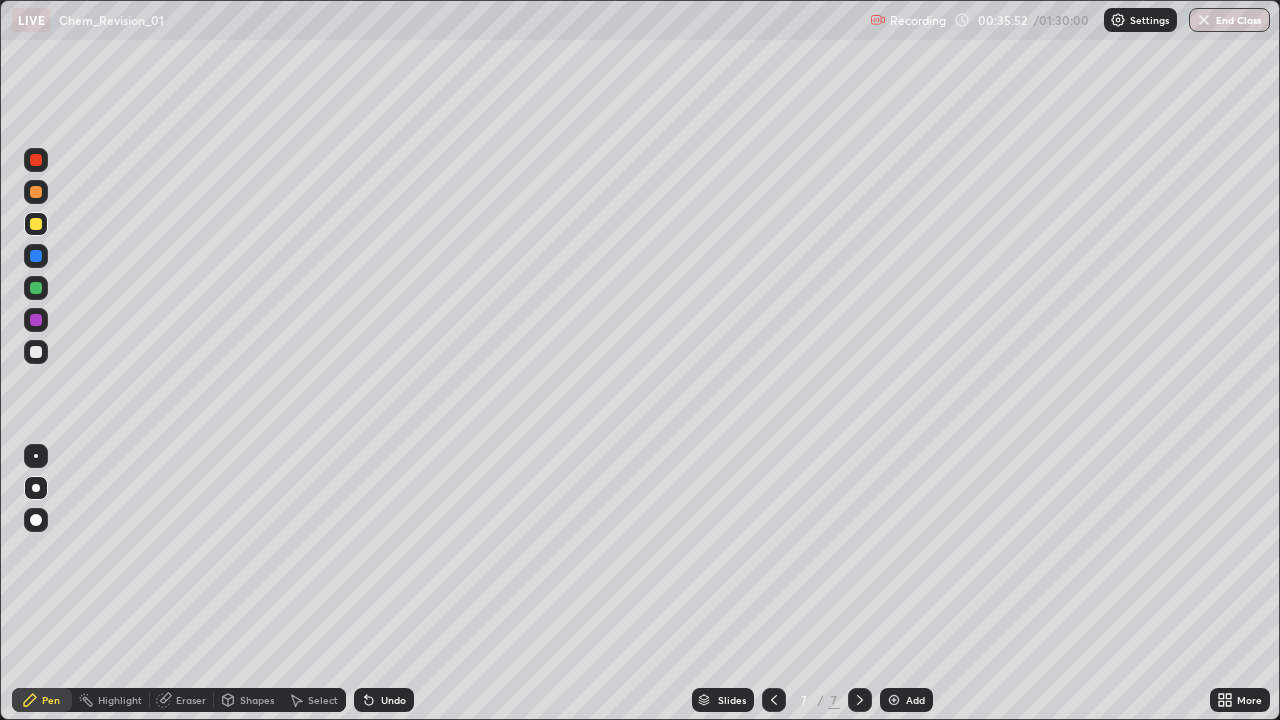click on "Undo" at bounding box center [393, 700] 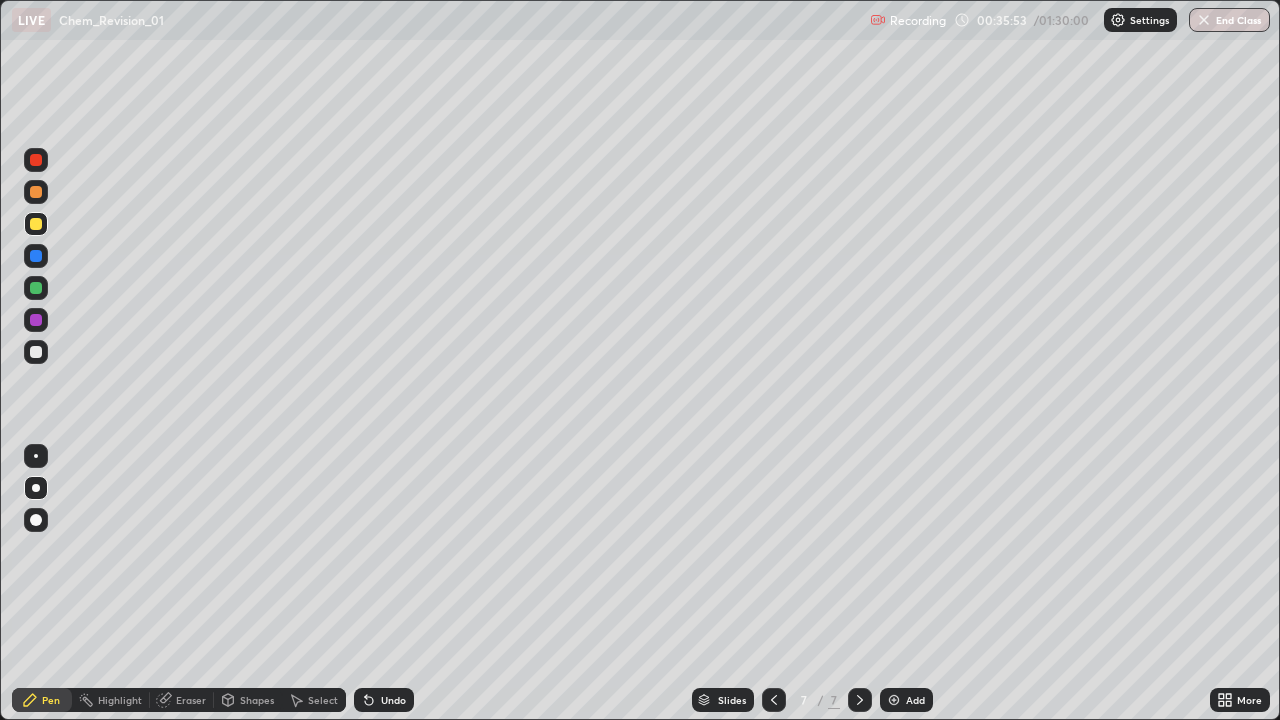 click on "Undo" at bounding box center [384, 700] 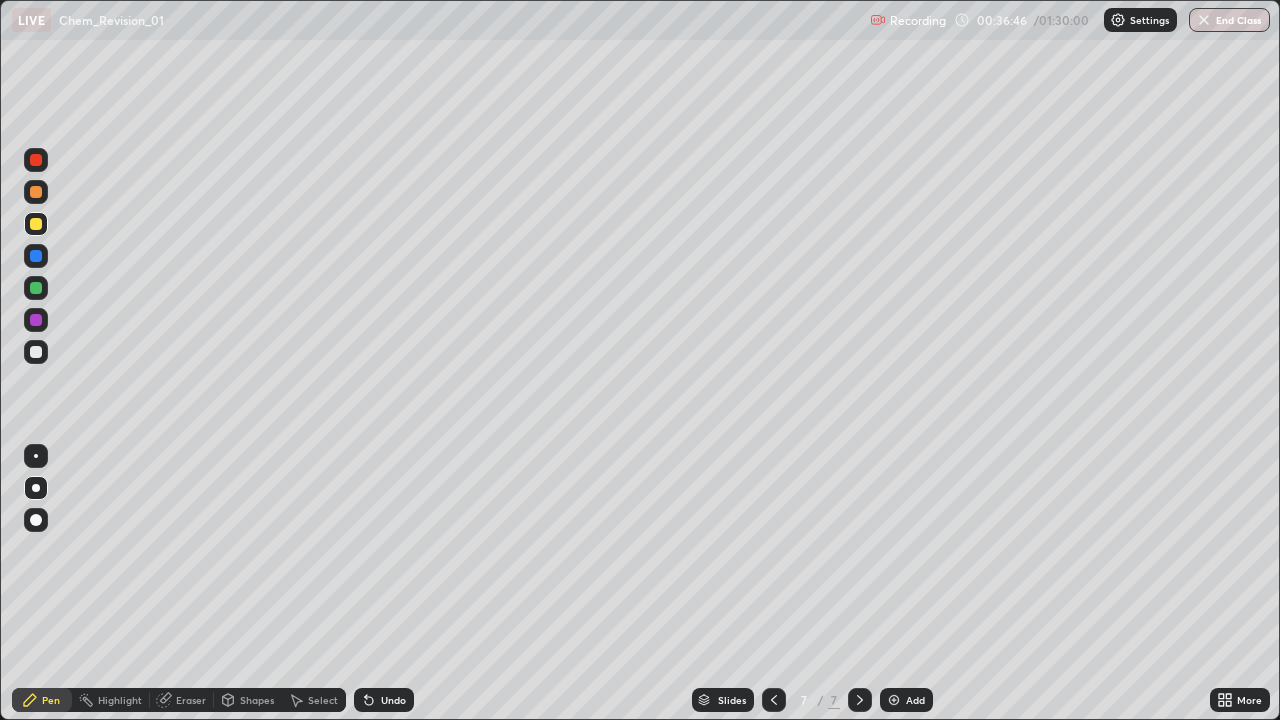 click on "Undo" at bounding box center (384, 700) 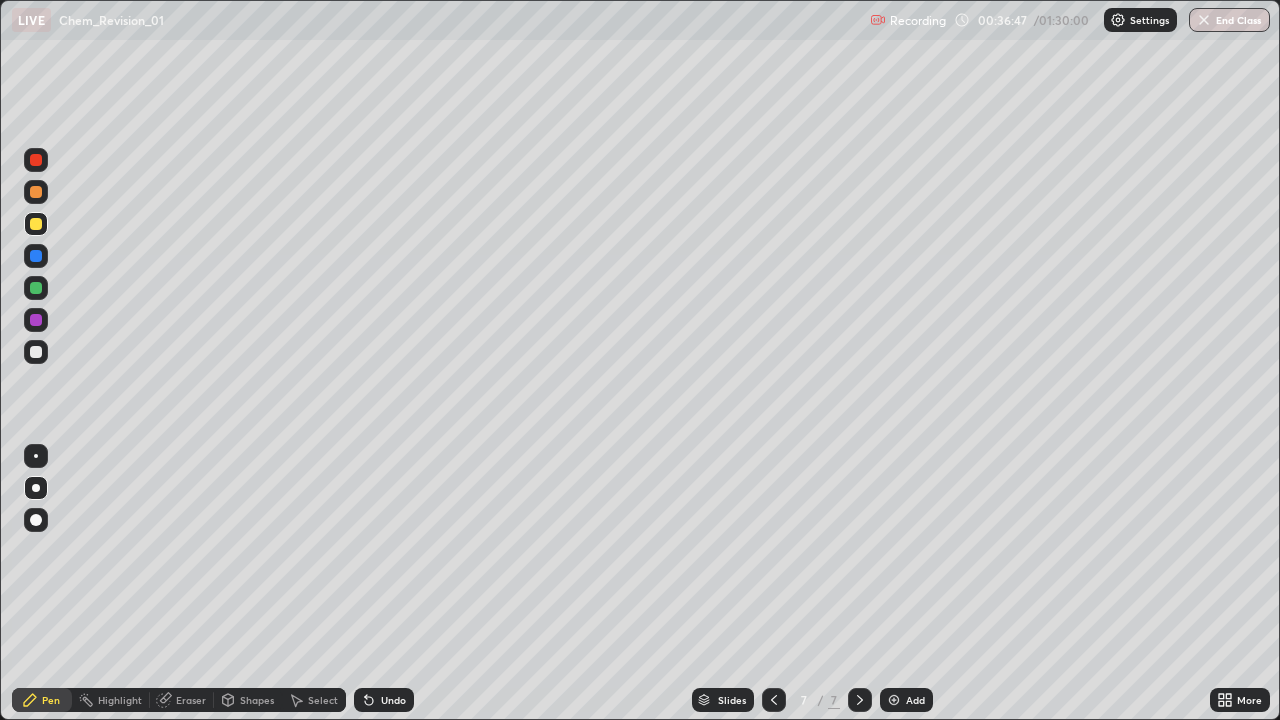 click on "Undo" at bounding box center [384, 700] 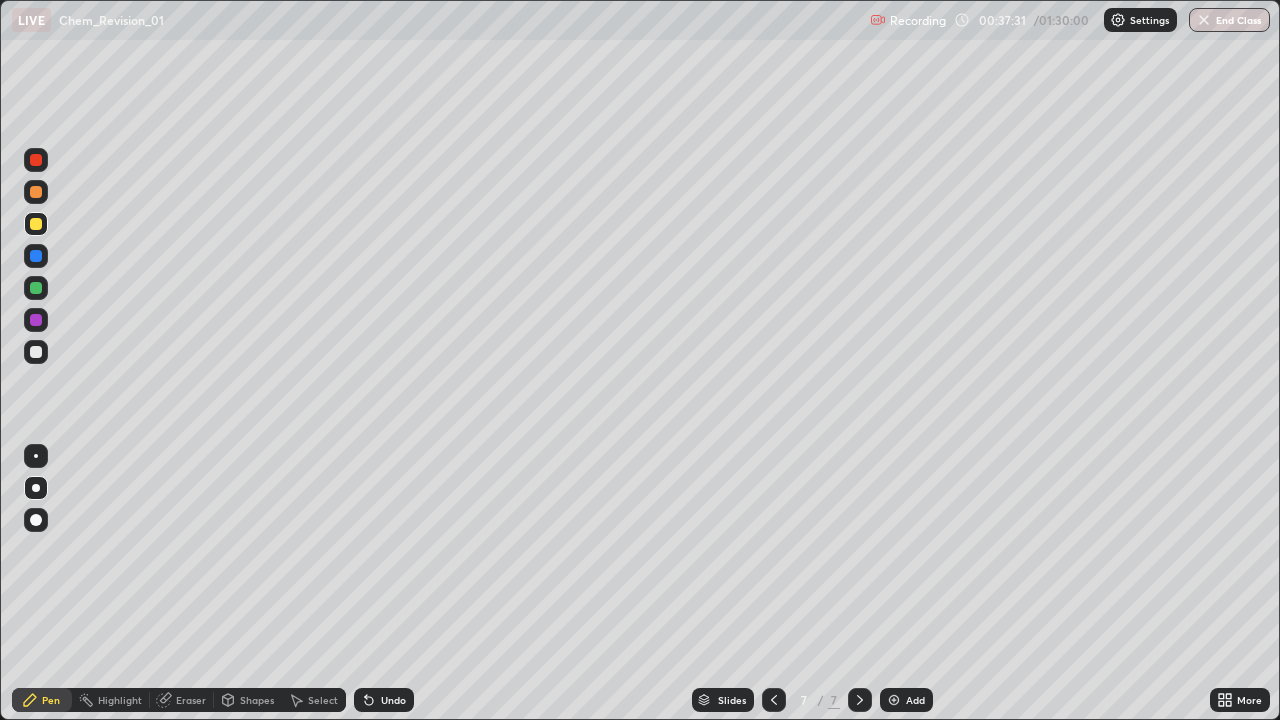 click on "Undo" at bounding box center [393, 700] 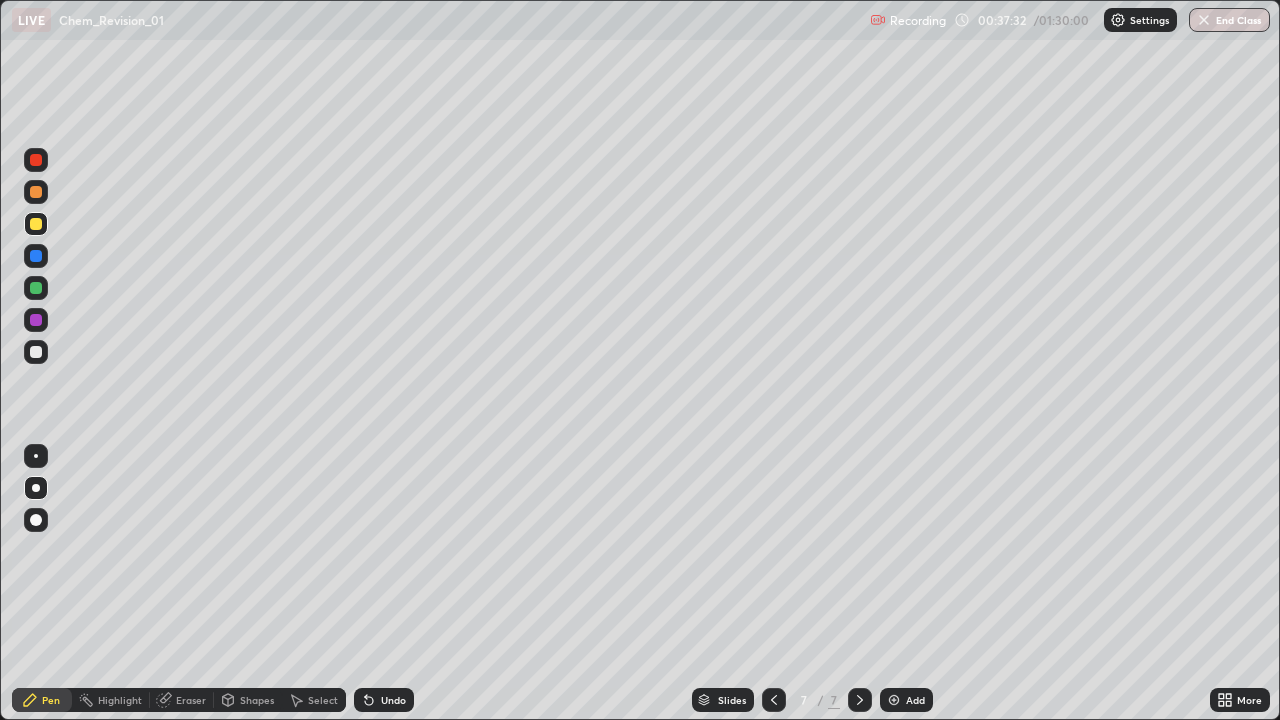 click on "Undo" at bounding box center [393, 700] 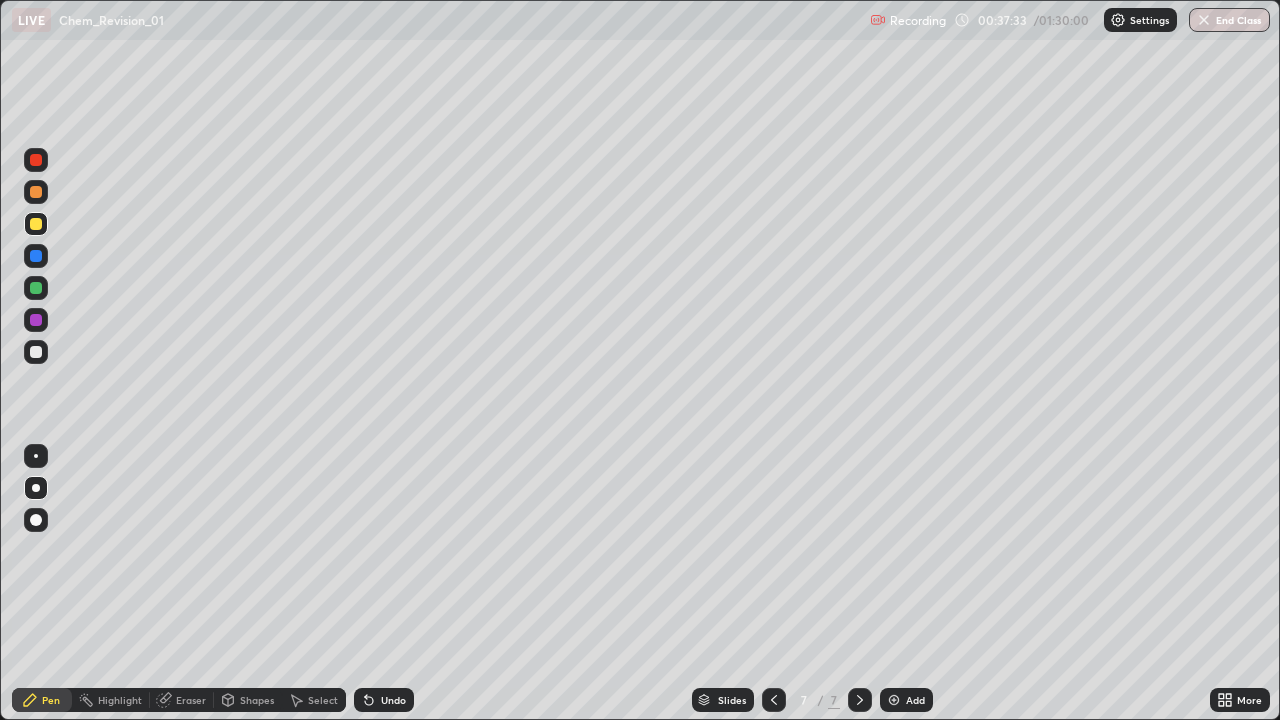 click on "Undo" at bounding box center [393, 700] 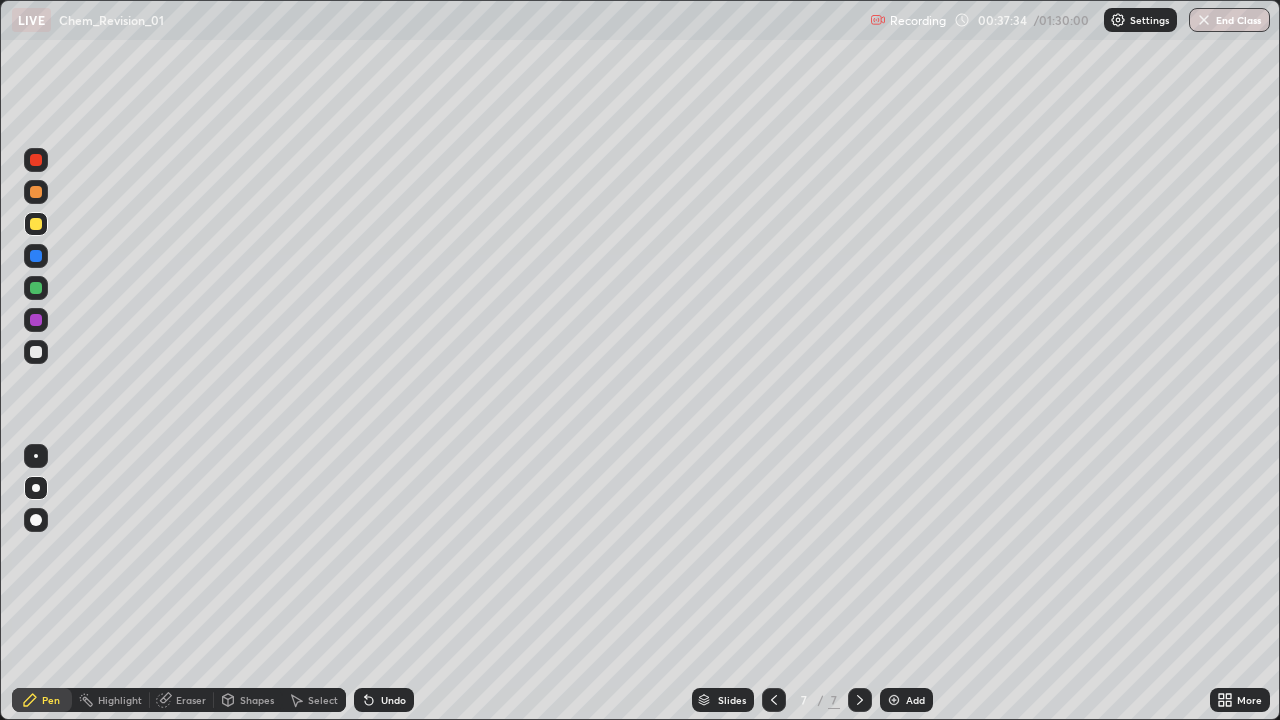 click on "Undo" at bounding box center [393, 700] 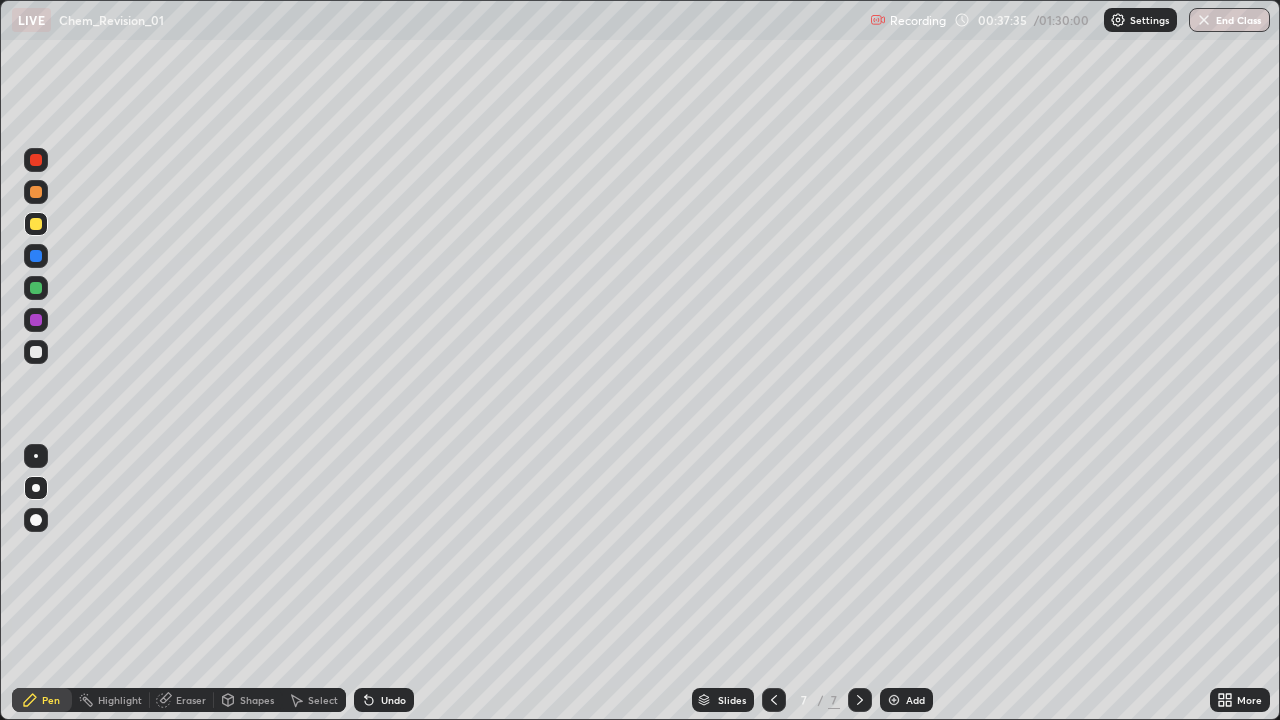click on "Undo" at bounding box center [384, 700] 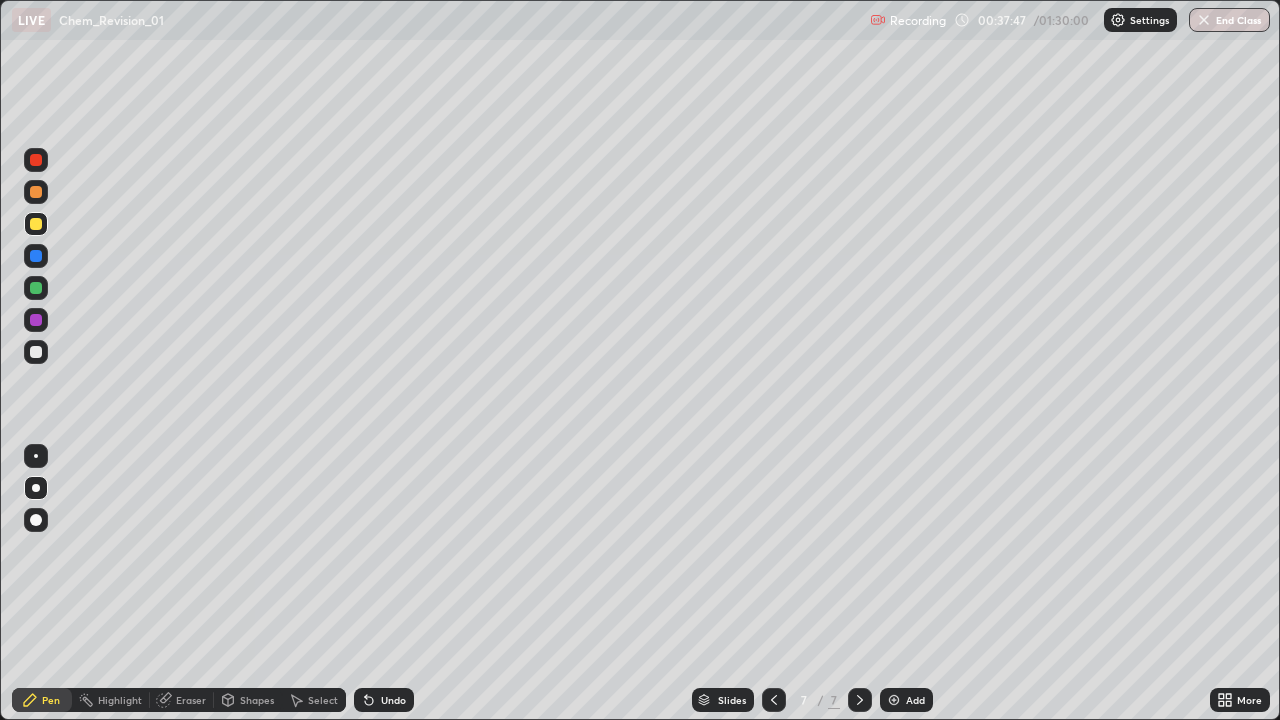 click on "Undo" at bounding box center [393, 700] 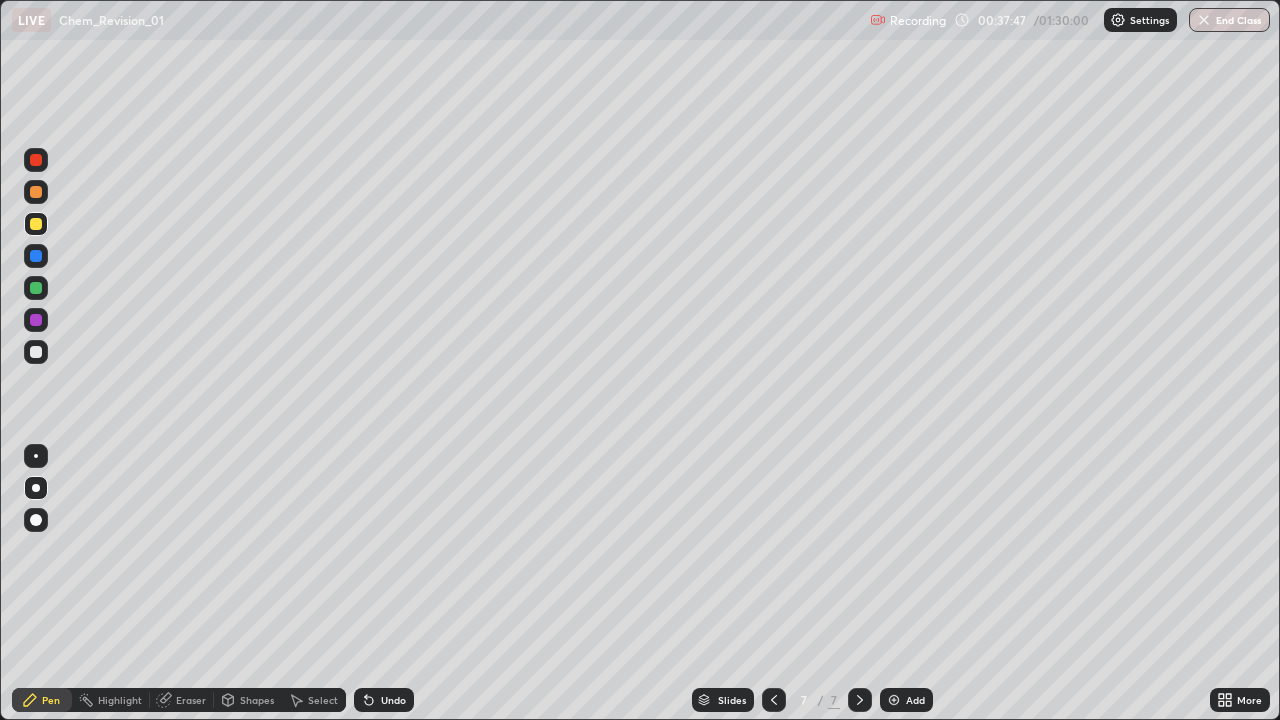 click on "Undo" at bounding box center [384, 700] 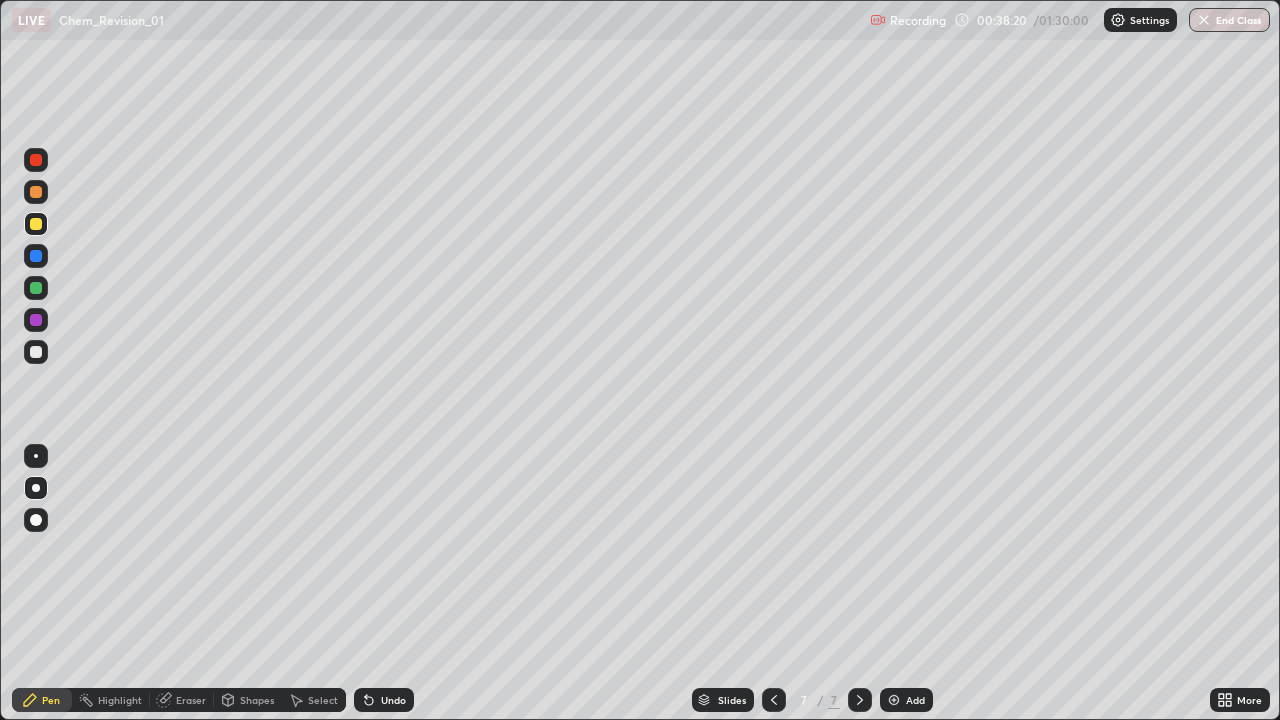 click 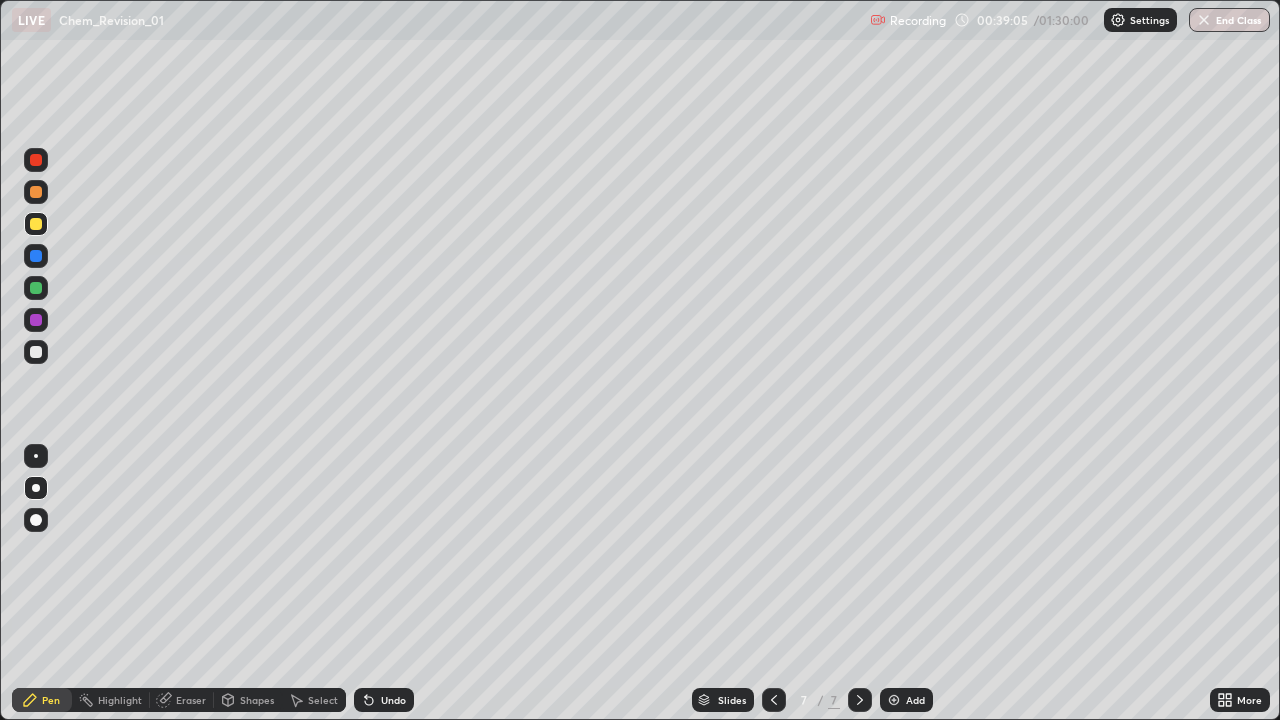 click 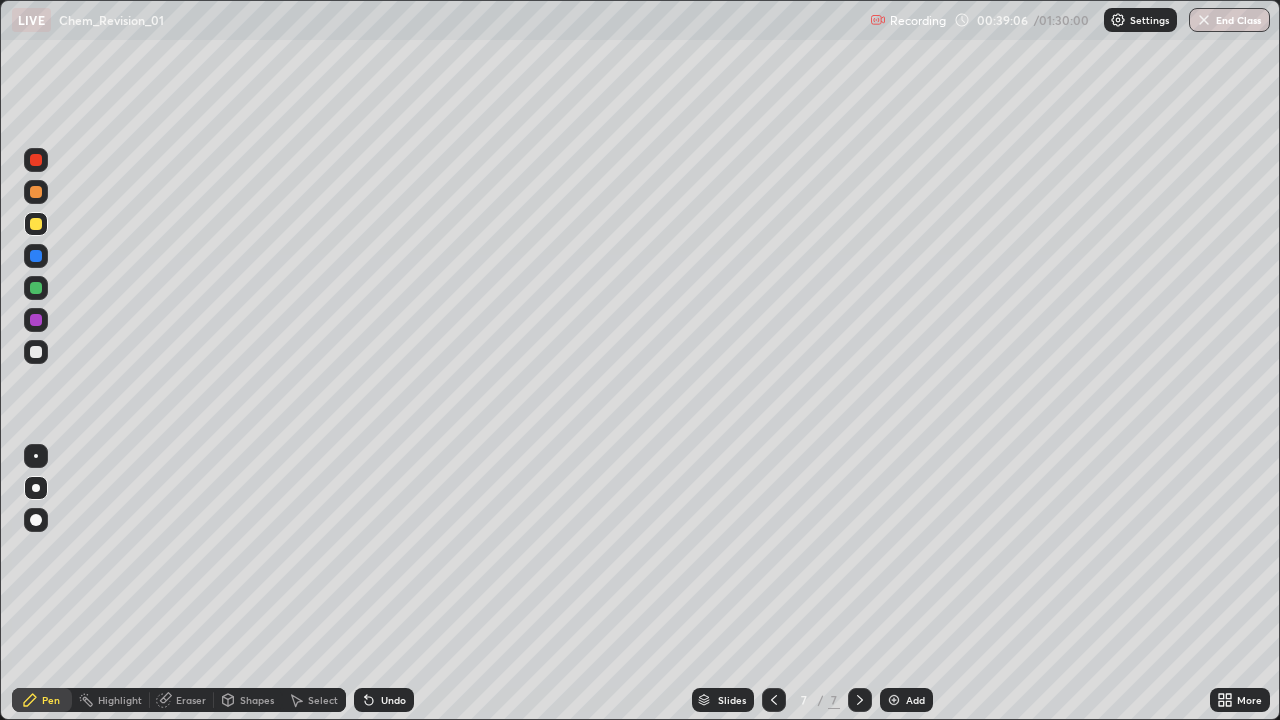 click 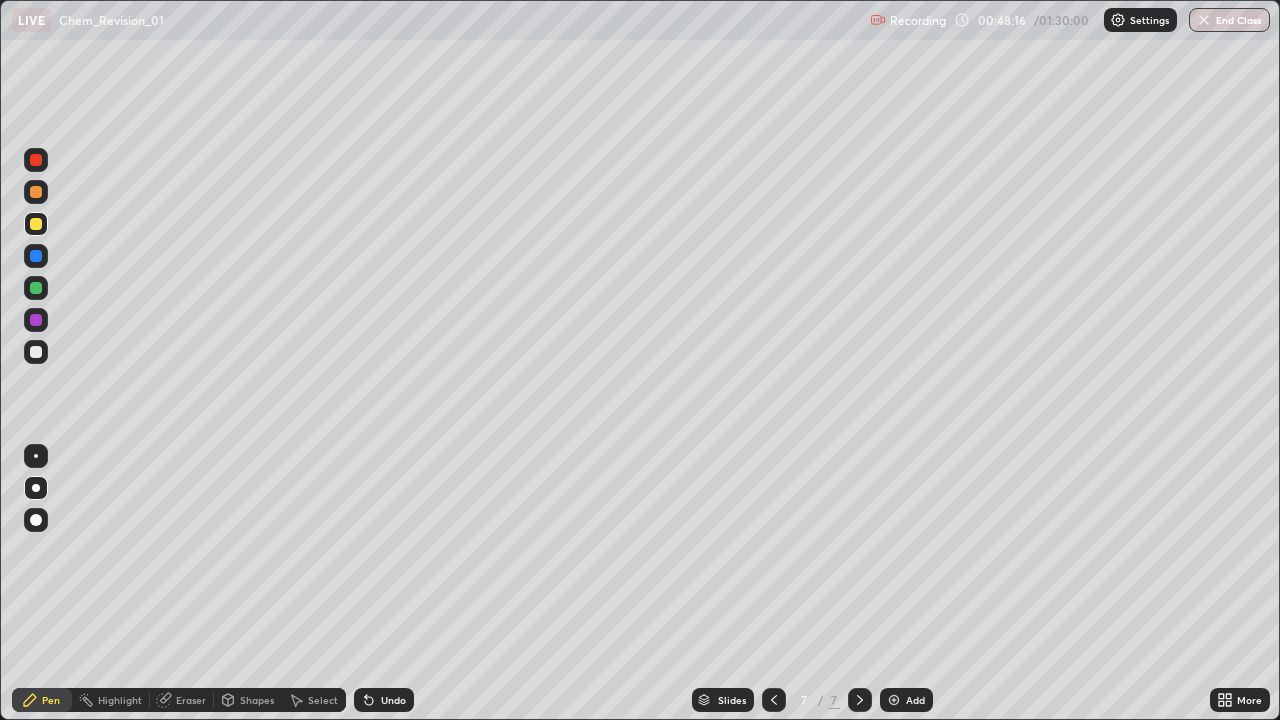 click 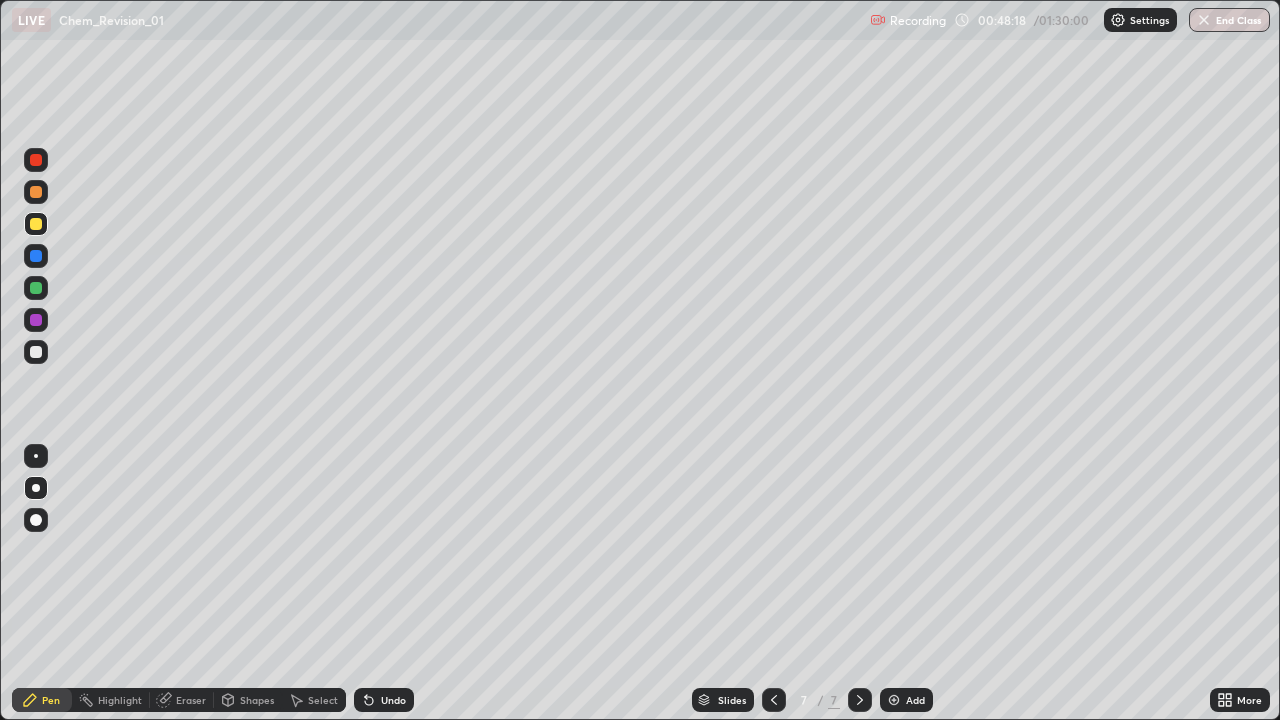 click on "Undo" at bounding box center (393, 700) 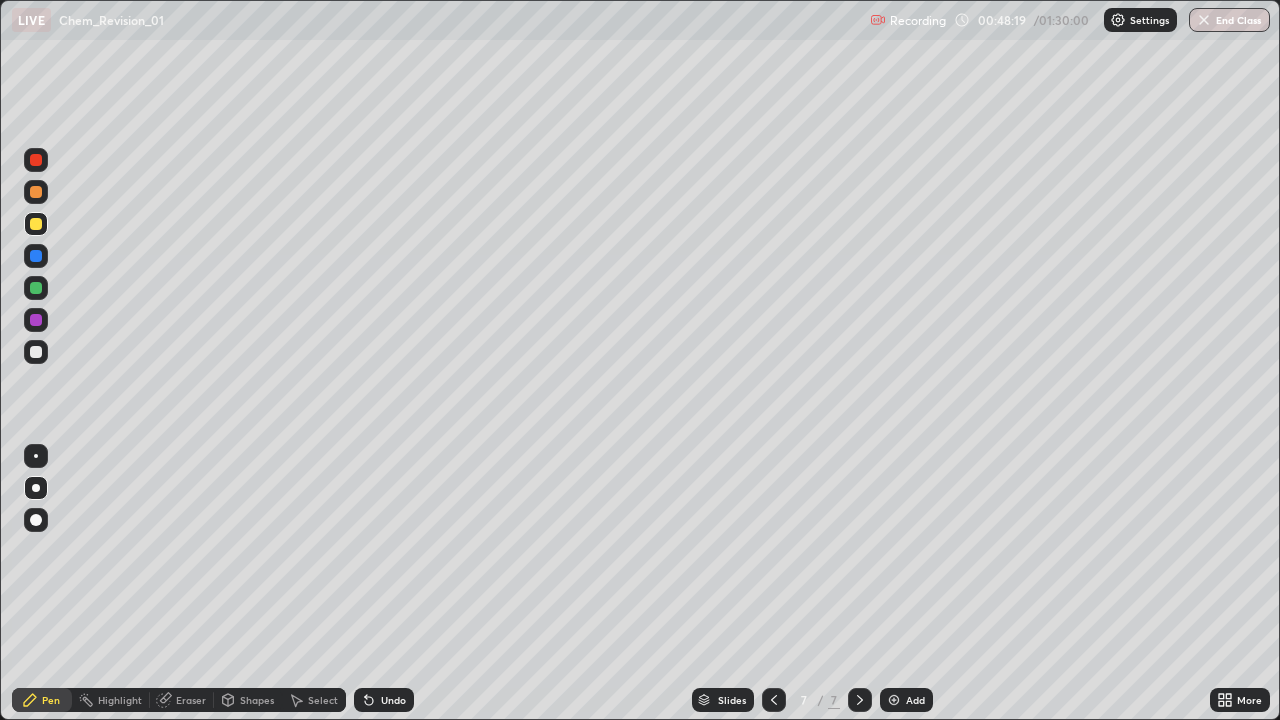 click on "Undo" at bounding box center (393, 700) 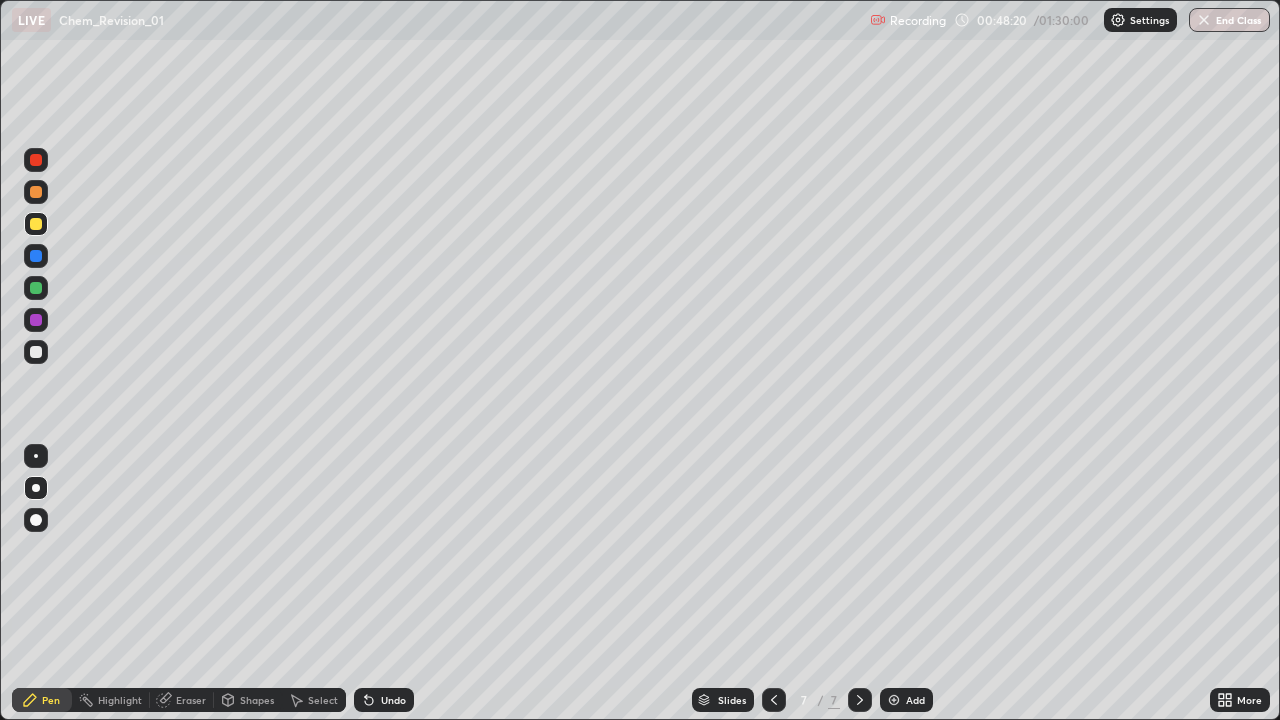 click on "Undo" at bounding box center [393, 700] 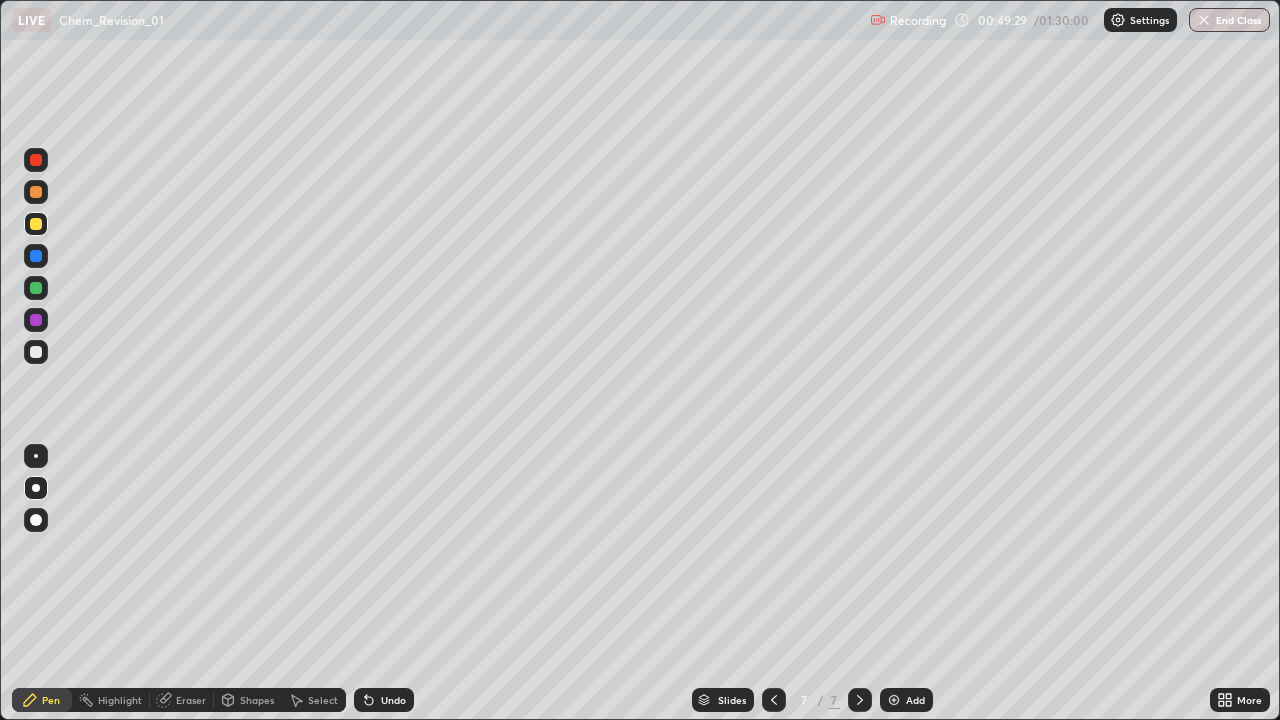 click on "Undo" at bounding box center (393, 700) 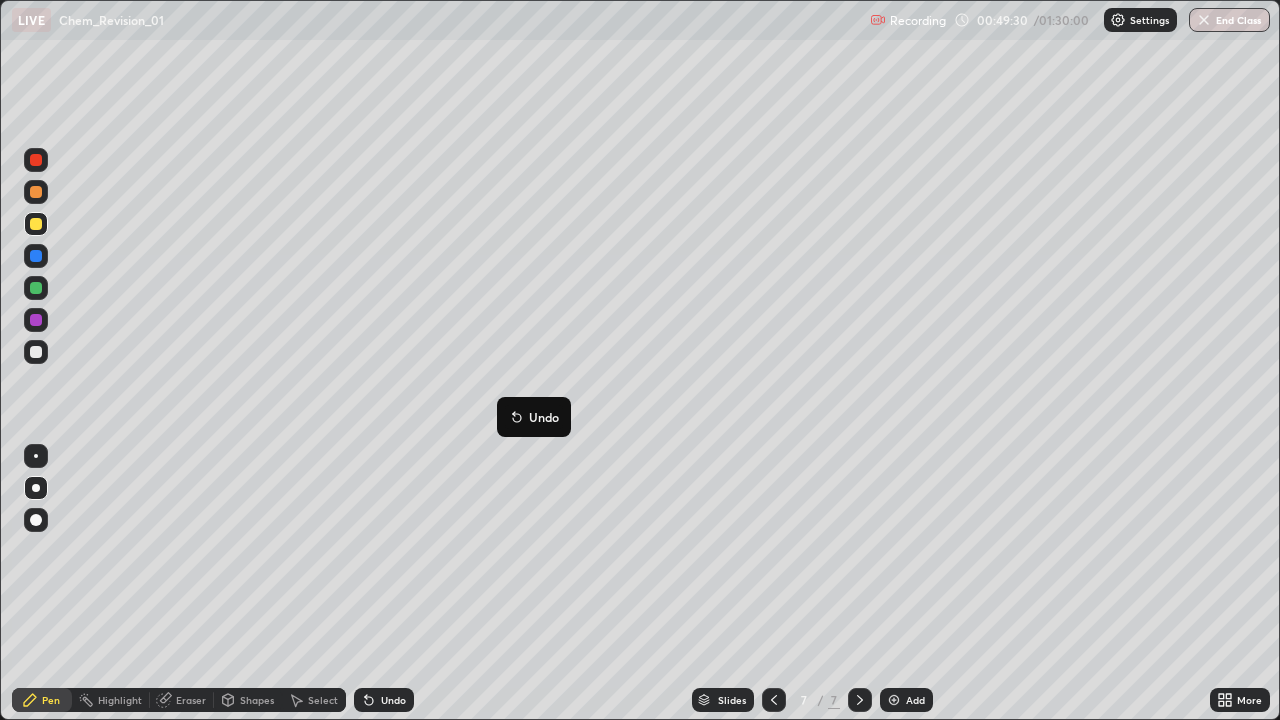 click on "Undo" at bounding box center (534, 417) 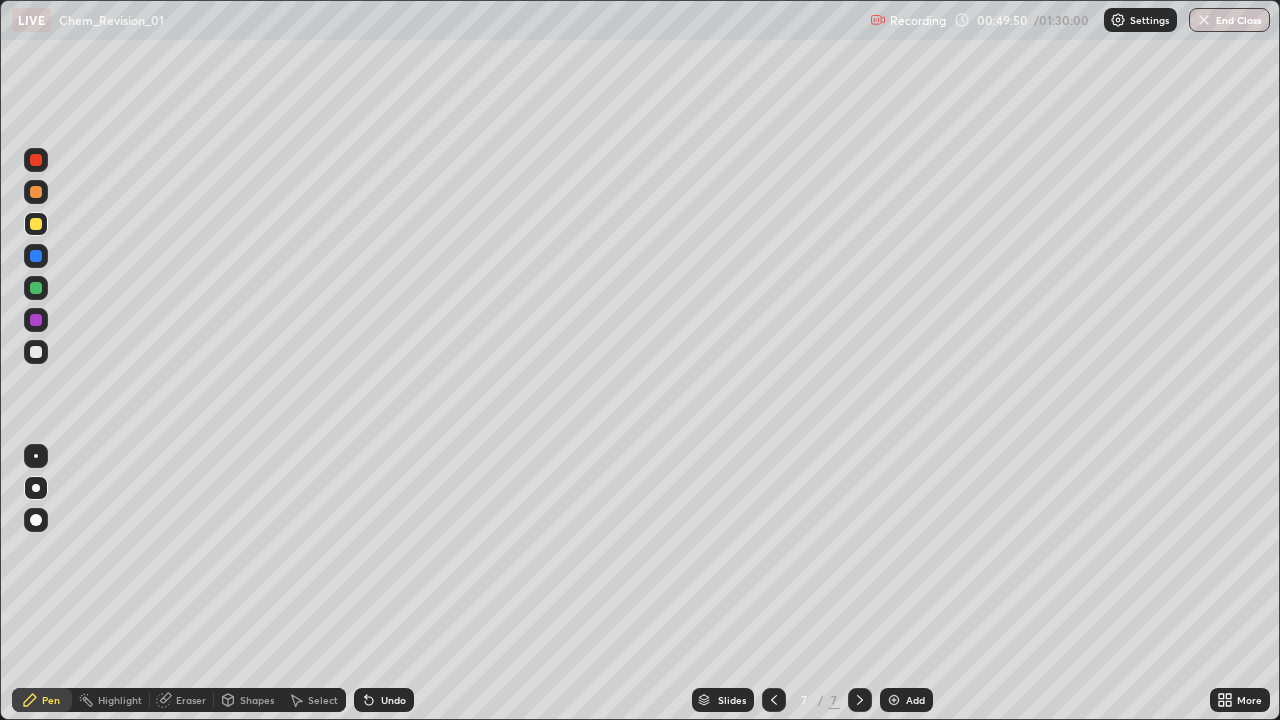click 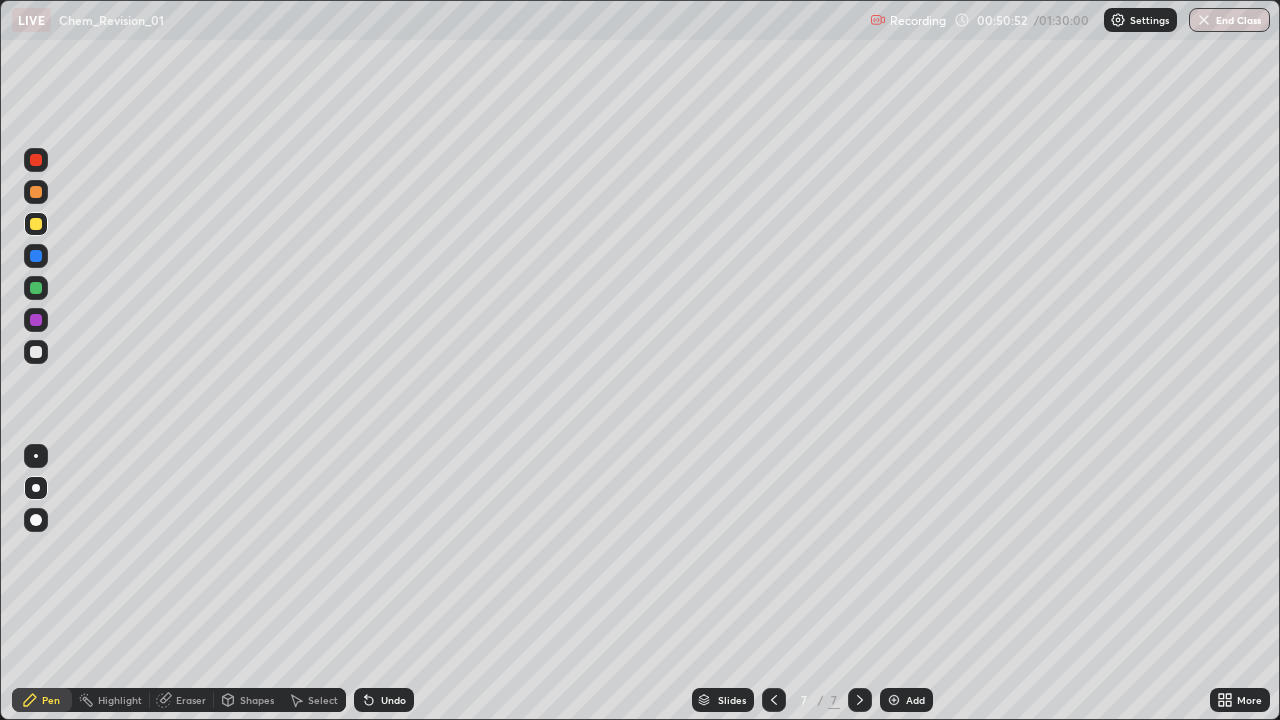 click on "Undo" at bounding box center (393, 700) 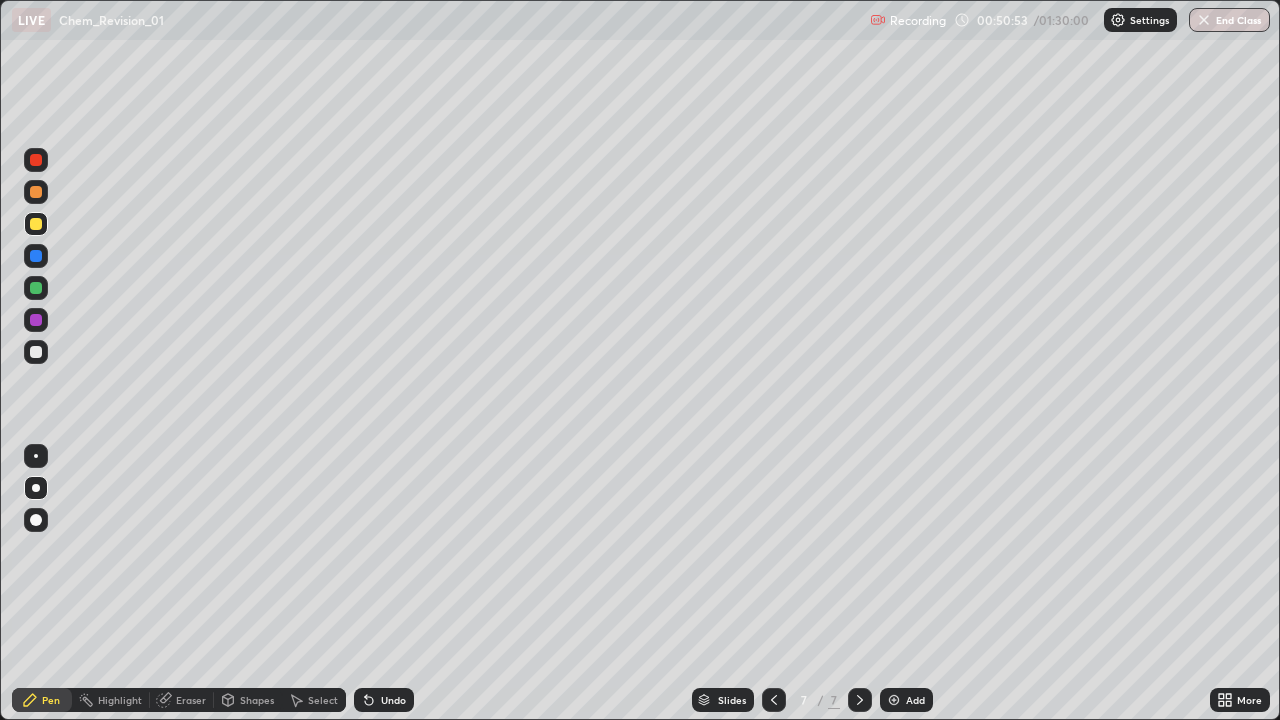 click on "Undo" at bounding box center (393, 700) 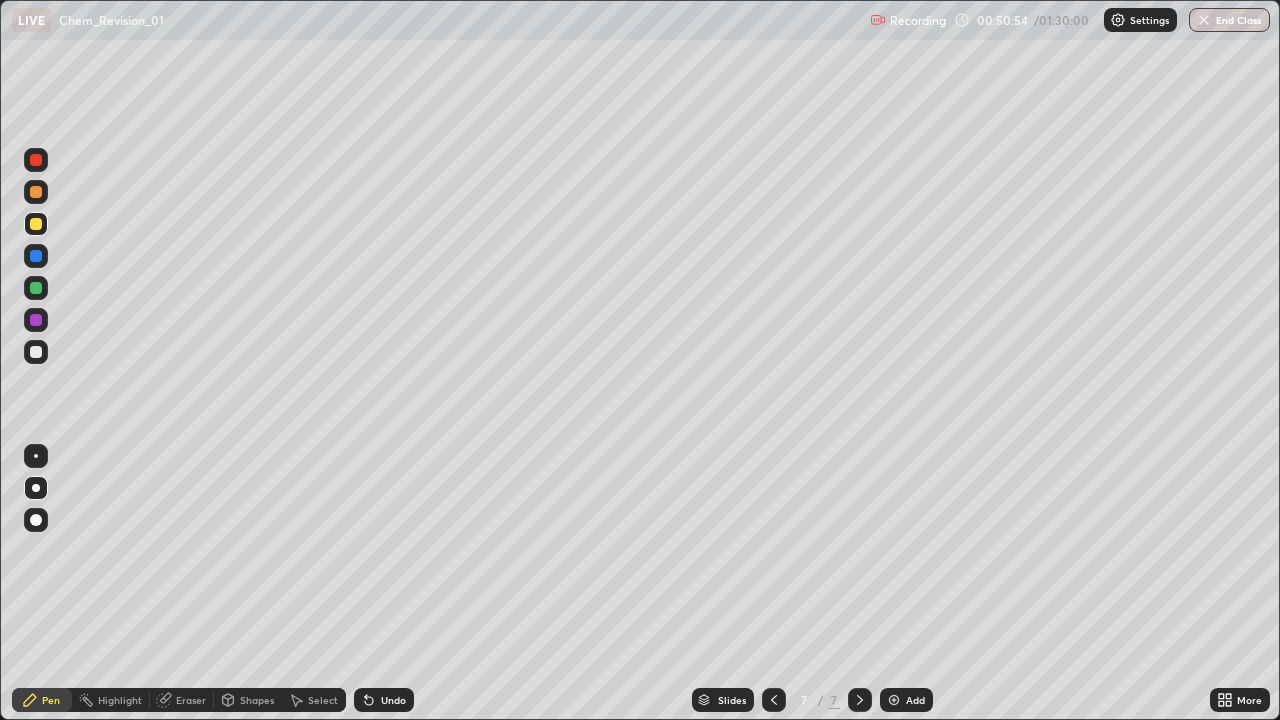 click on "Undo" at bounding box center [393, 700] 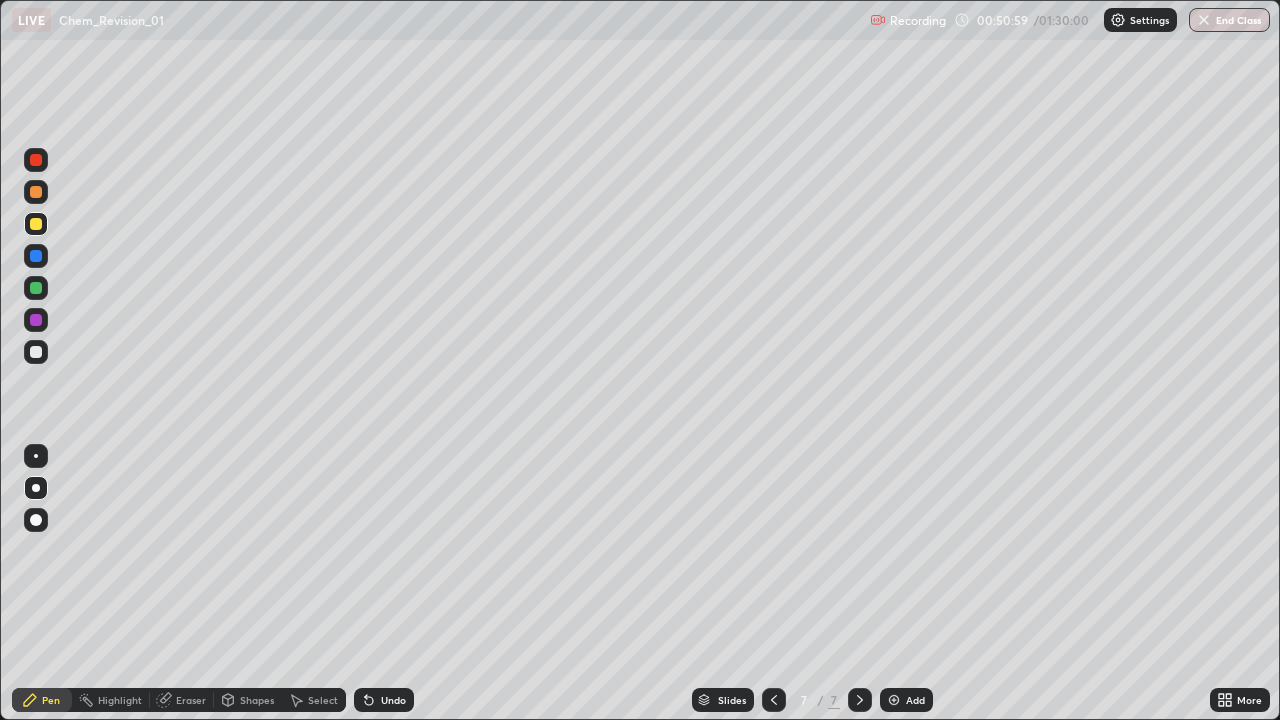 click at bounding box center (36, 352) 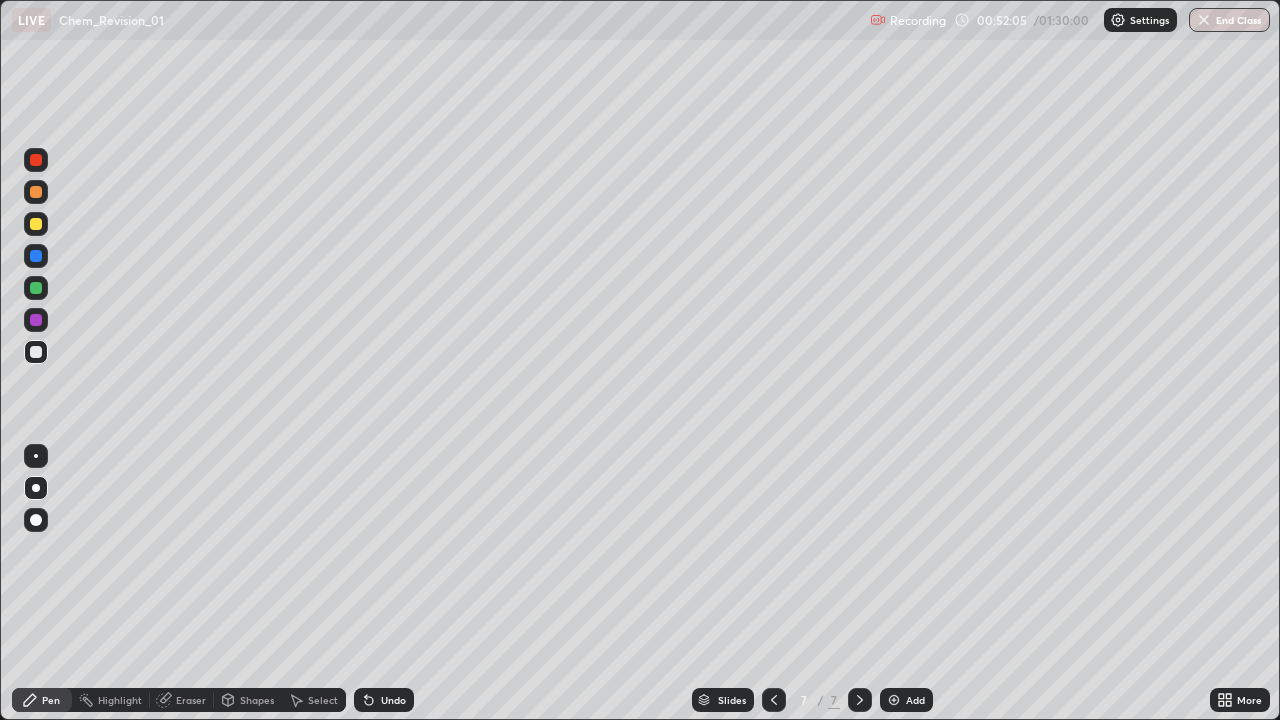 click on "Add" at bounding box center [915, 700] 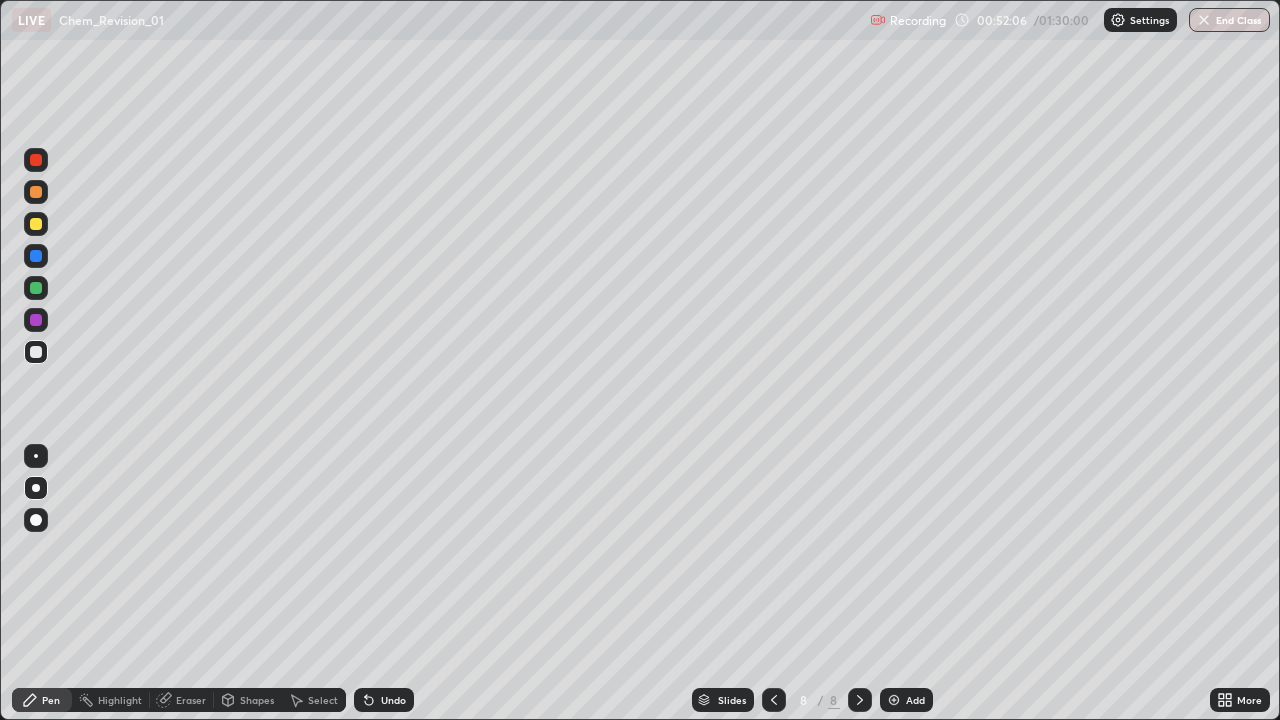 click on "Shapes" at bounding box center [248, 700] 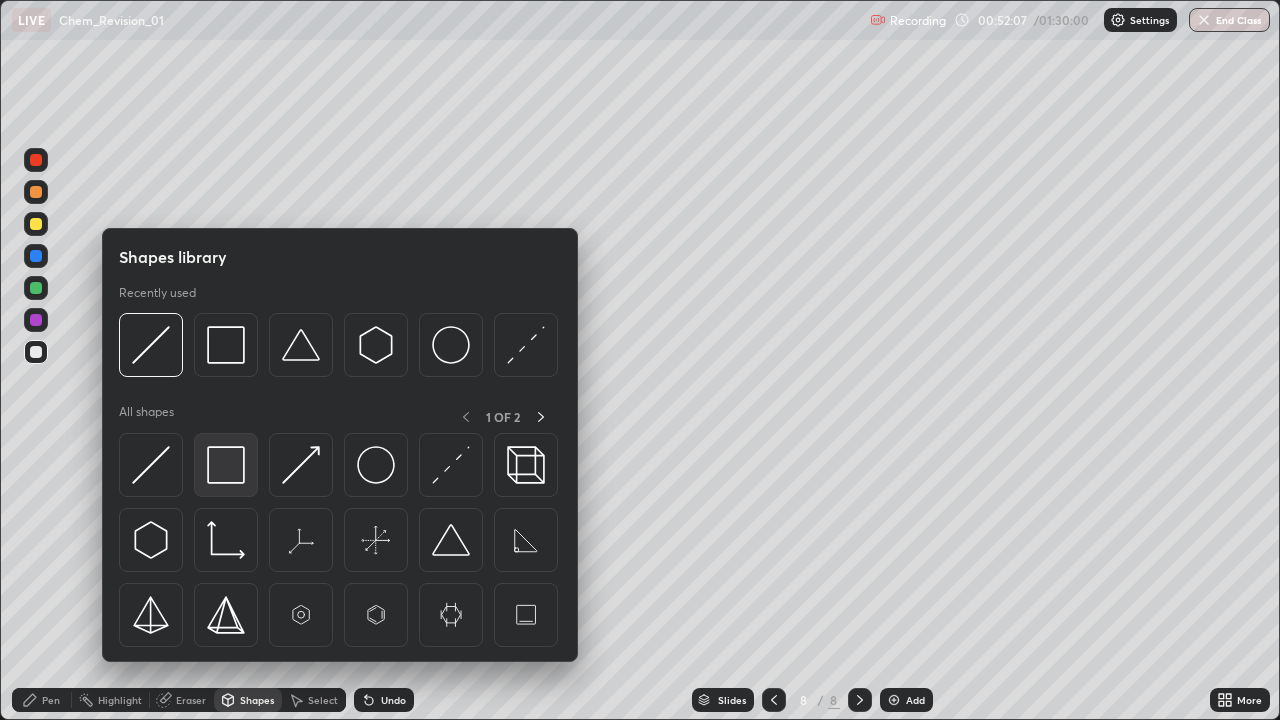 click at bounding box center (226, 465) 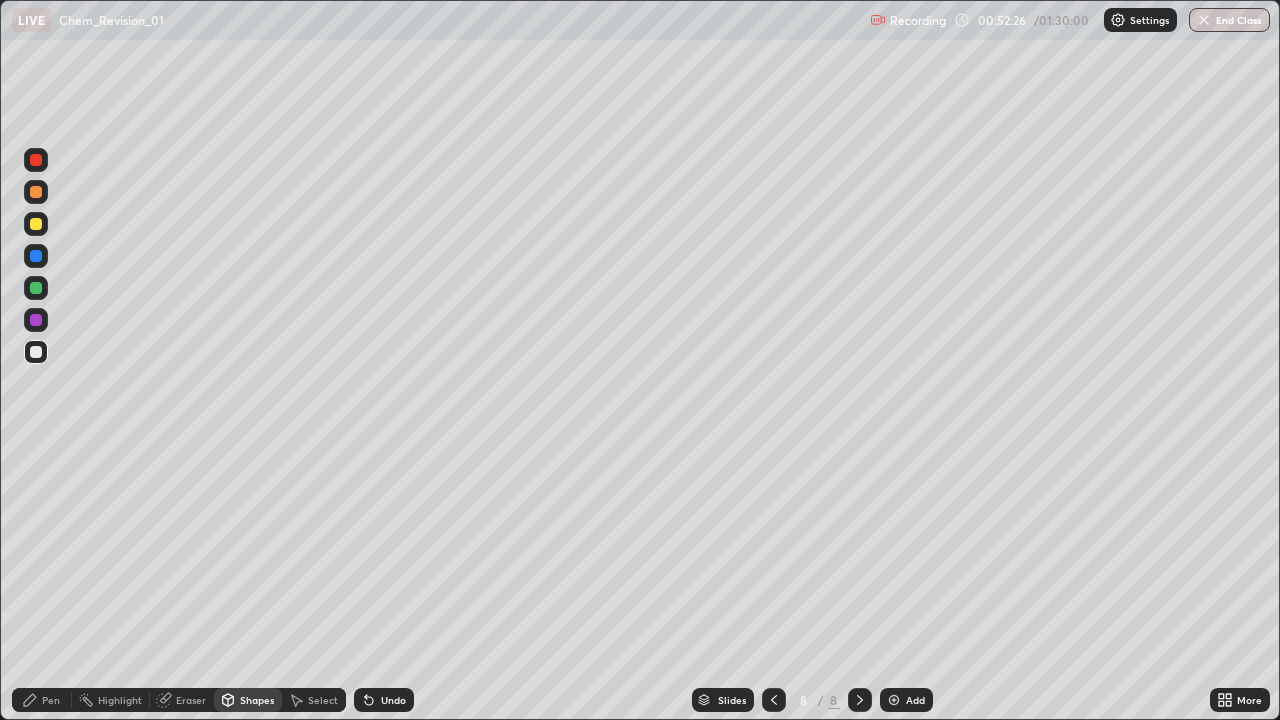 click on "Undo" at bounding box center (393, 700) 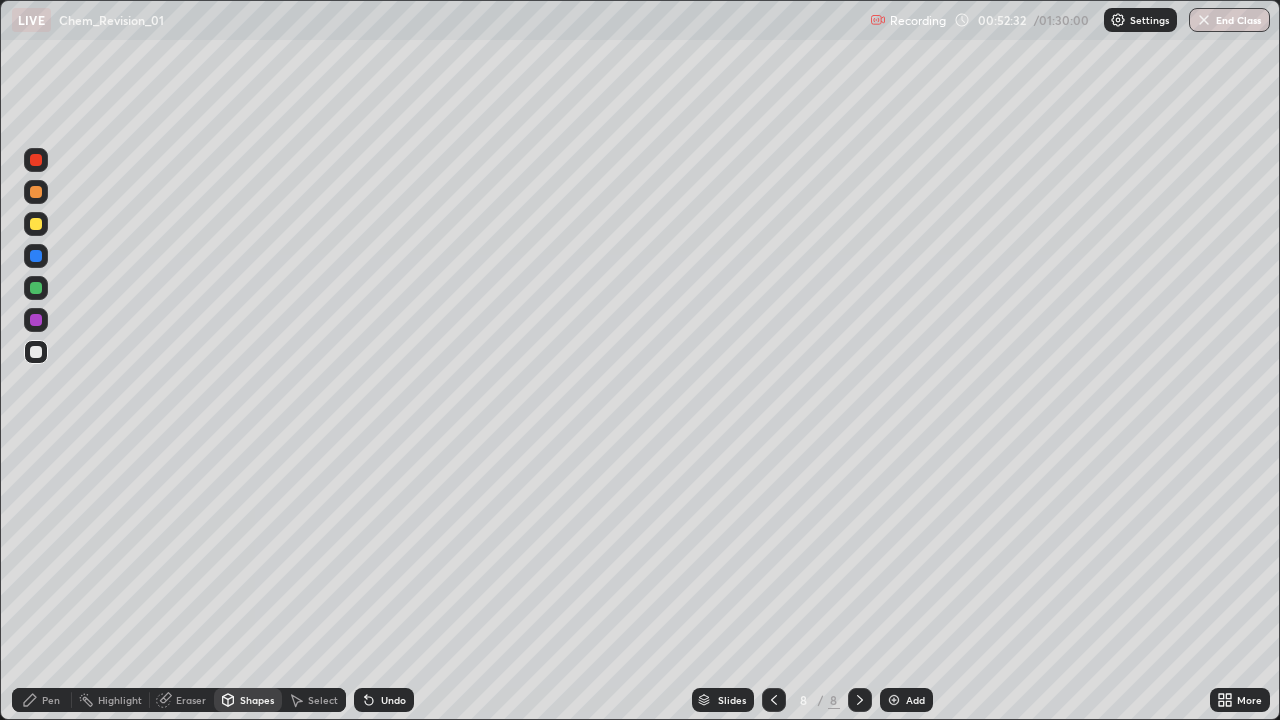 click on "Shapes" at bounding box center (257, 700) 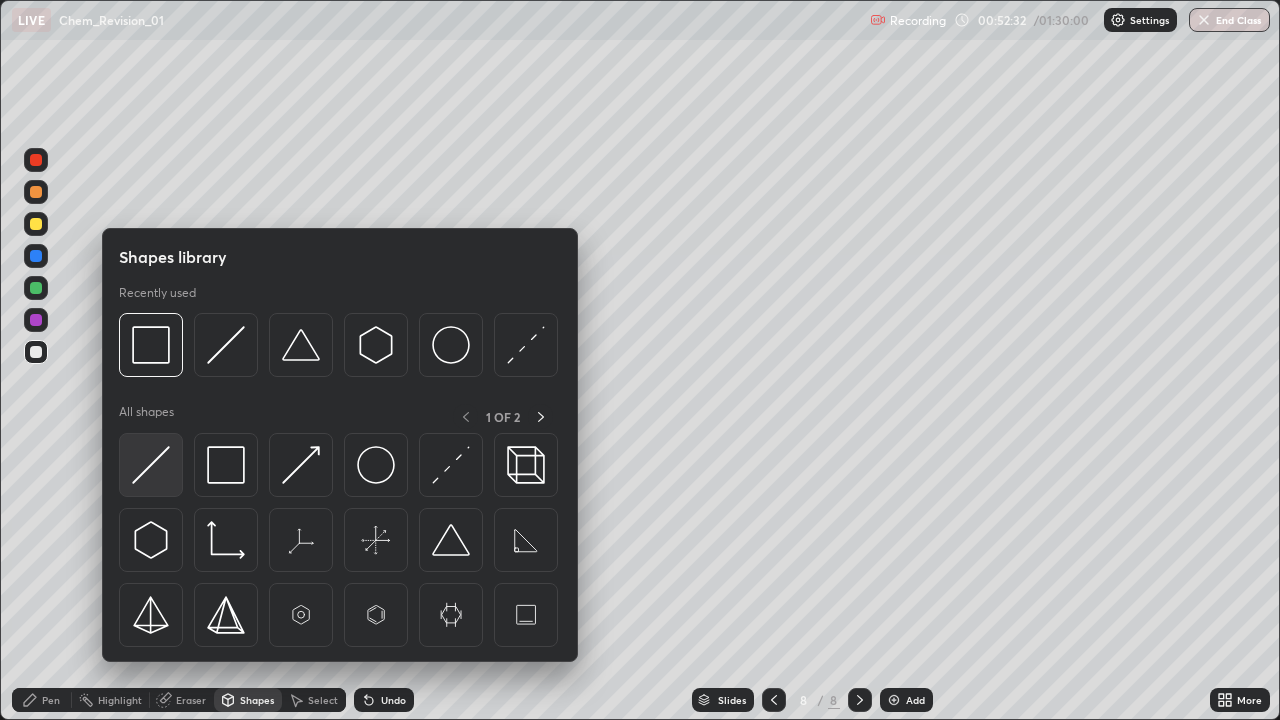 click at bounding box center (151, 465) 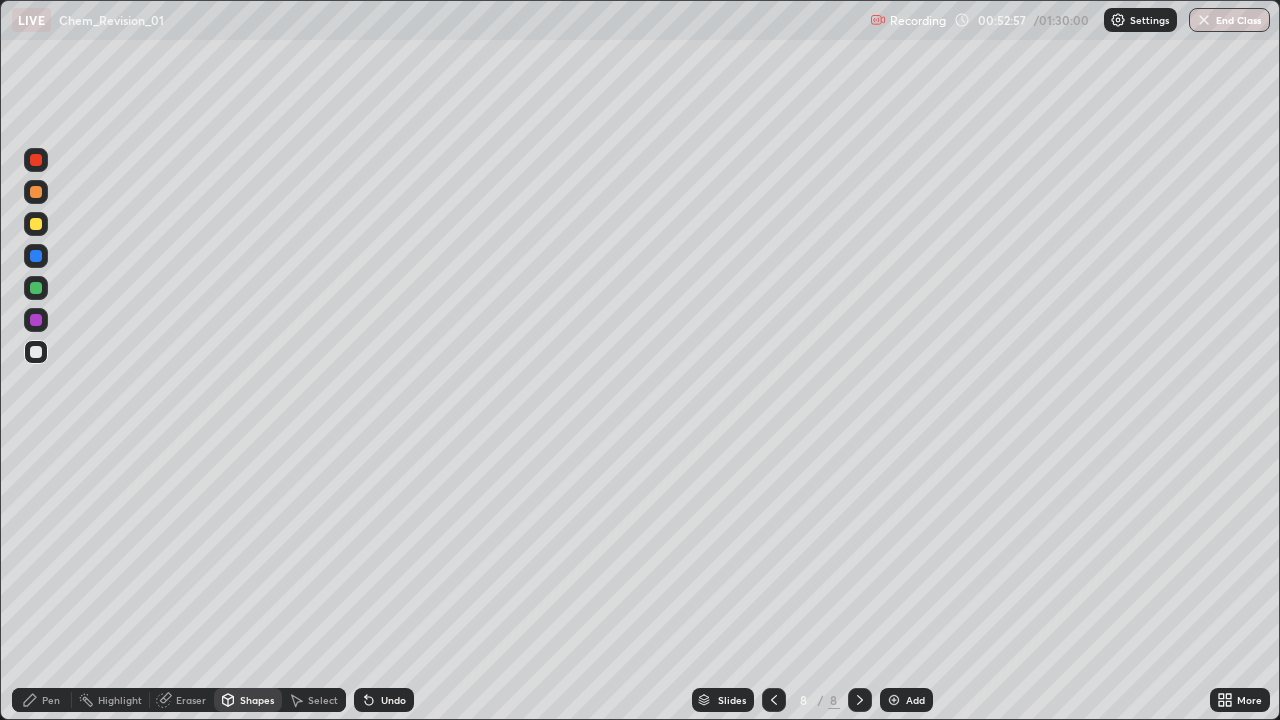 click on "Pen" at bounding box center (42, 700) 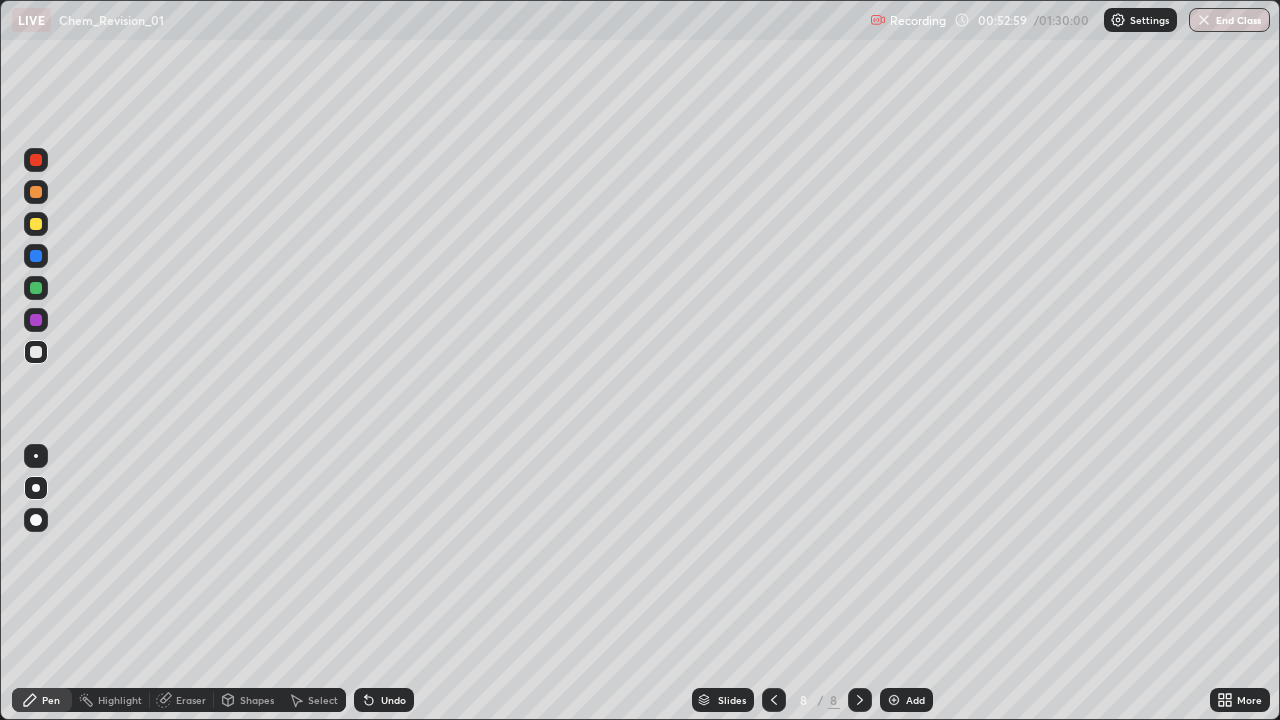 click on "Select" at bounding box center [323, 700] 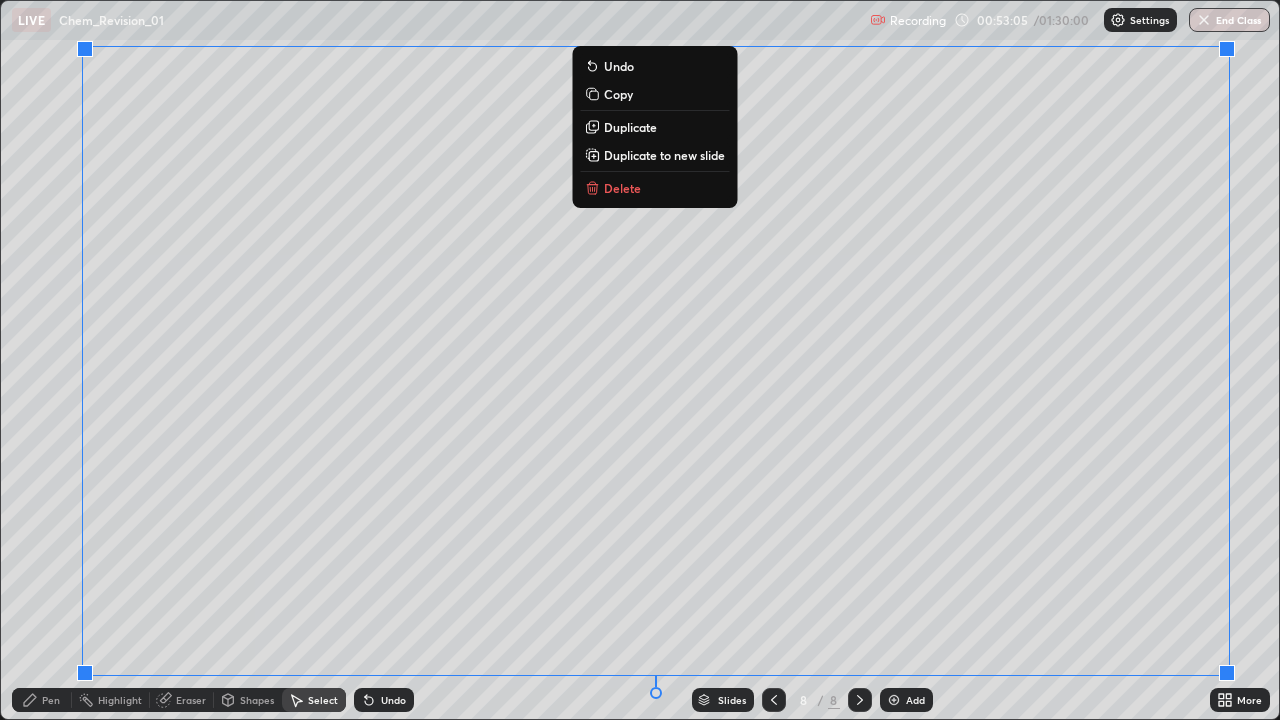 click on "Duplicate to new slide" at bounding box center (664, 155) 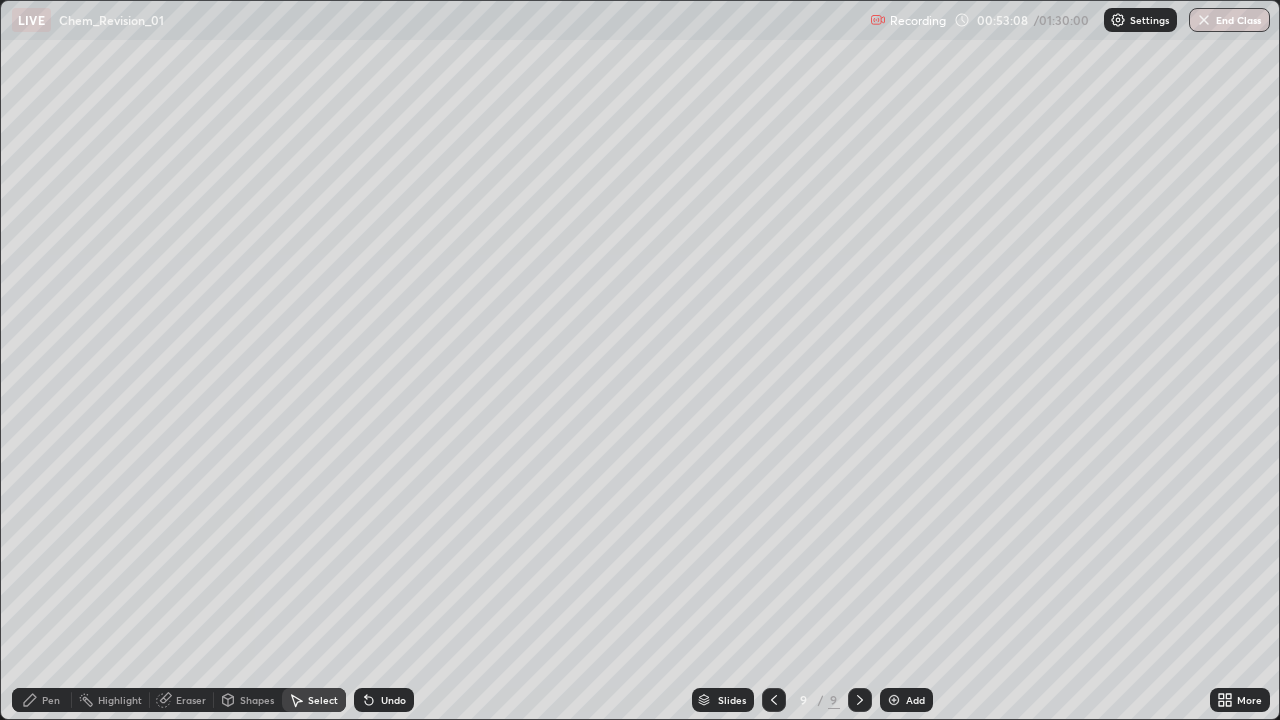 click 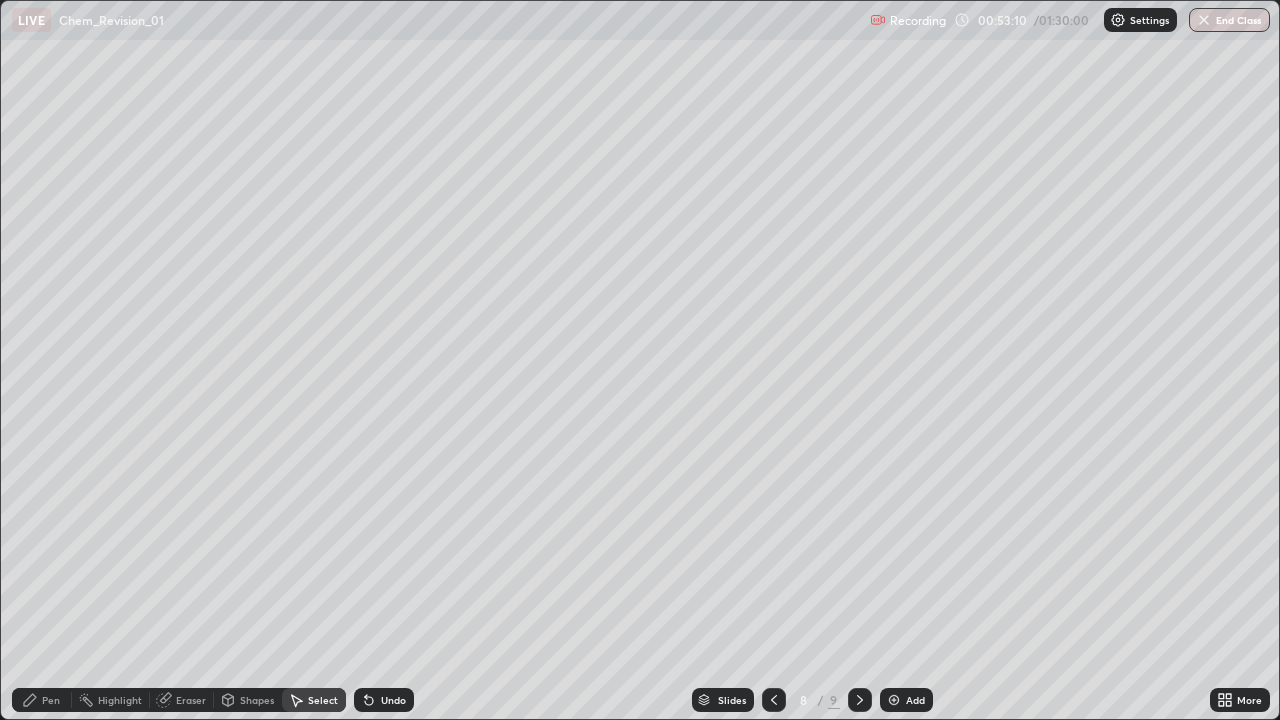 click on "Pen" at bounding box center (42, 700) 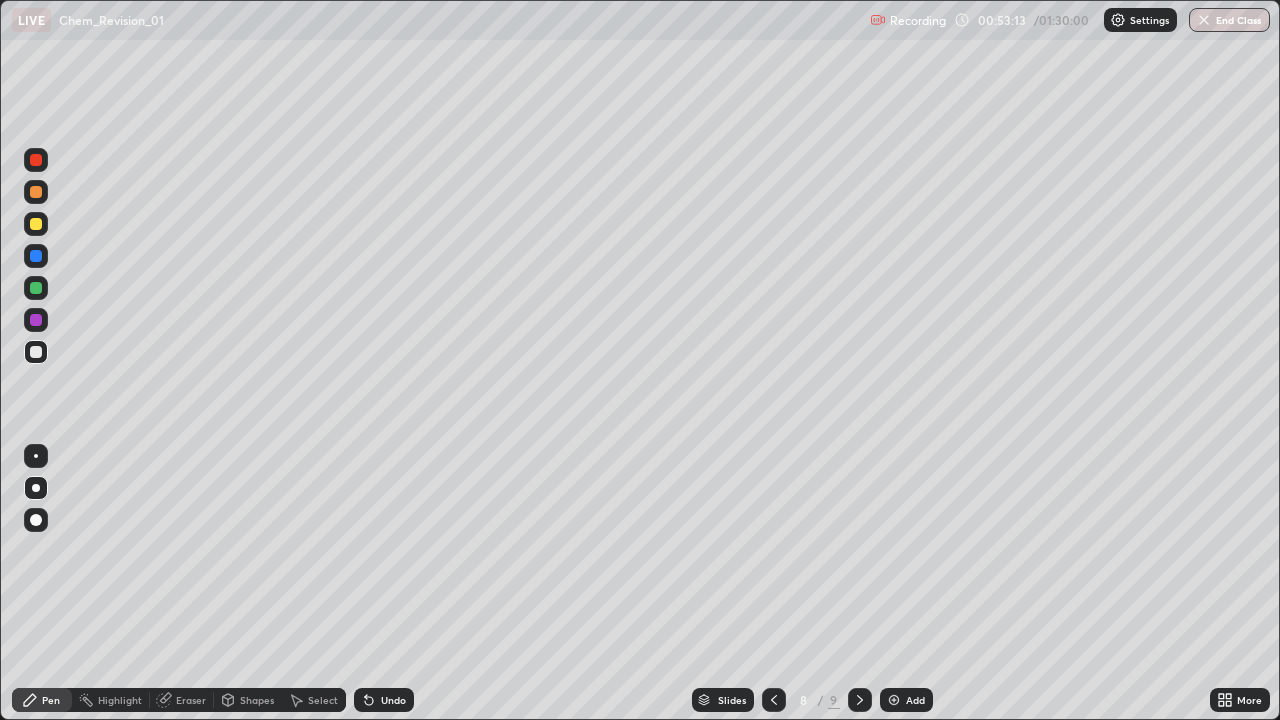 click on "Undo" at bounding box center (393, 700) 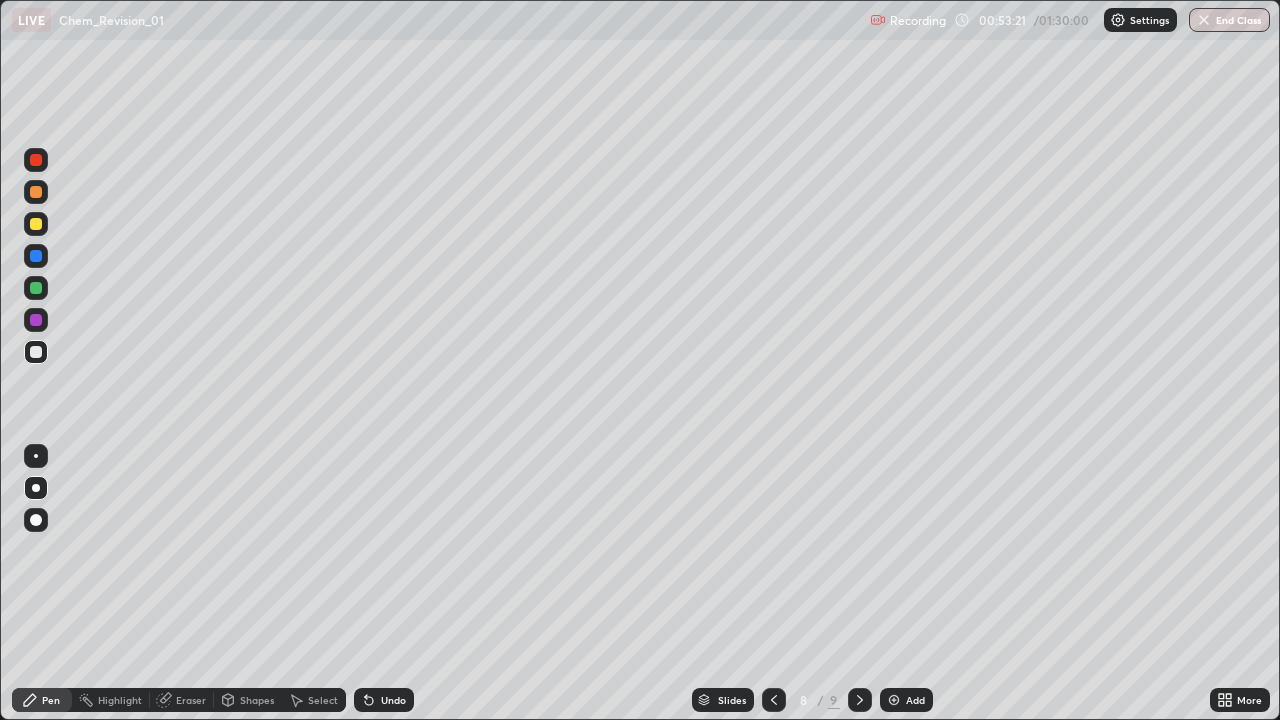 click at bounding box center [36, 192] 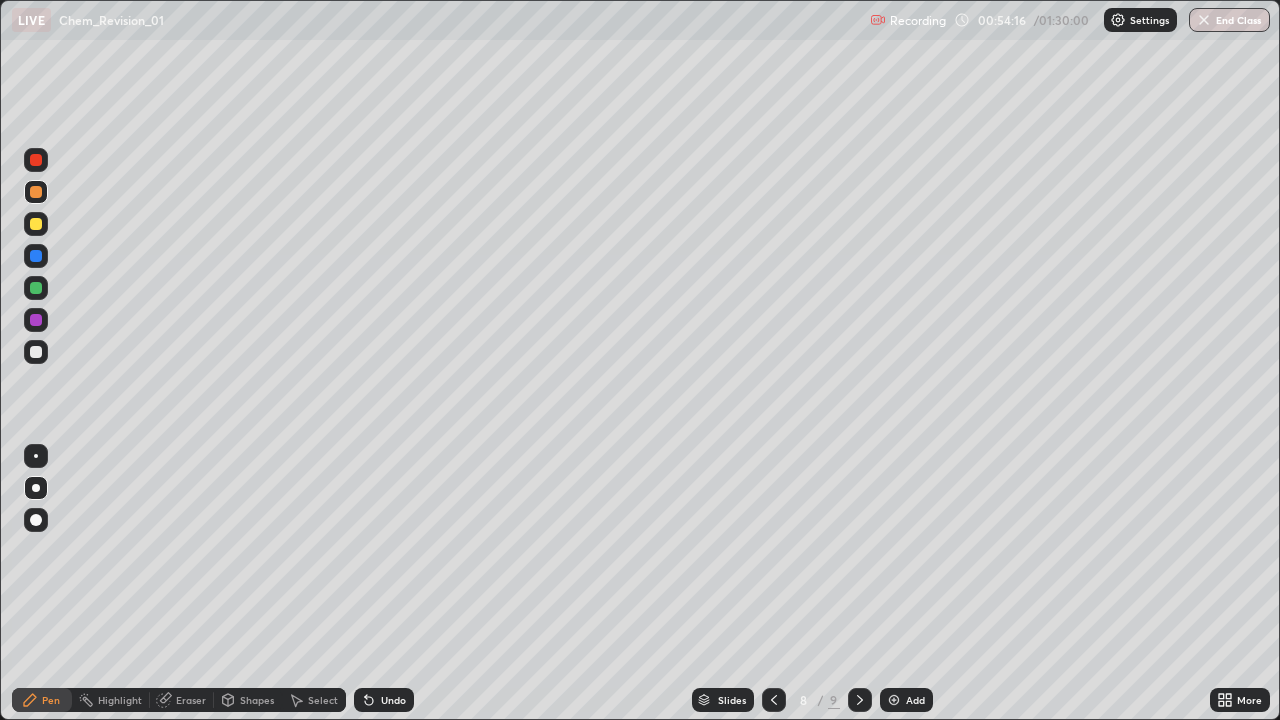 click on "Eraser" at bounding box center [182, 700] 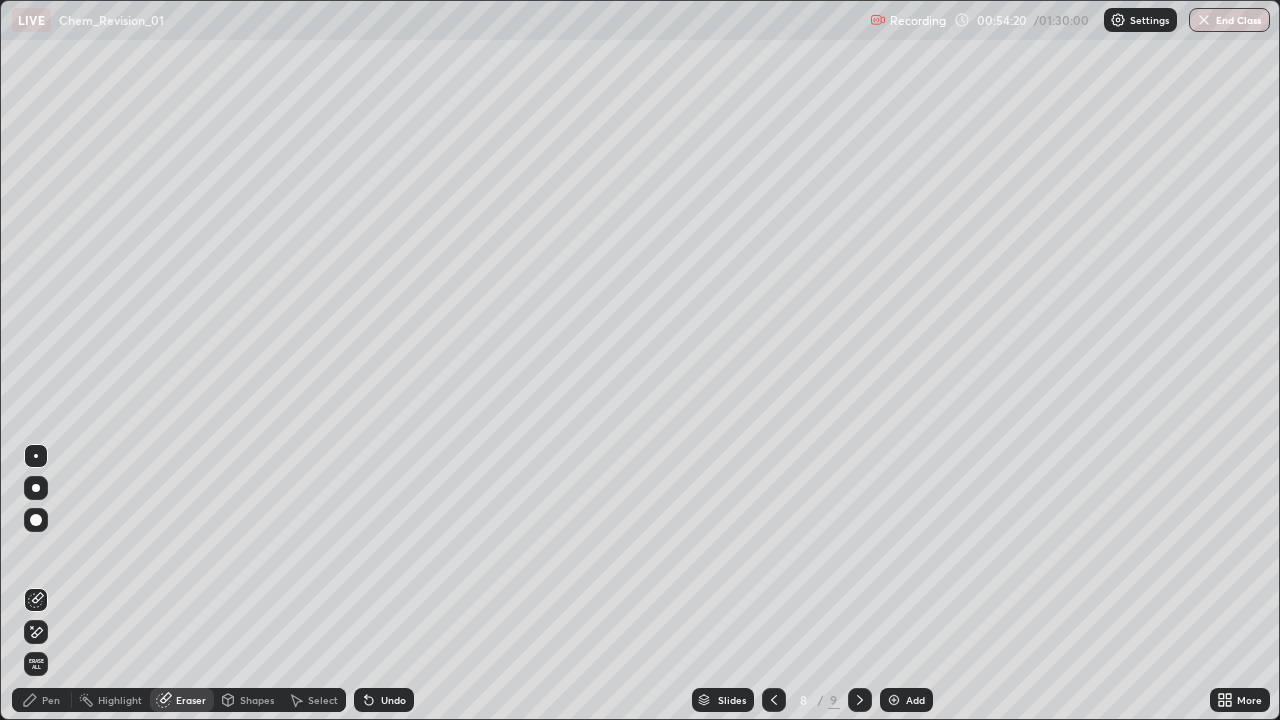 click on "Pen" at bounding box center [51, 700] 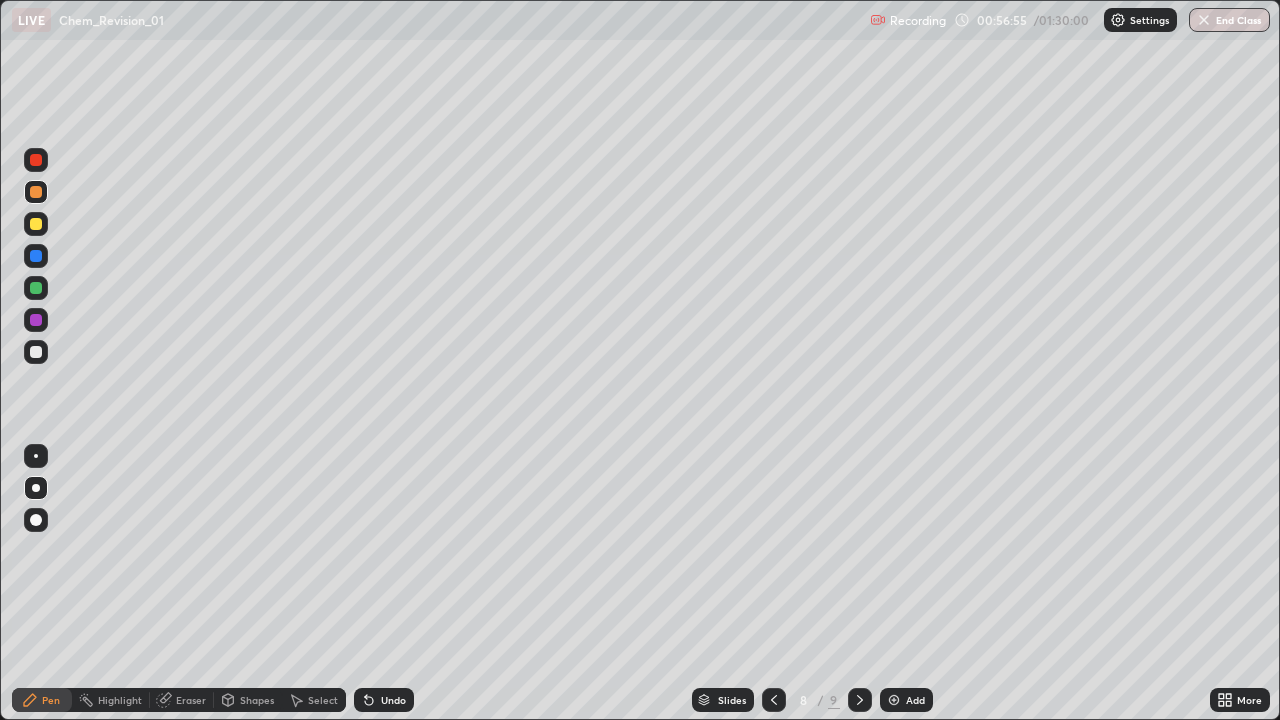 click 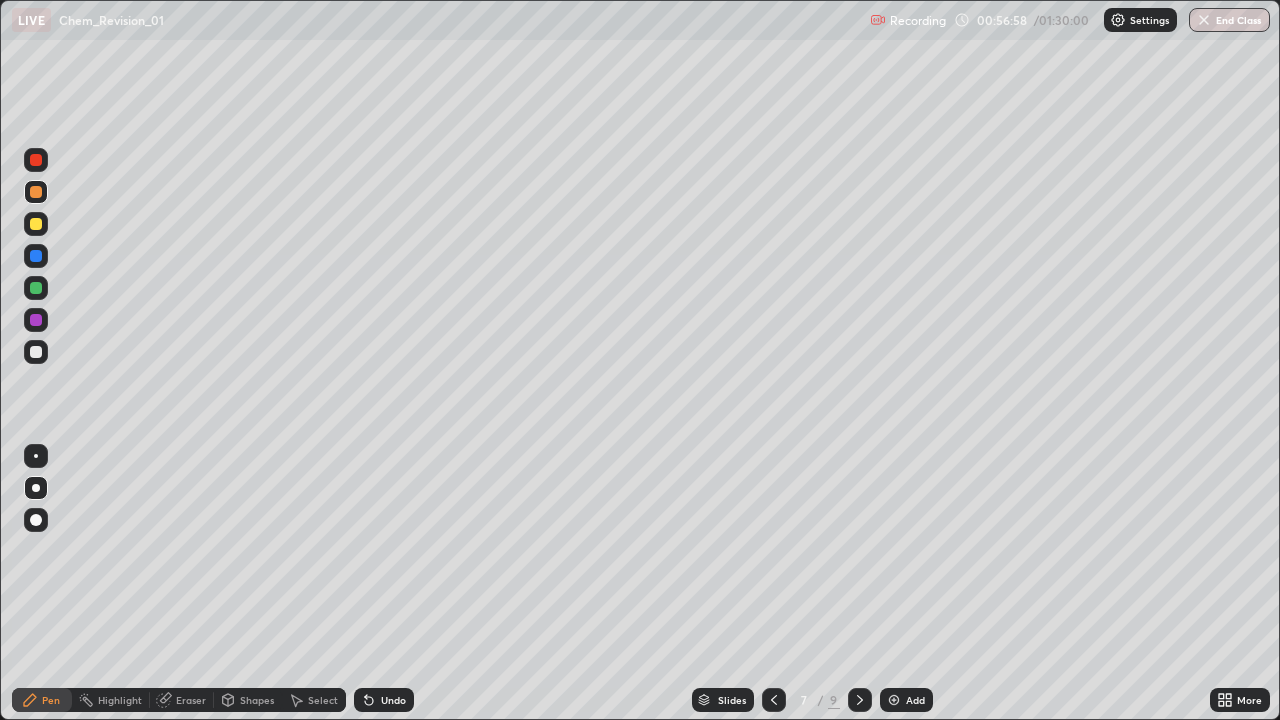 click 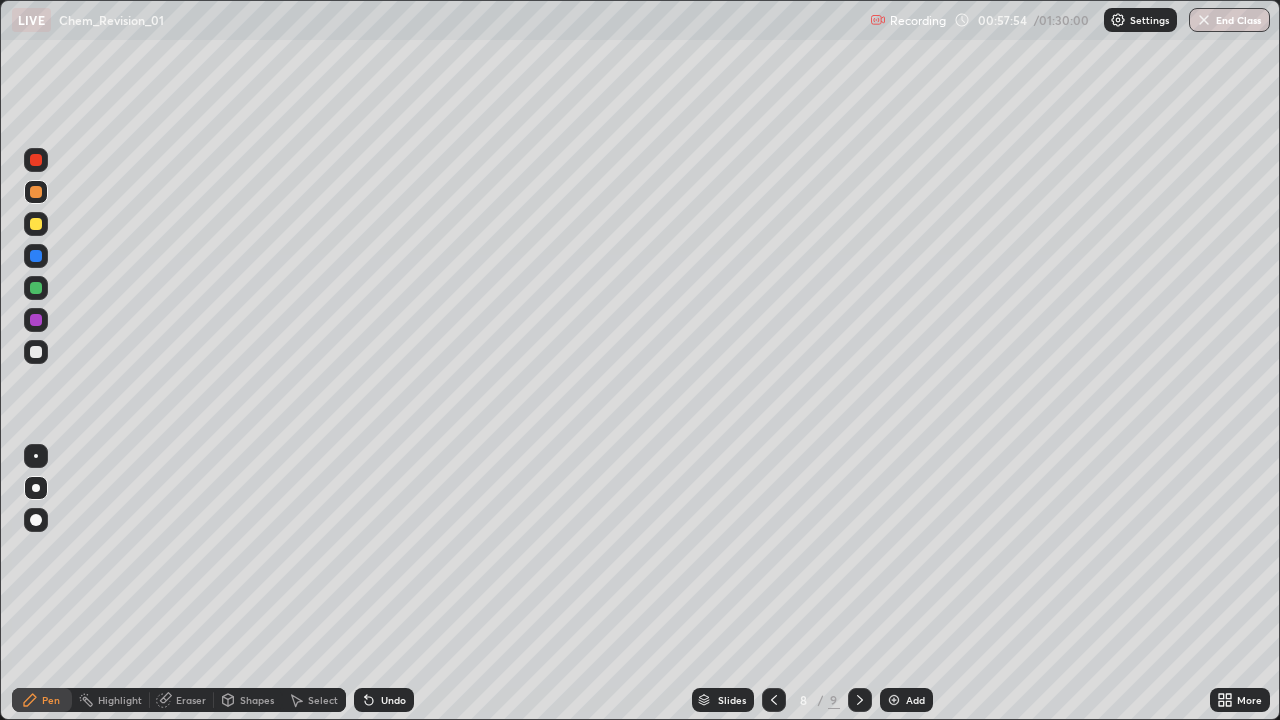 click at bounding box center (36, 224) 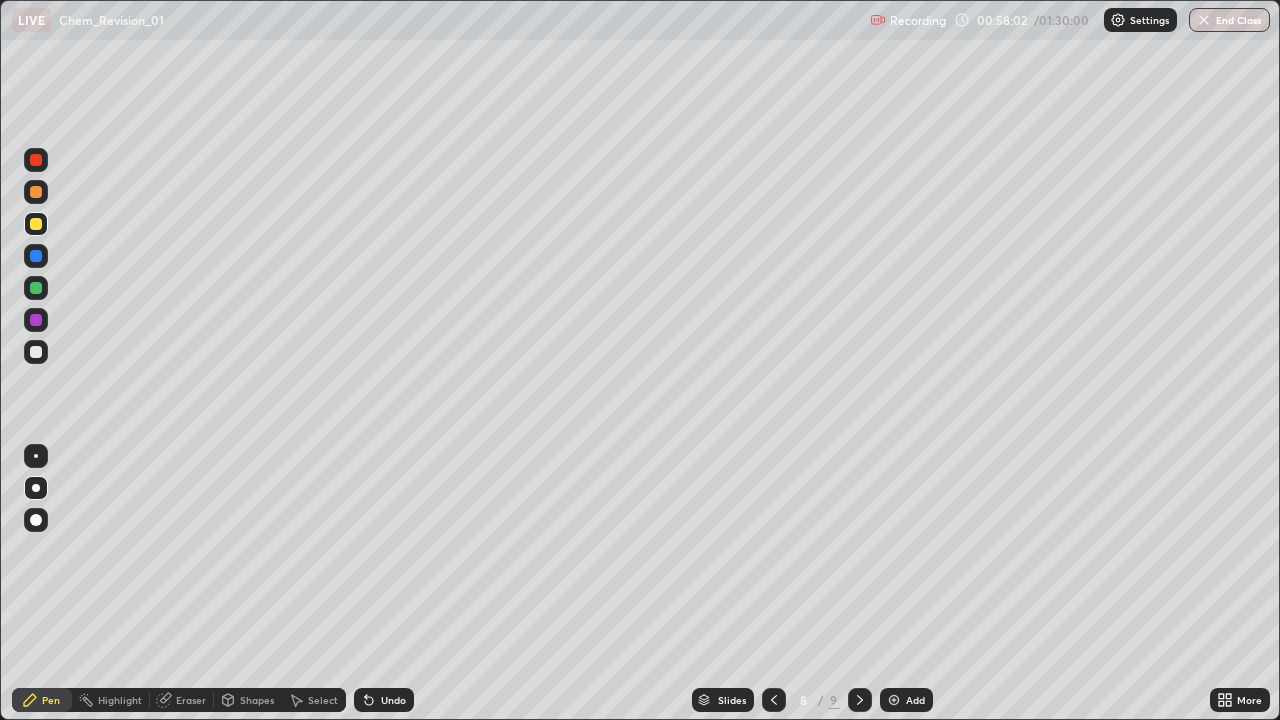 click 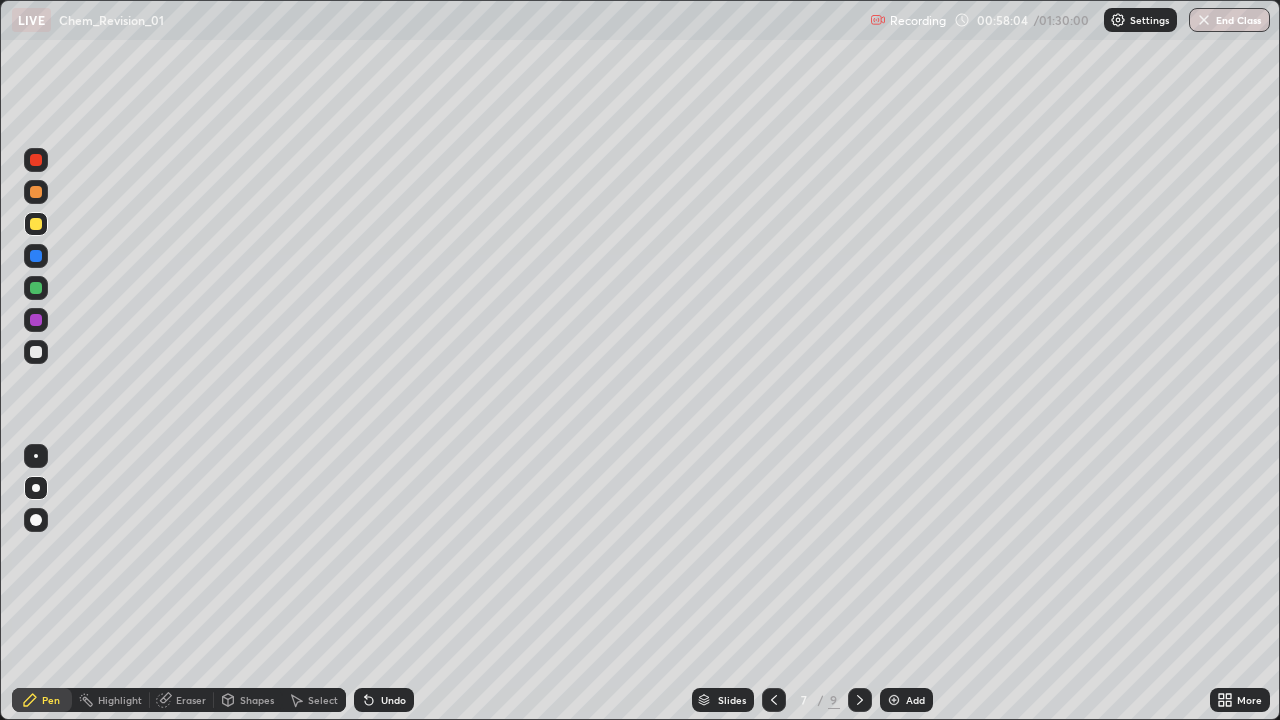 click 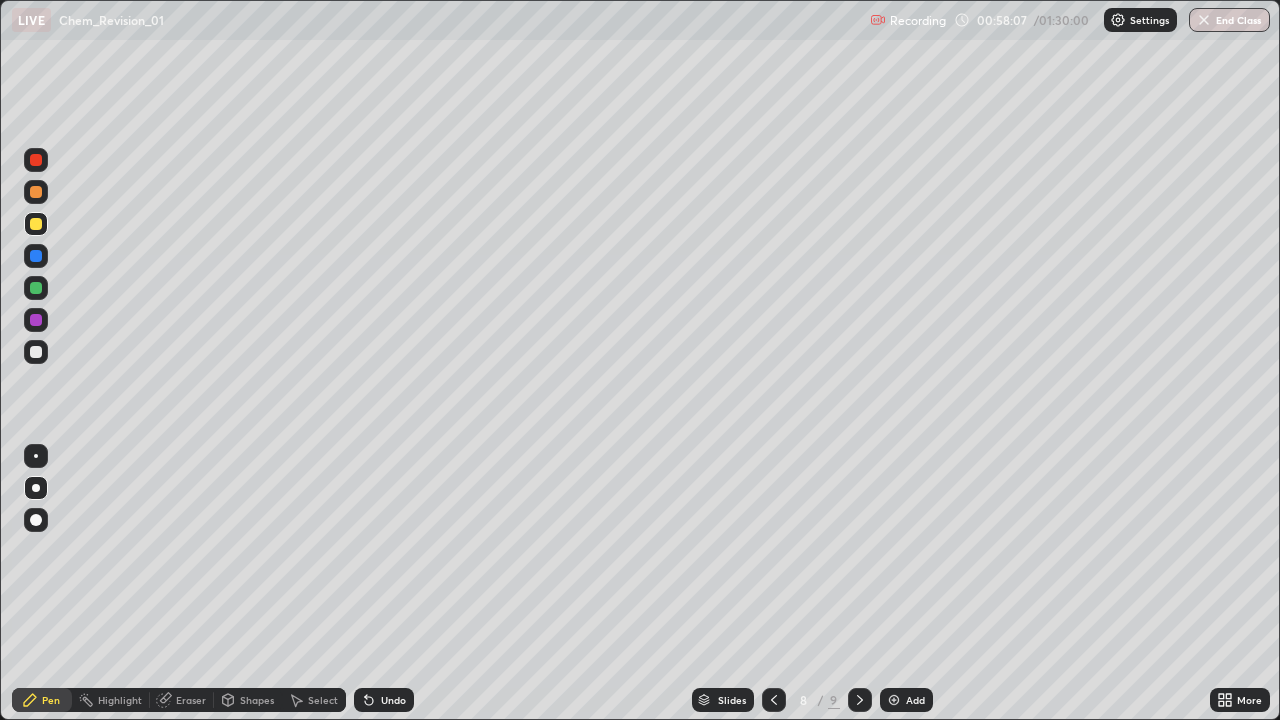 click 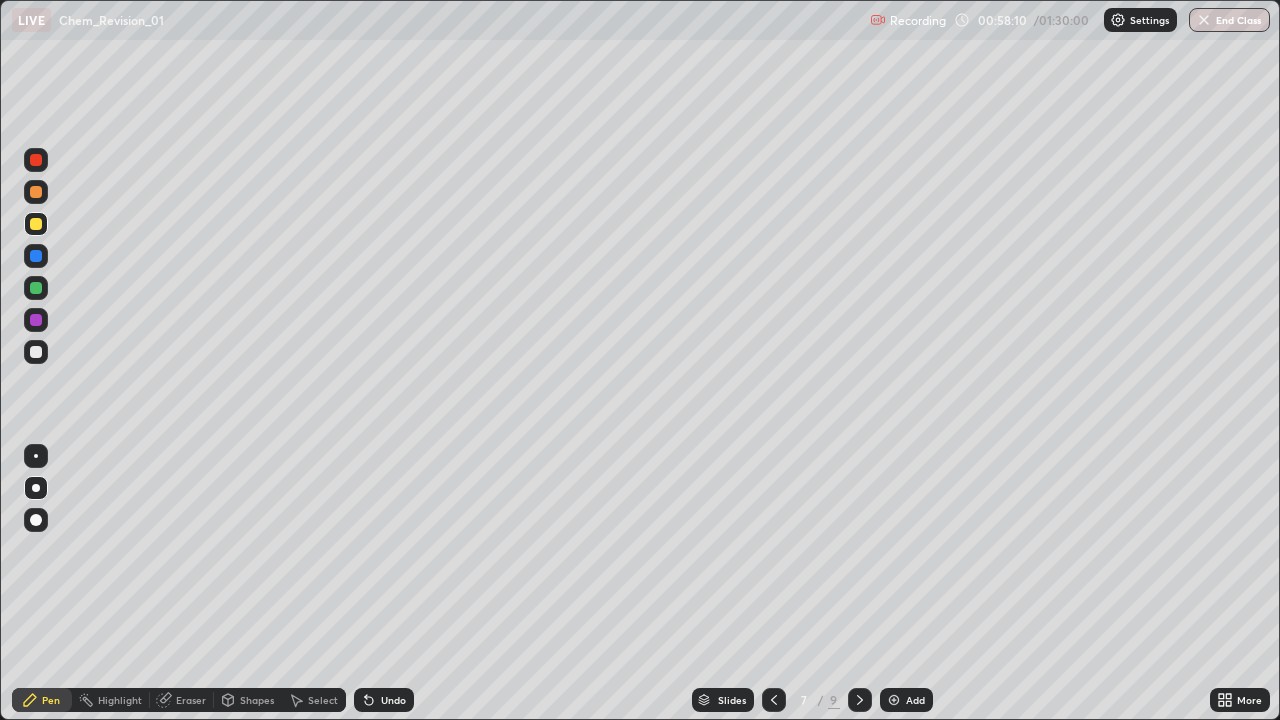 click 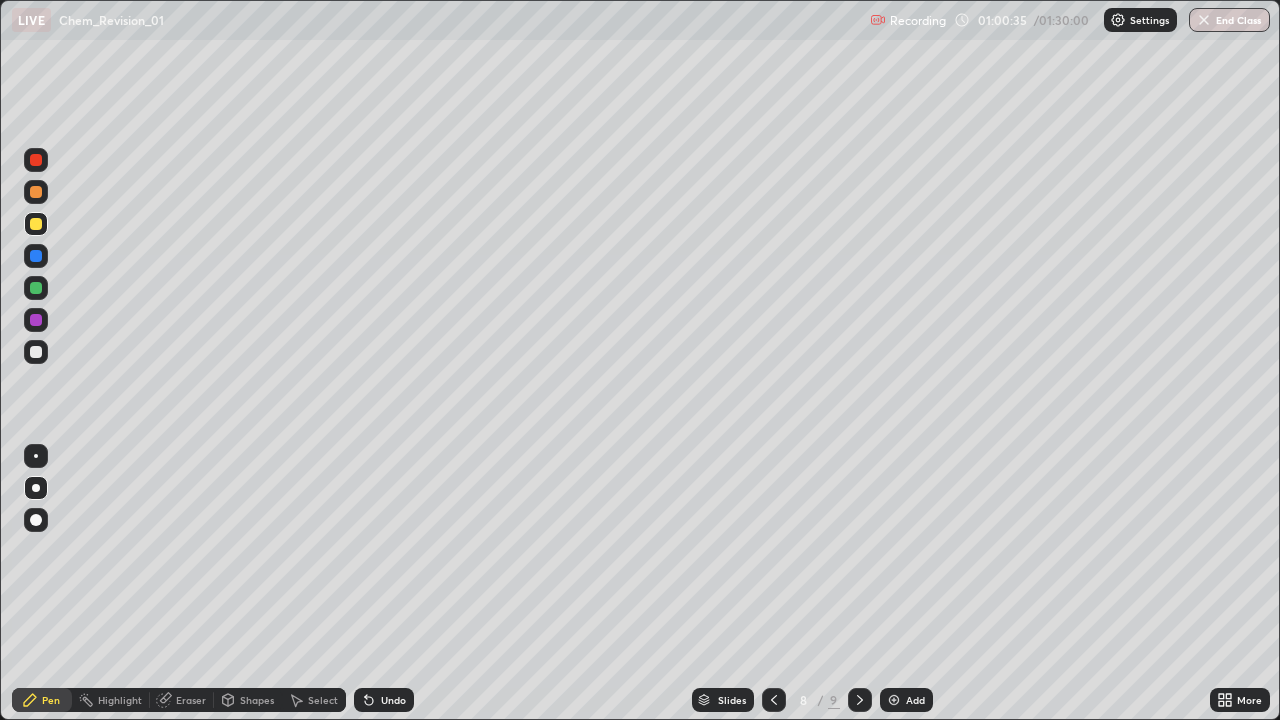 click at bounding box center (36, 352) 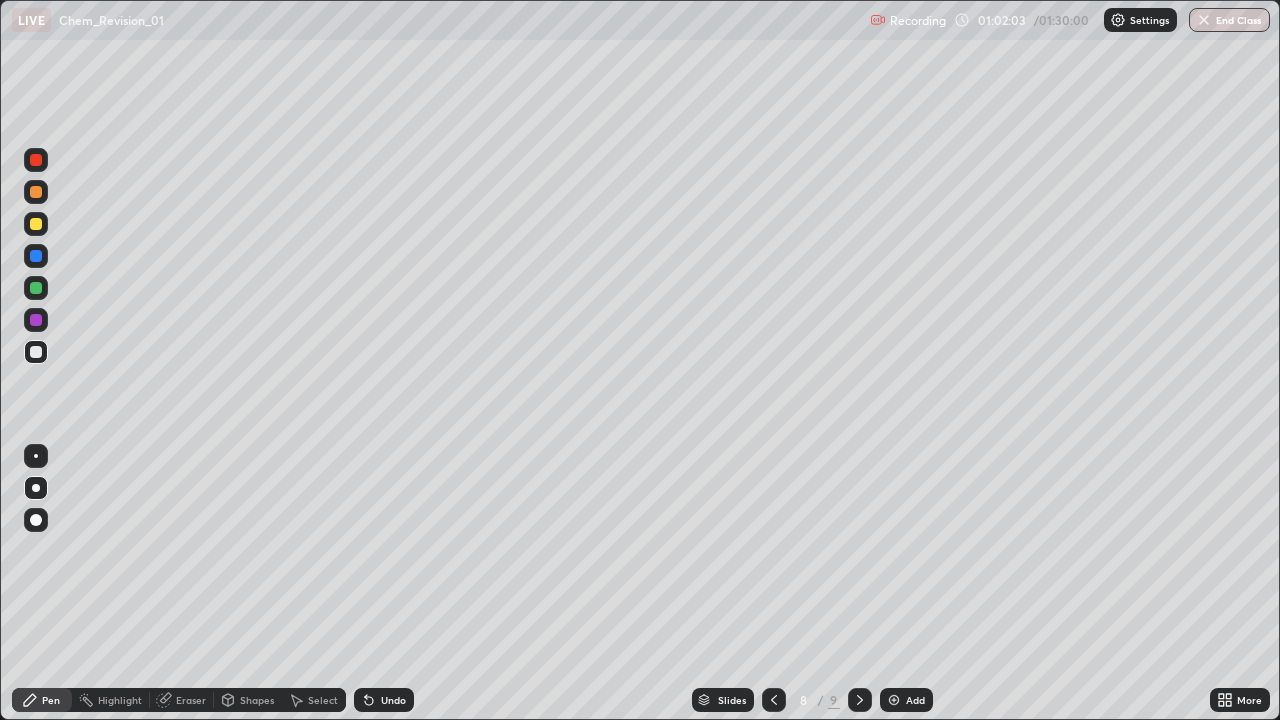 click on "Undo" at bounding box center [384, 700] 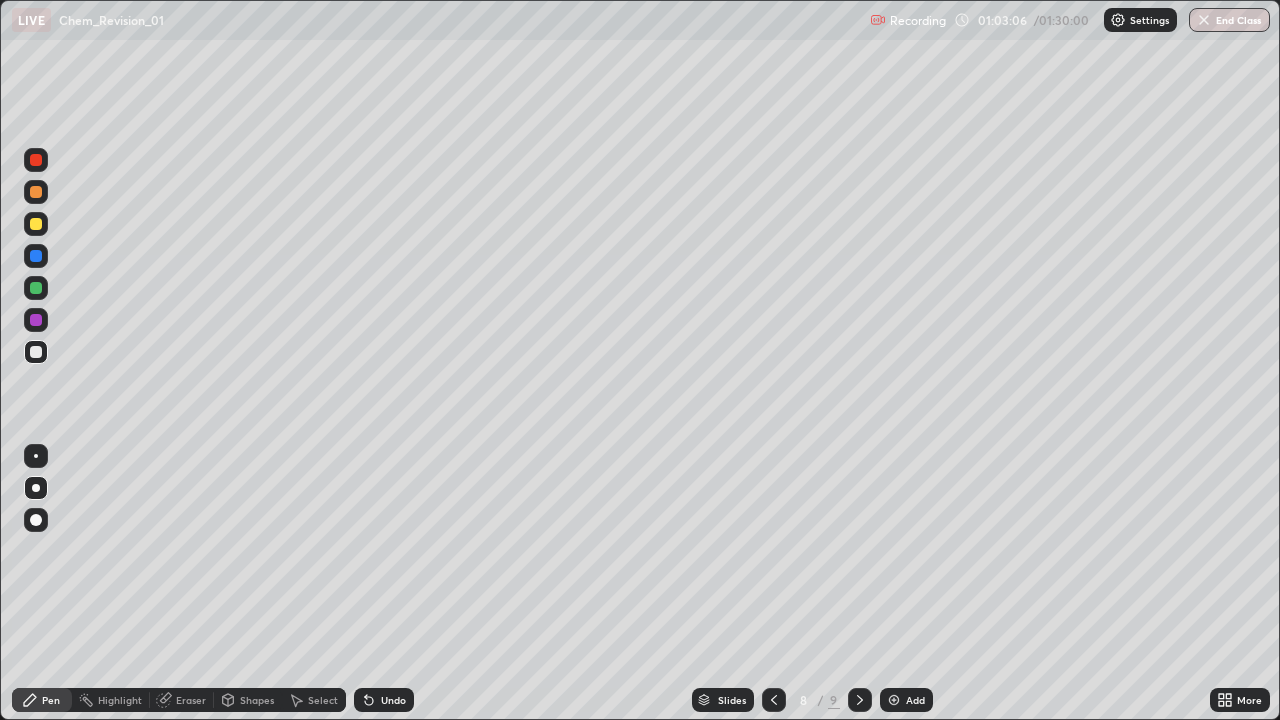 click on "Undo" at bounding box center [393, 700] 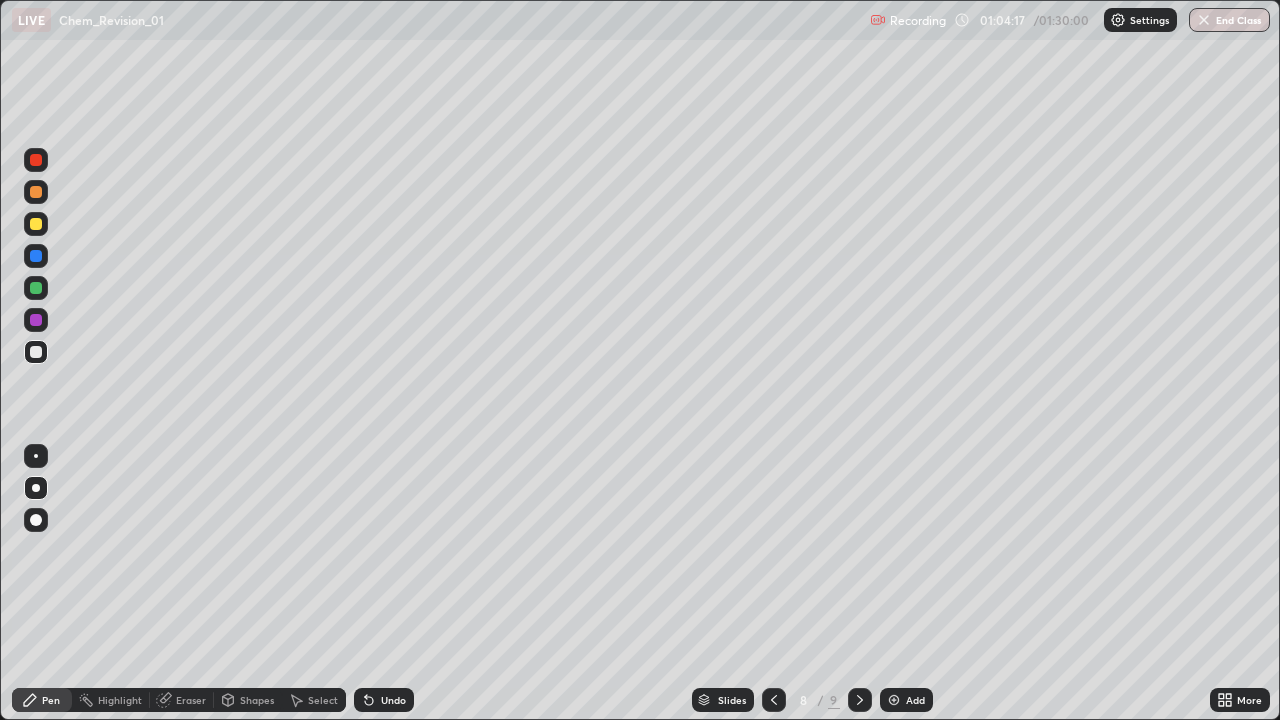click 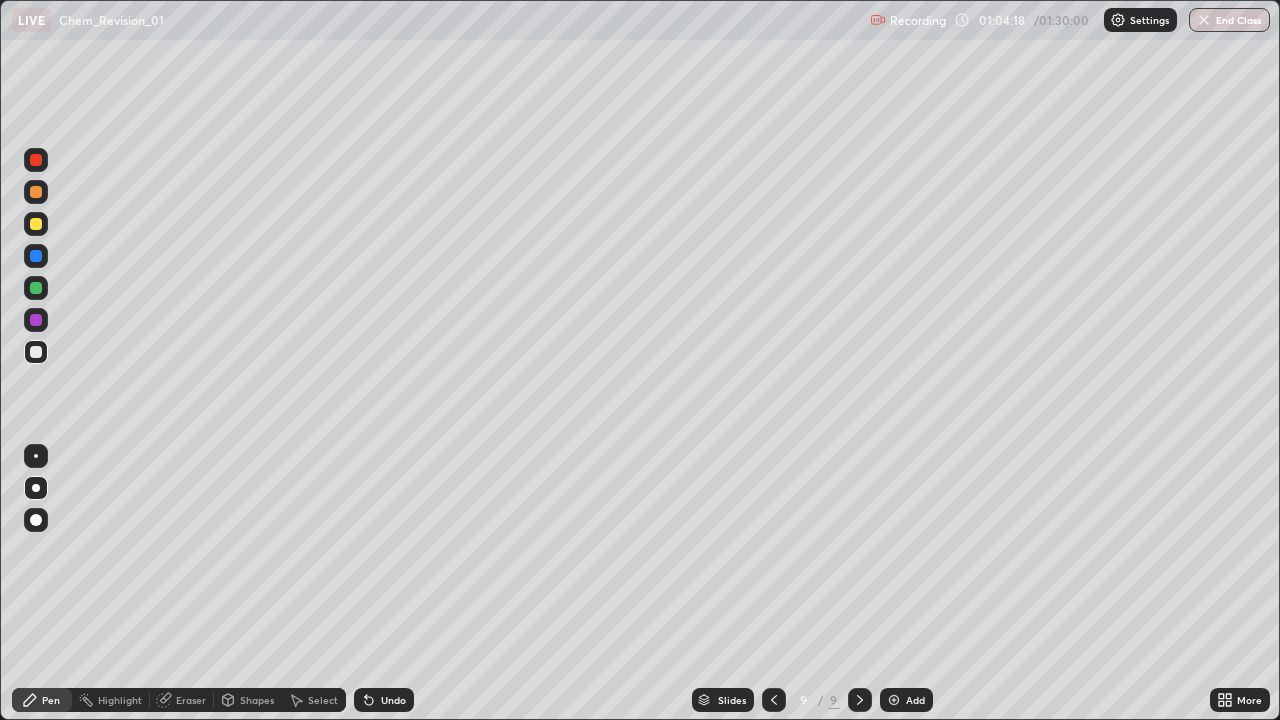 click at bounding box center [774, 700] 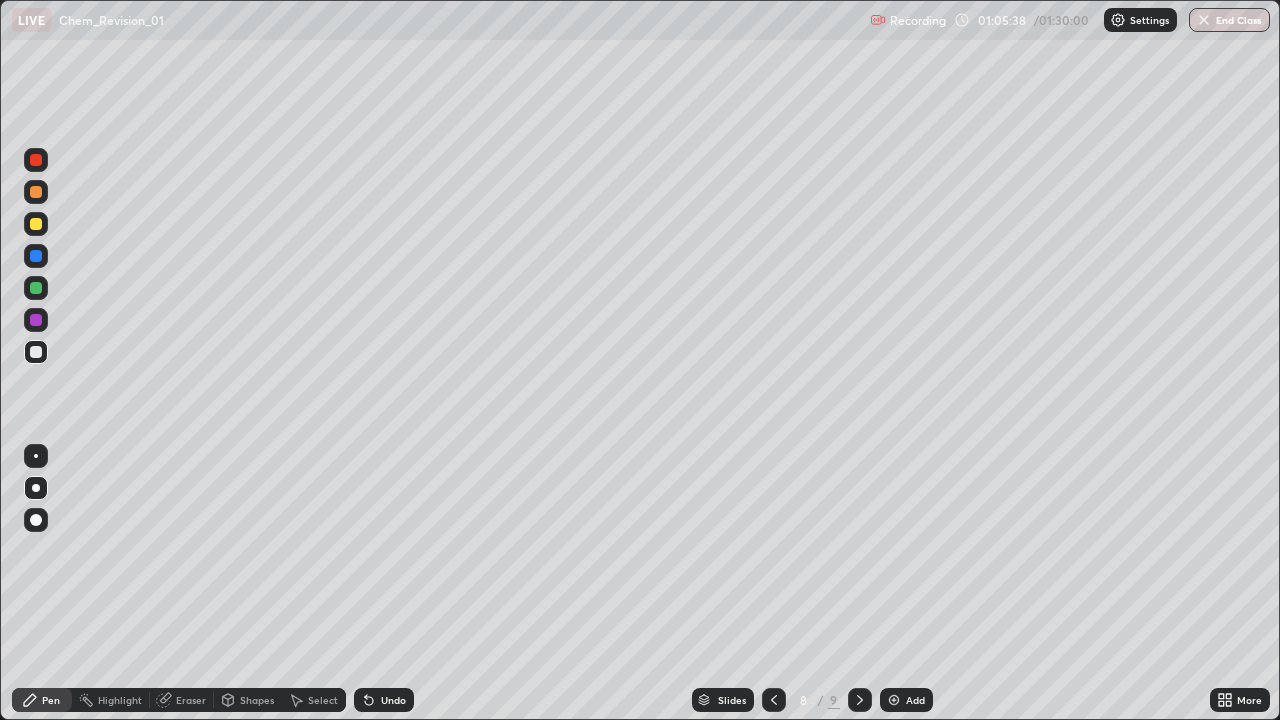click 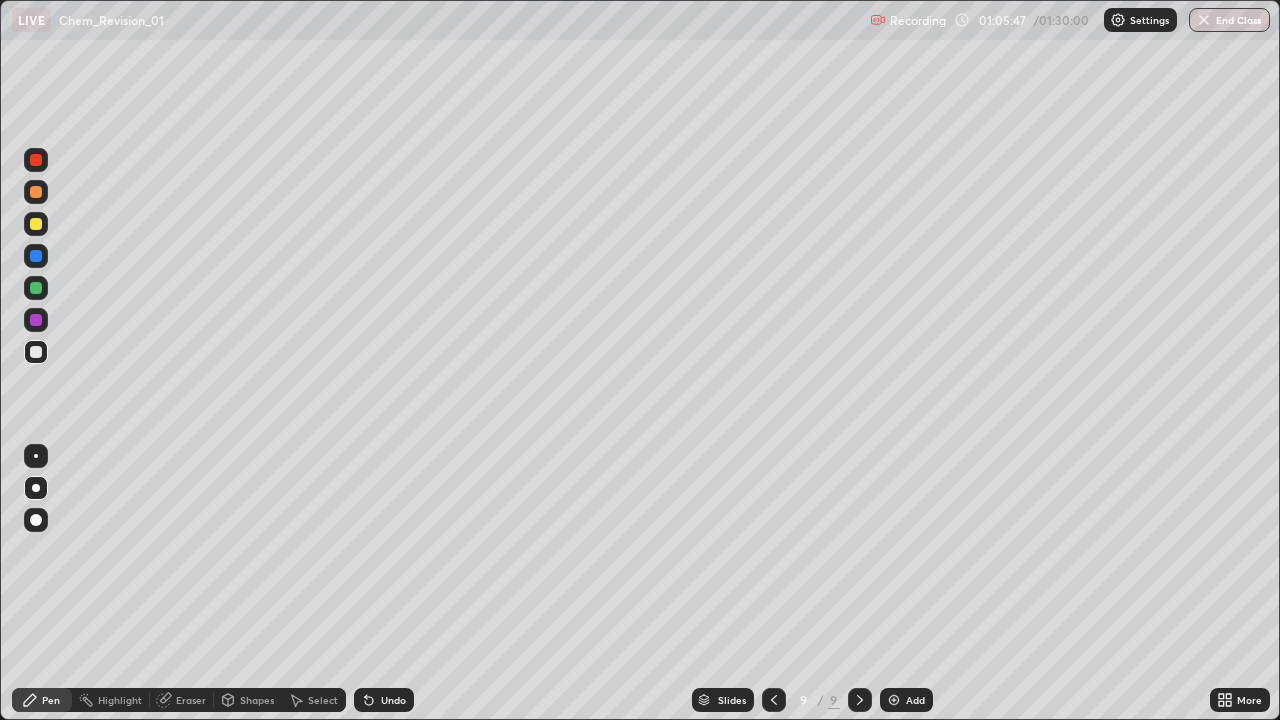 click on "Undo" at bounding box center (393, 700) 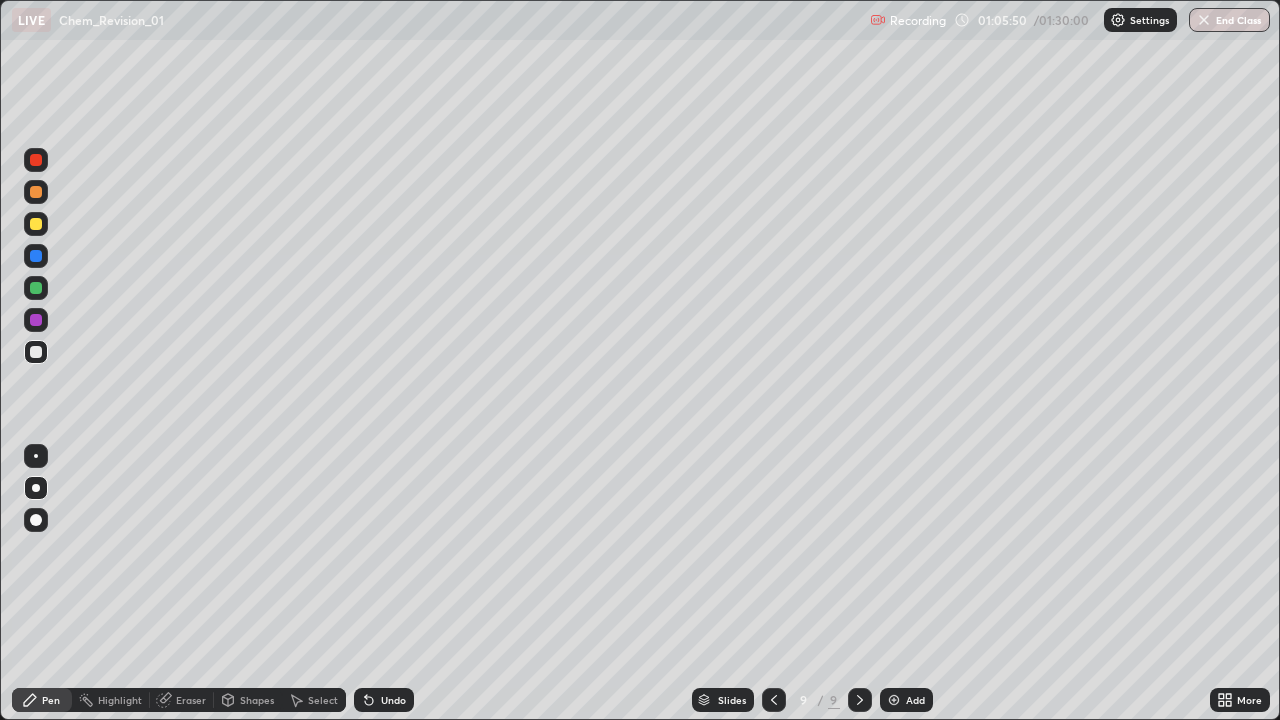 click on "Undo" at bounding box center (384, 700) 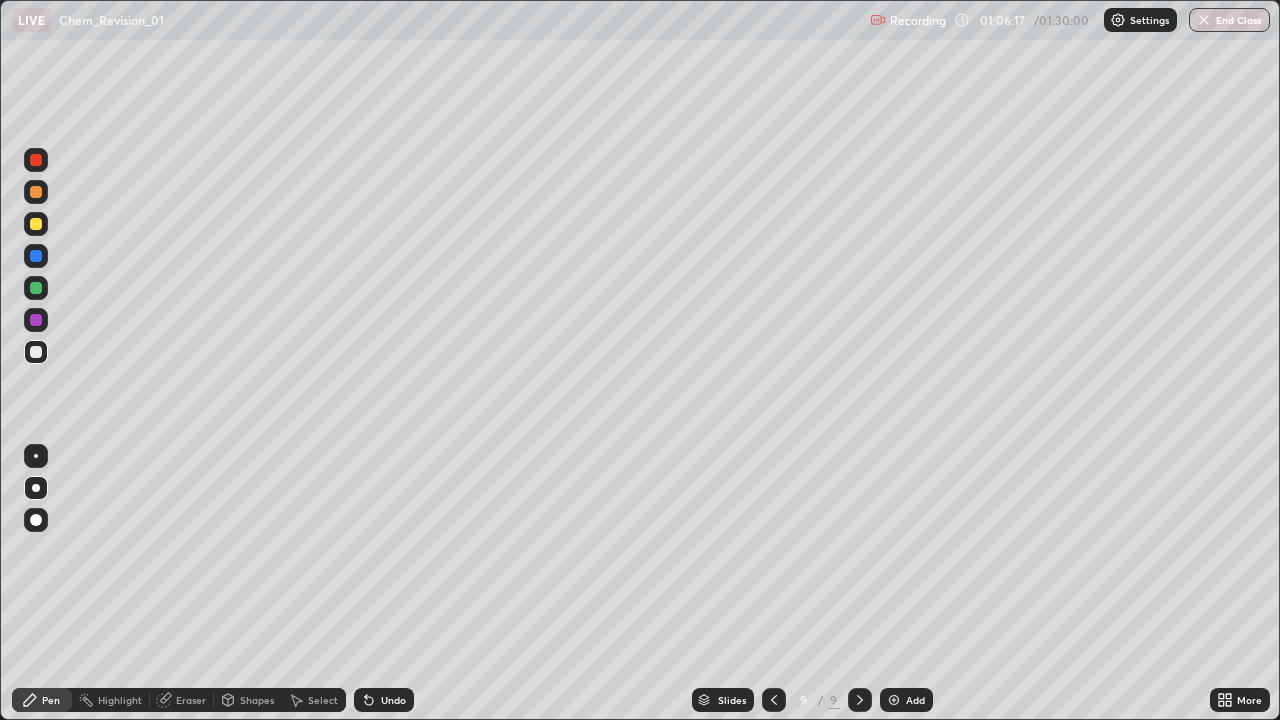 click on "Shapes" at bounding box center (257, 700) 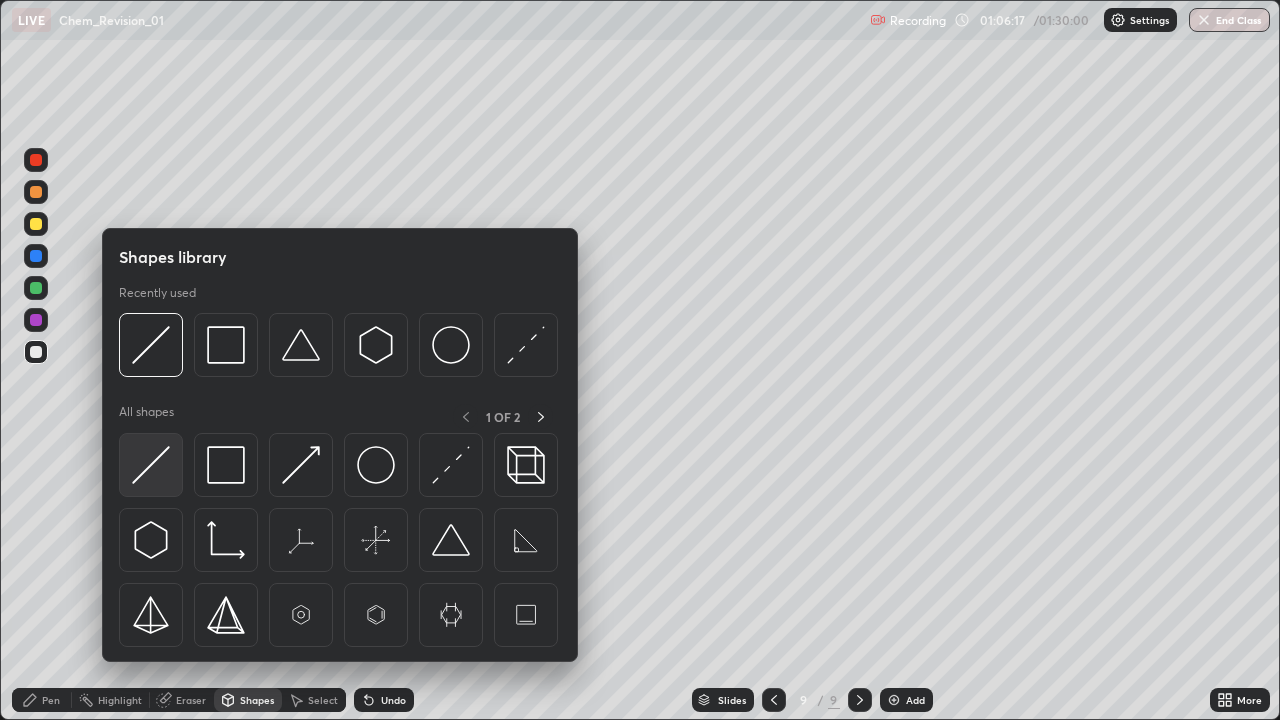 click at bounding box center [151, 465] 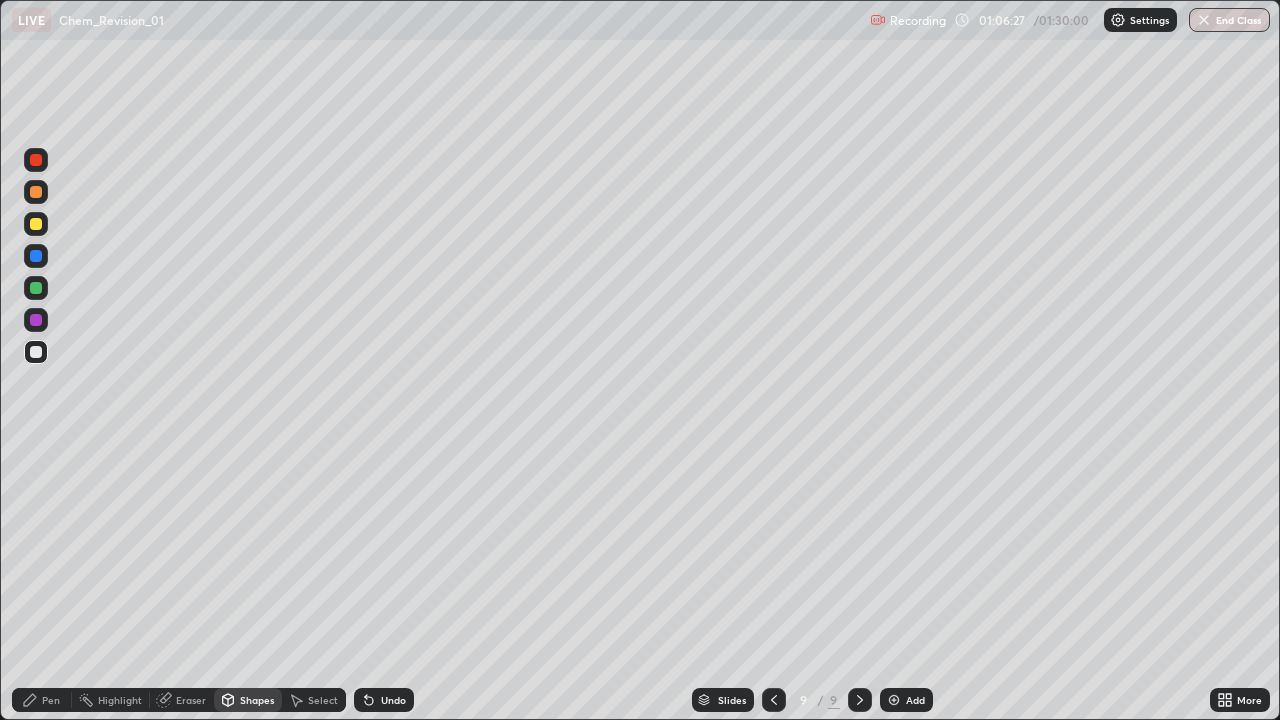 click on "Pen" at bounding box center [42, 700] 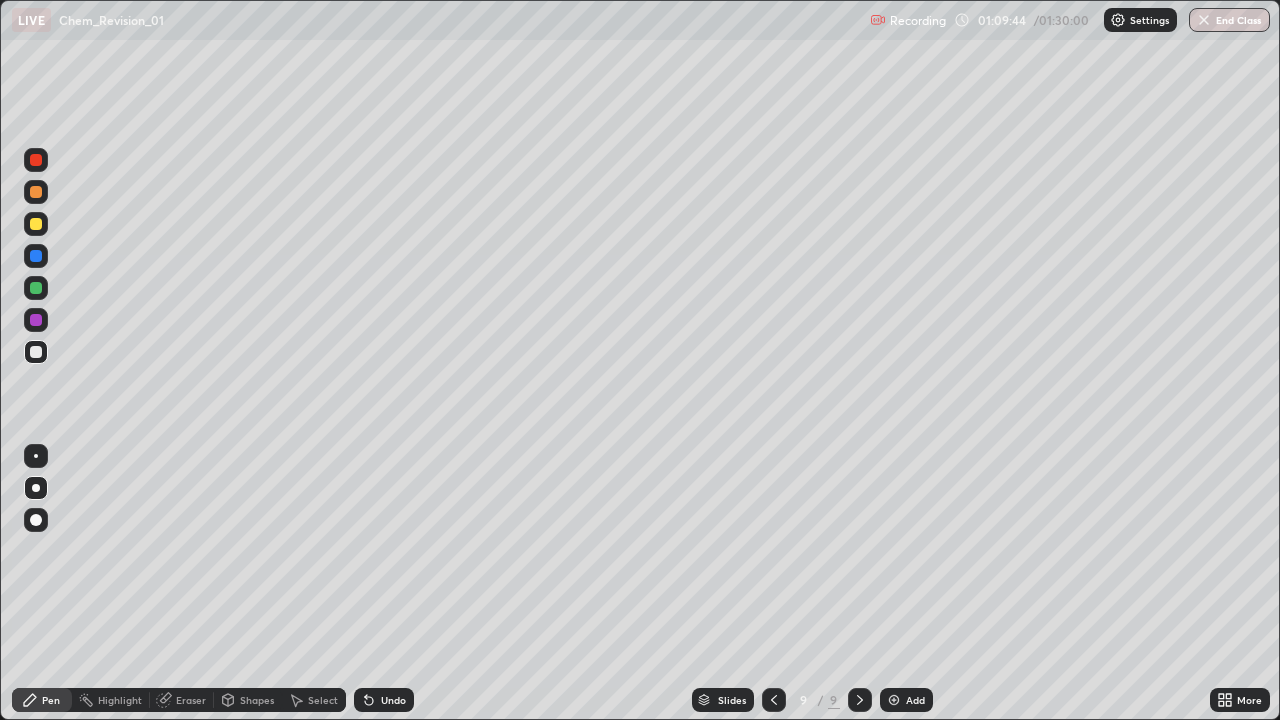 click on "Select" at bounding box center [314, 700] 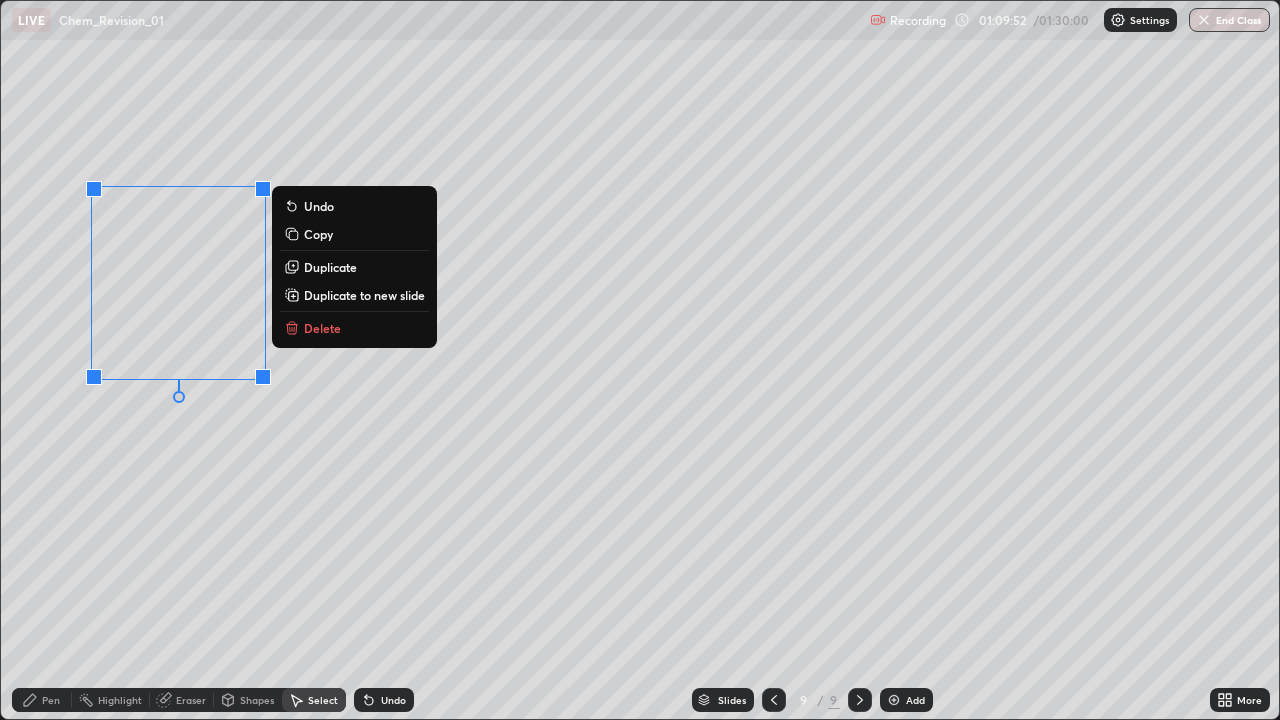 click on "0 ° Undo Copy Duplicate Duplicate to new slide Delete" at bounding box center (640, 360) 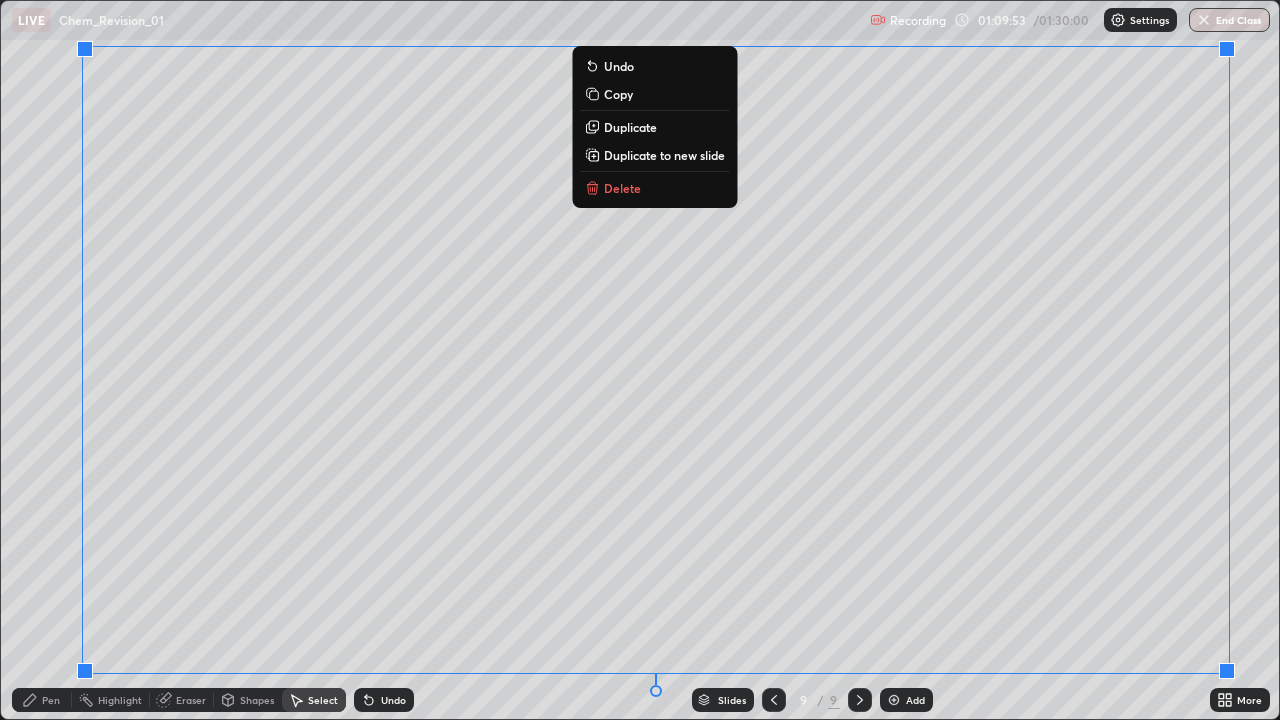 click on "Pen" at bounding box center [42, 700] 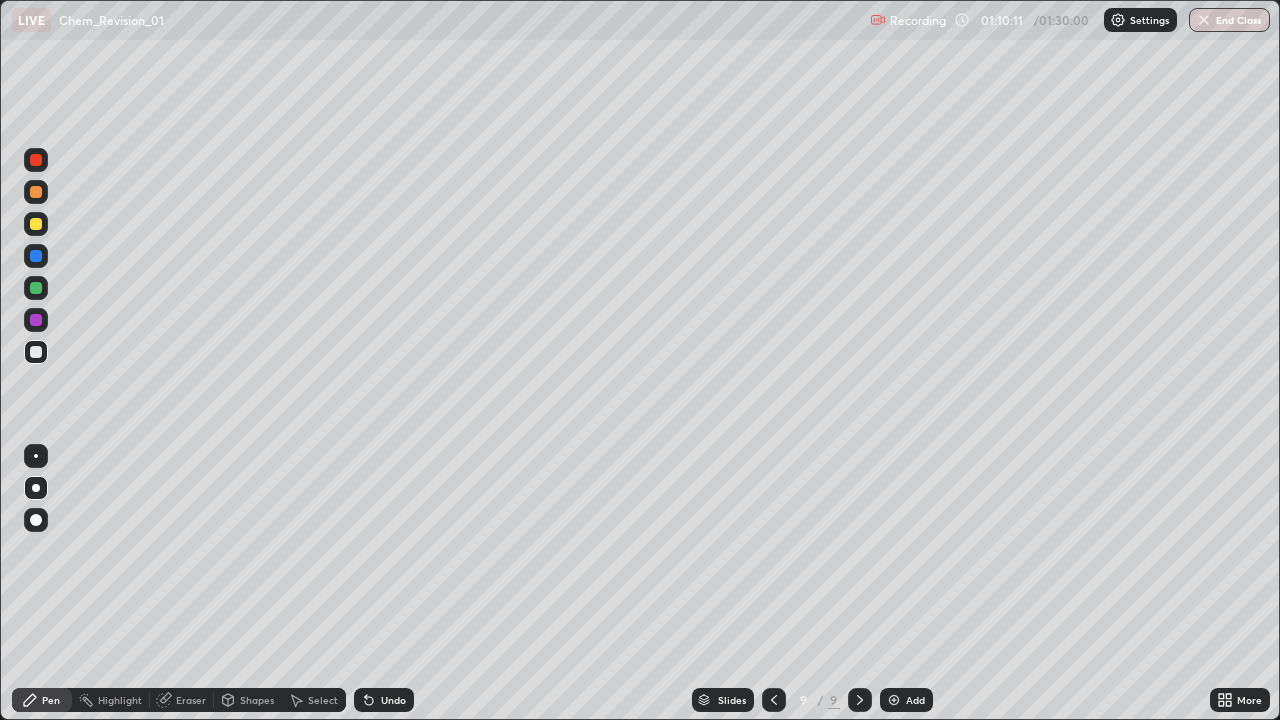 click at bounding box center [36, 288] 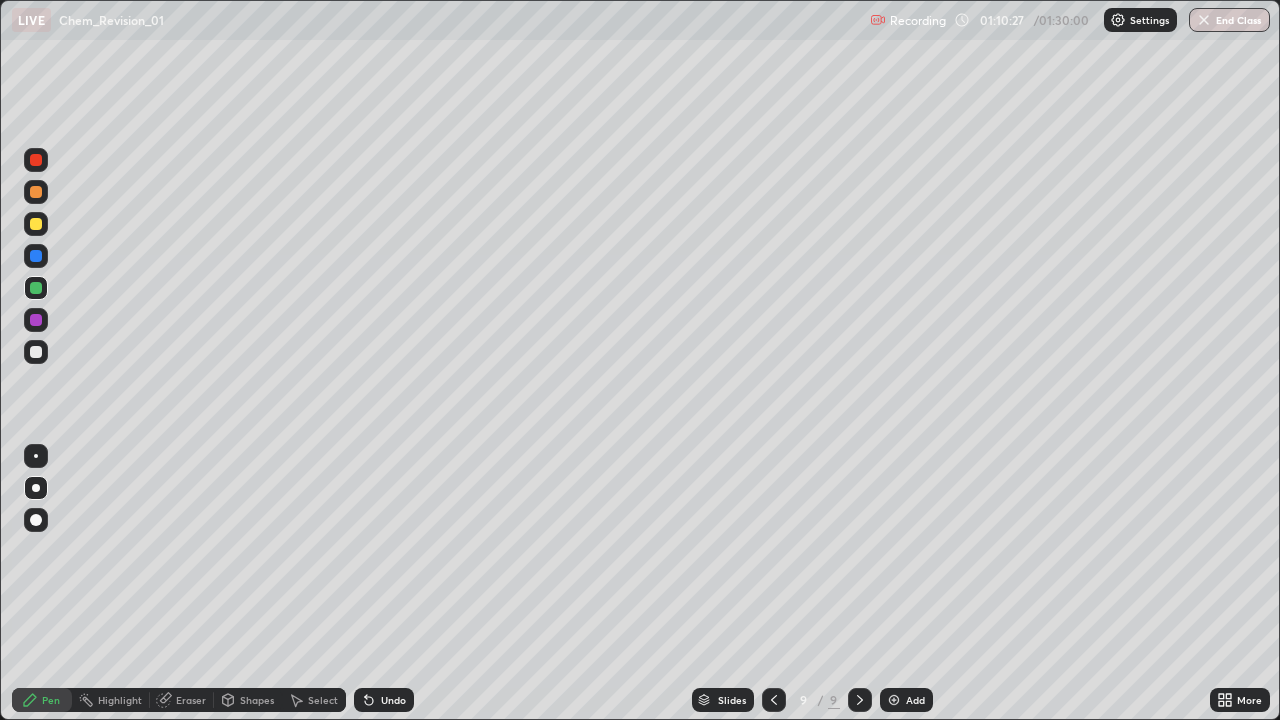 click on "Undo" at bounding box center [393, 700] 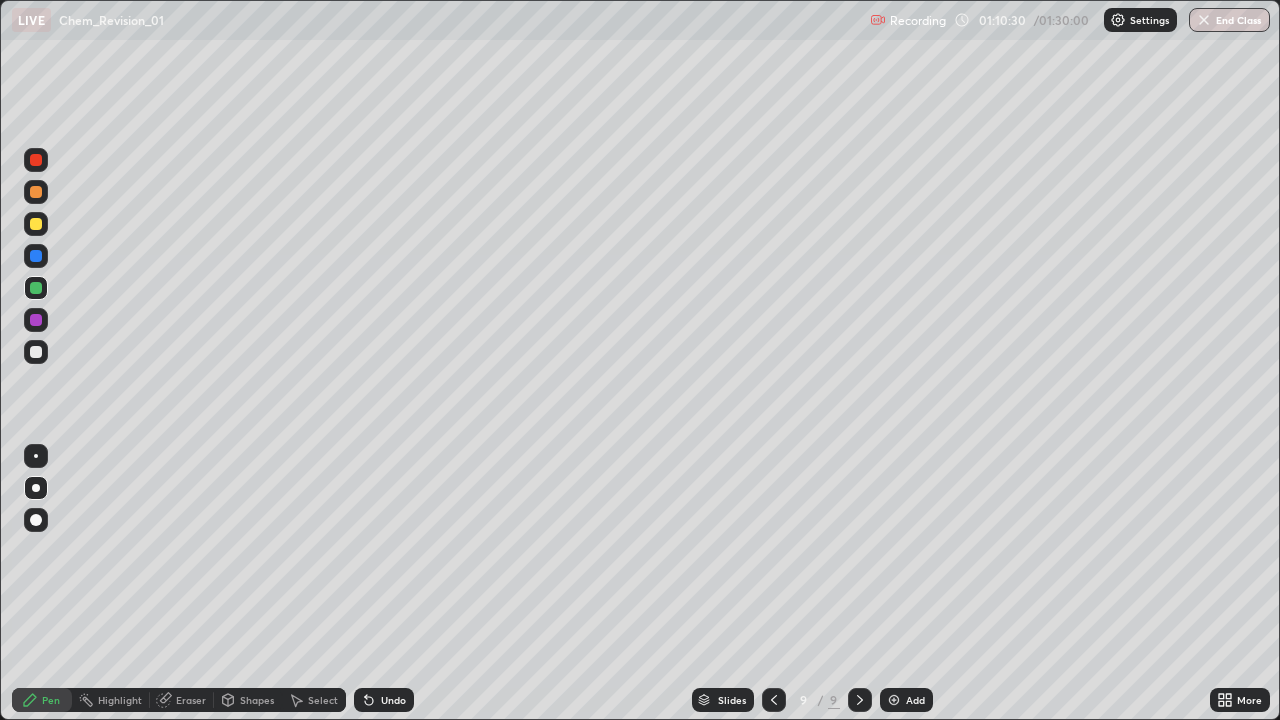 click on "Undo" at bounding box center [393, 700] 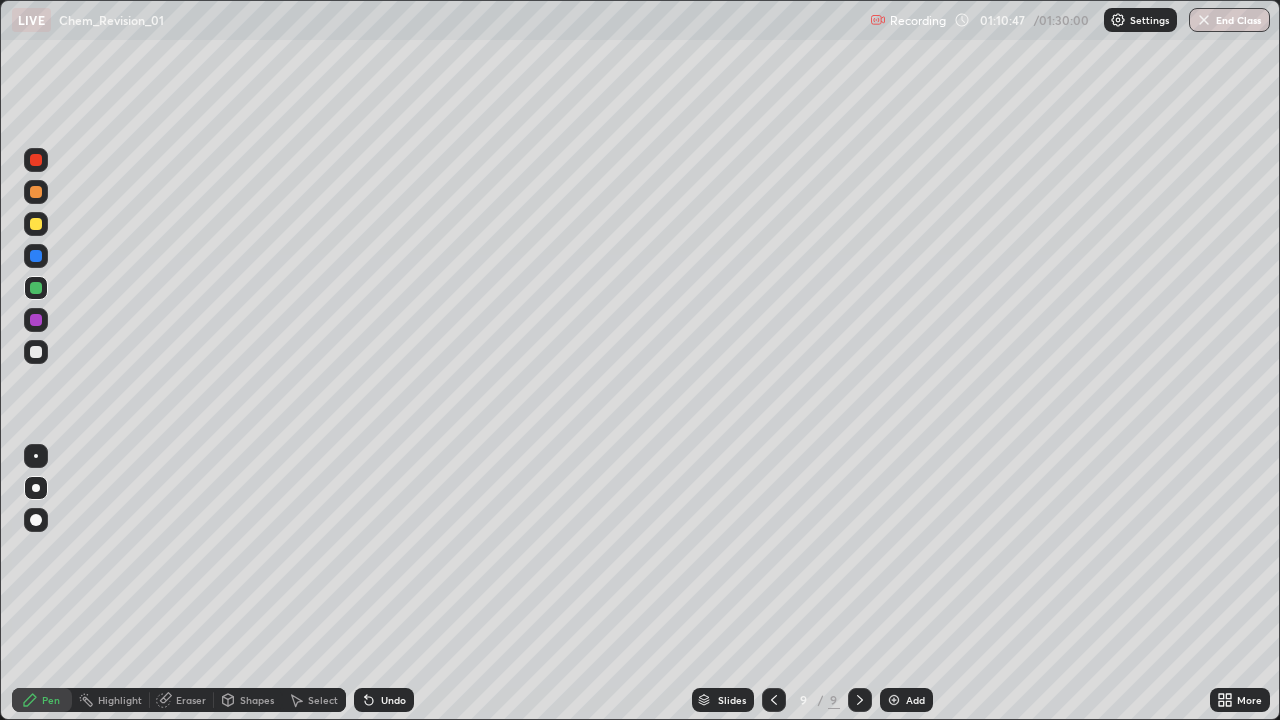 click on "Eraser" at bounding box center (191, 700) 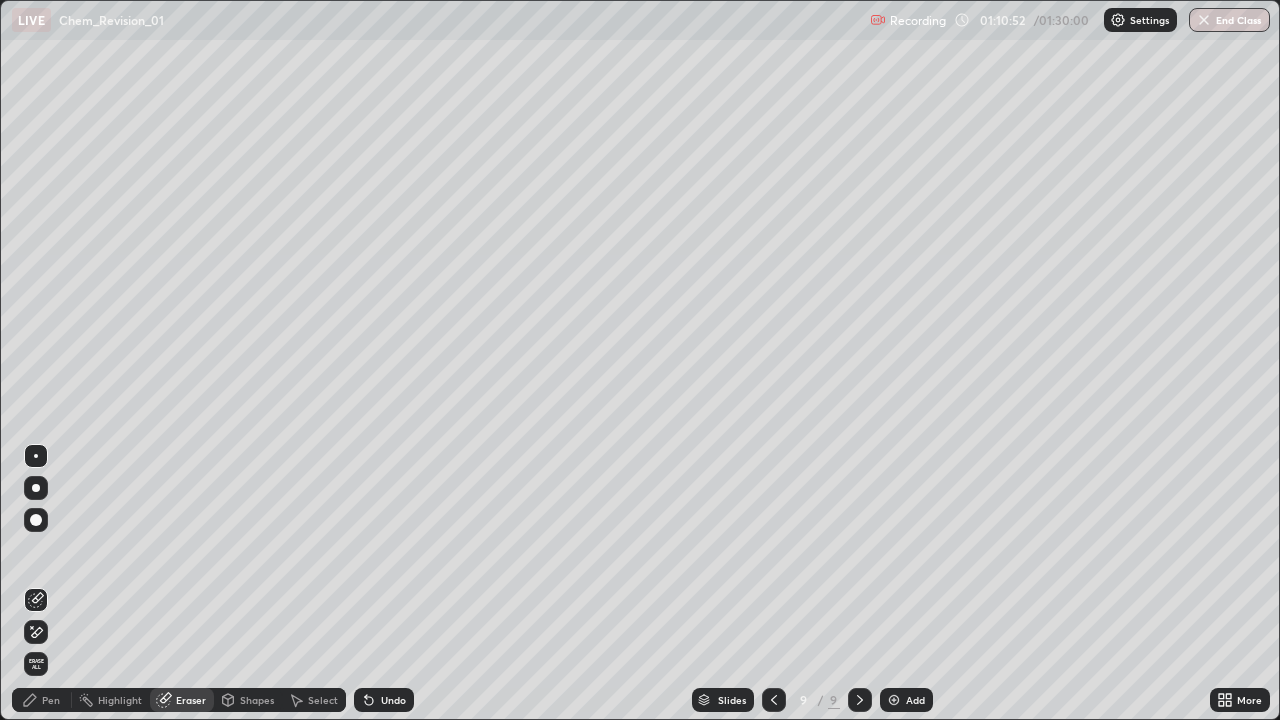 click on "Pen" at bounding box center (42, 700) 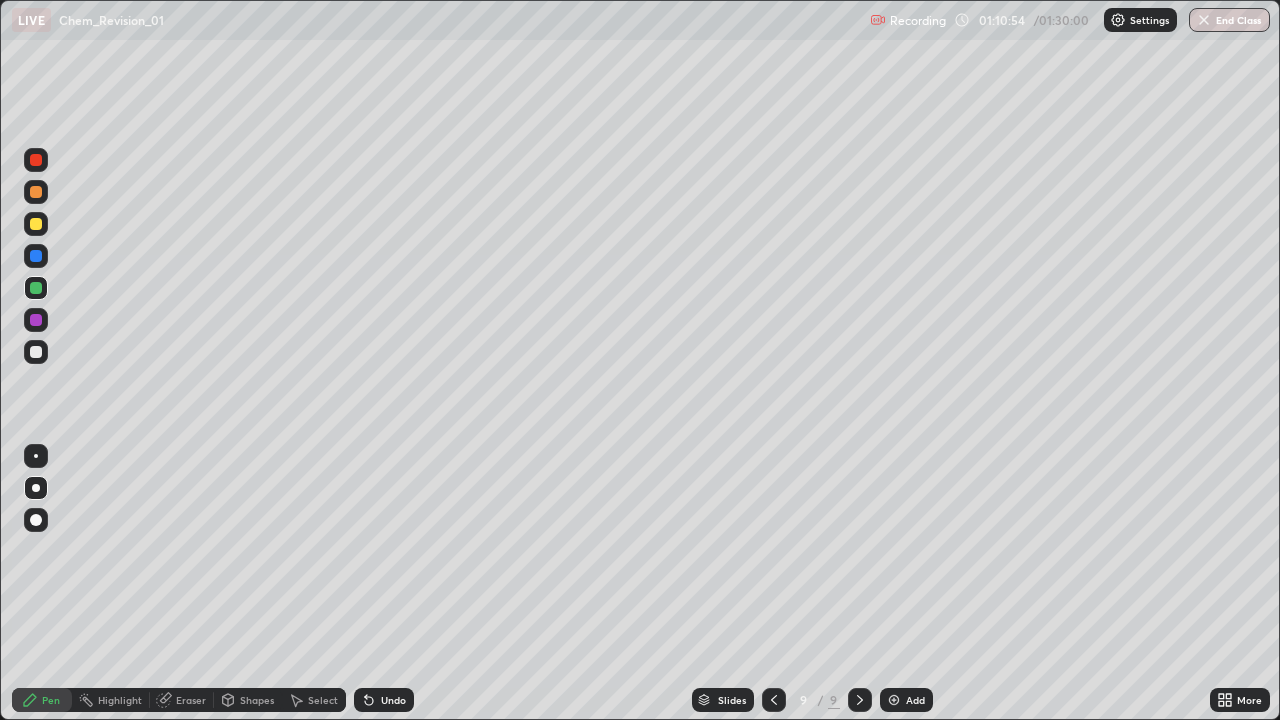 click on "Undo" at bounding box center (393, 700) 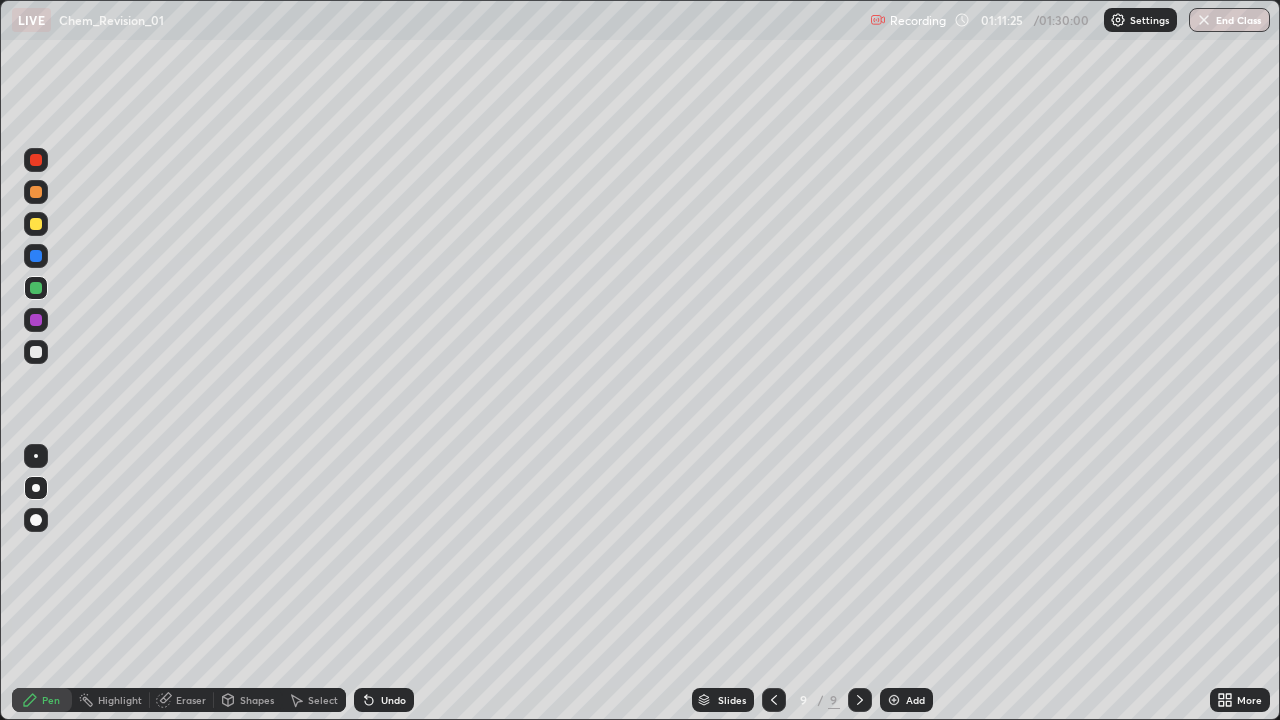 click on "Undo" at bounding box center (393, 700) 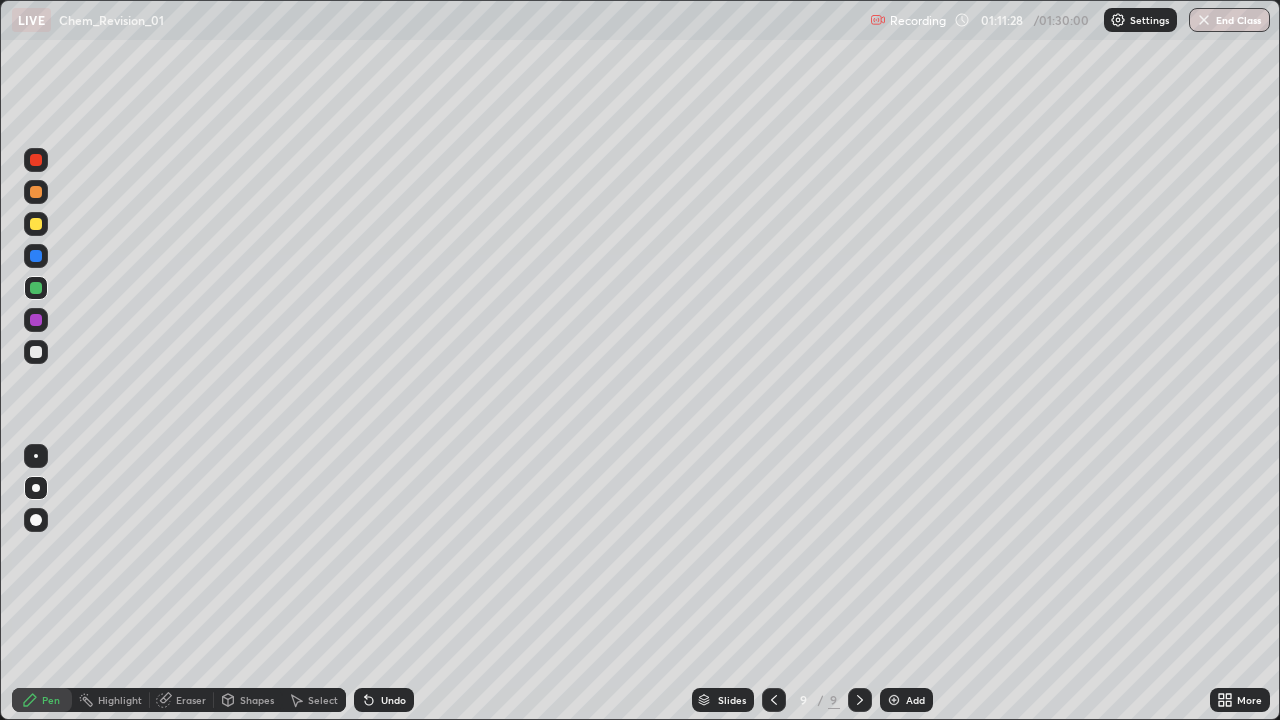 click on "Undo" at bounding box center (393, 700) 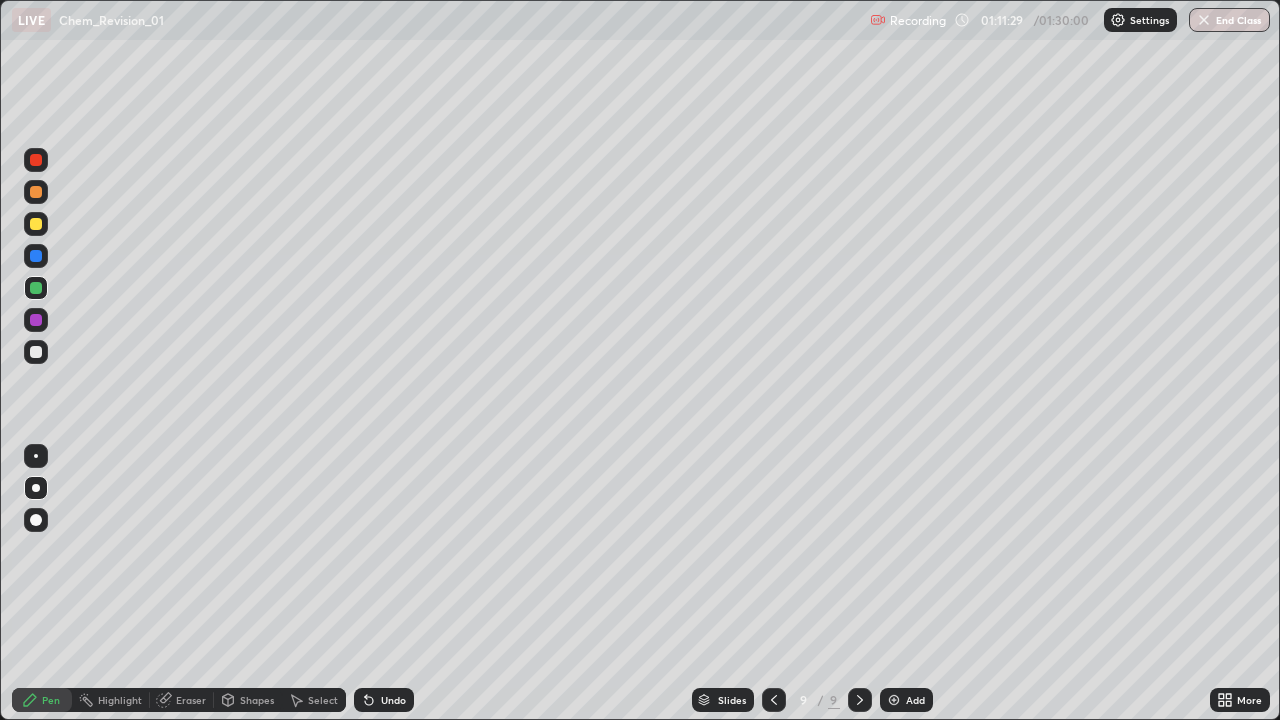 click on "Undo" at bounding box center [393, 700] 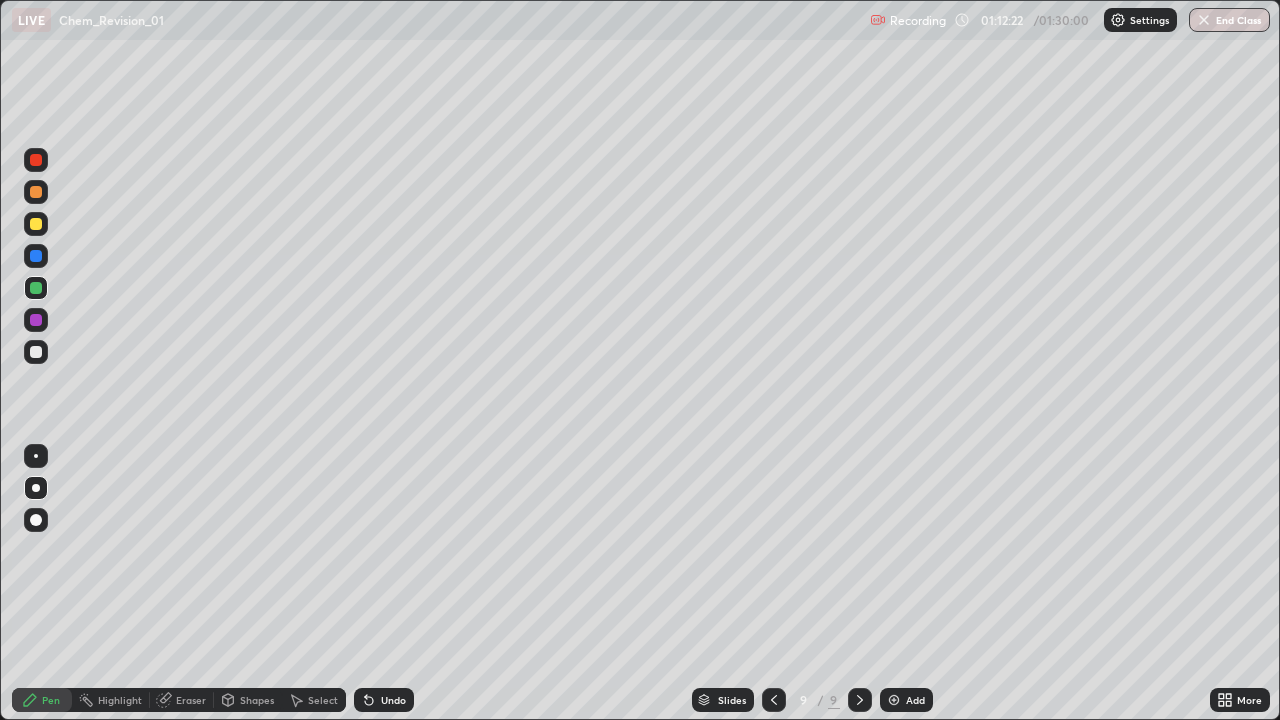 click on "Undo" at bounding box center [393, 700] 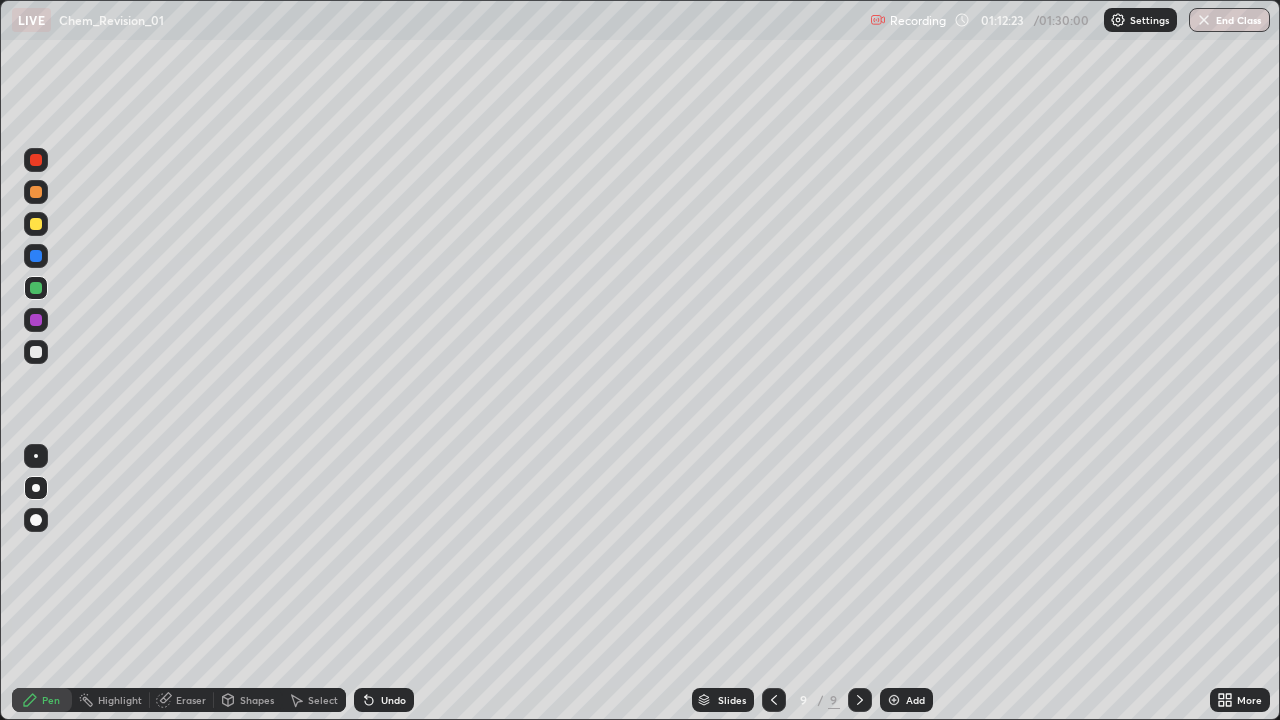 click on "Undo" at bounding box center [384, 700] 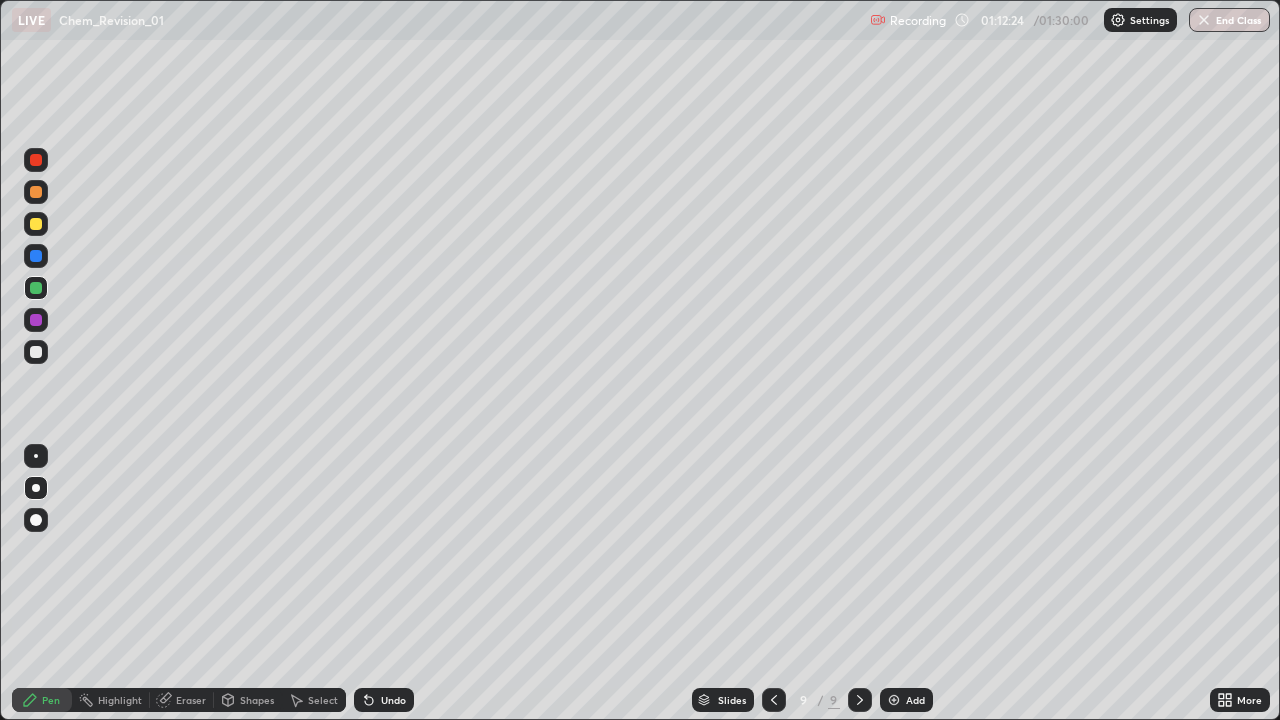 click on "Undo" at bounding box center (393, 700) 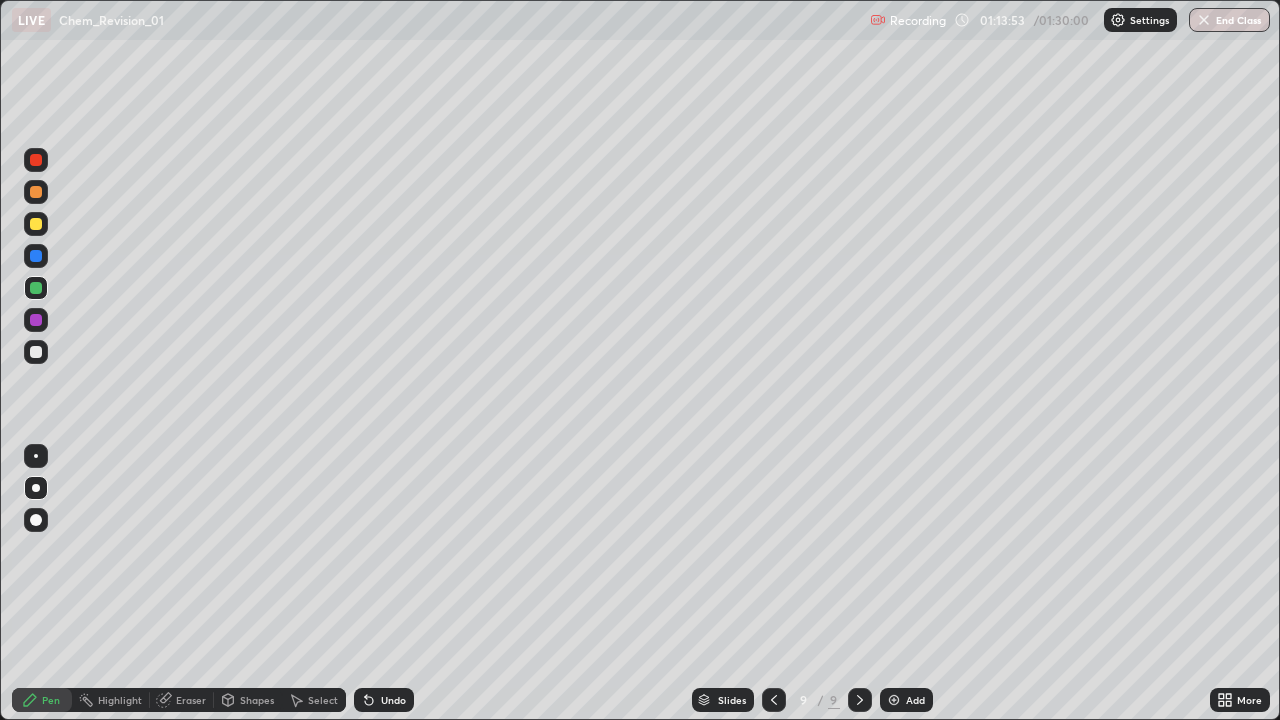 click on "Add" at bounding box center [915, 700] 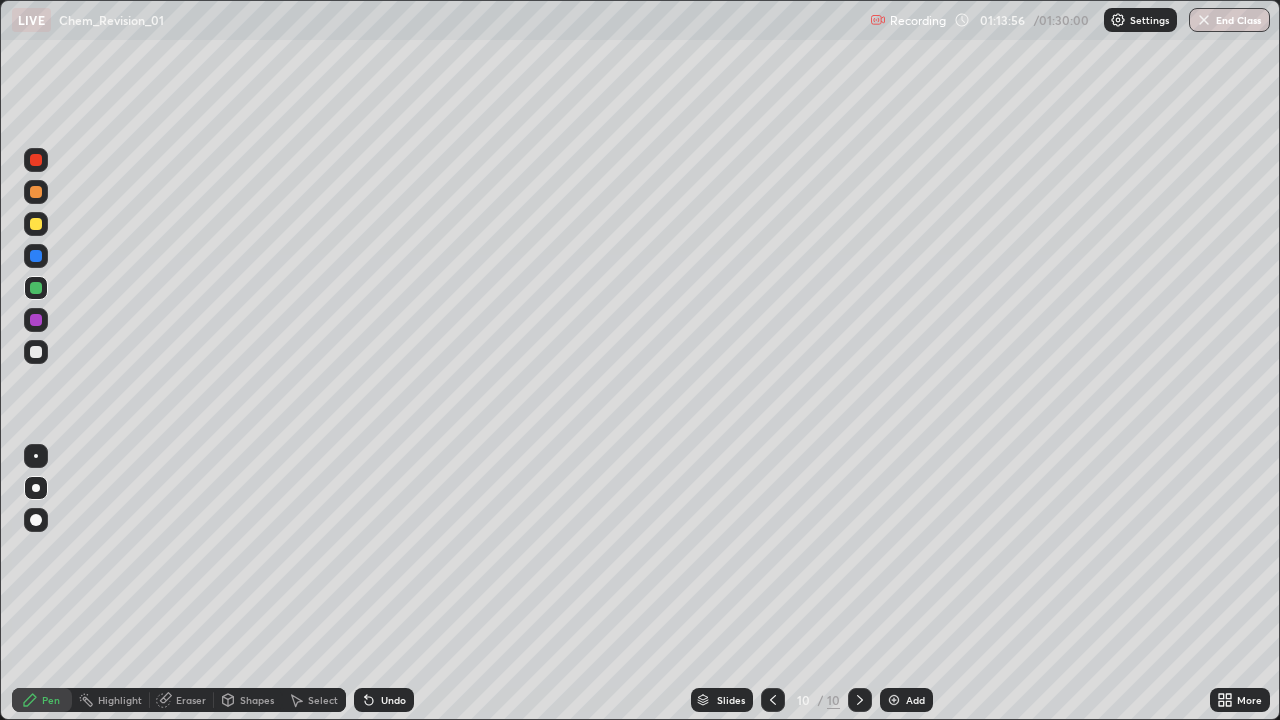 click at bounding box center [36, 352] 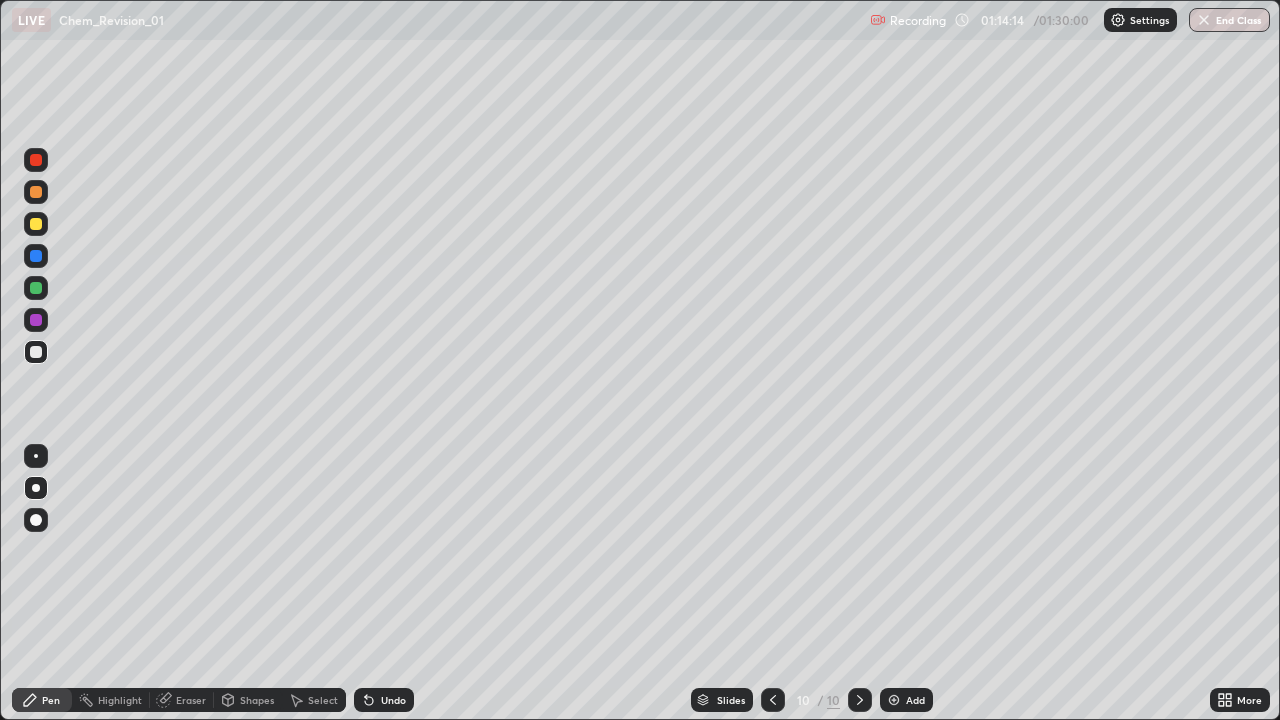 click on "Shapes" at bounding box center [257, 700] 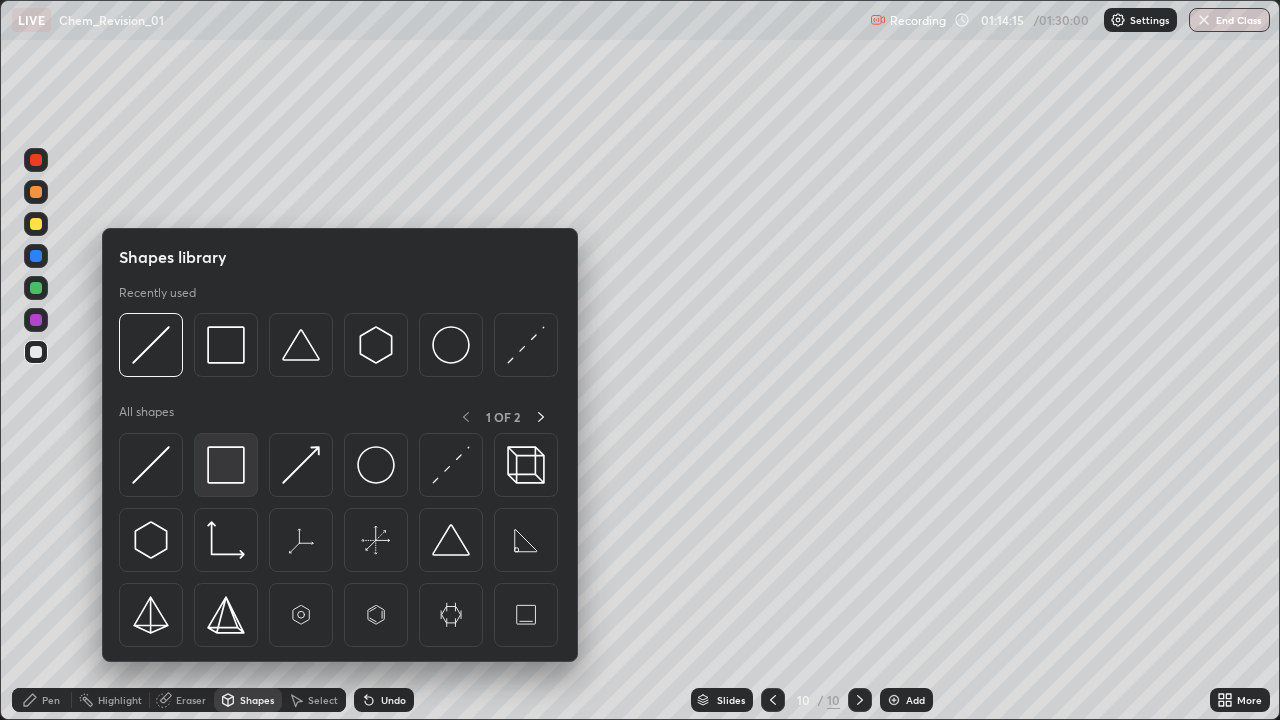 click at bounding box center (226, 465) 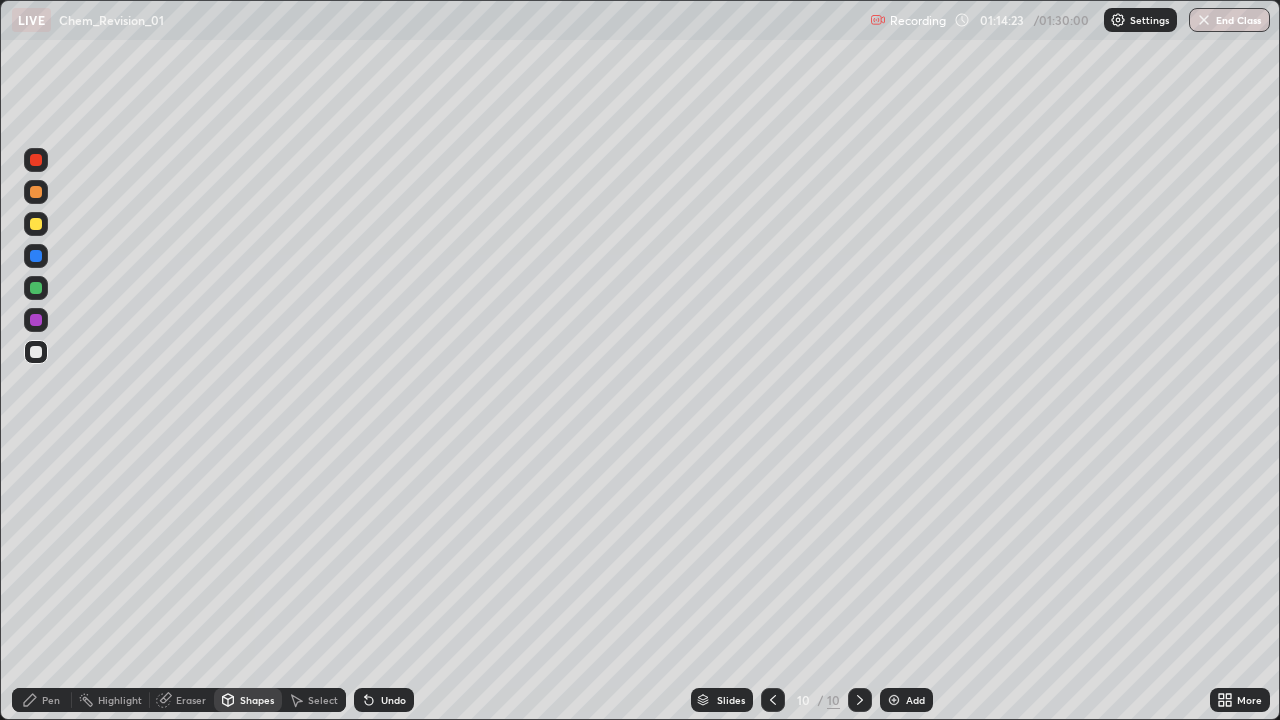 click on "Select" at bounding box center (323, 700) 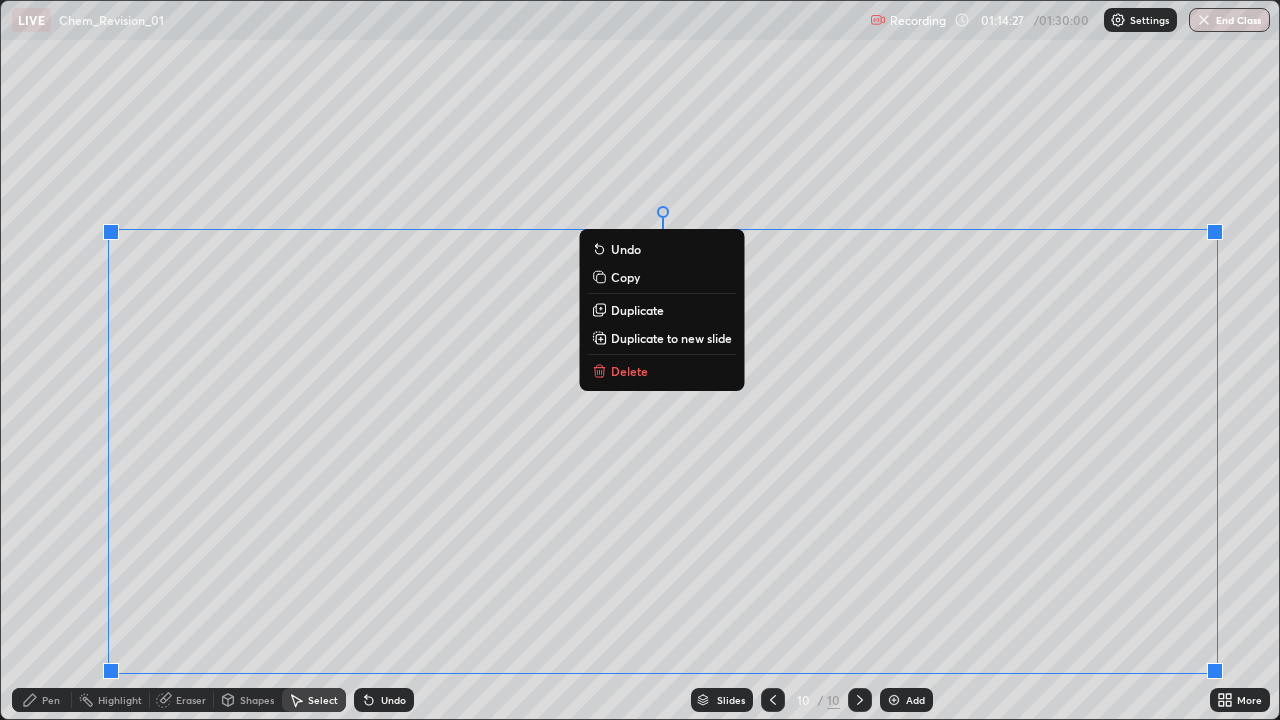 click on "0 ° Undo Copy Duplicate Duplicate to new slide Delete" at bounding box center [640, 360] 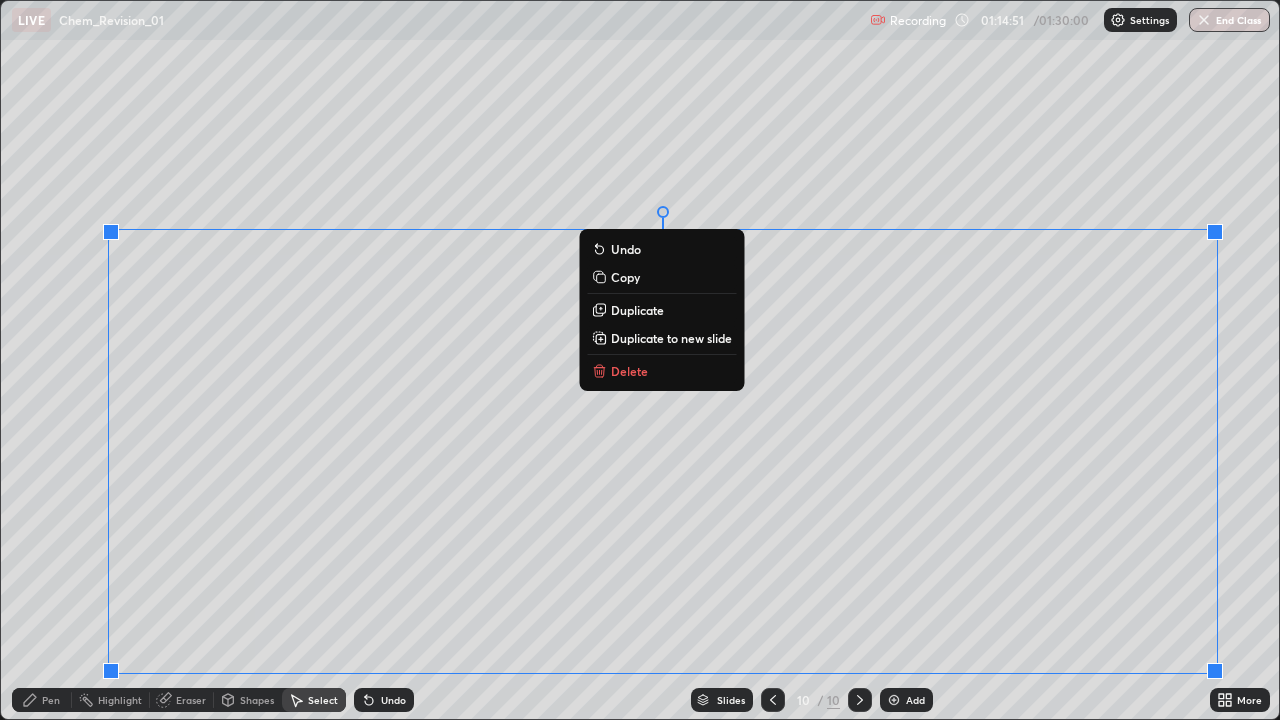 click on "Shapes" at bounding box center (257, 700) 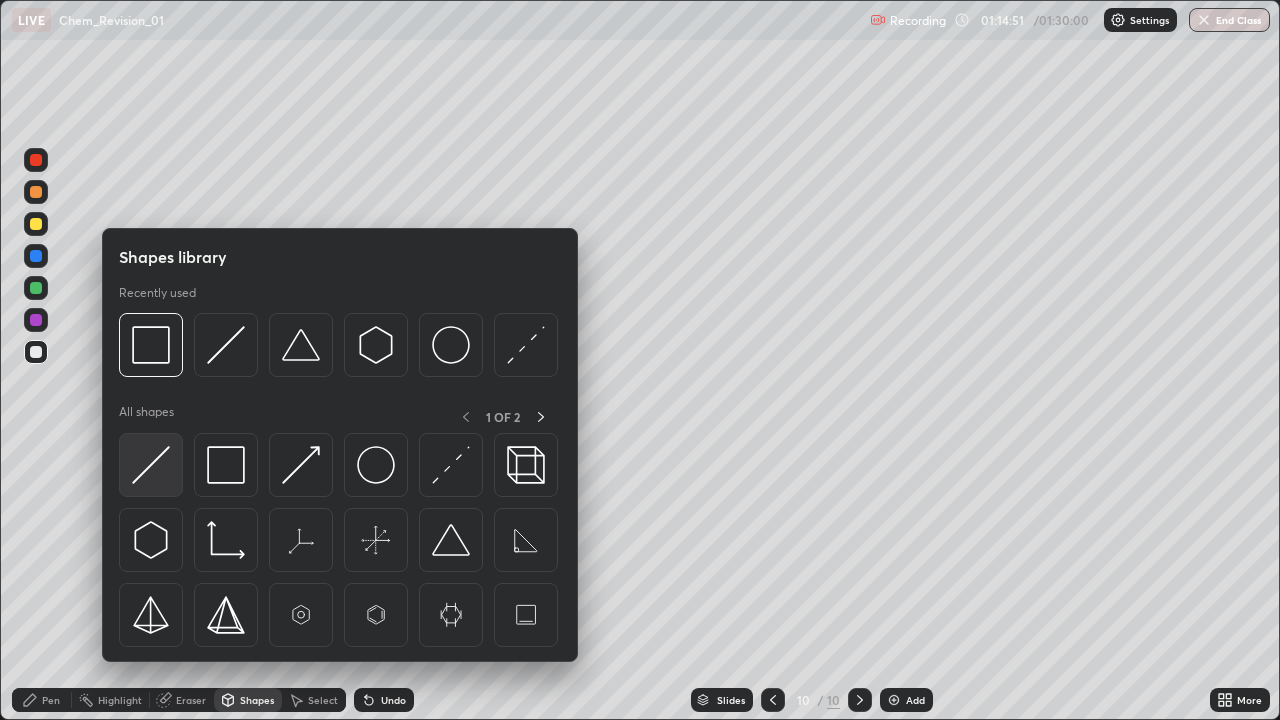 click at bounding box center [151, 465] 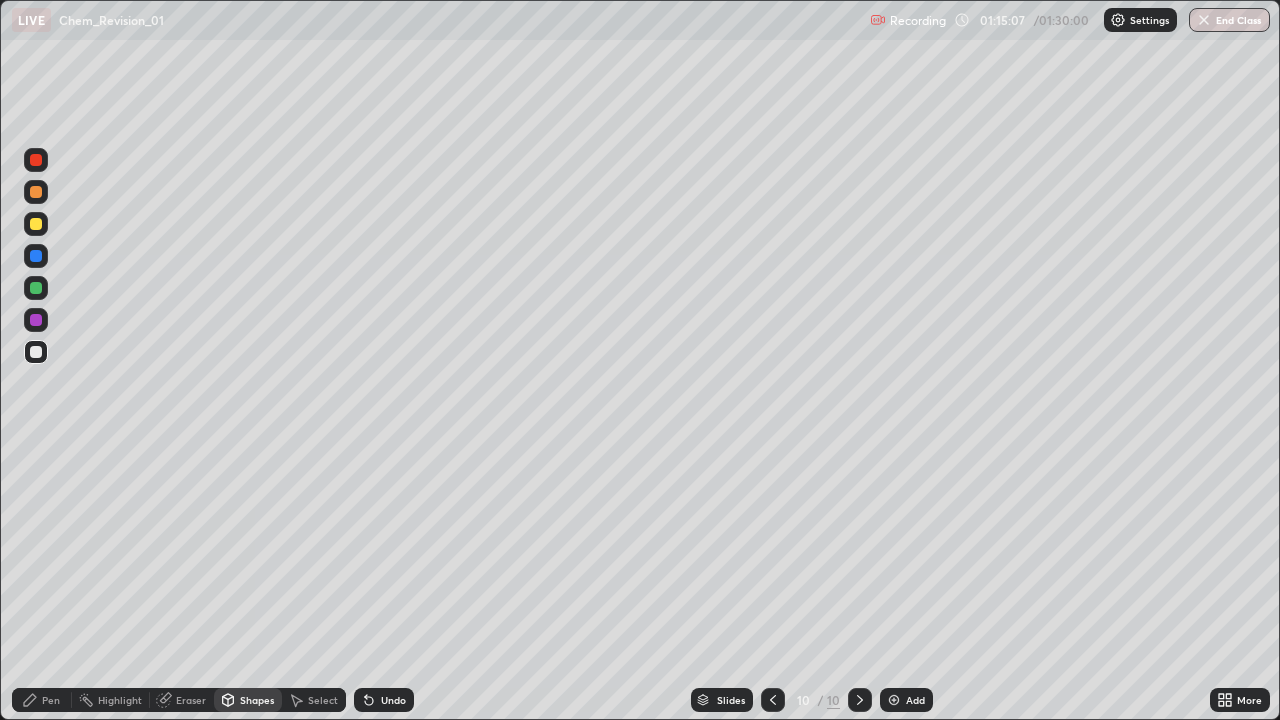 click on "Pen" at bounding box center [51, 700] 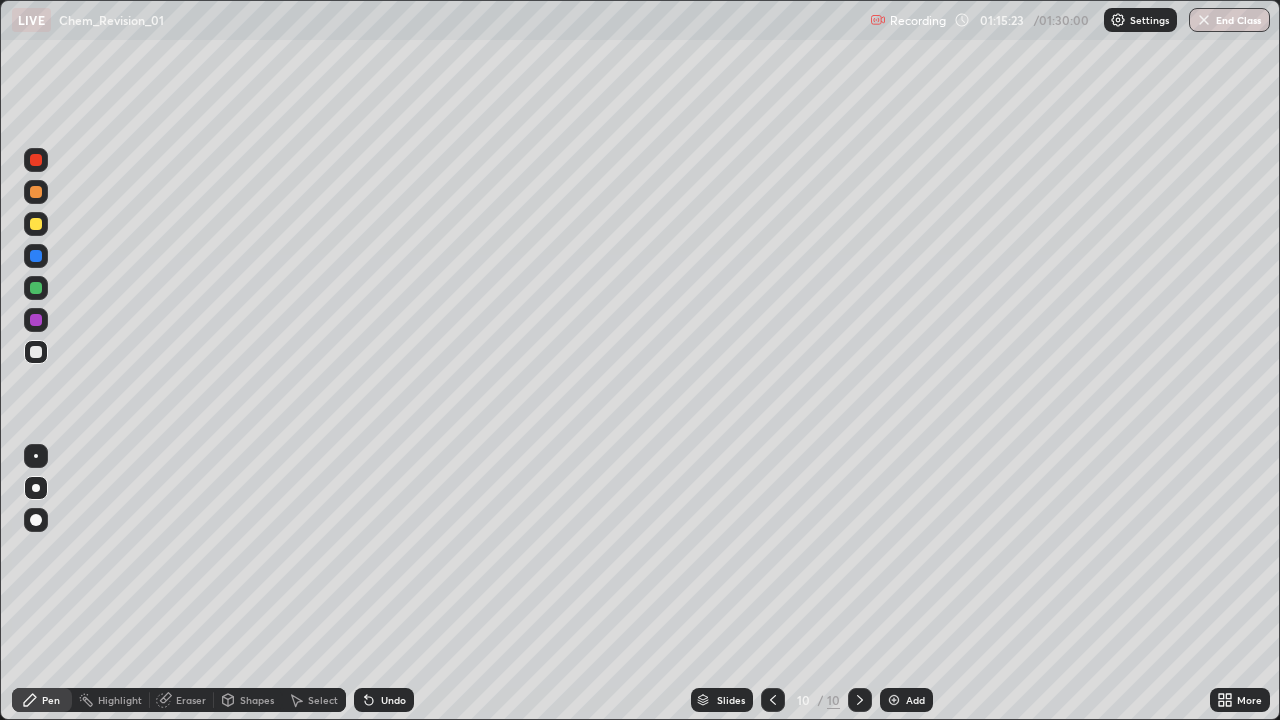 click on "Shapes" at bounding box center [248, 700] 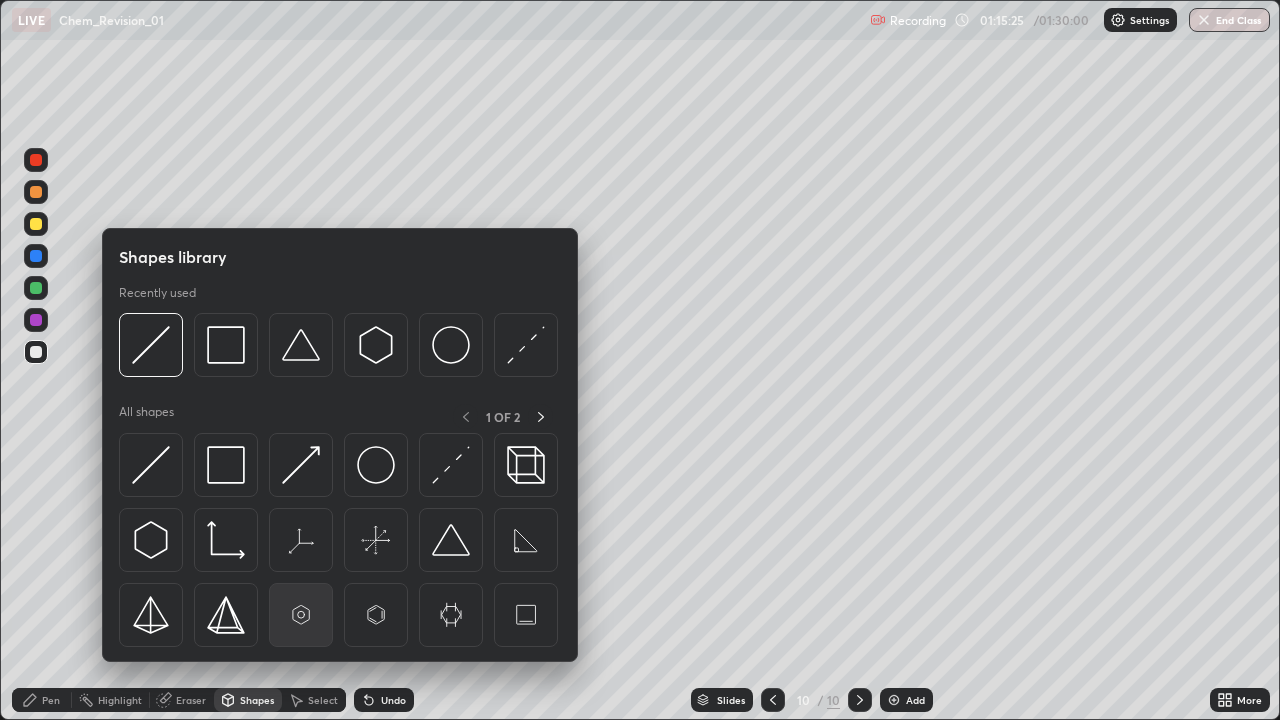 click at bounding box center (301, 615) 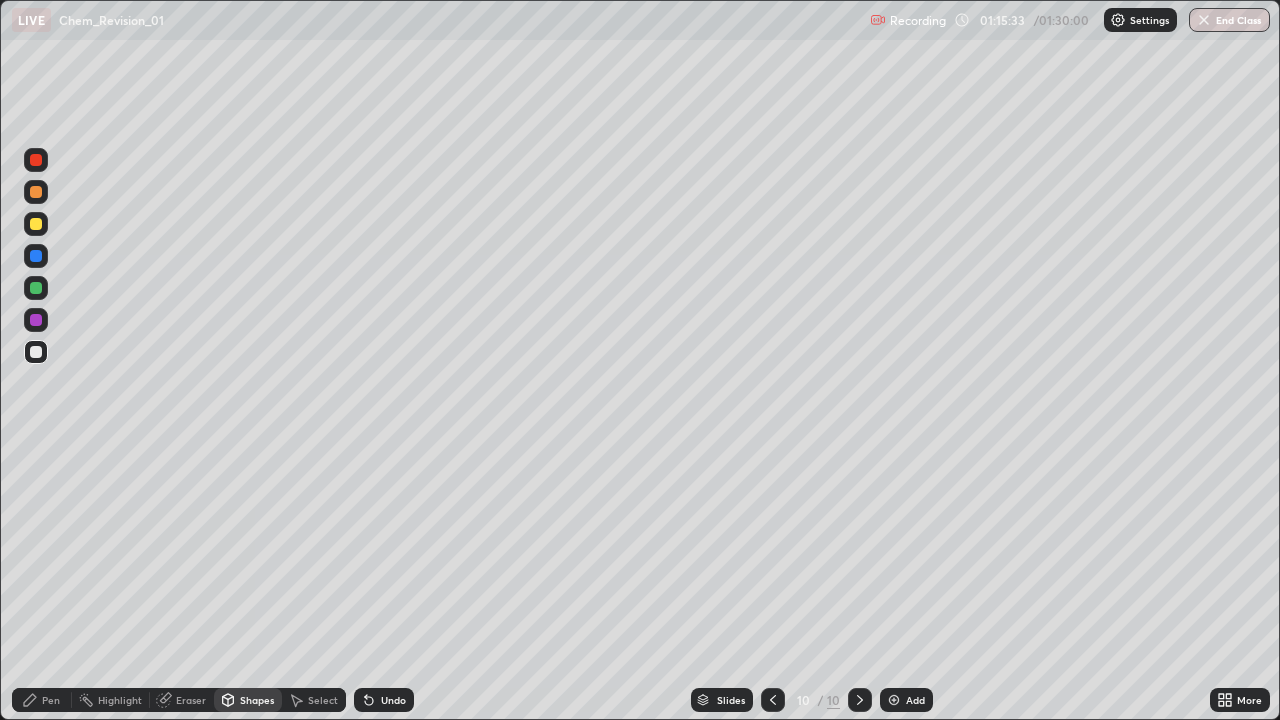 click 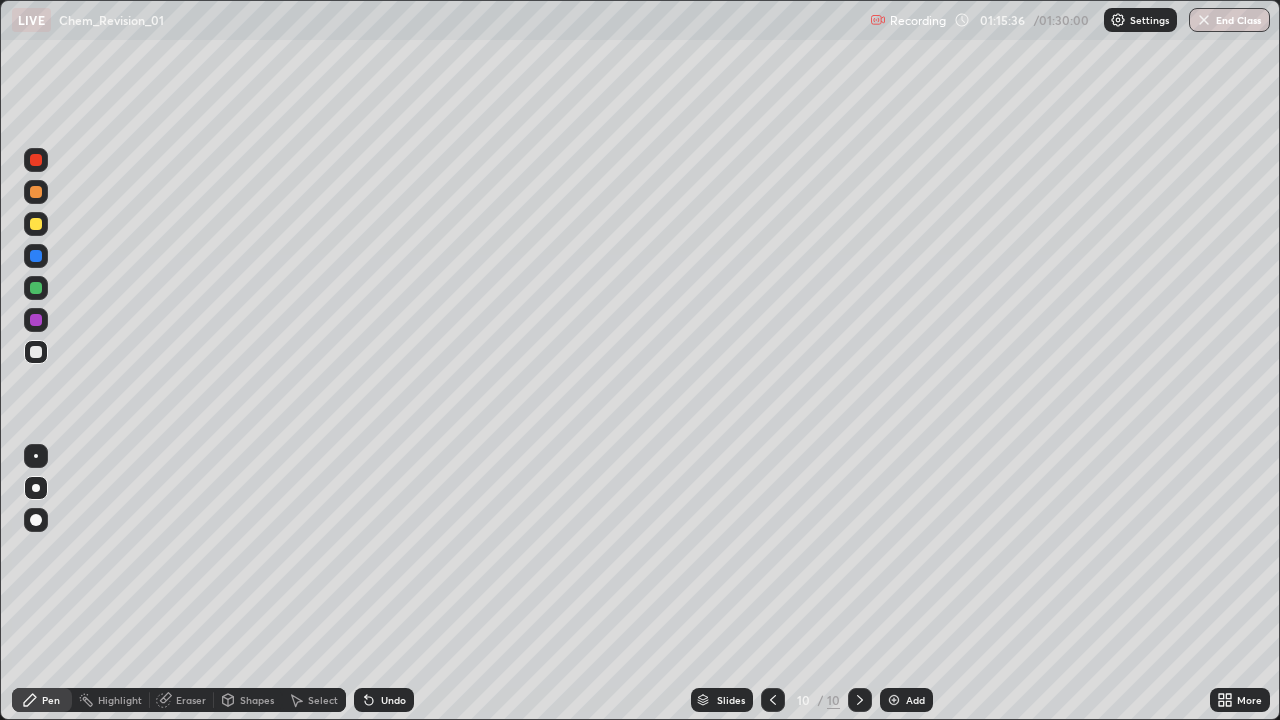 click at bounding box center [36, 320] 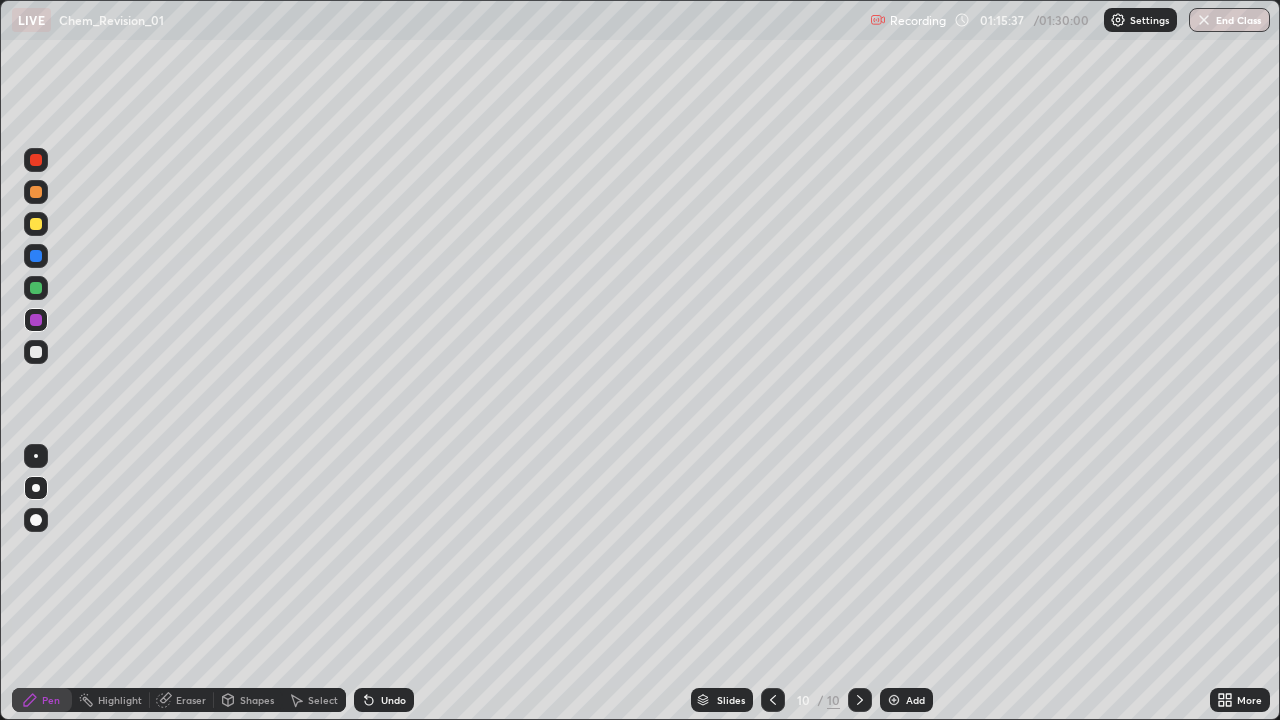 click on "Undo" at bounding box center [393, 700] 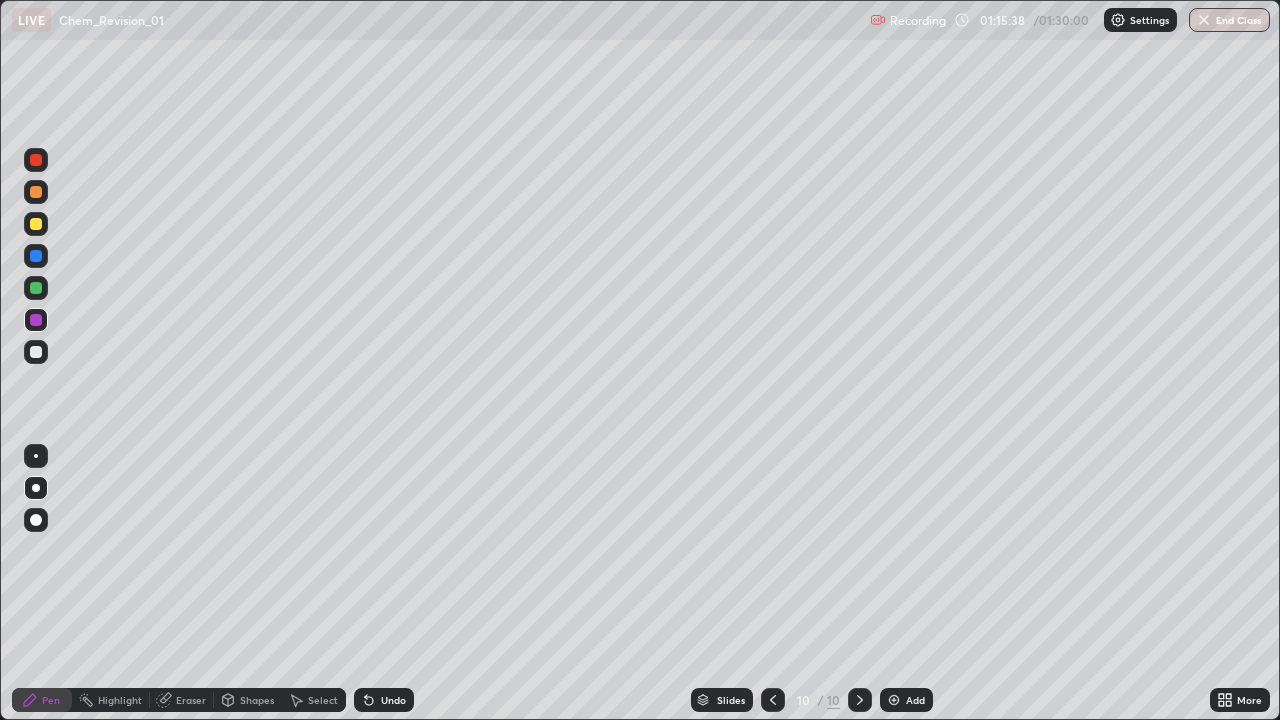 click at bounding box center (36, 320) 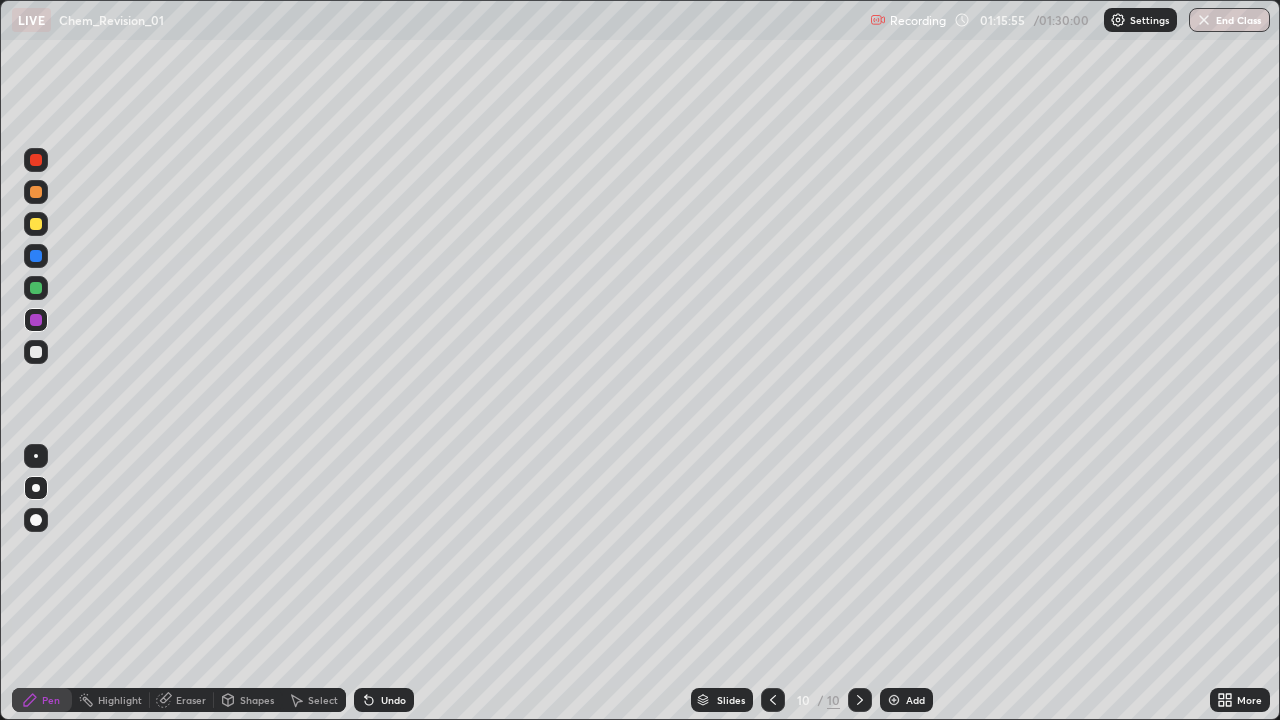 click on "Shapes" at bounding box center (257, 700) 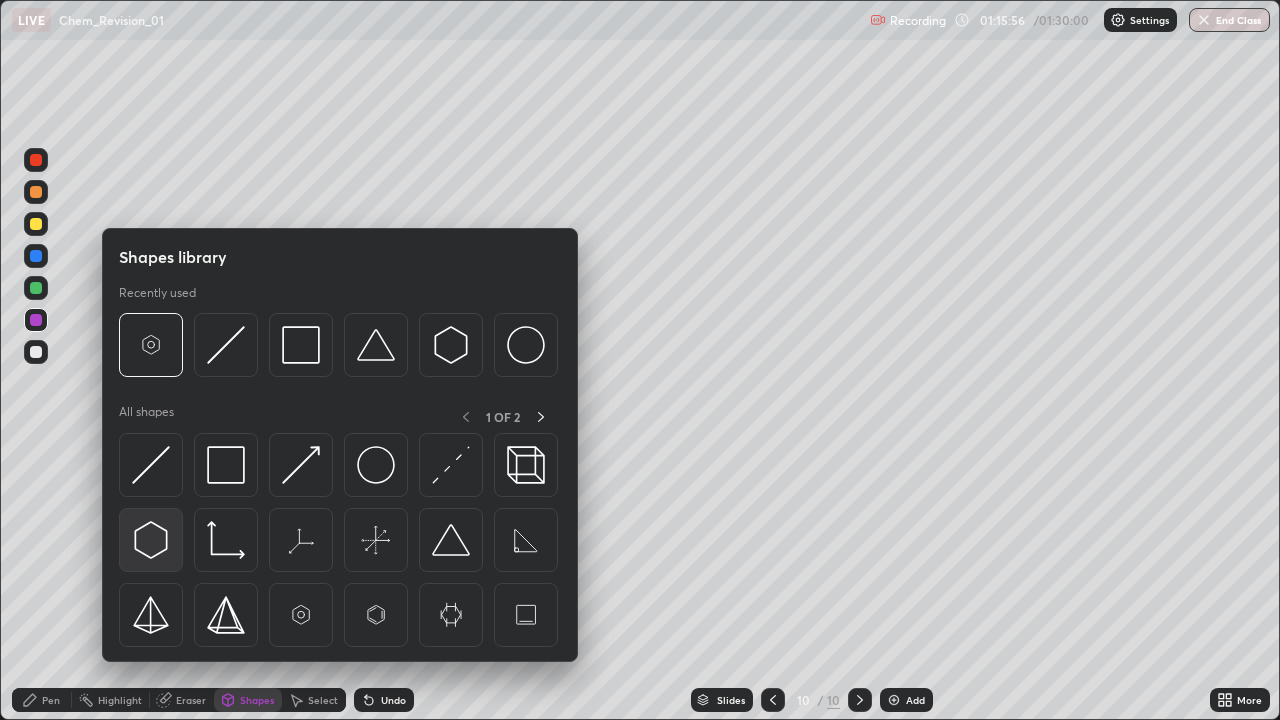click at bounding box center [151, 540] 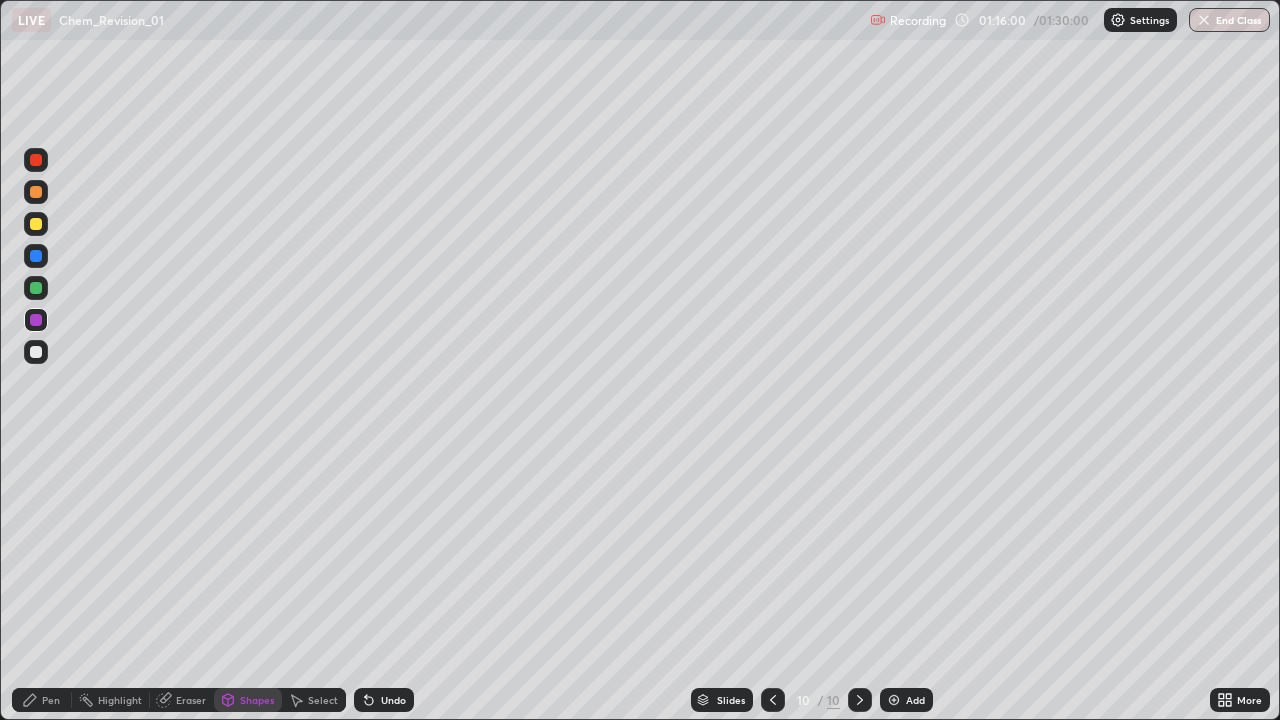 click on "Pen" at bounding box center (42, 700) 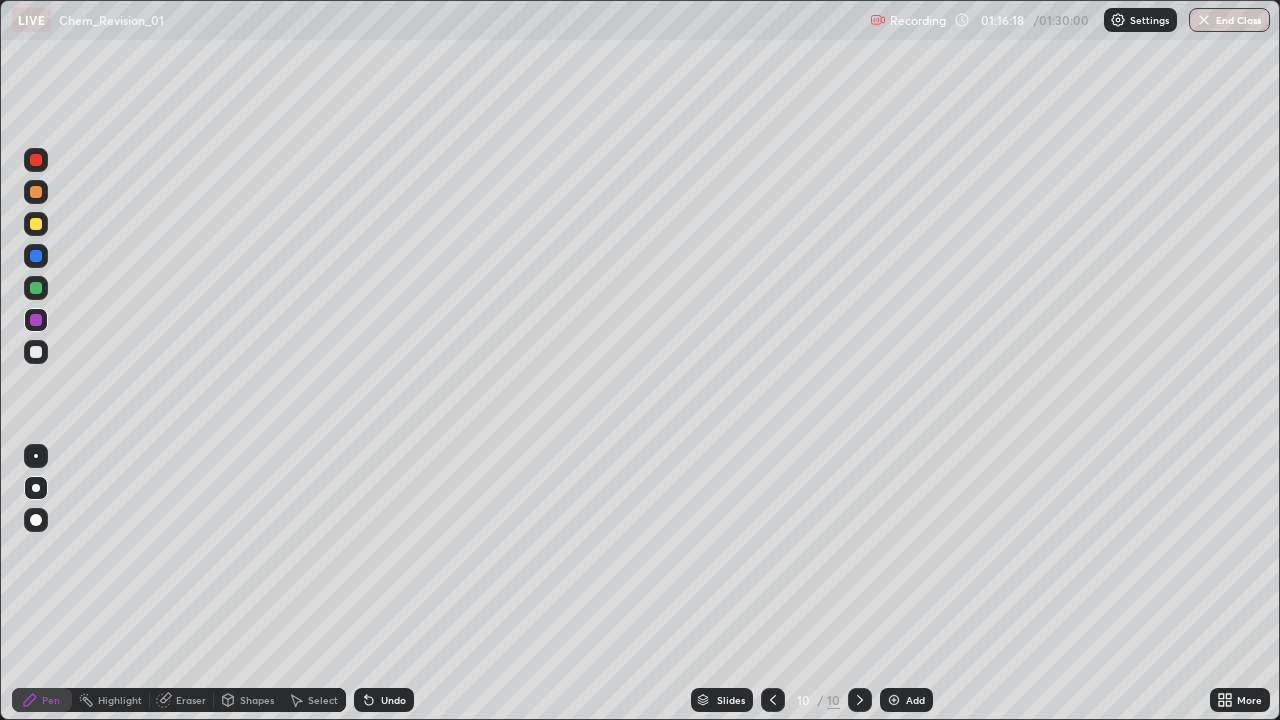 click on "Undo" at bounding box center (384, 700) 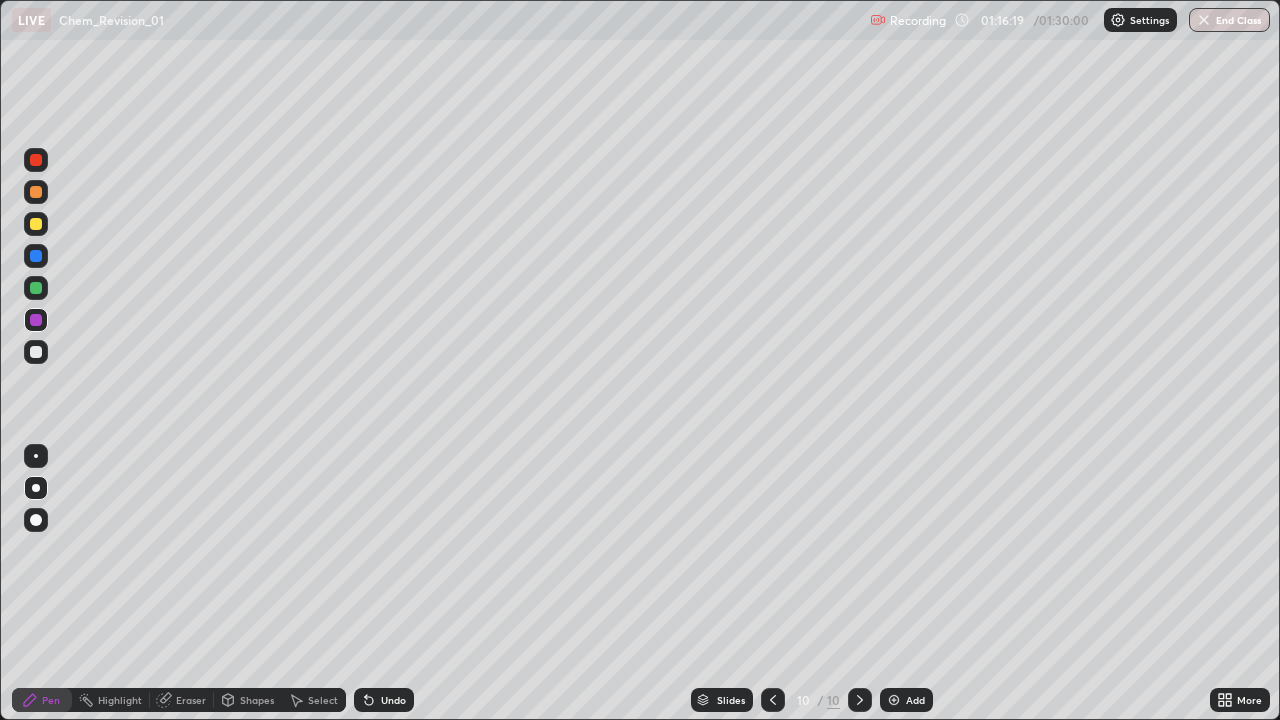 click on "Undo" at bounding box center [393, 700] 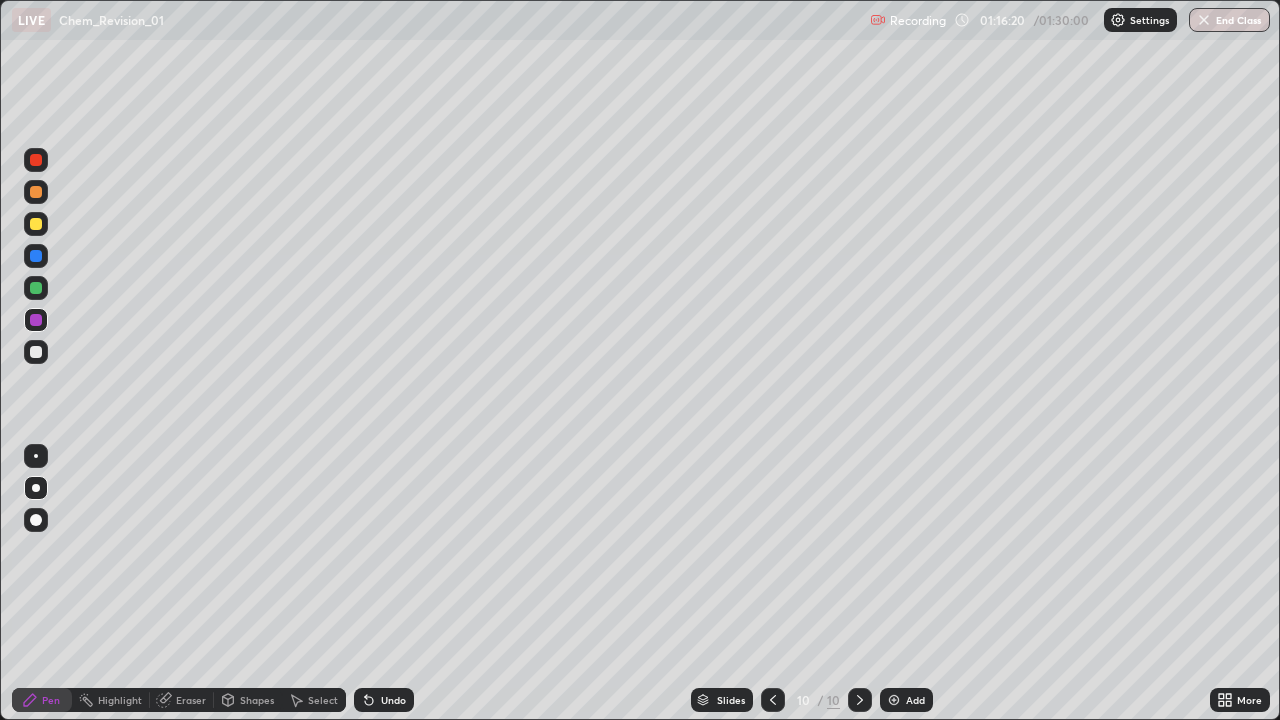 click on "Undo" at bounding box center [393, 700] 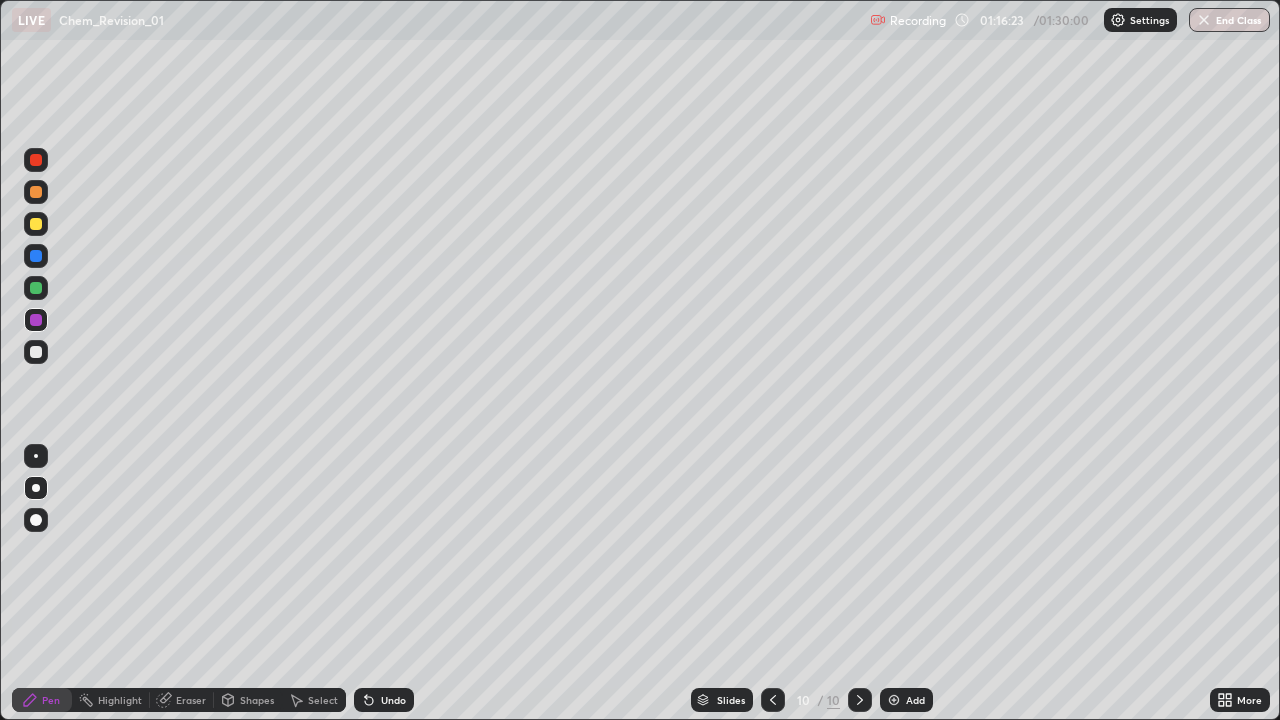 click at bounding box center [36, 288] 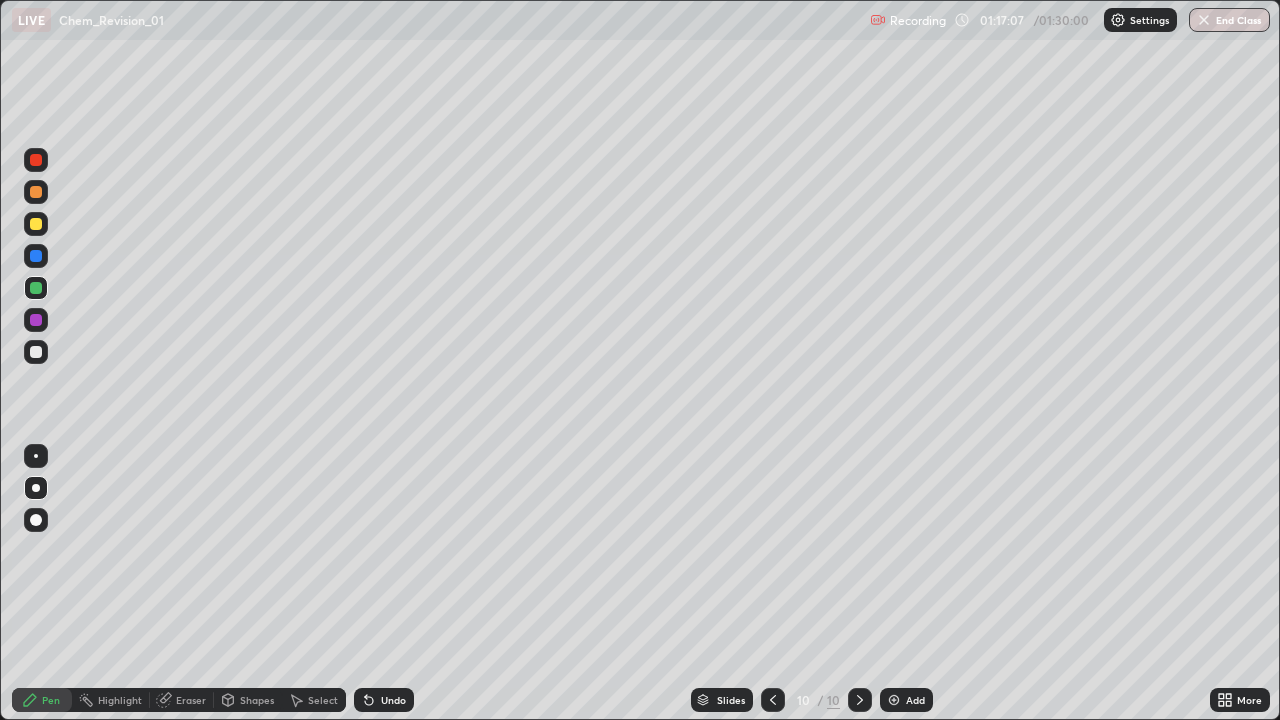 click at bounding box center [36, 352] 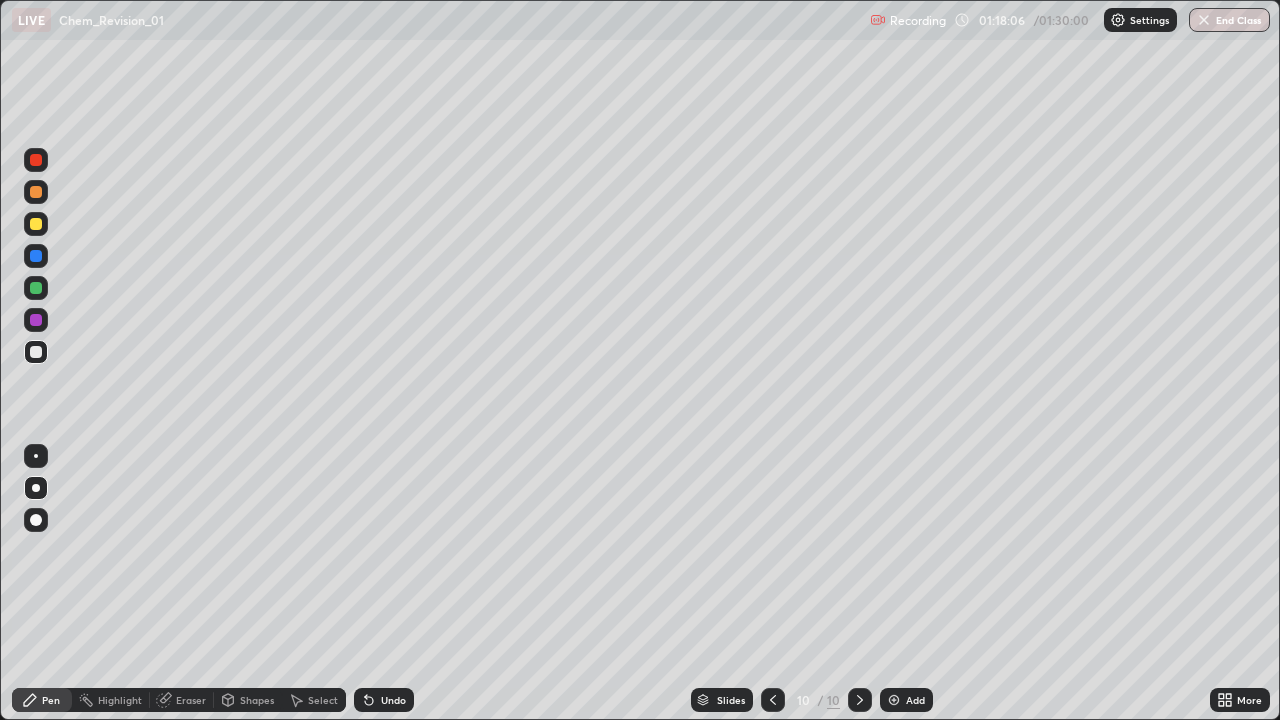 click on "Shapes" at bounding box center (257, 700) 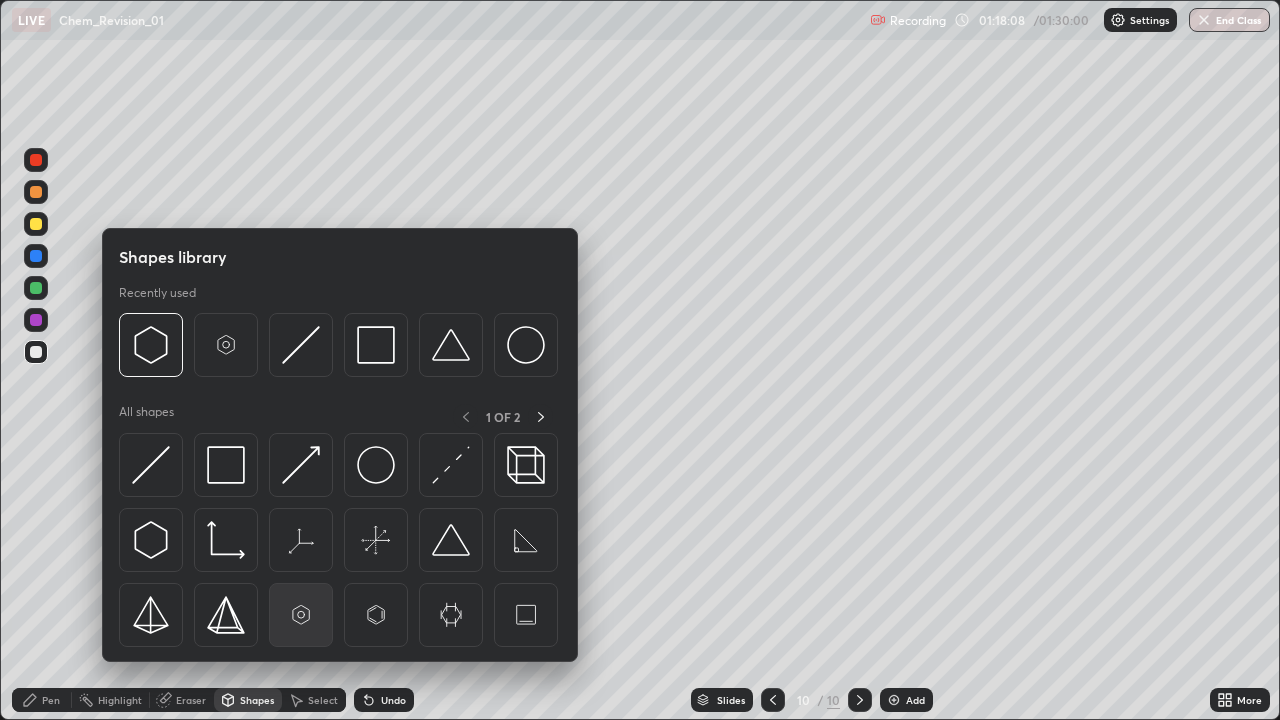 click at bounding box center [301, 615] 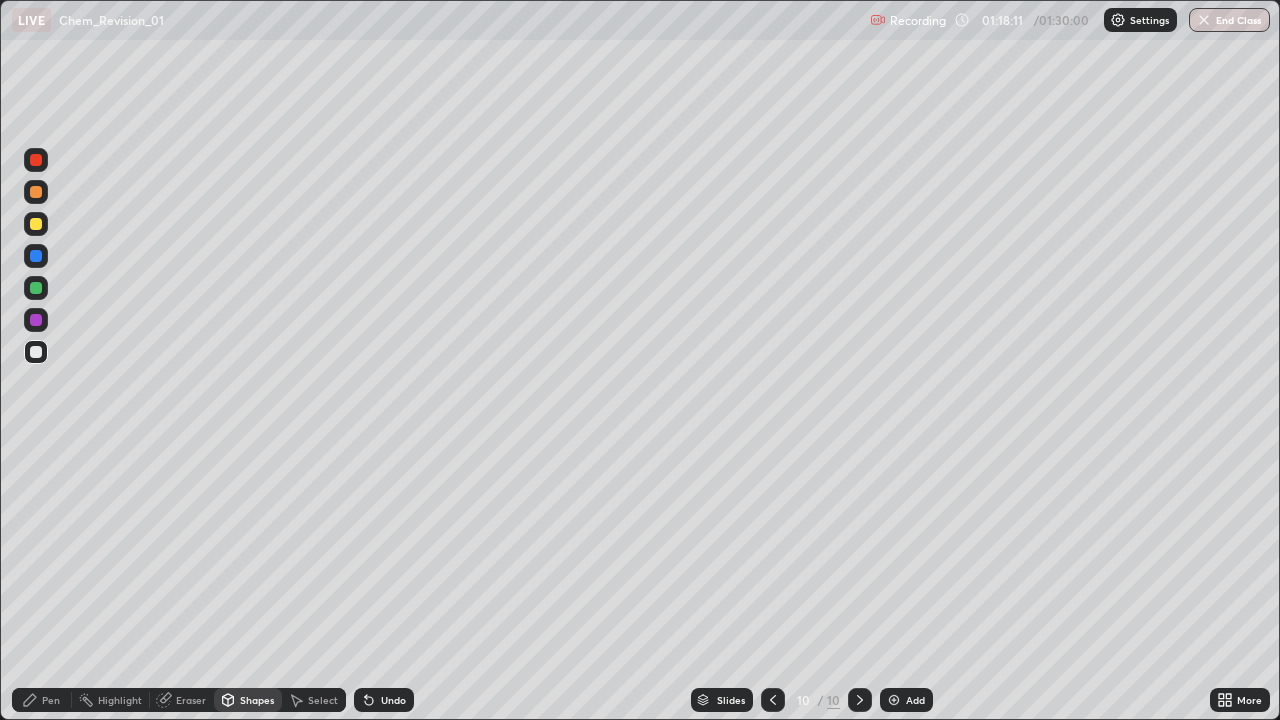 click on "Select" at bounding box center [323, 700] 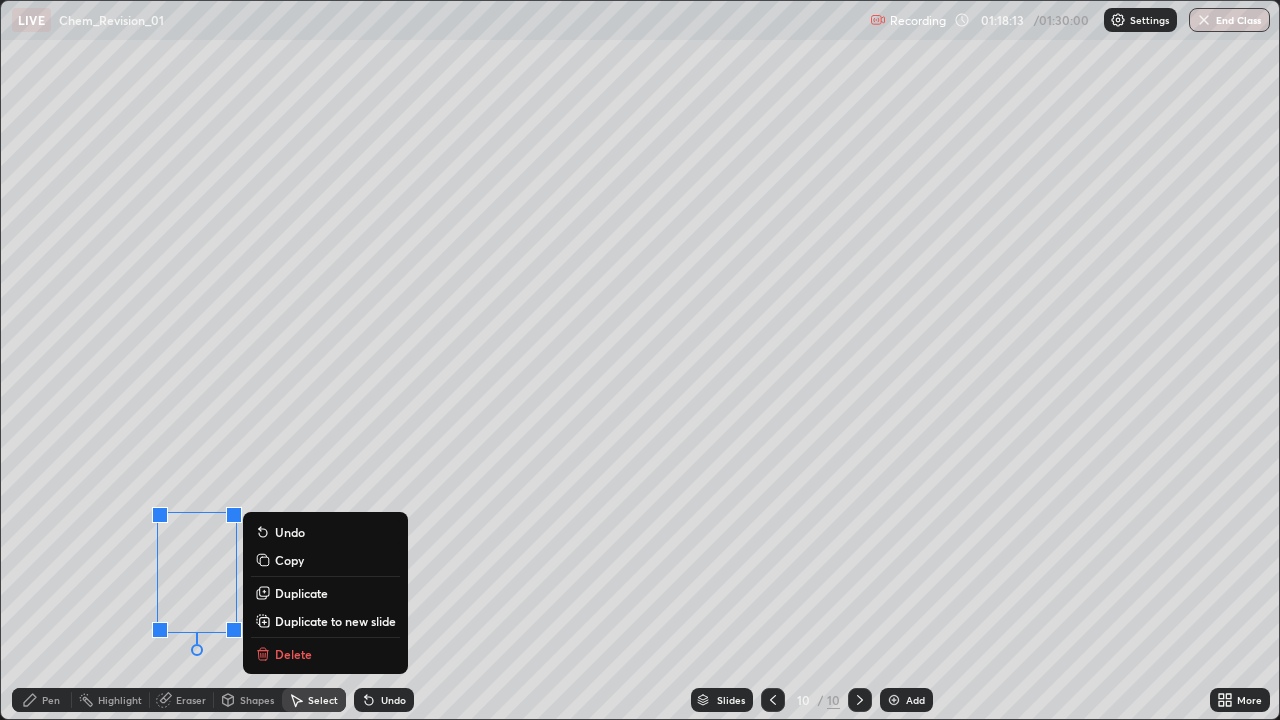 click on "Duplicate" at bounding box center [301, 593] 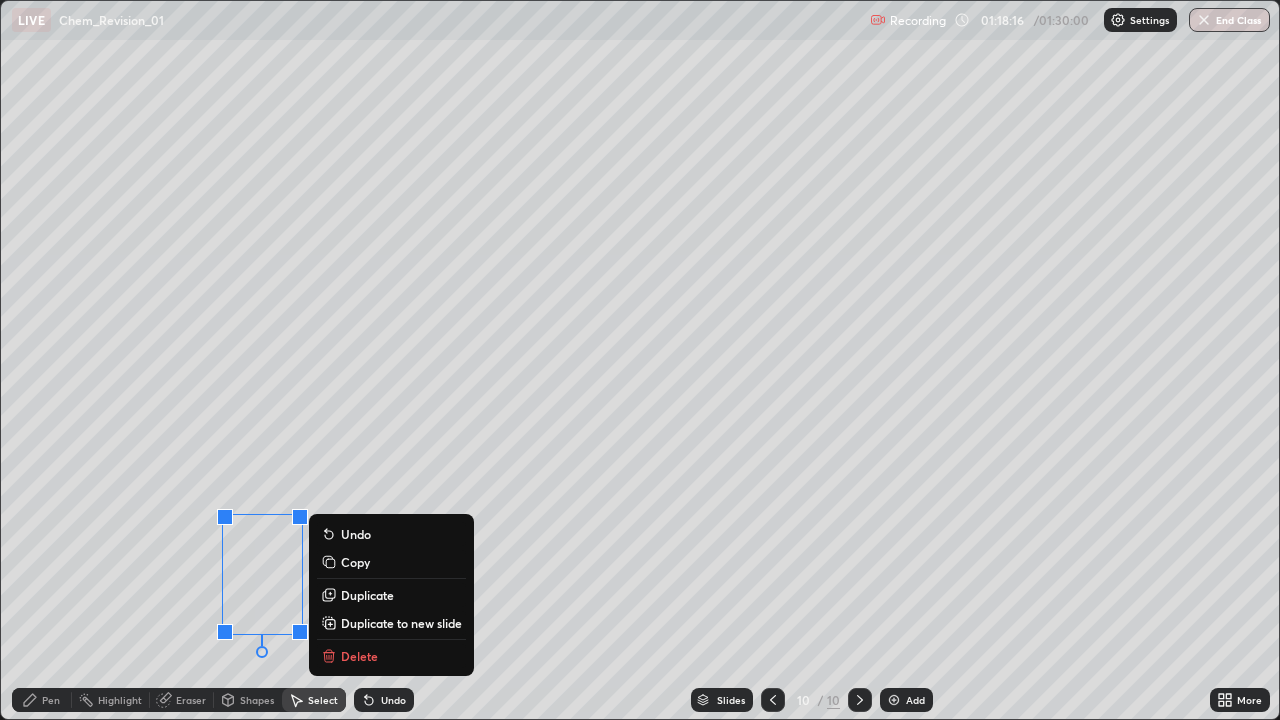 click on "0 ° Undo Copy Duplicate Duplicate to new slide Delete" at bounding box center [640, 360] 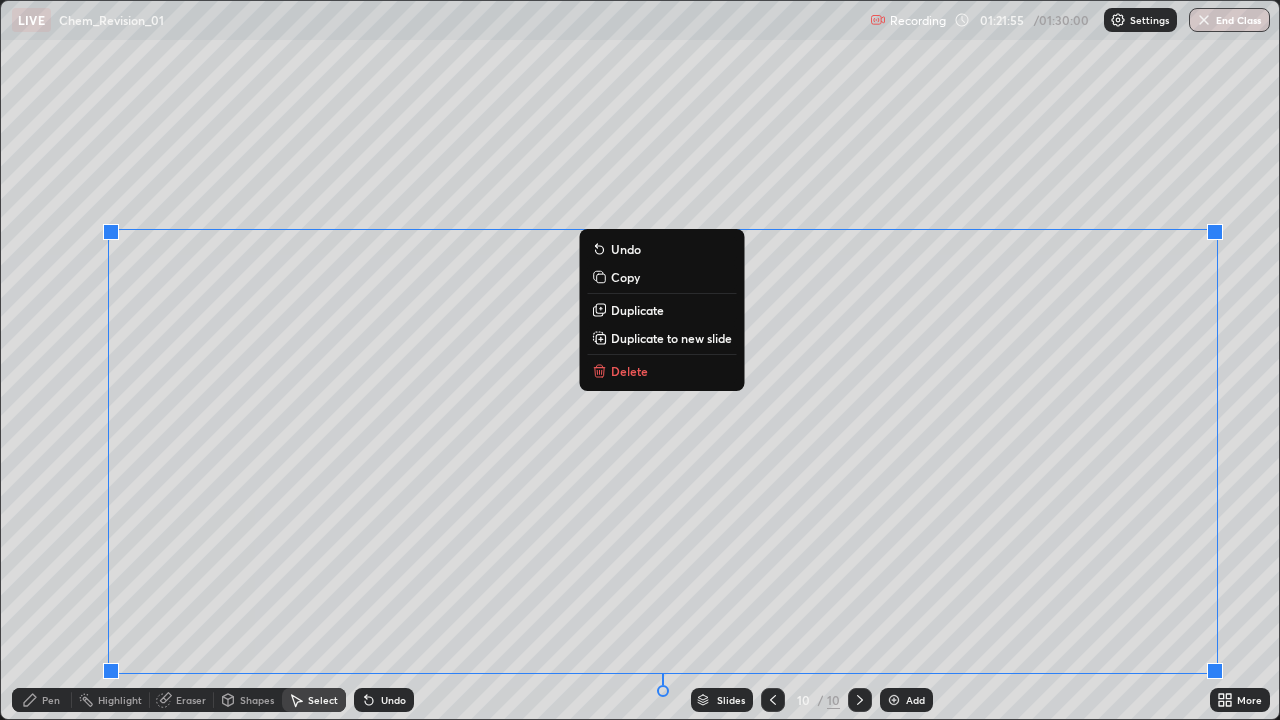click 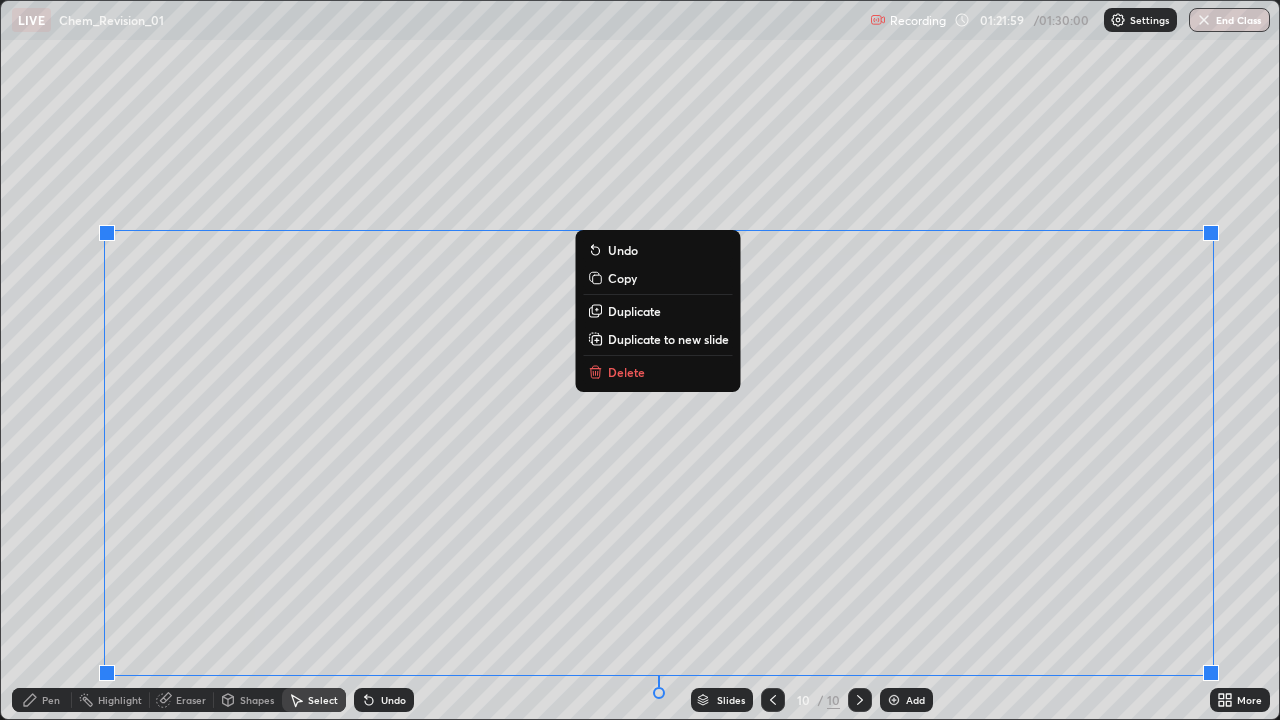 click on "0 ° Undo Copy Duplicate Duplicate to new slide Delete" at bounding box center [640, 360] 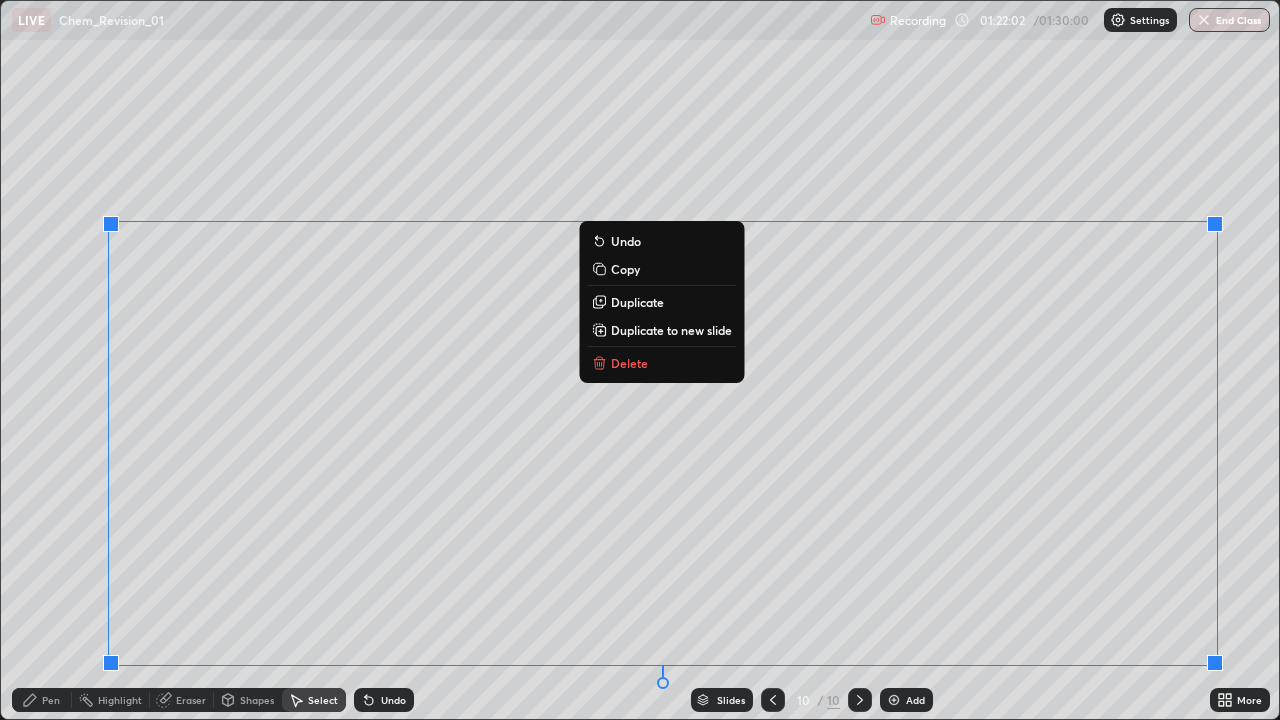 click on "0 ° Undo Copy Duplicate Duplicate to new slide Delete" at bounding box center [640, 360] 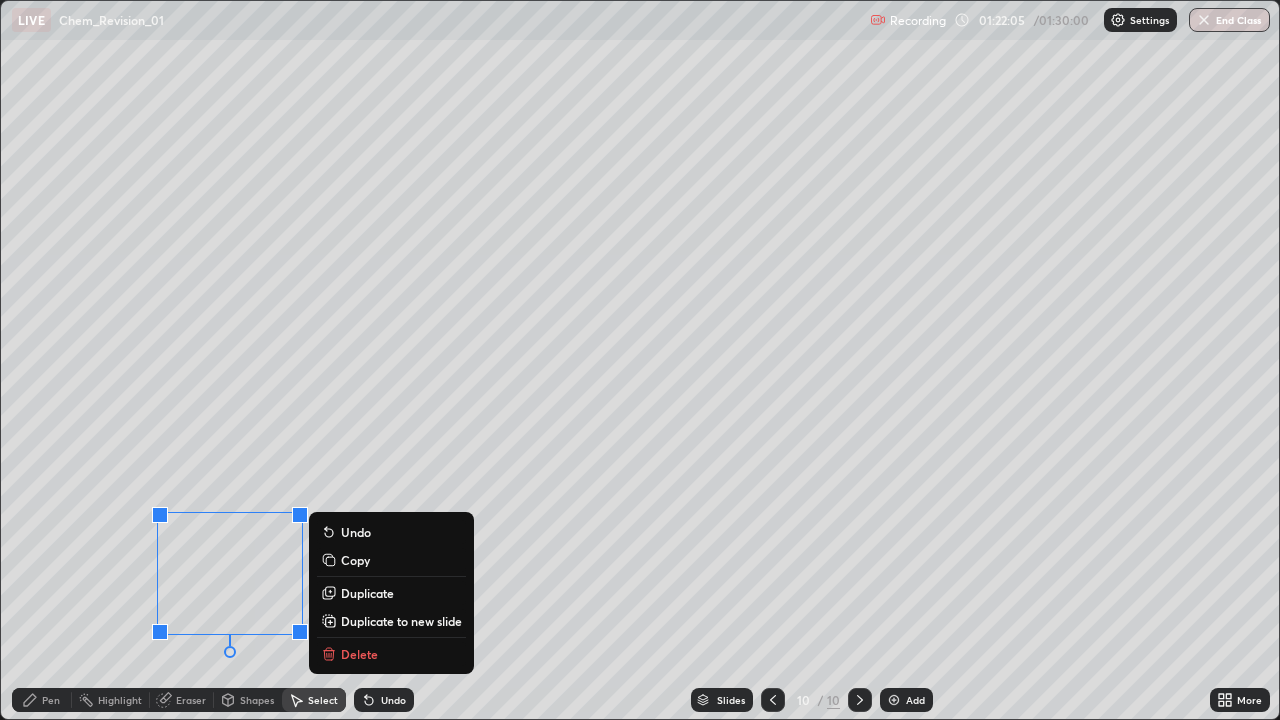 click on "Duplicate" at bounding box center (367, 593) 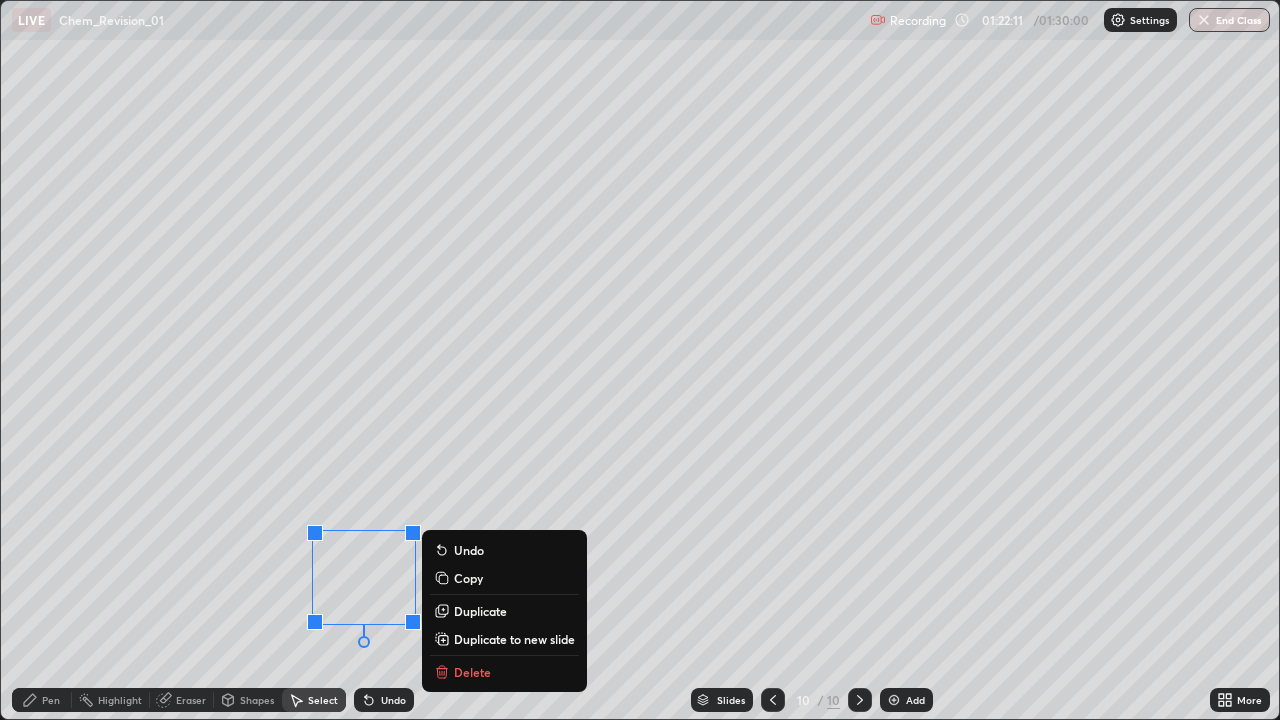 click on "0 ° Undo Copy Duplicate Duplicate to new slide Delete" at bounding box center [640, 360] 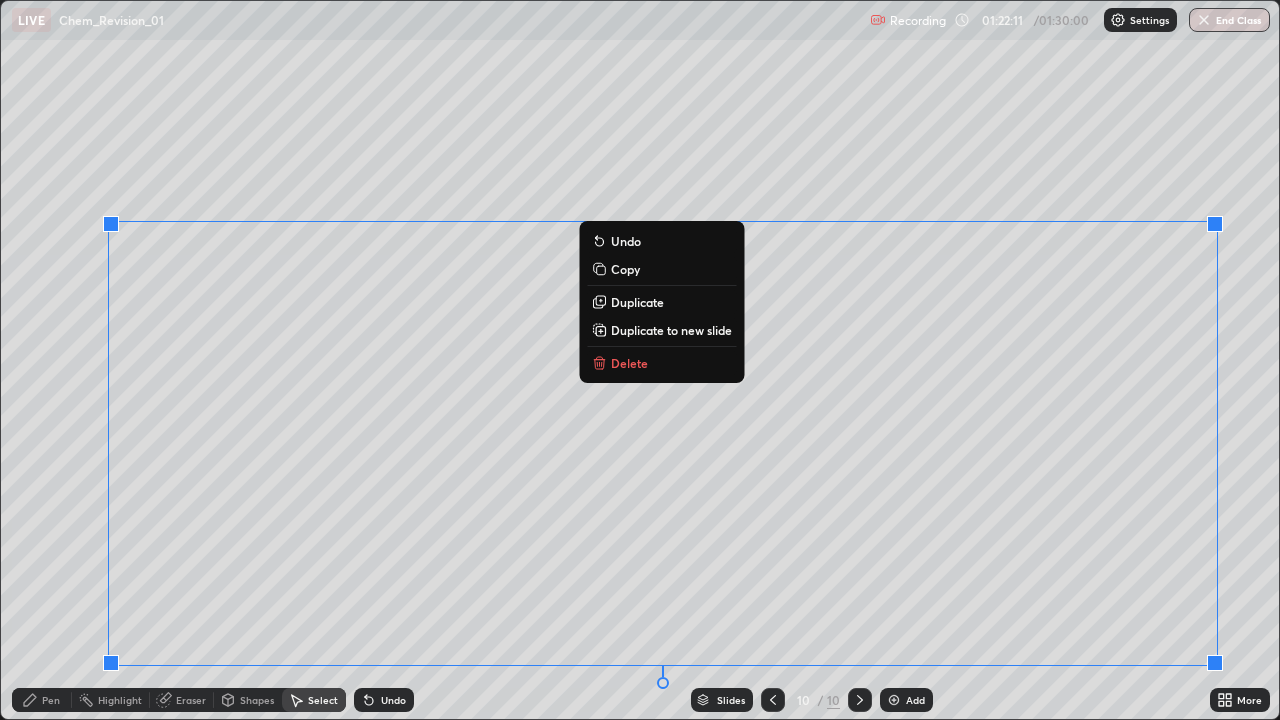 click on "Eraser" at bounding box center [191, 700] 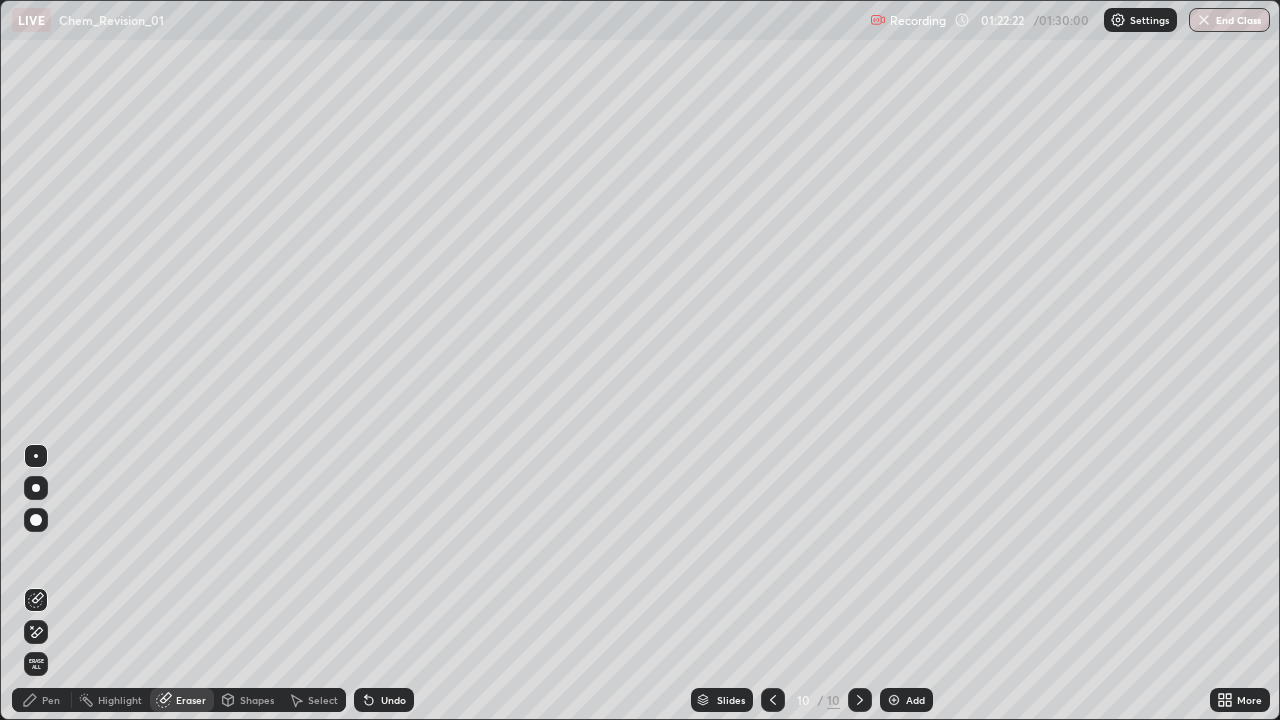 click at bounding box center [36, 488] 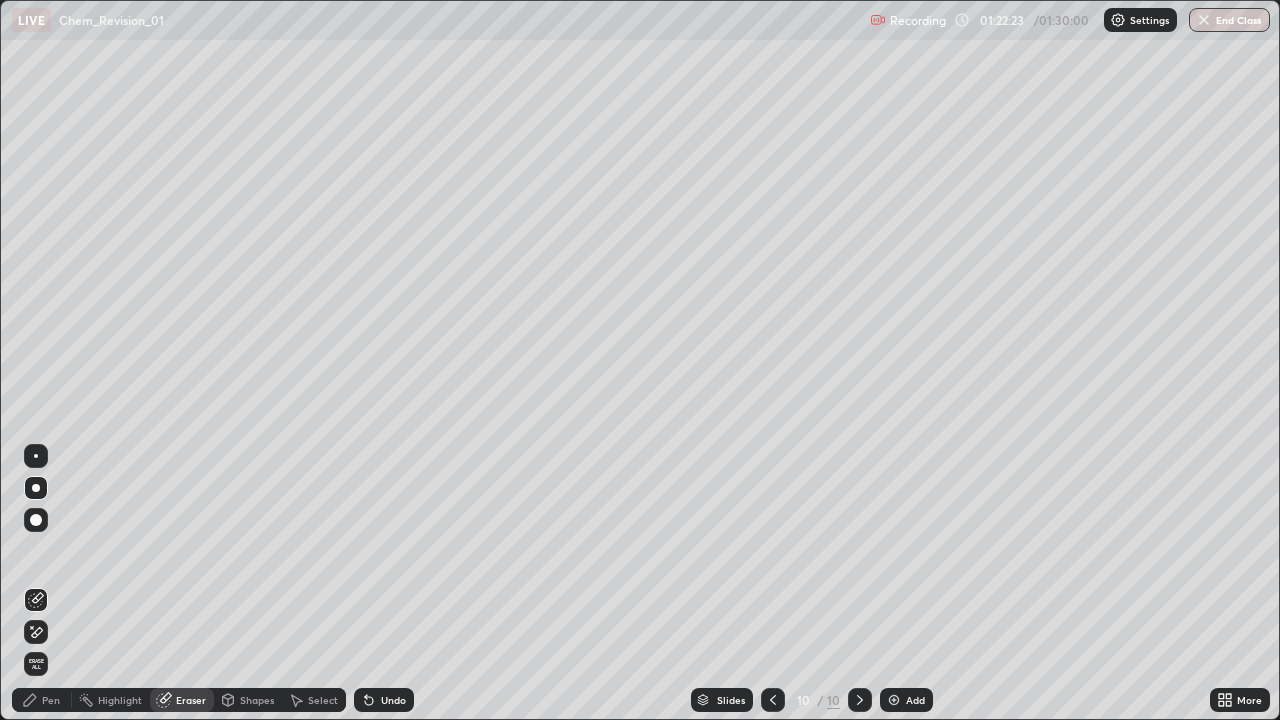 click 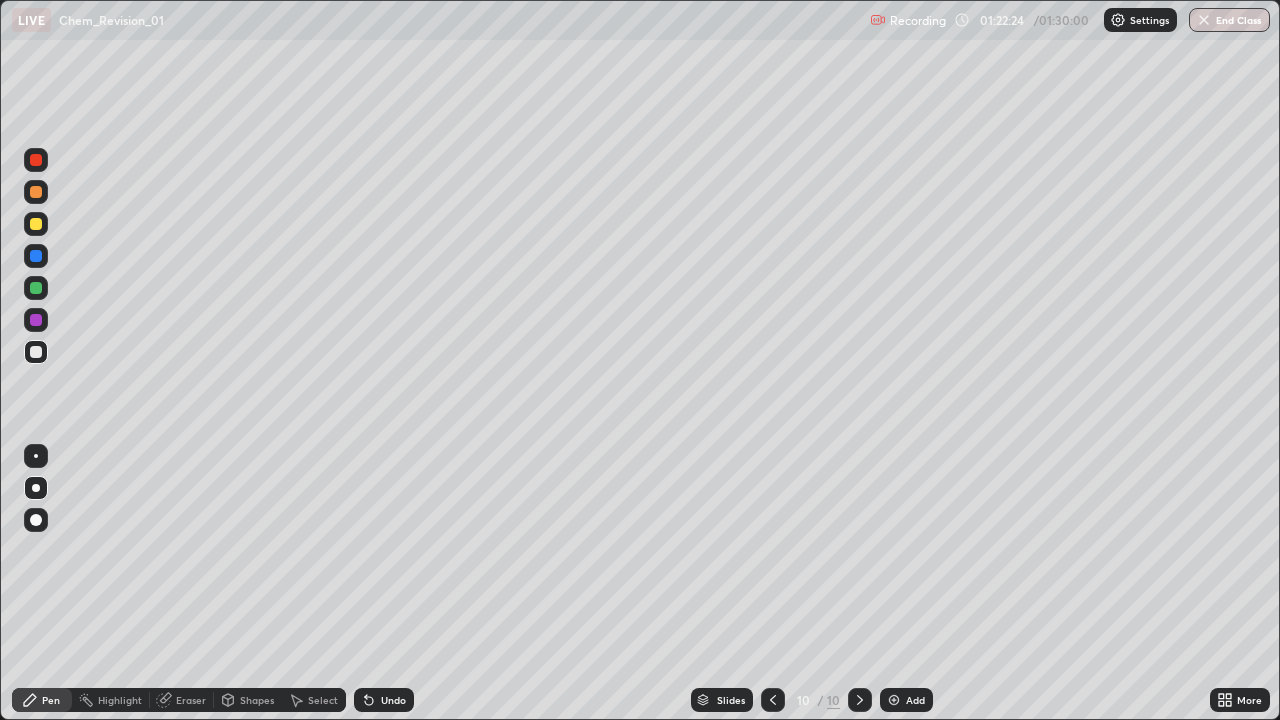 click at bounding box center [36, 288] 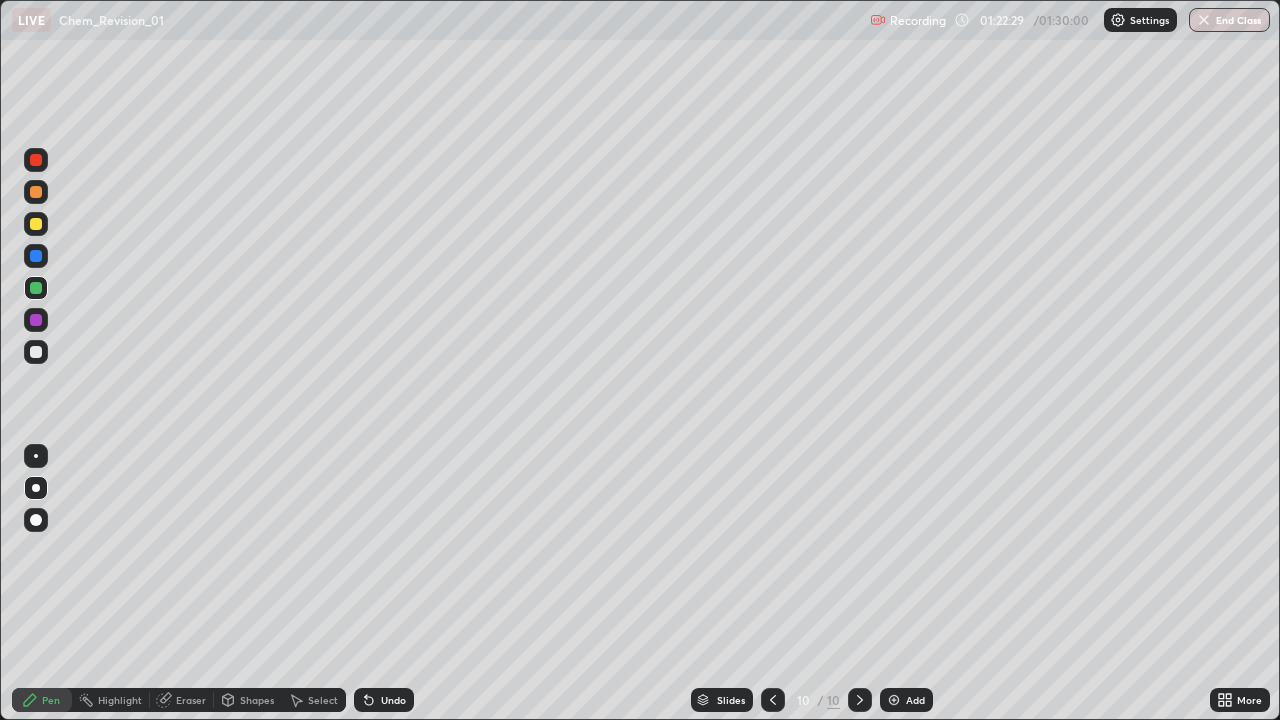 click on "Undo" at bounding box center [384, 700] 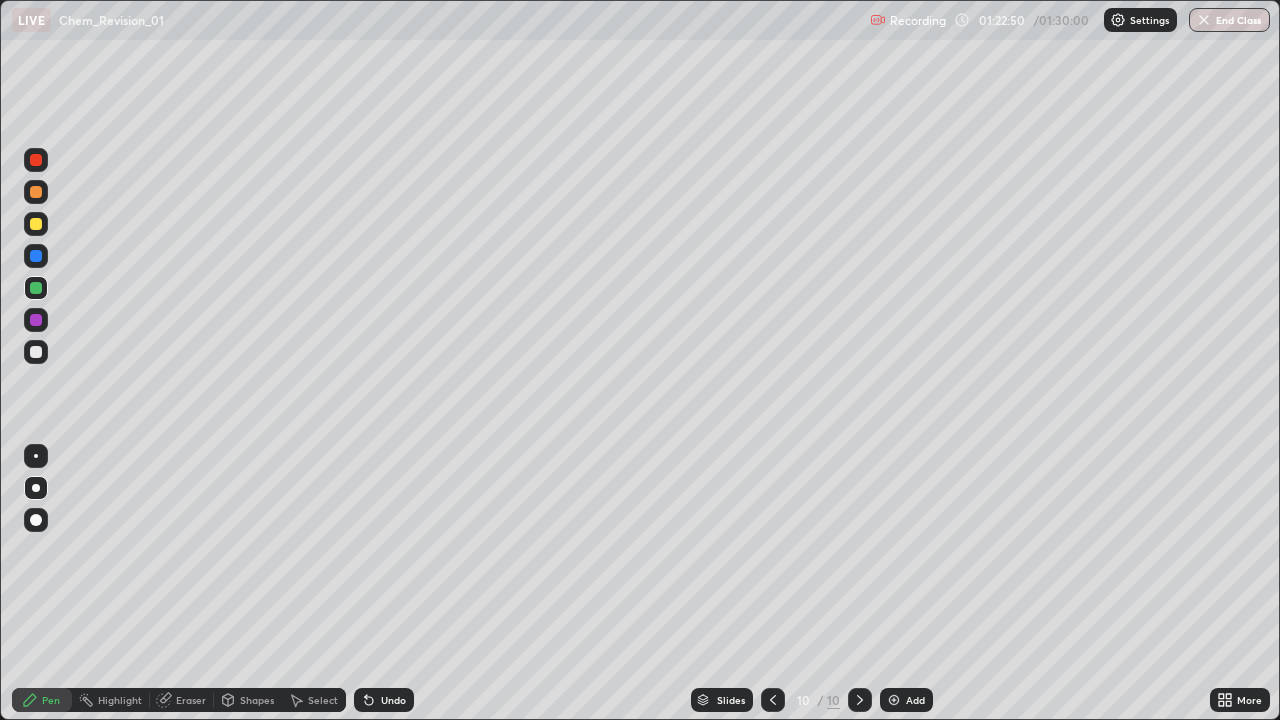 click on "Undo" at bounding box center (393, 700) 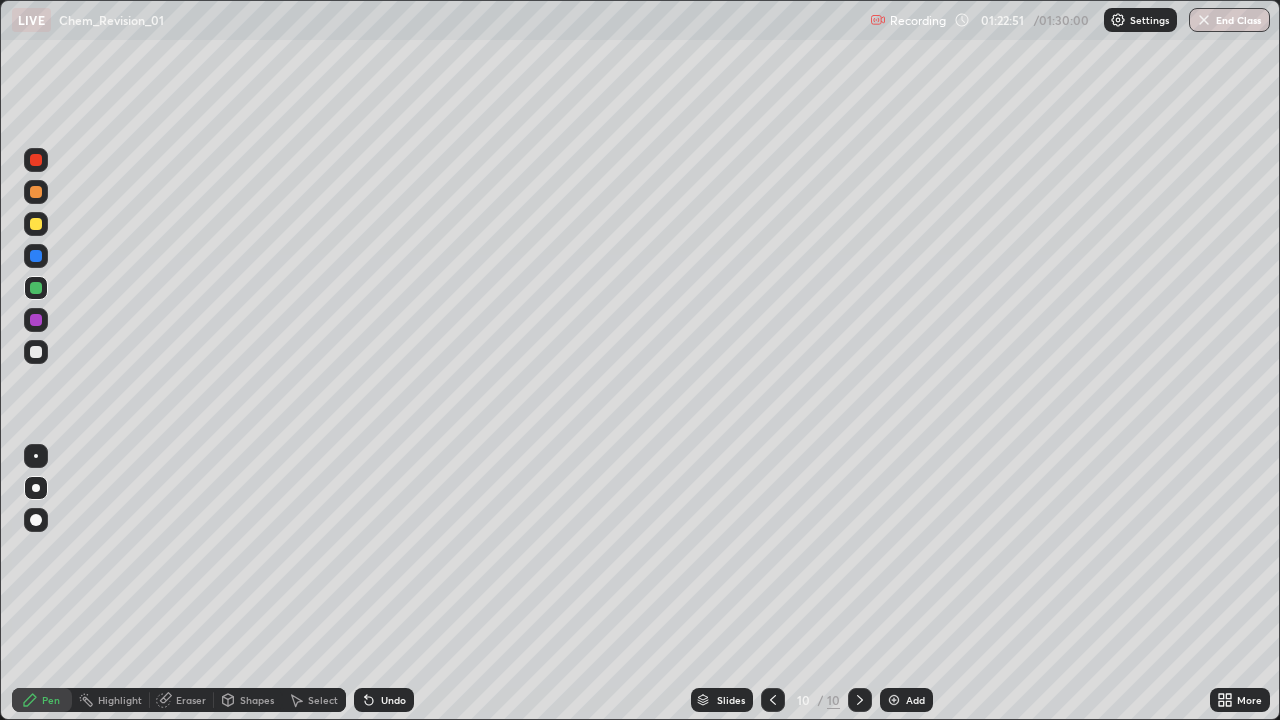 click on "Undo" at bounding box center [393, 700] 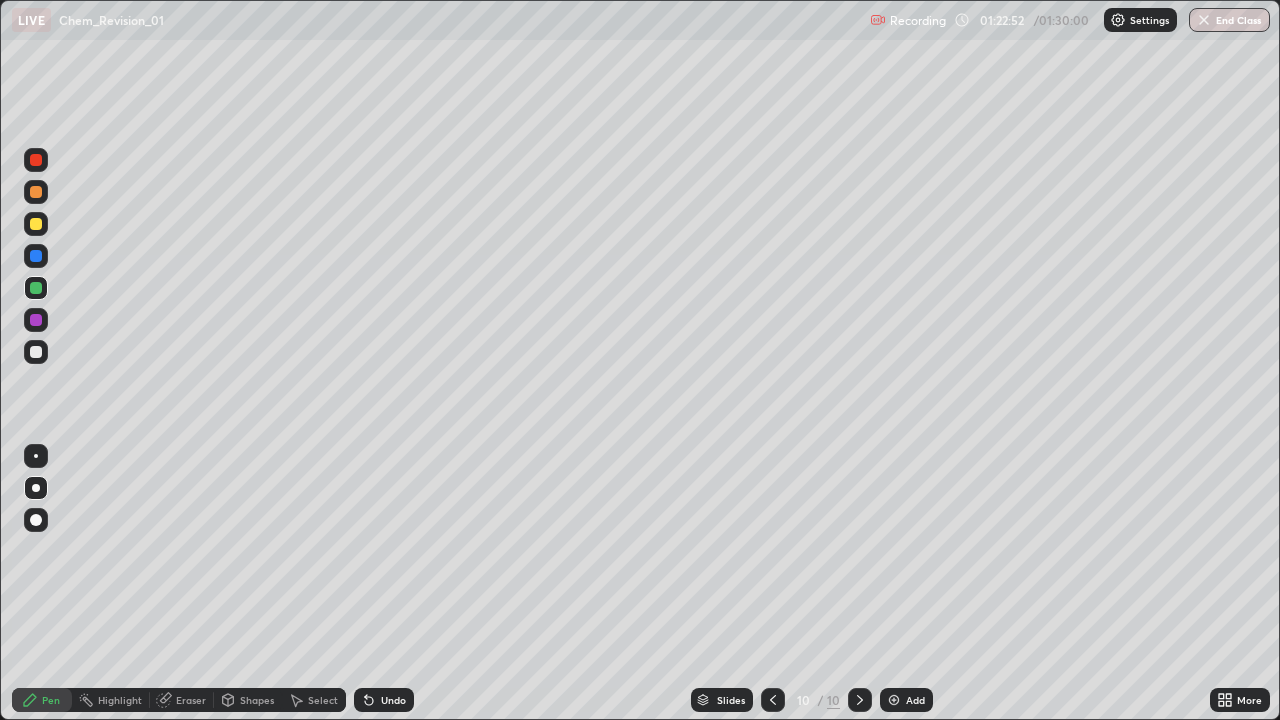 click on "Undo" at bounding box center (384, 700) 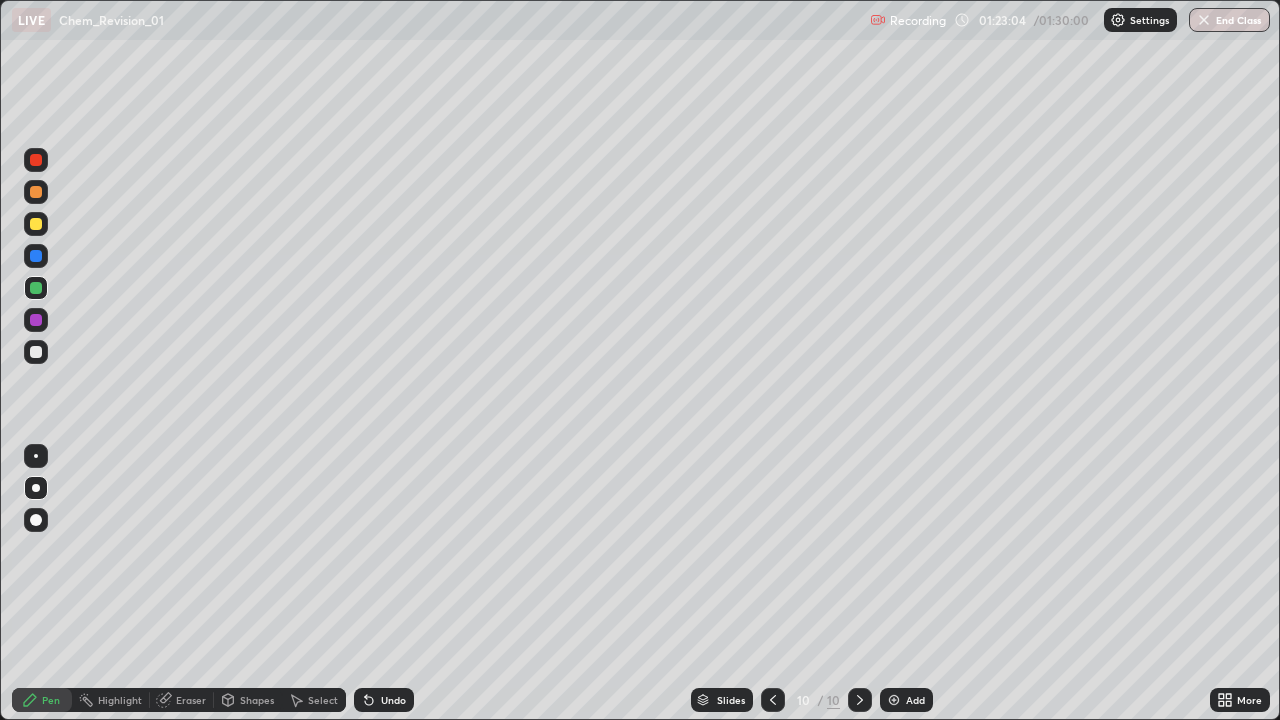 click on "Undo" at bounding box center (393, 700) 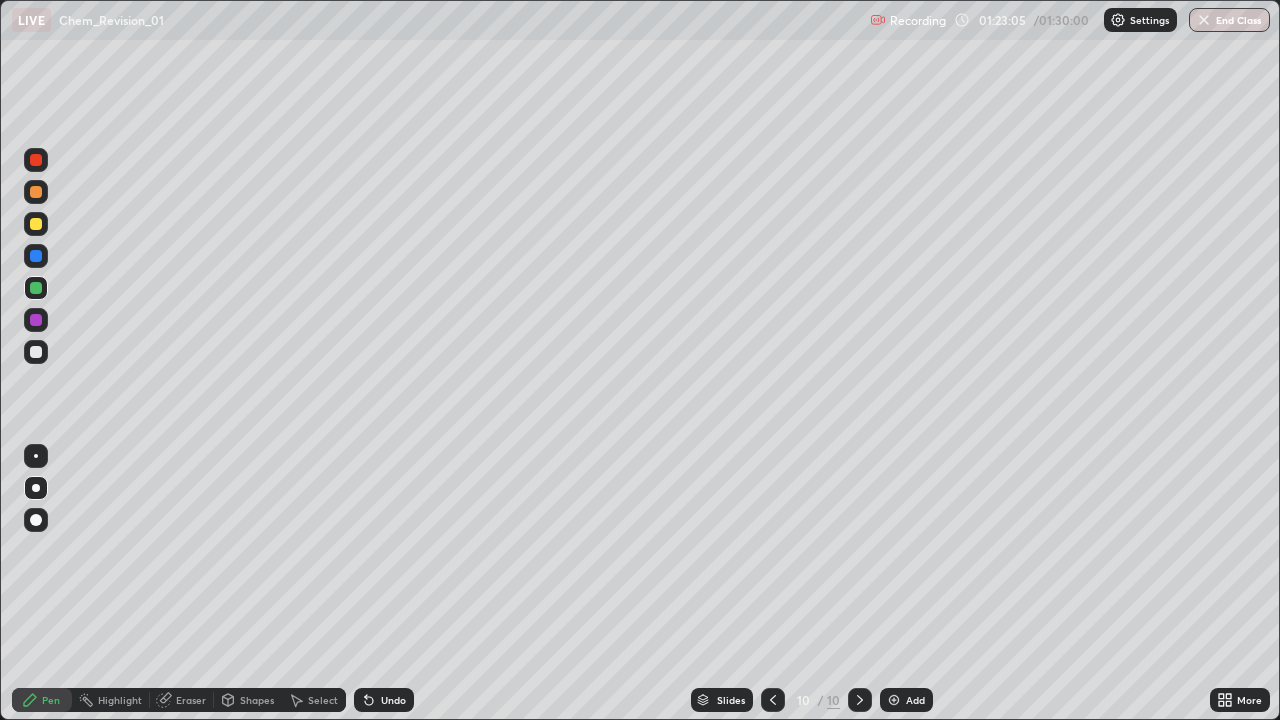 click on "Undo" at bounding box center [393, 700] 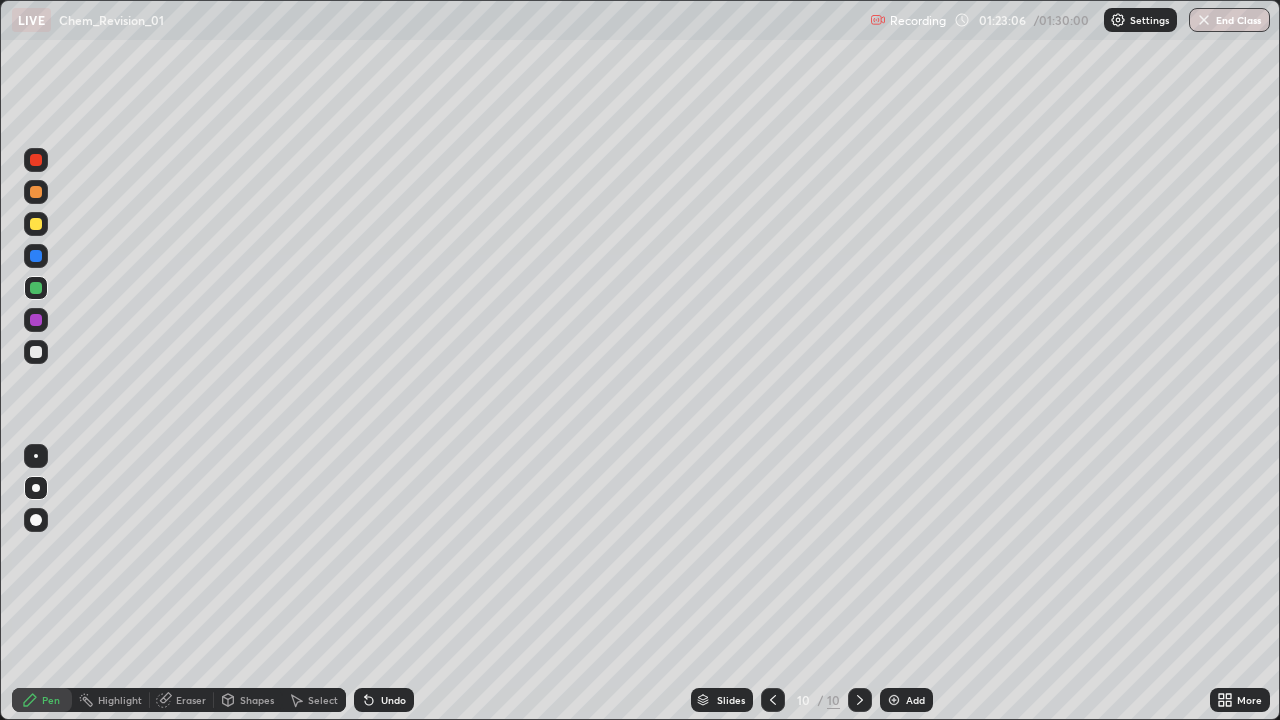 click 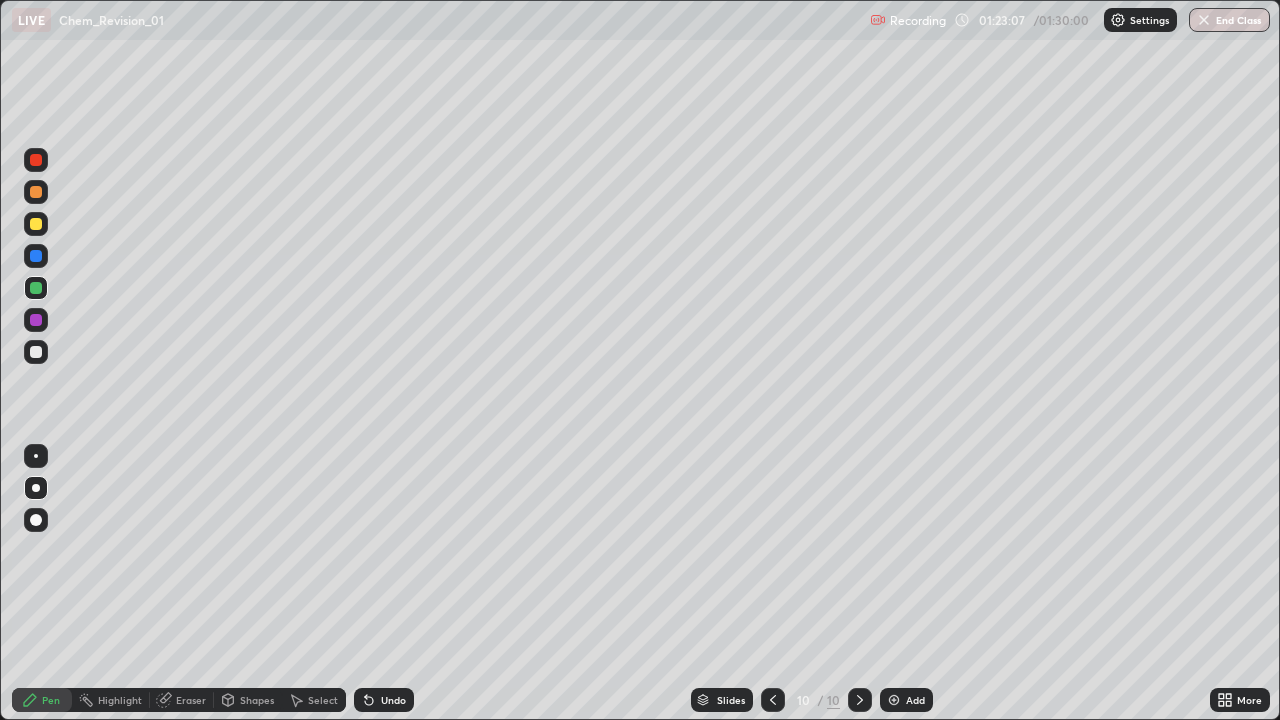 click on "Undo" at bounding box center (384, 700) 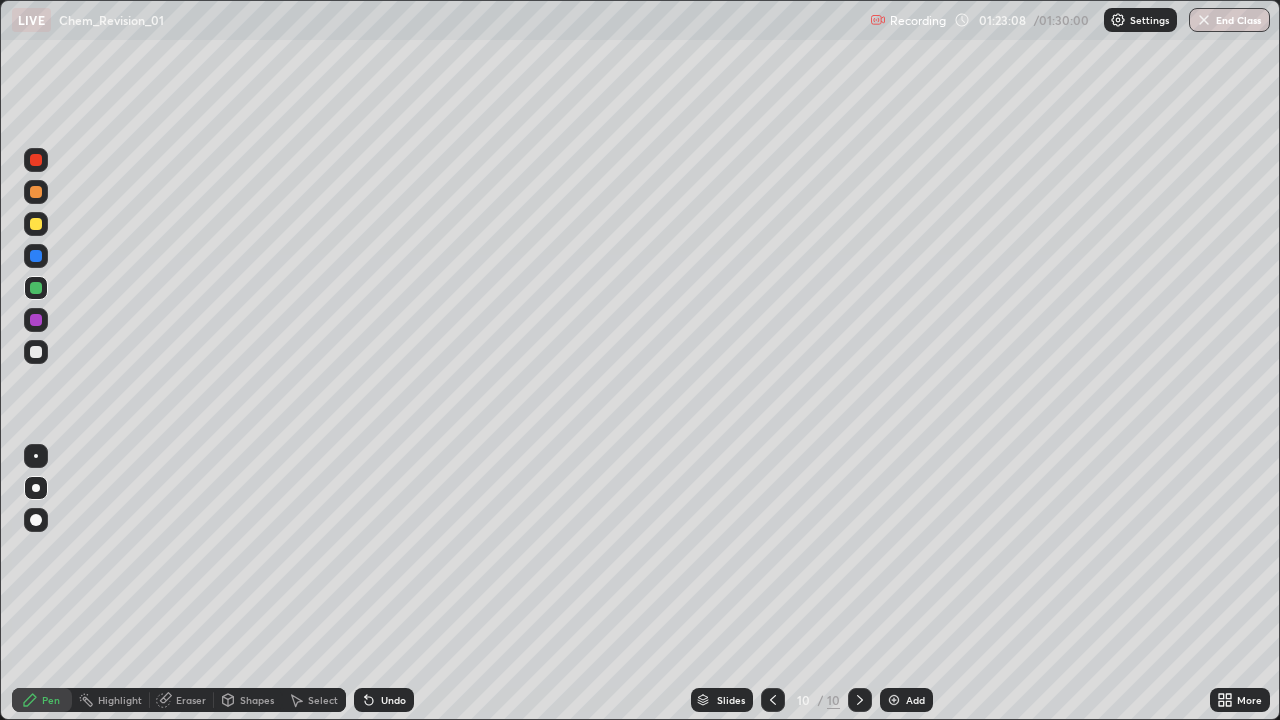 click 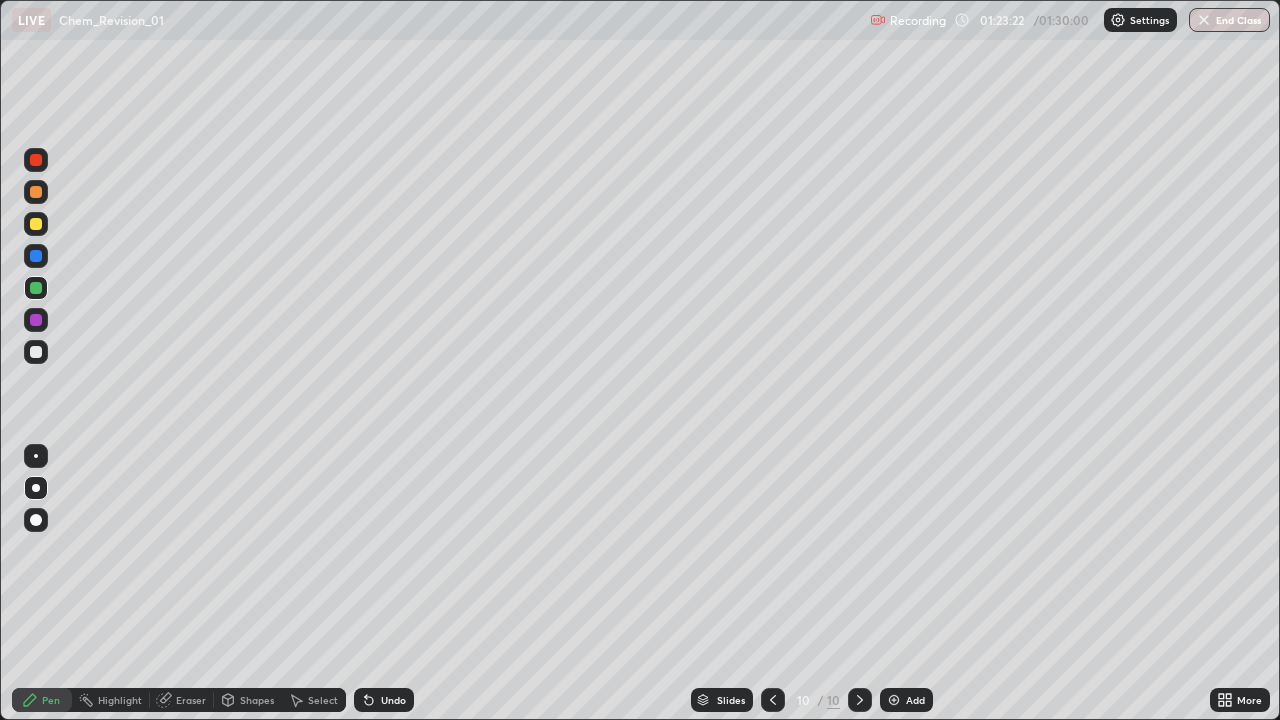 click on "Undo" at bounding box center (393, 700) 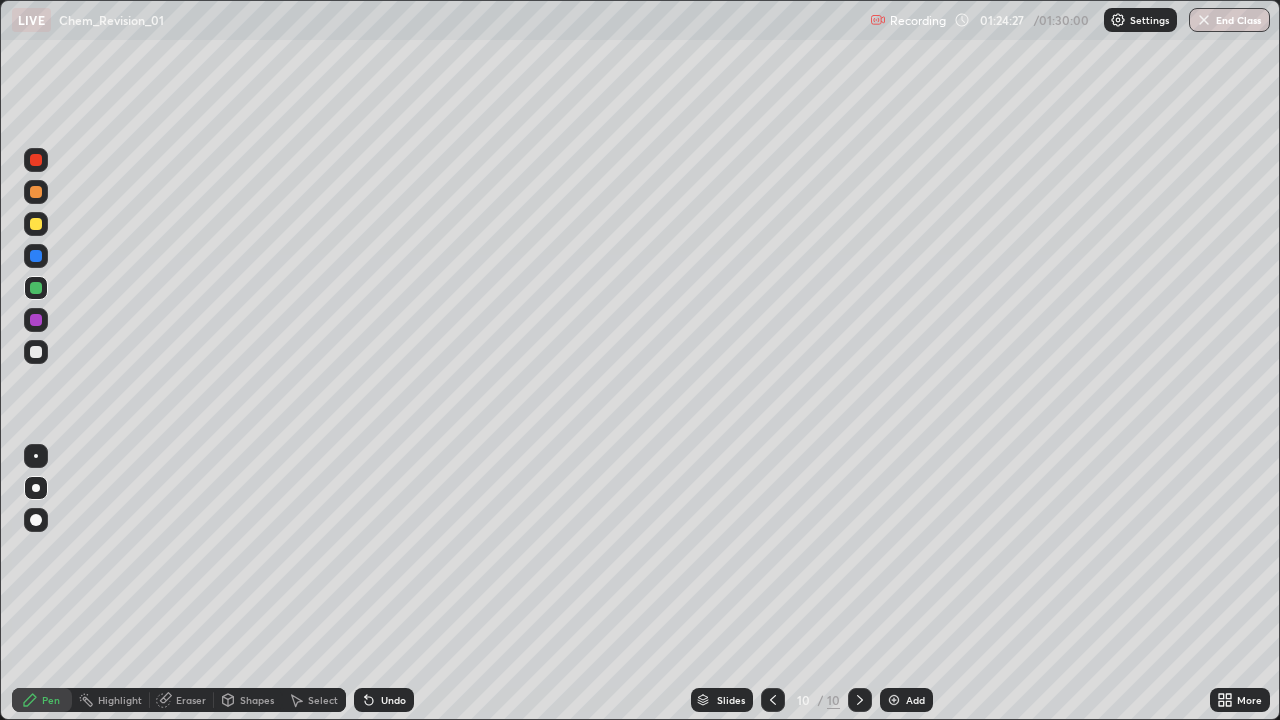 click on "Add" at bounding box center [906, 700] 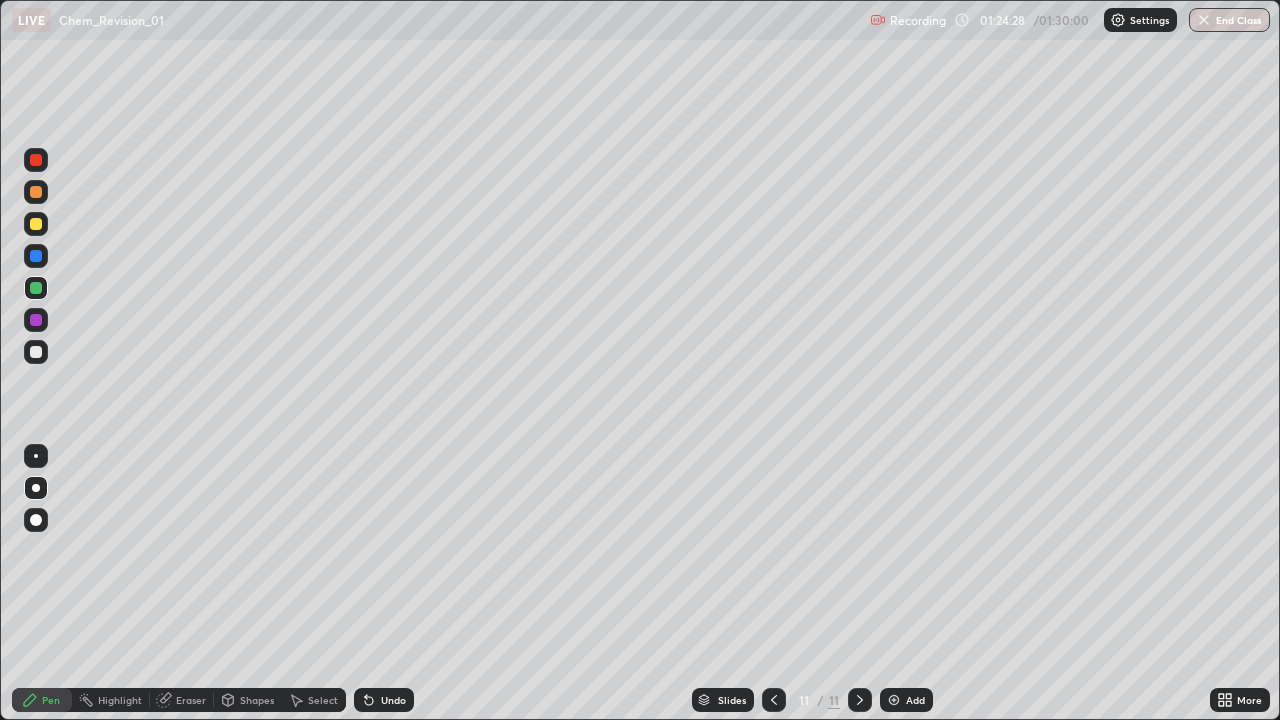 click on "Shapes" at bounding box center [257, 700] 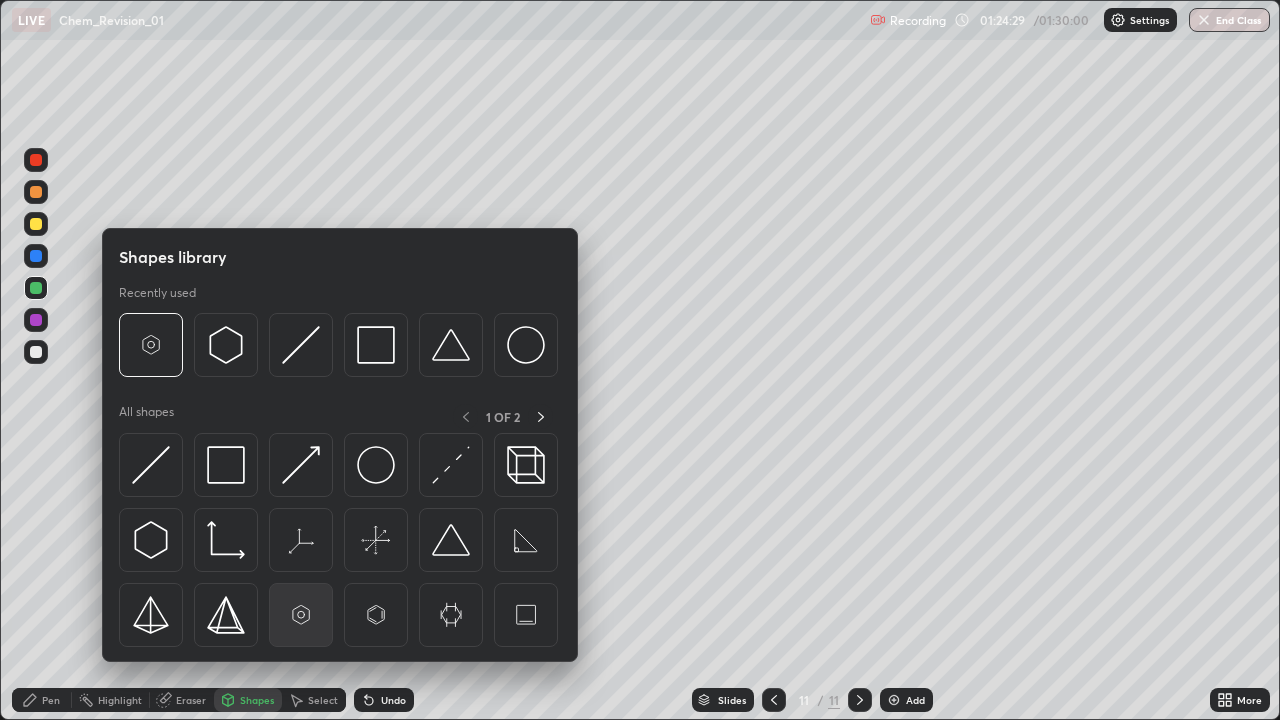 click at bounding box center (301, 615) 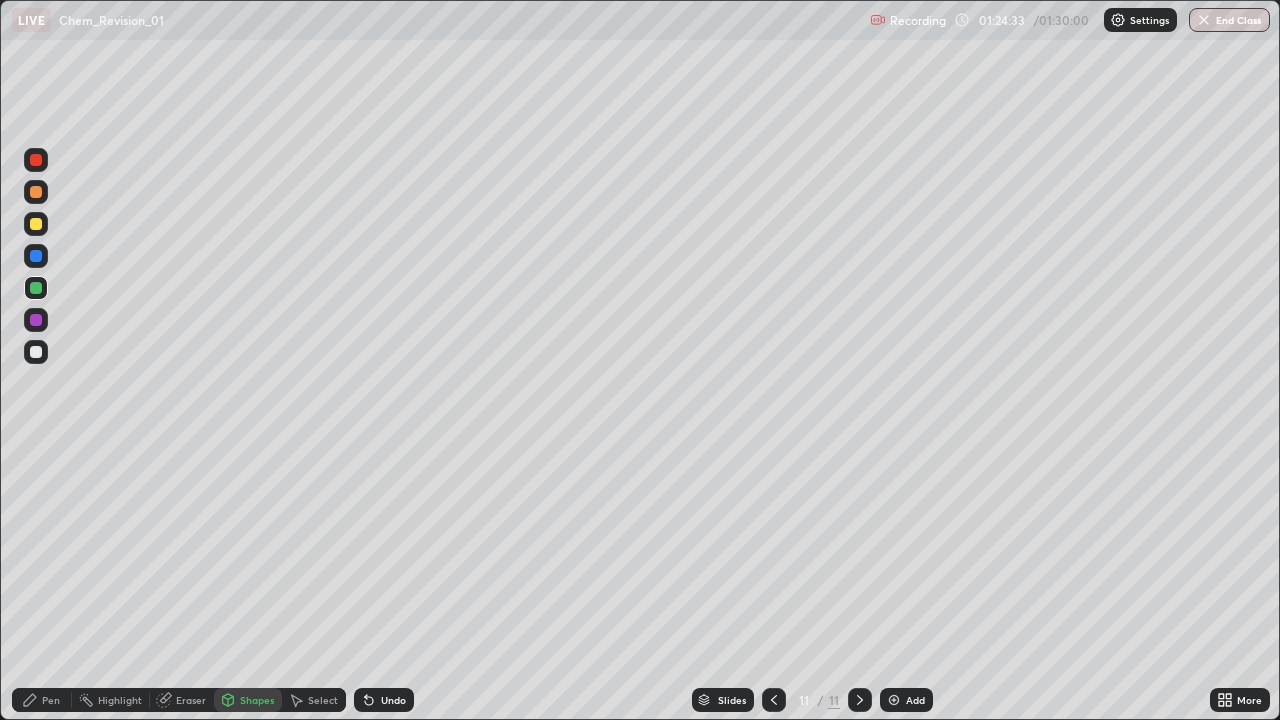click on "Select" at bounding box center (323, 700) 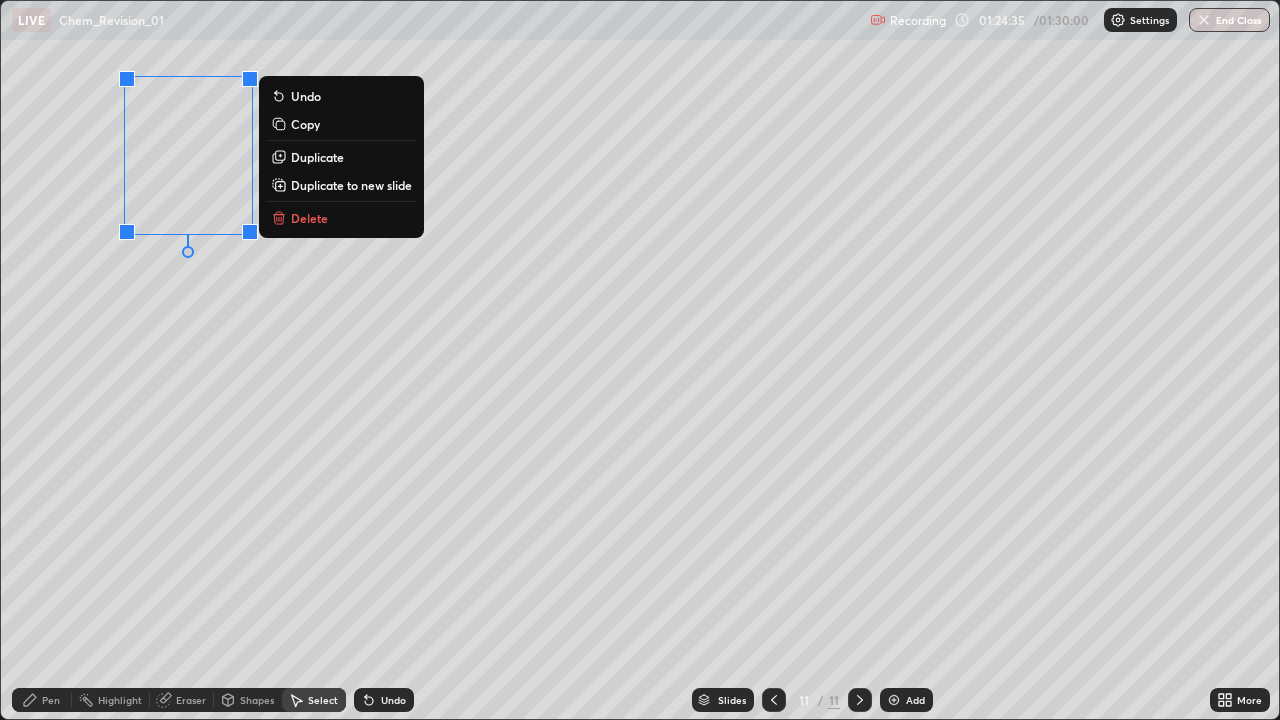 click on "Duplicate" at bounding box center [317, 157] 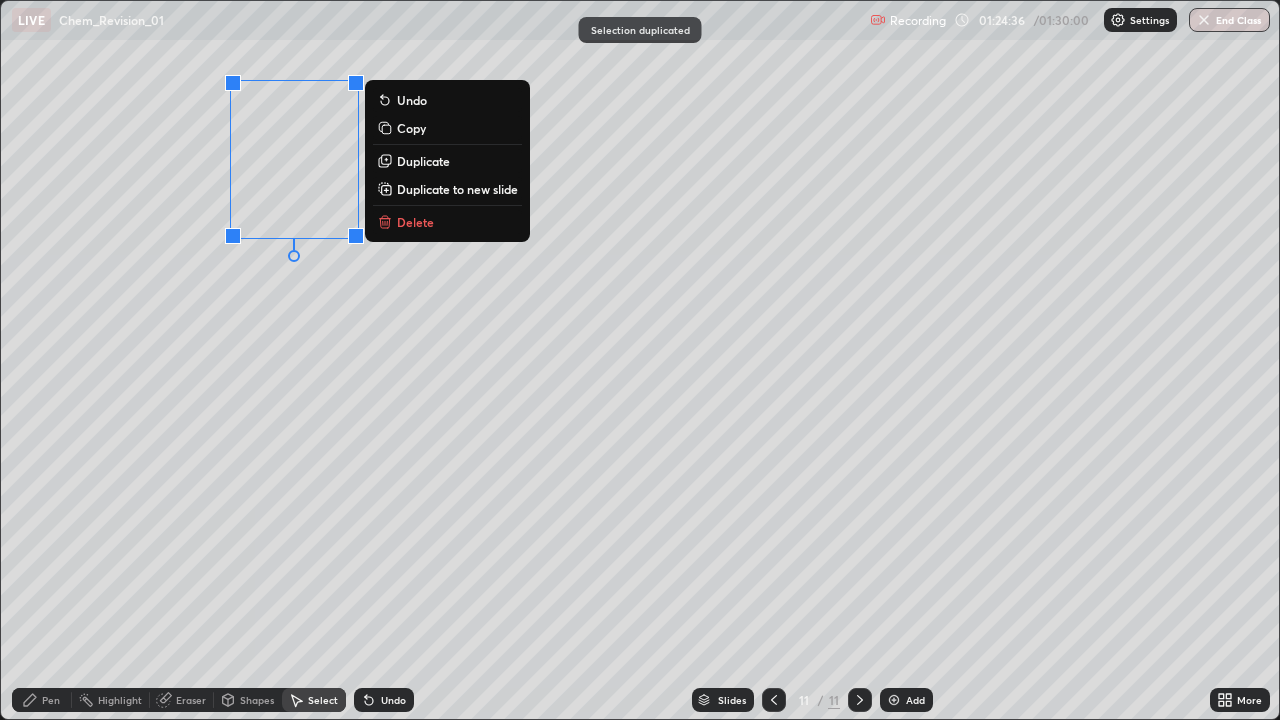 click on "0 ° Undo Copy Duplicate Duplicate to new slide Delete" at bounding box center [640, 360] 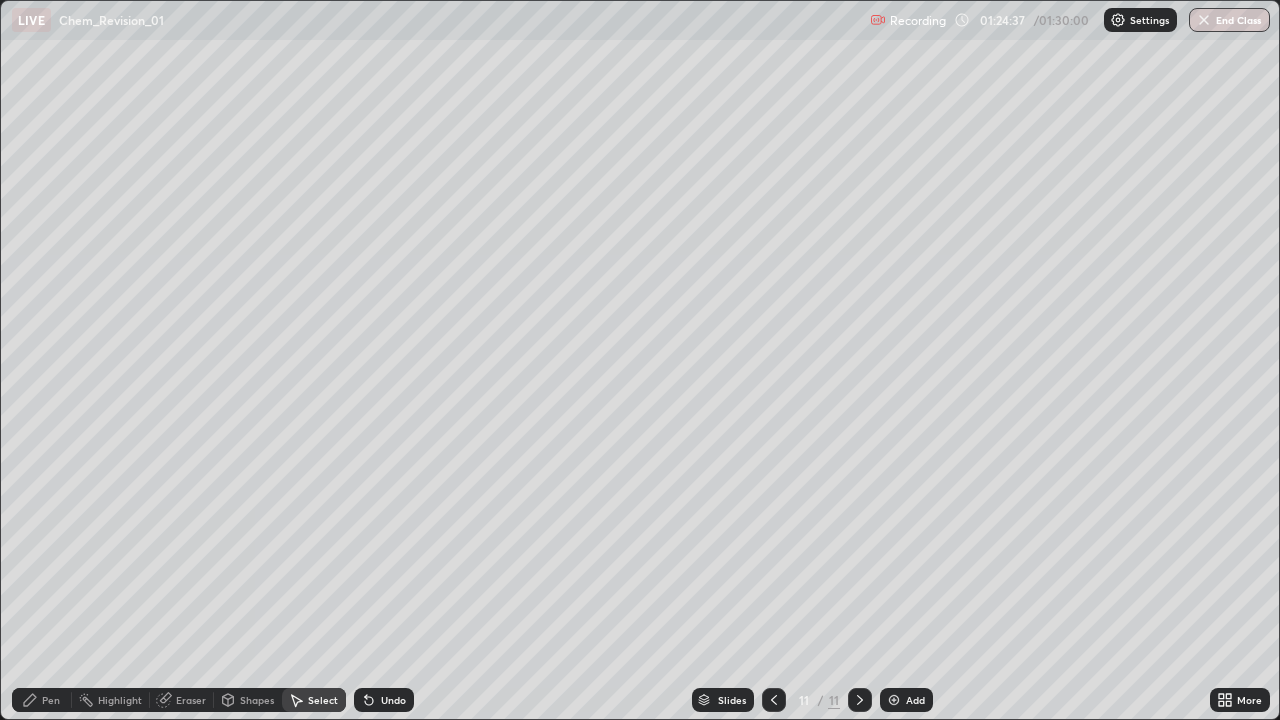click on "Eraser" at bounding box center [191, 700] 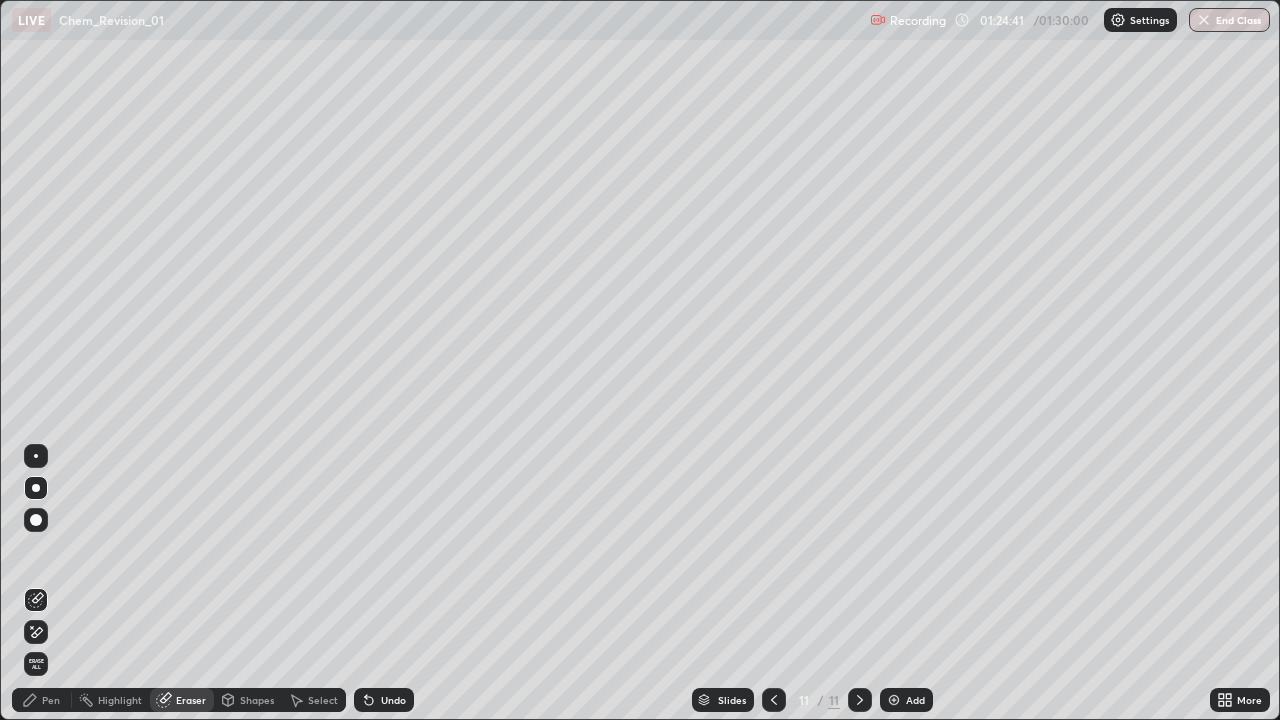 click on "Pen" at bounding box center (51, 700) 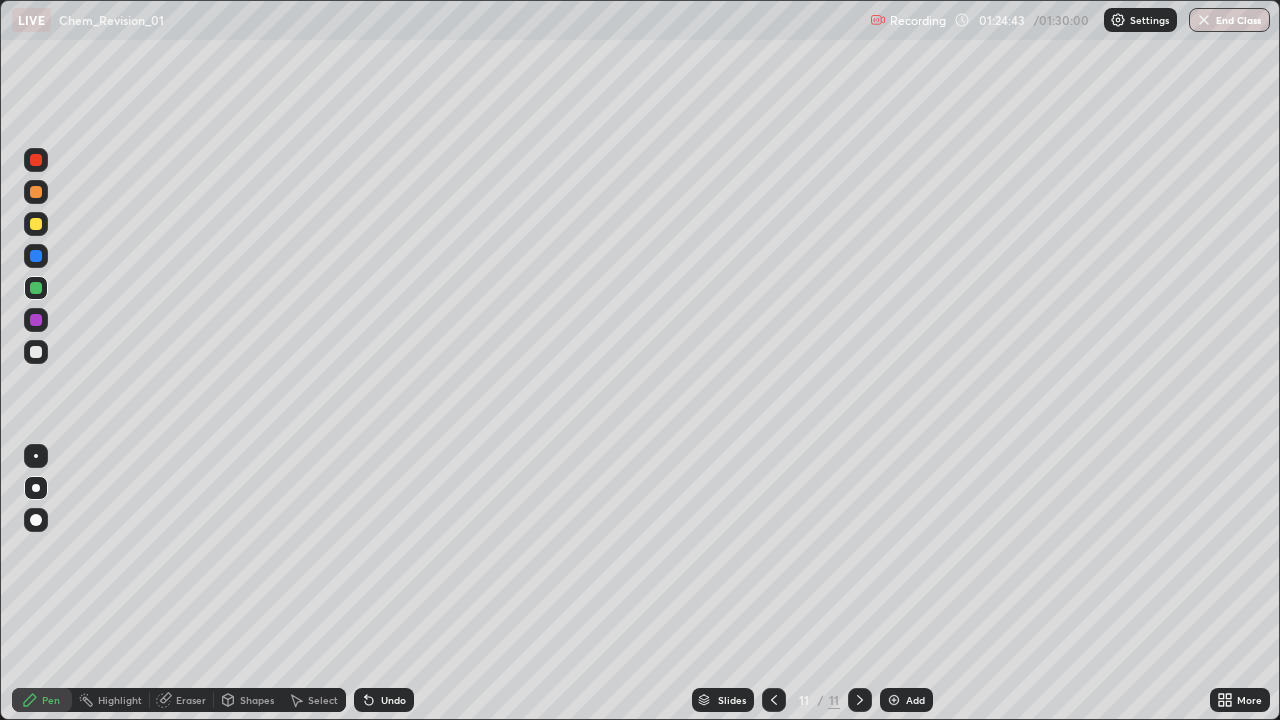 click at bounding box center [36, 352] 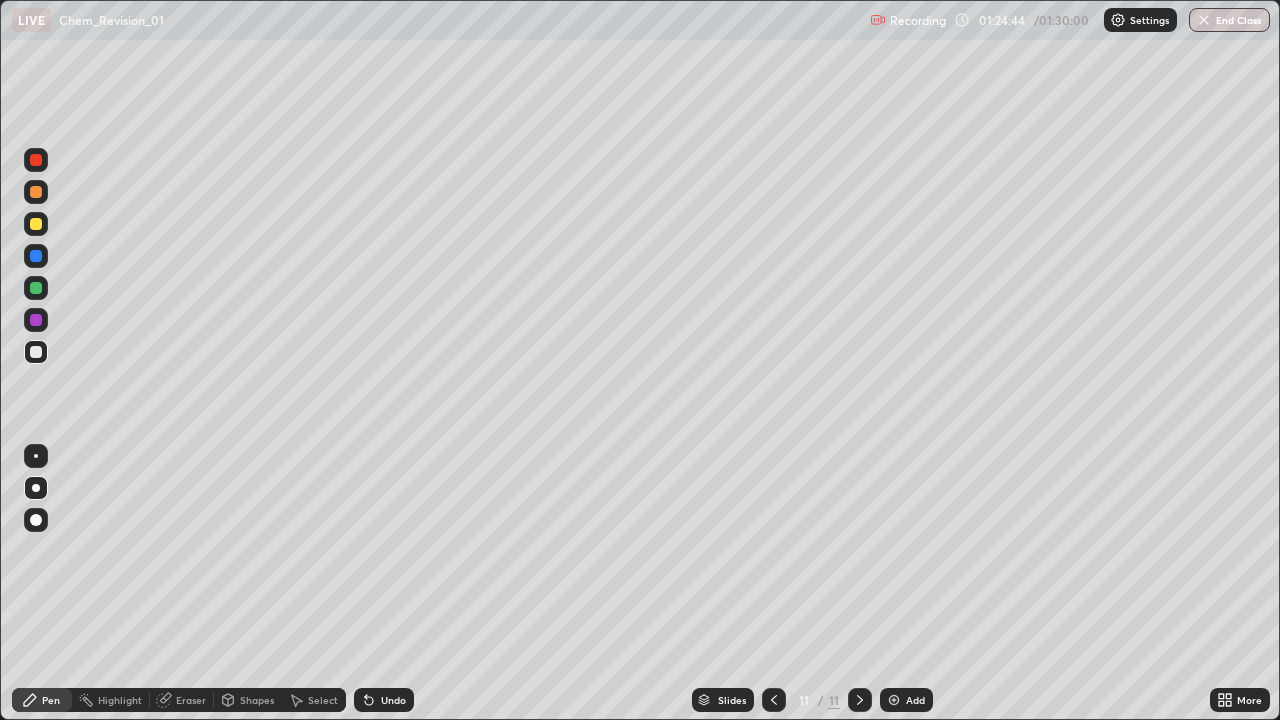 click on "Eraser" at bounding box center [182, 700] 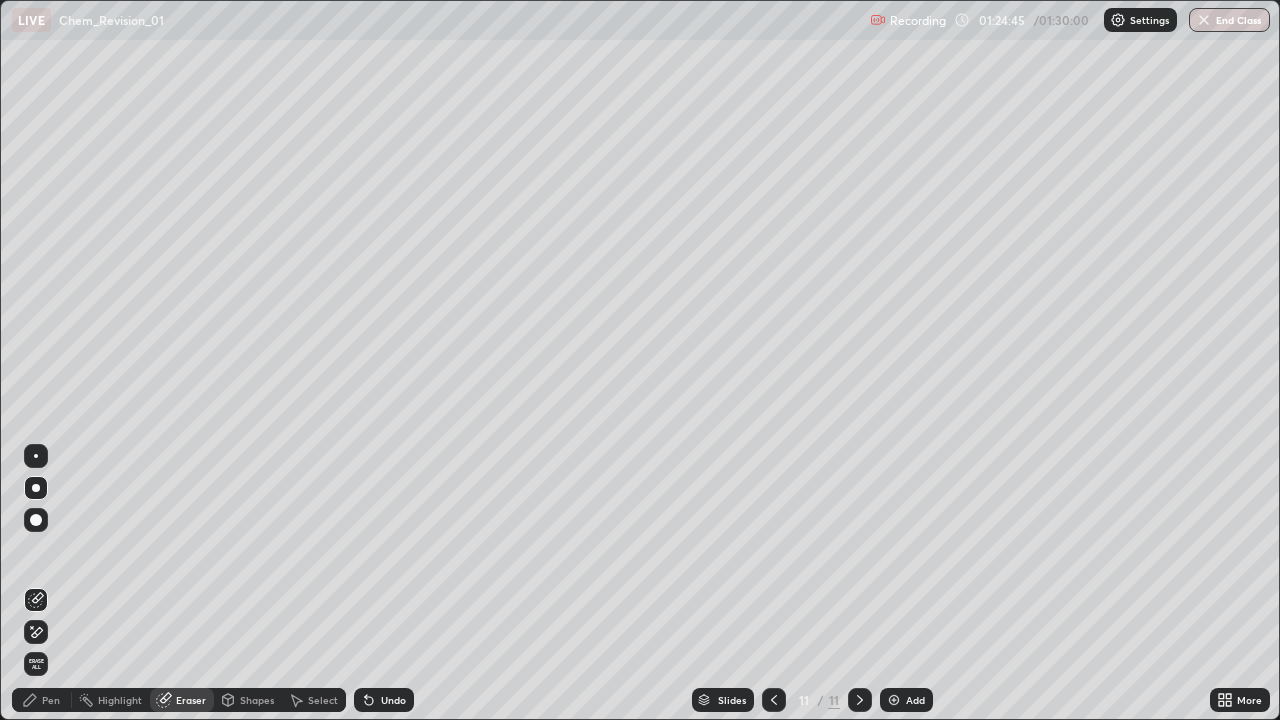 click on "Shapes" at bounding box center [257, 700] 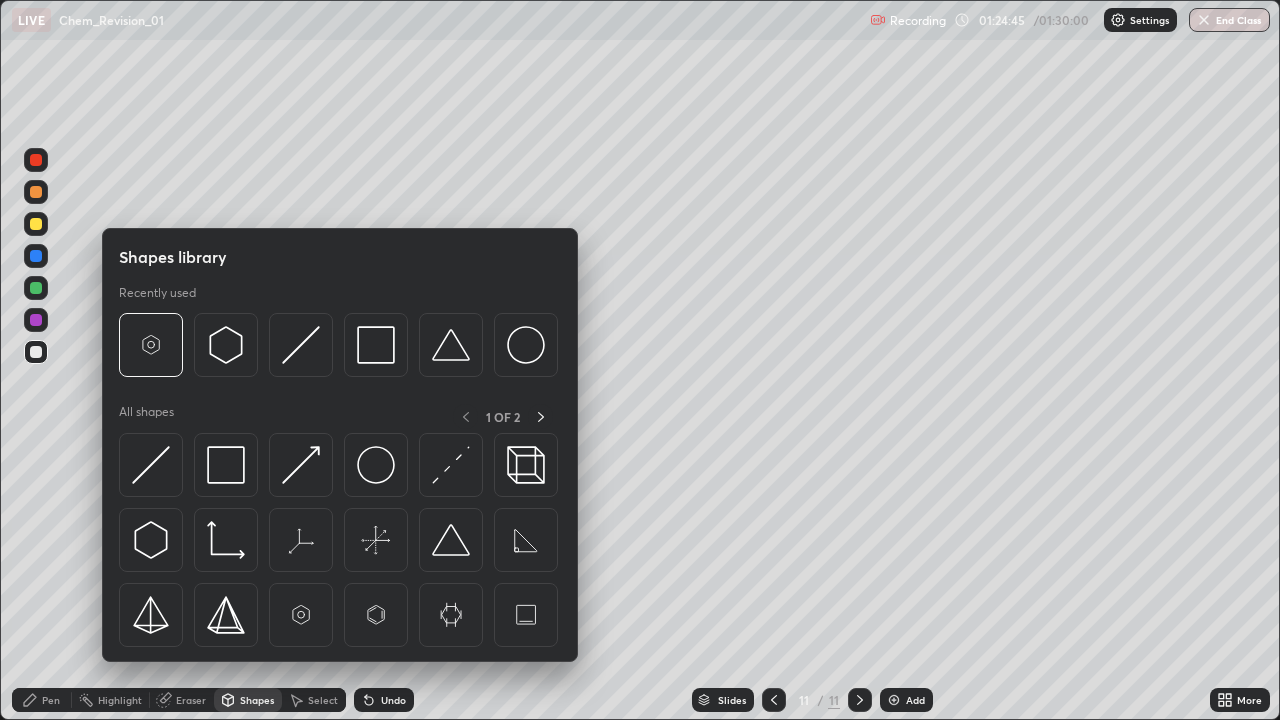 click at bounding box center (151, 465) 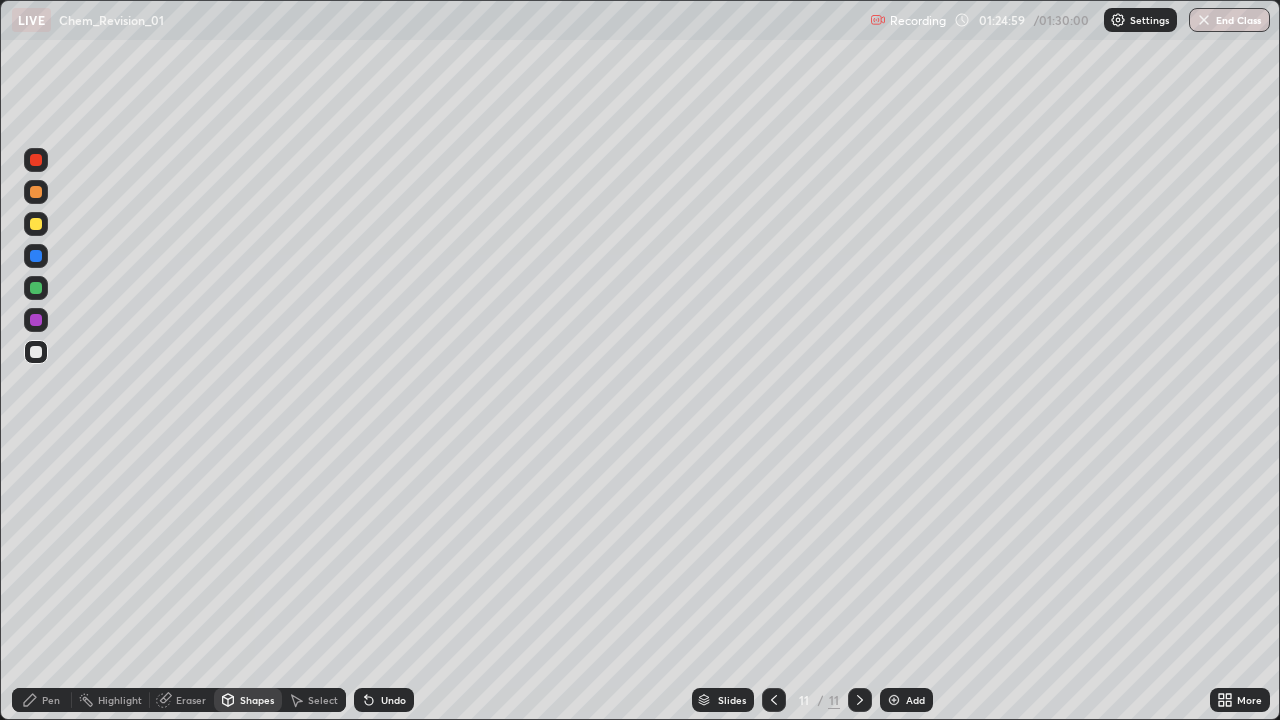 click at bounding box center [36, 320] 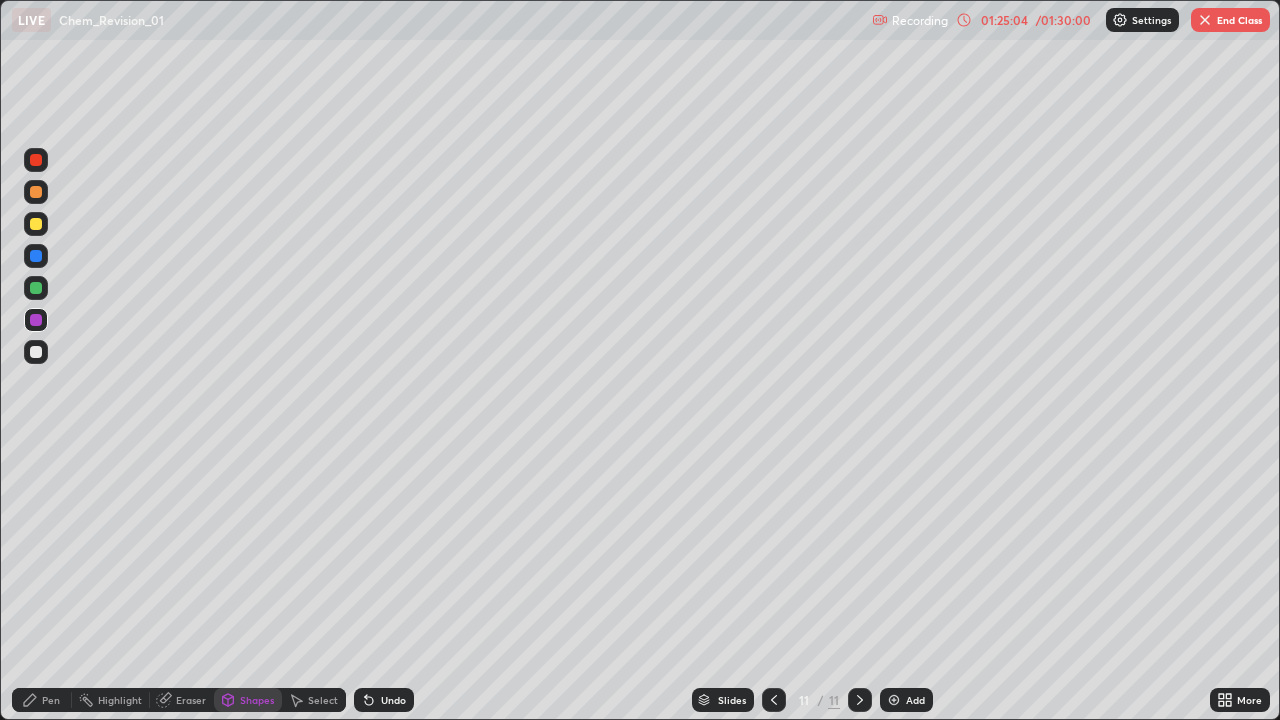 click on "Pen" at bounding box center [51, 700] 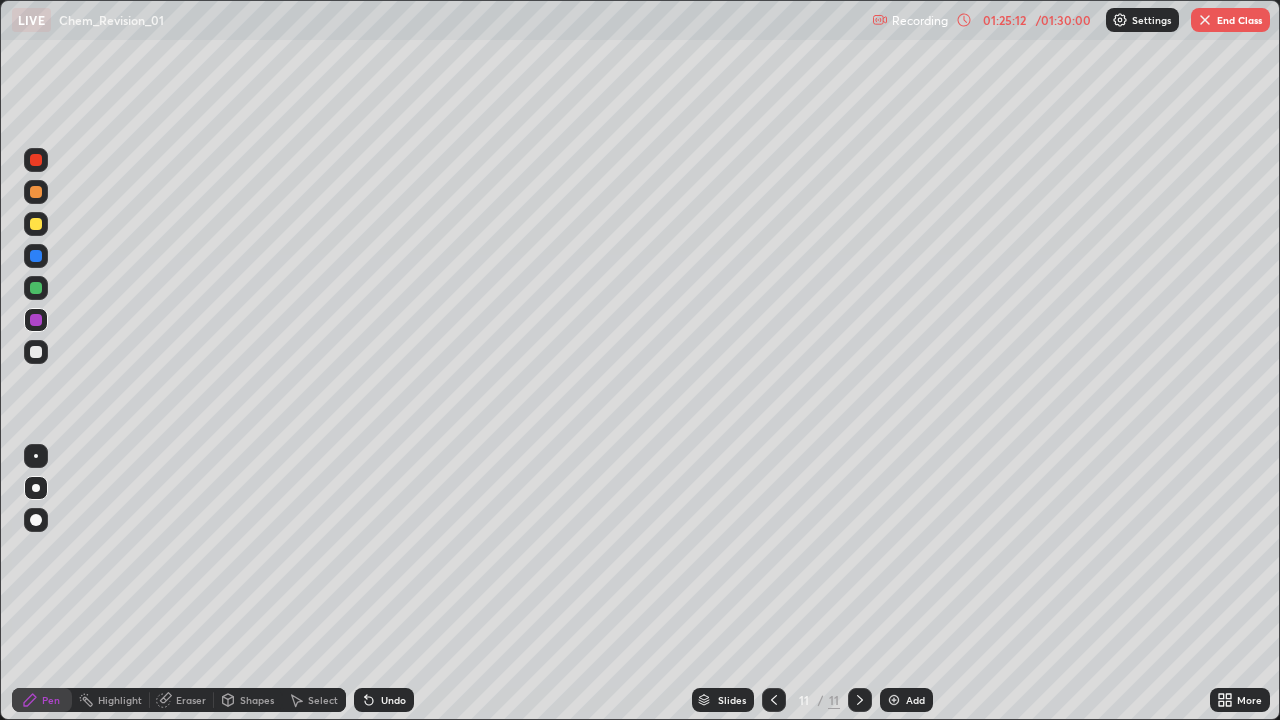 click on "Undo" at bounding box center [384, 700] 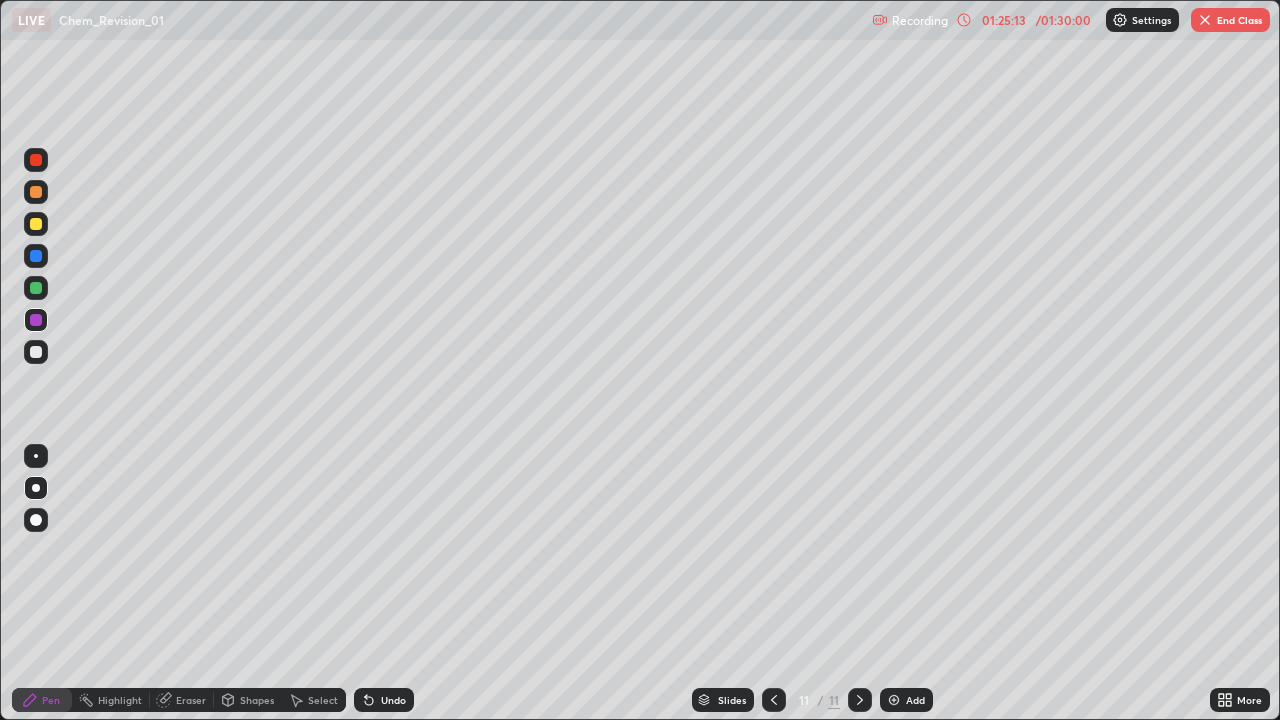 click on "Undo" at bounding box center [384, 700] 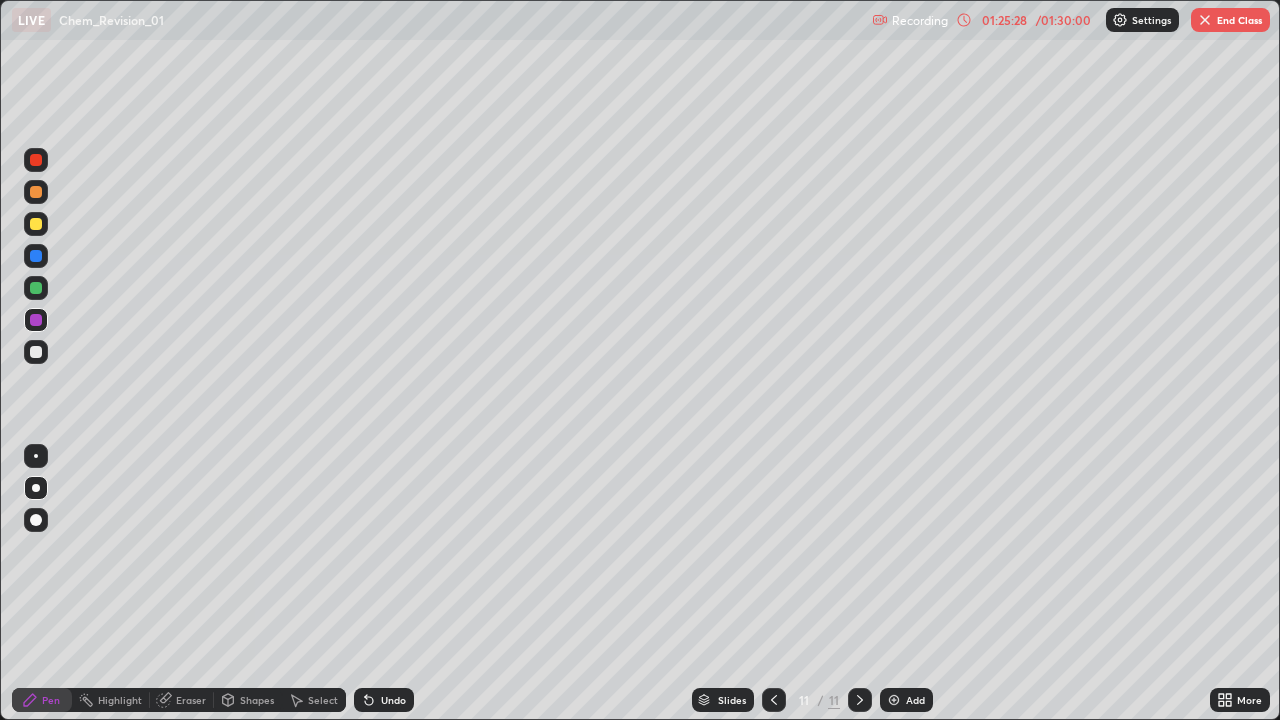 click on "Undo" at bounding box center (393, 700) 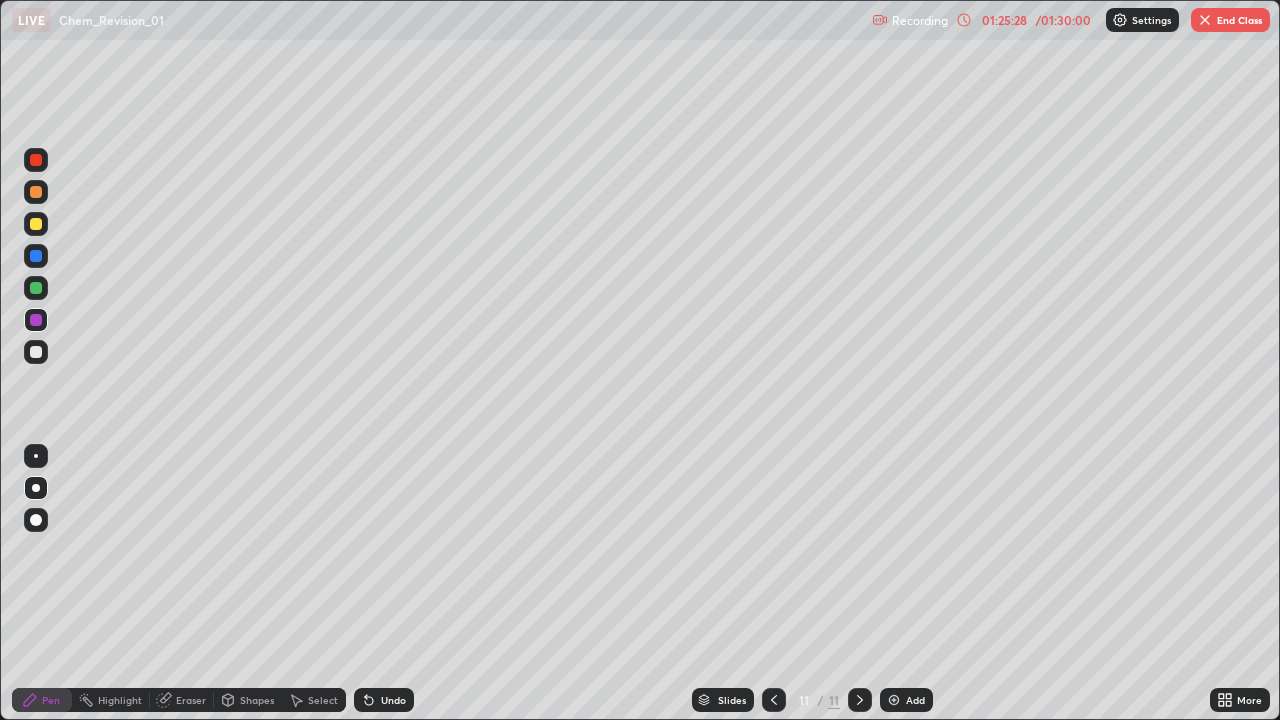 click on "Undo" at bounding box center (384, 700) 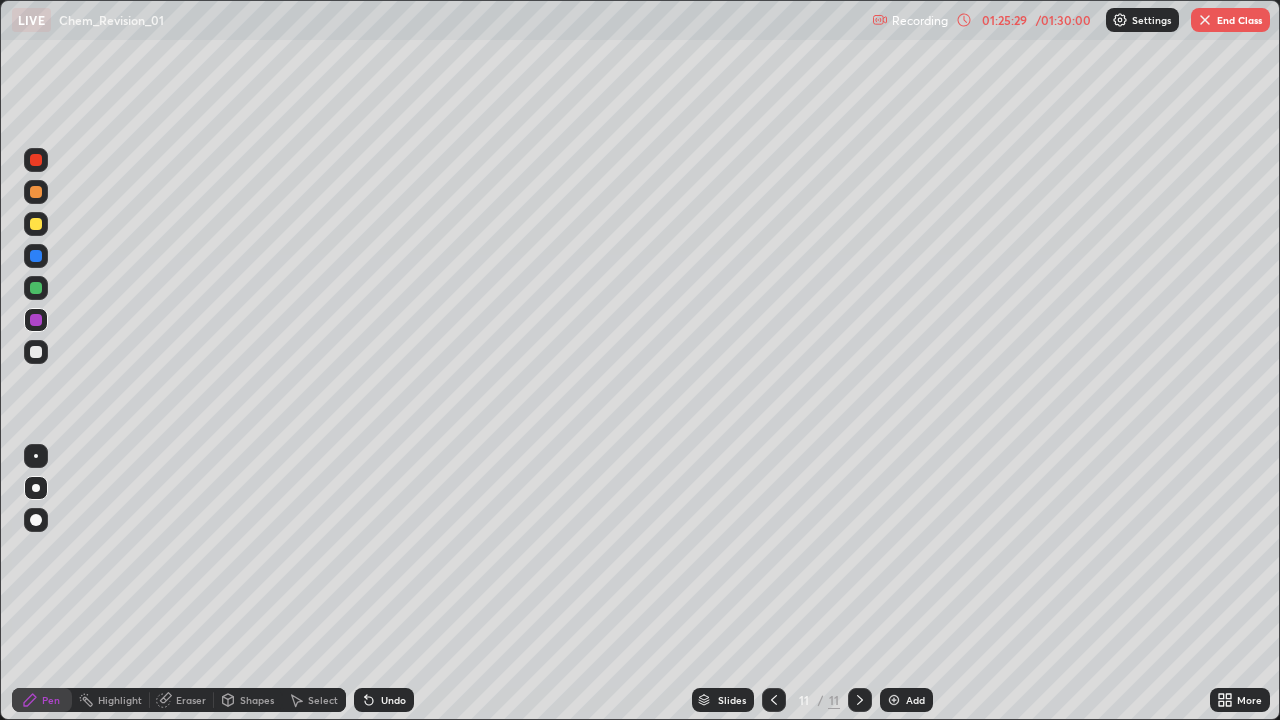 click on "Undo" at bounding box center [384, 700] 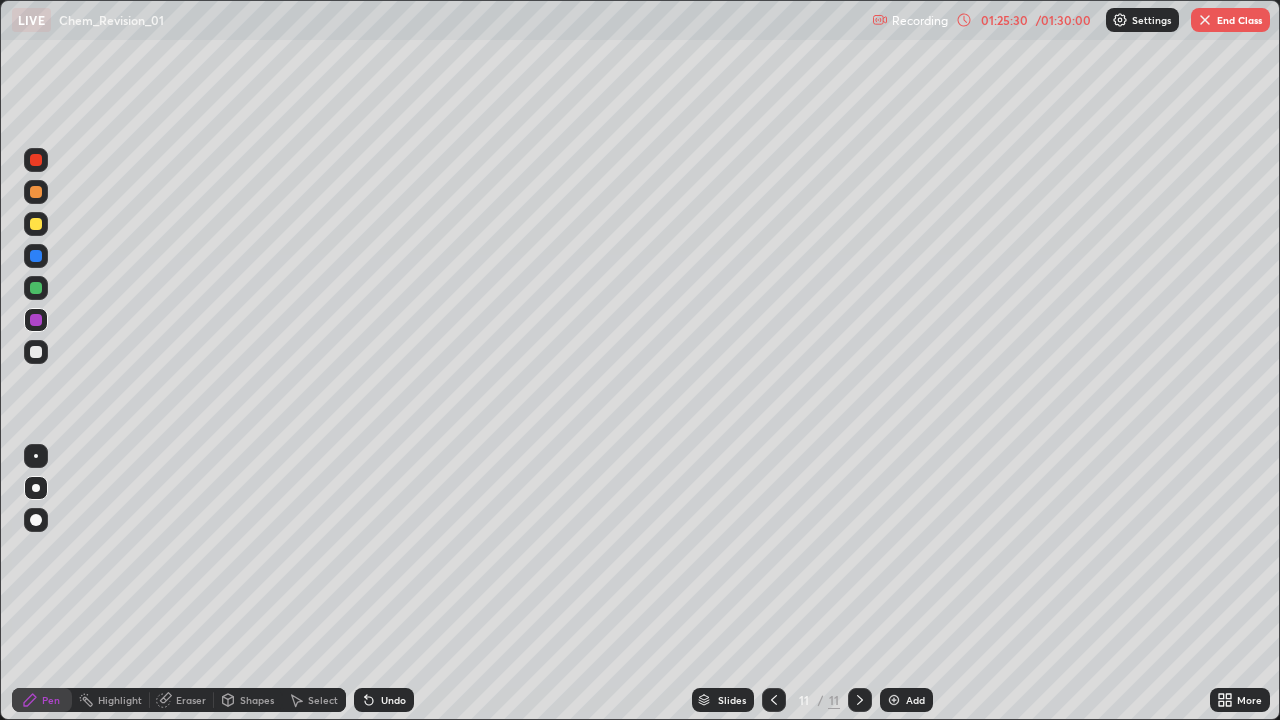 click on "Undo" at bounding box center (384, 700) 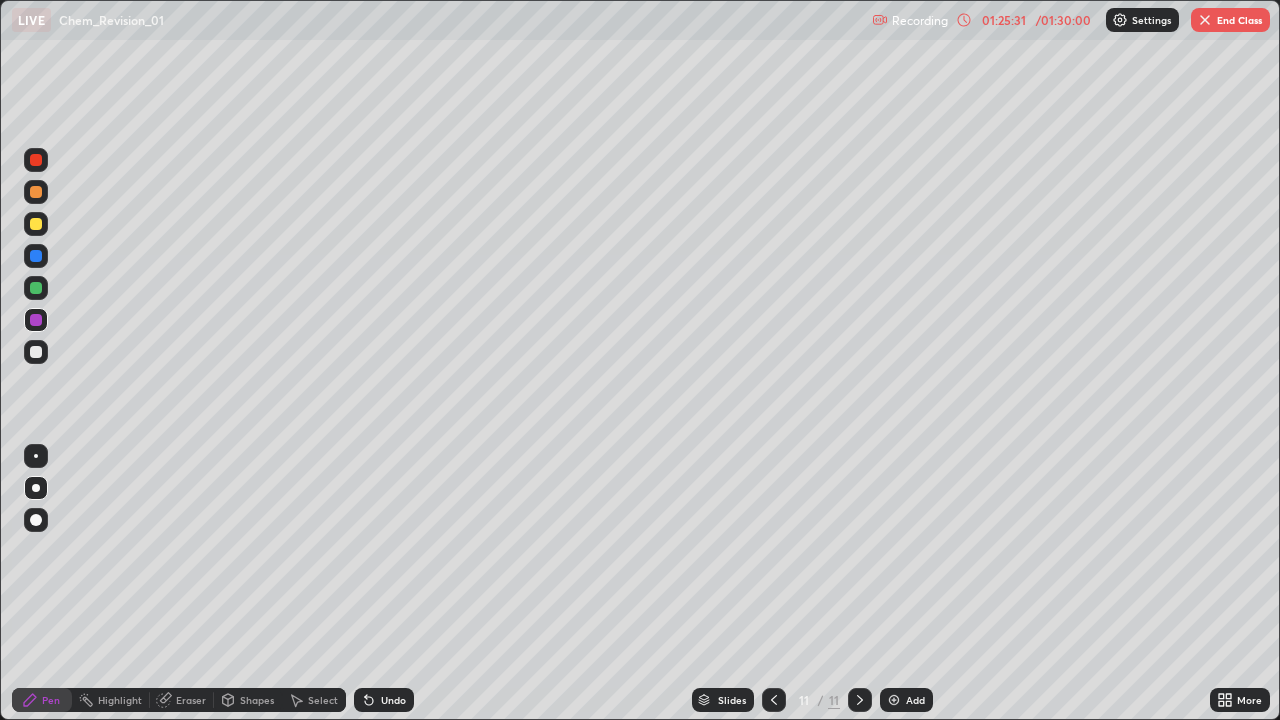 click on "Undo" at bounding box center (384, 700) 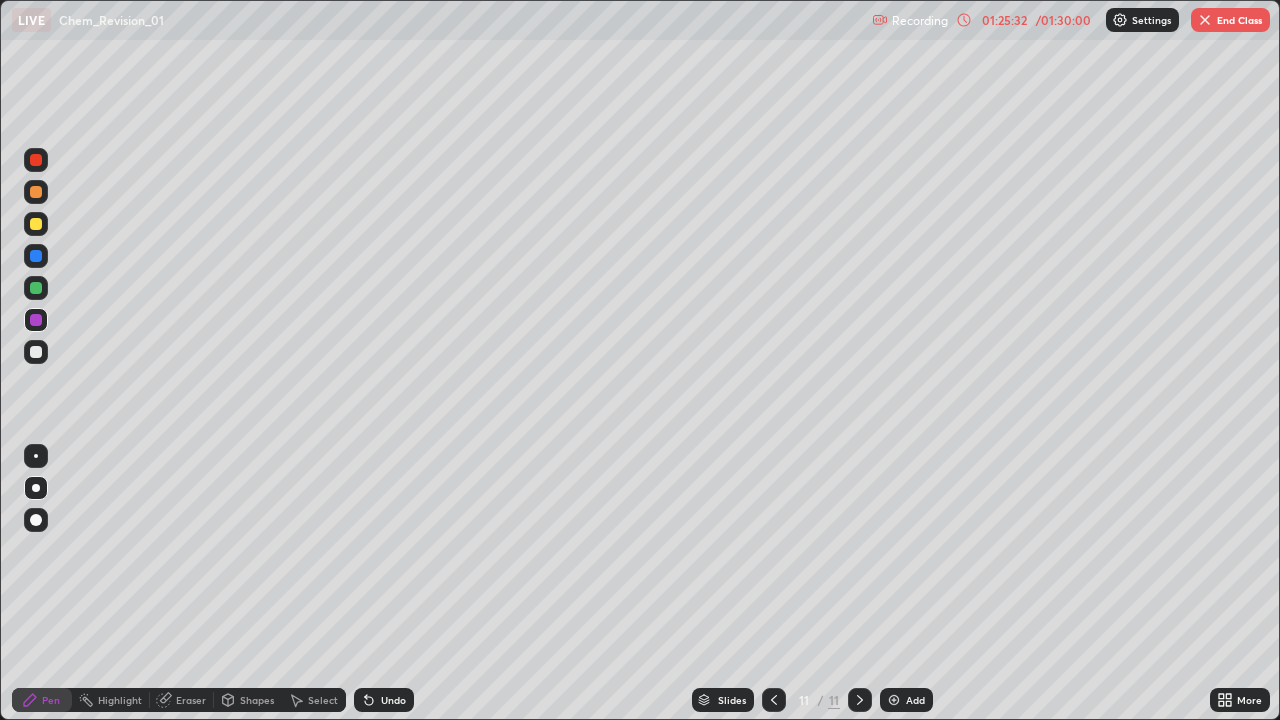 click at bounding box center (36, 192) 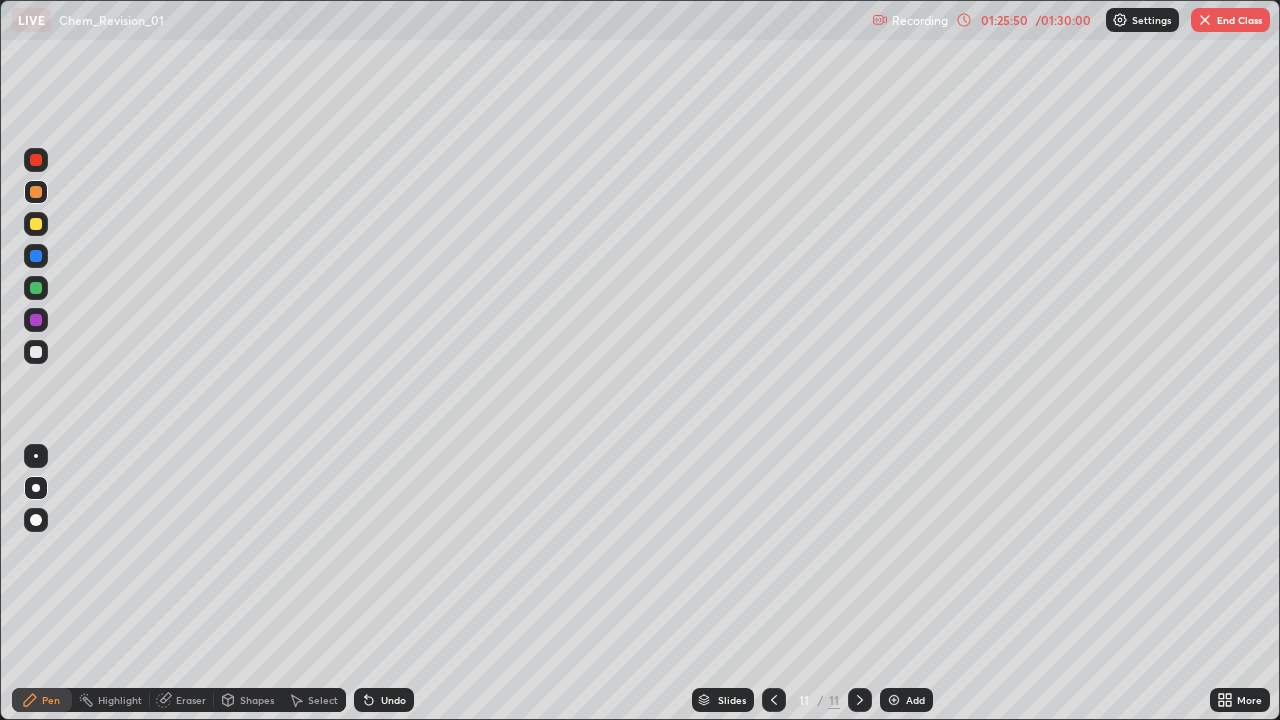 click on "Undo" at bounding box center [393, 700] 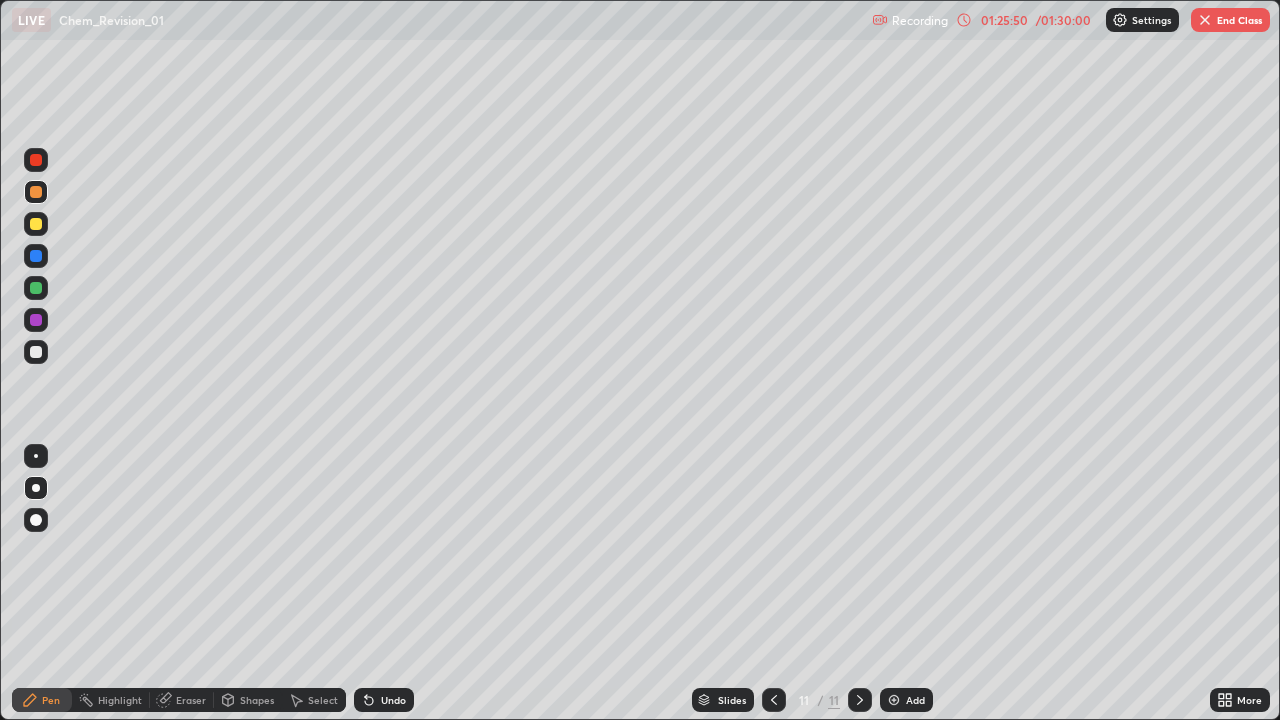 click on "Undo" at bounding box center [393, 700] 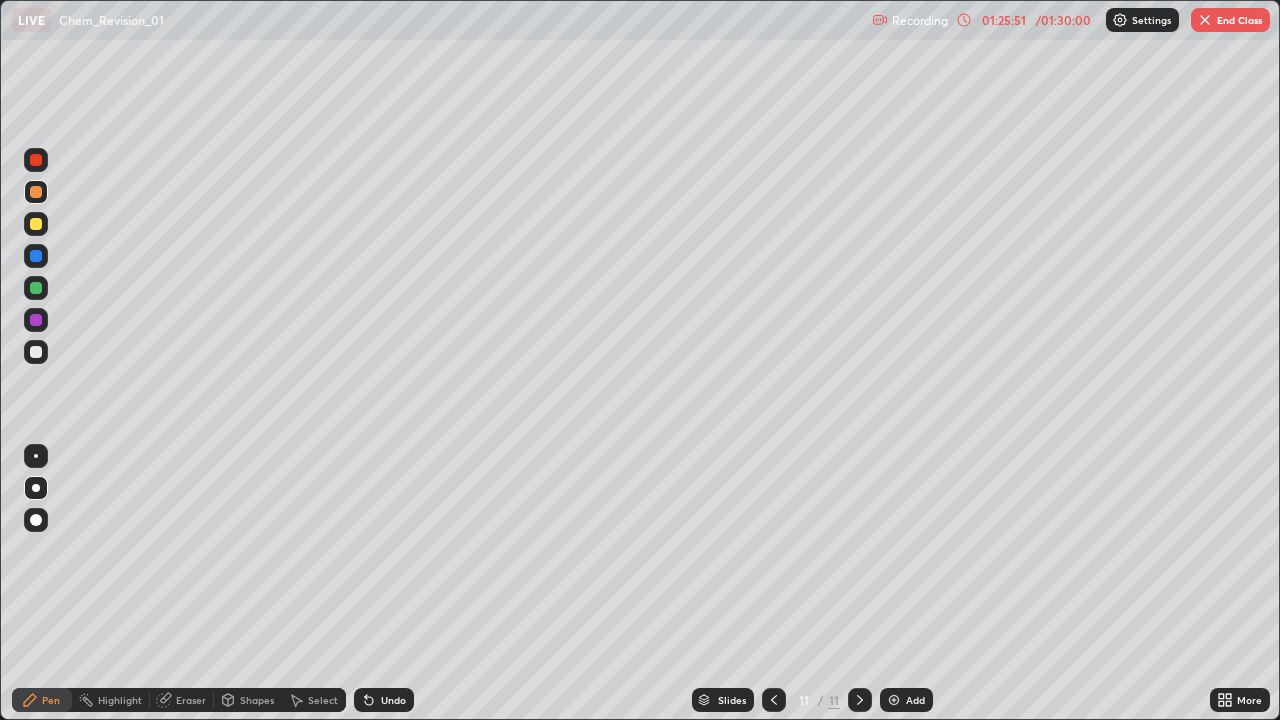 click on "Undo" at bounding box center [393, 700] 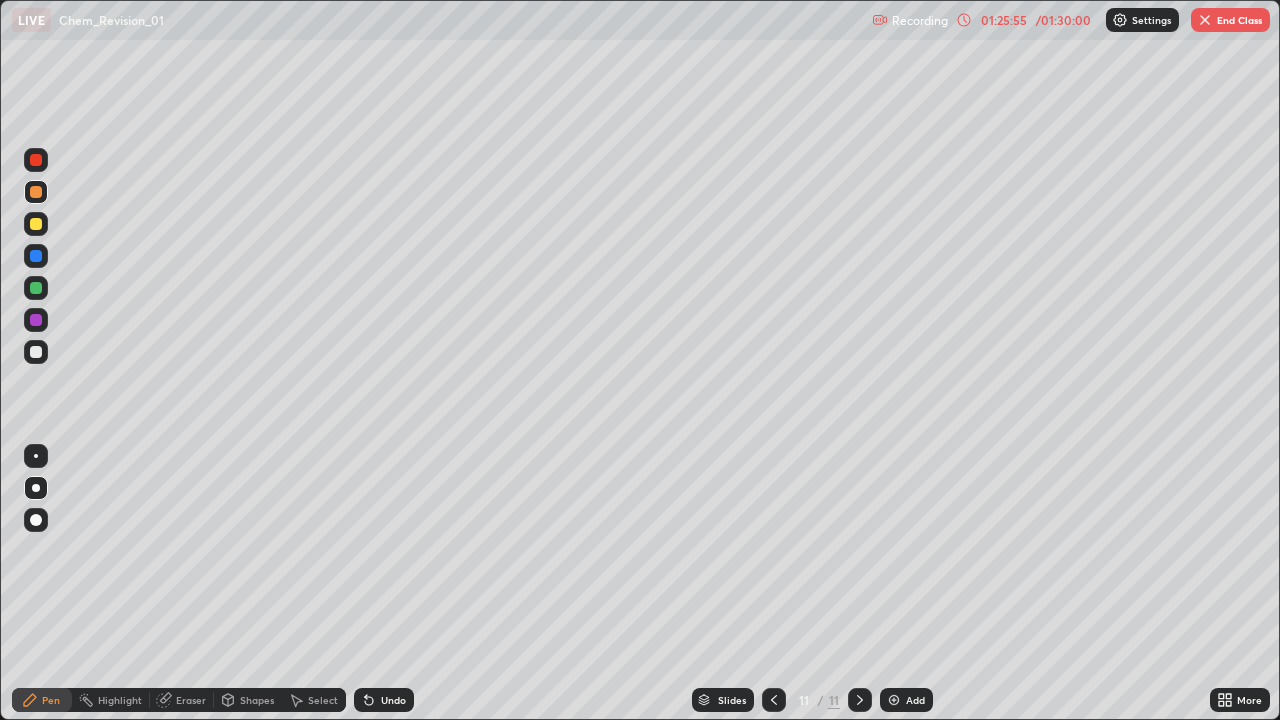 click on "Undo" at bounding box center (393, 700) 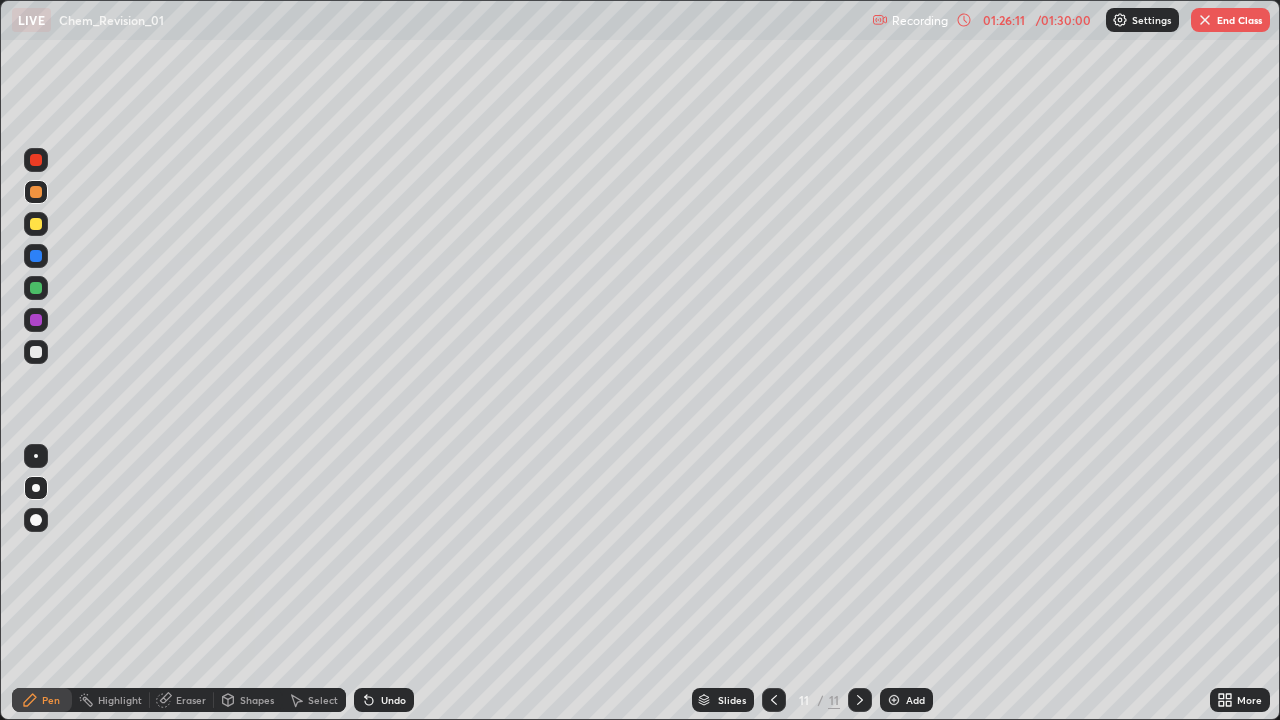 click at bounding box center (36, 224) 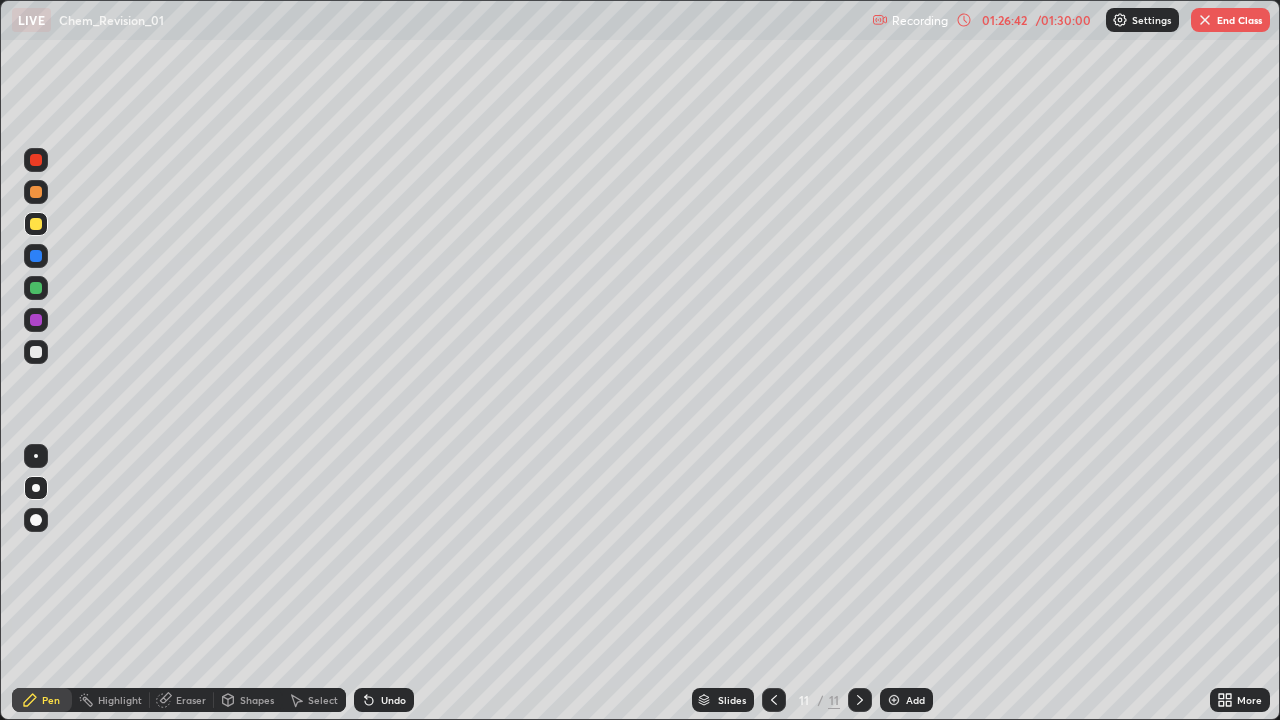 click on "01:26:42" at bounding box center (1004, 20) 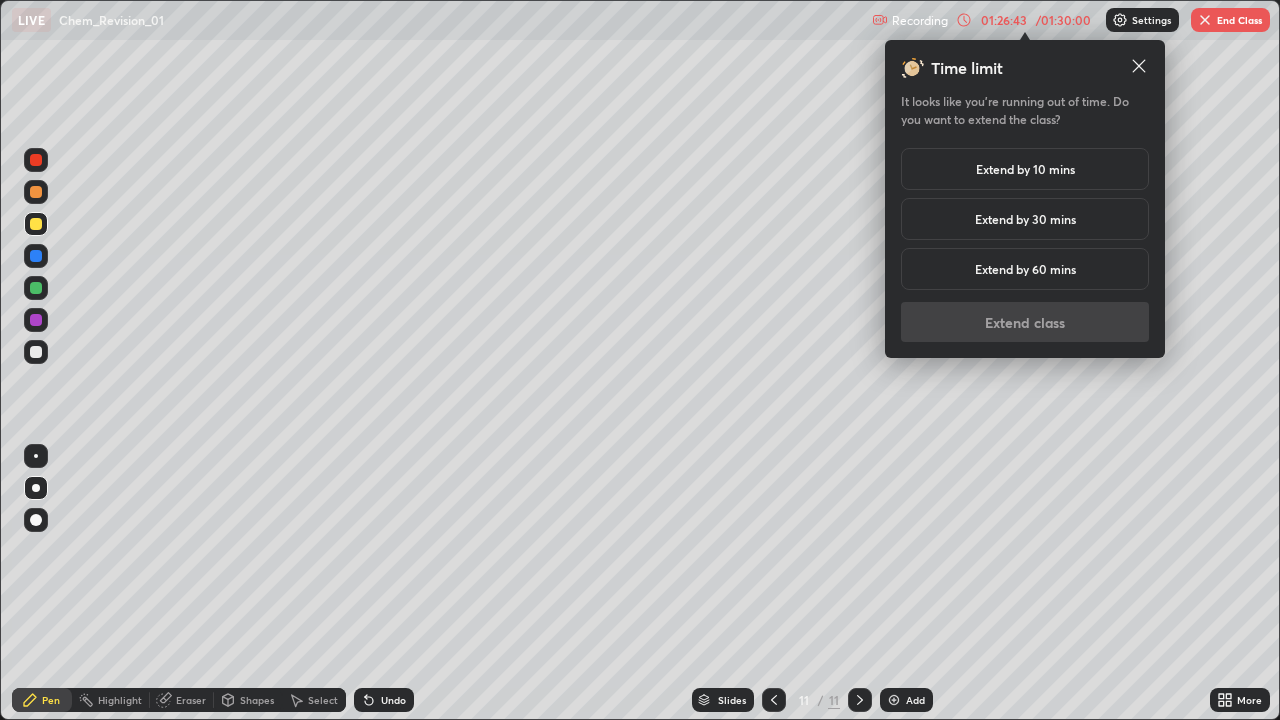 click on "Extend by 60 mins" at bounding box center [1025, 269] 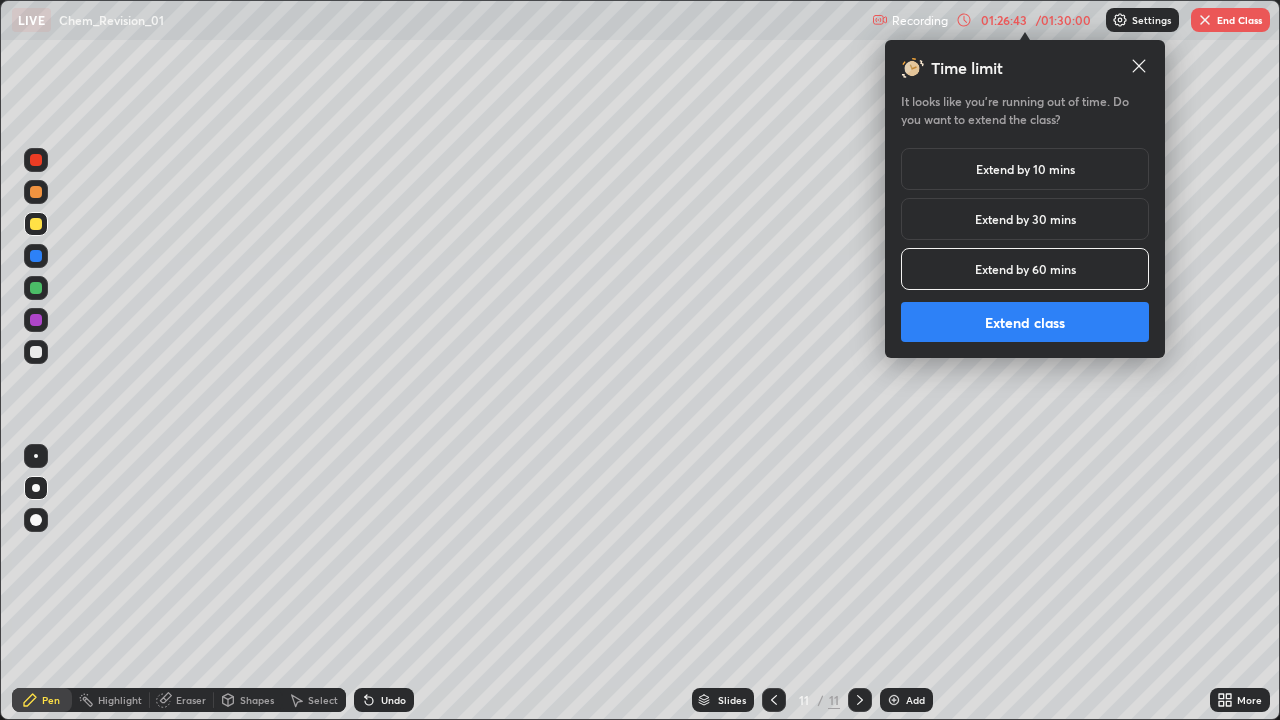 click on "Extend class" at bounding box center [1025, 322] 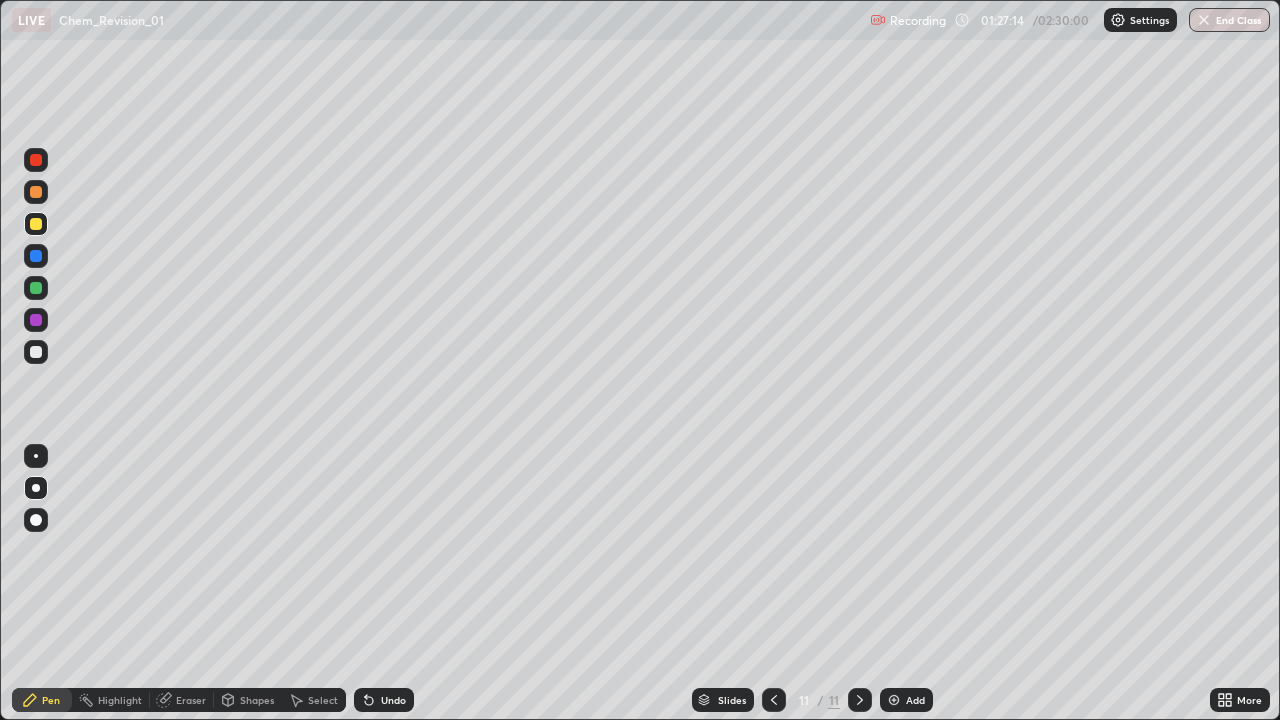 click on "Shapes" at bounding box center (248, 700) 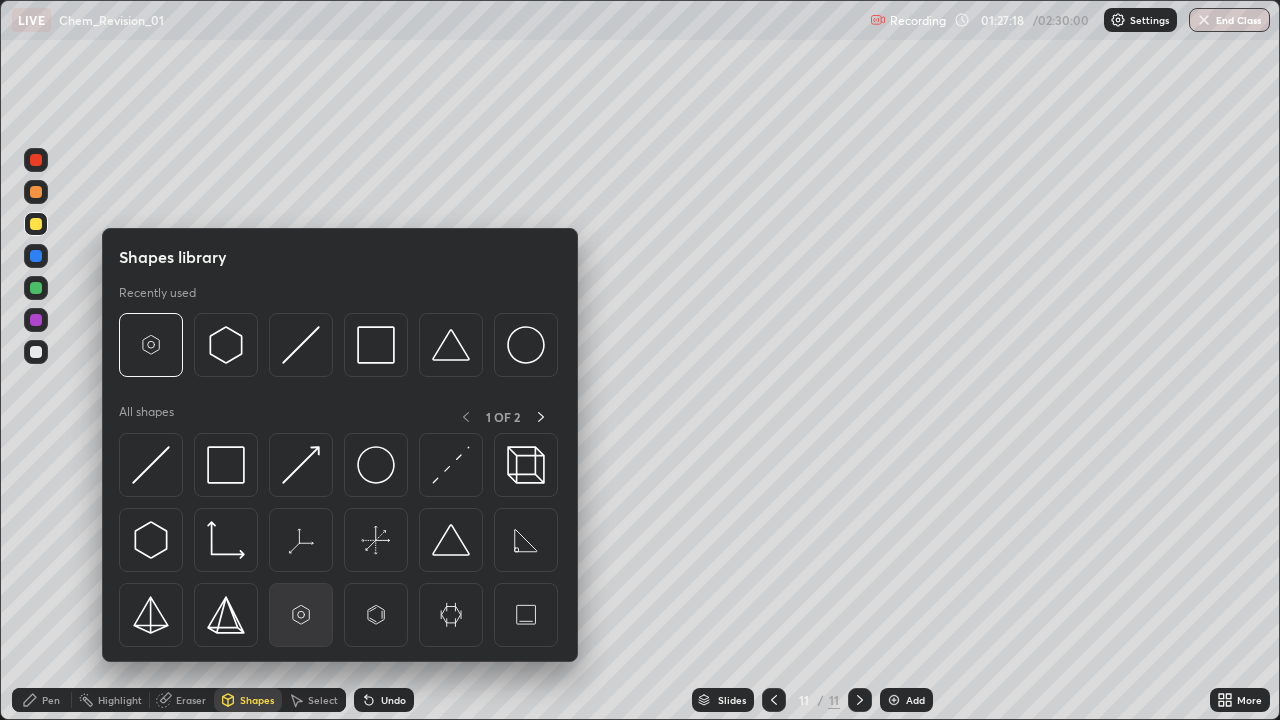 click at bounding box center [301, 615] 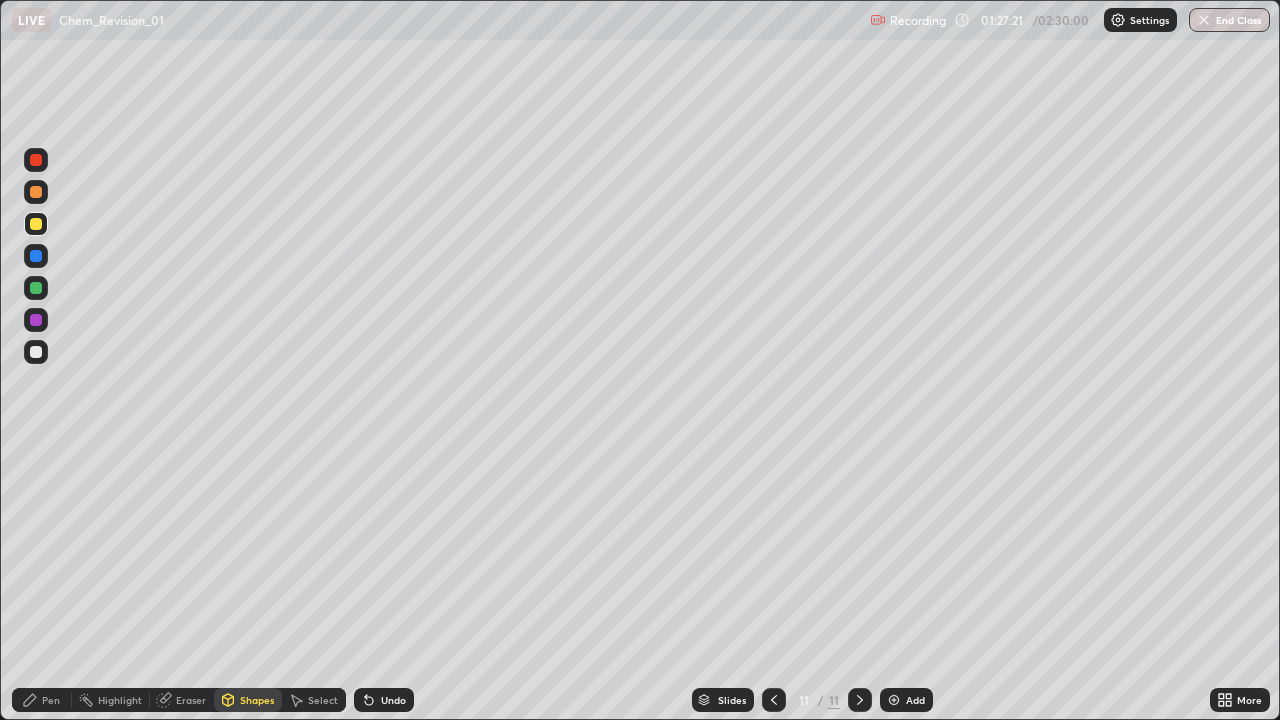 click on "Select" at bounding box center [314, 700] 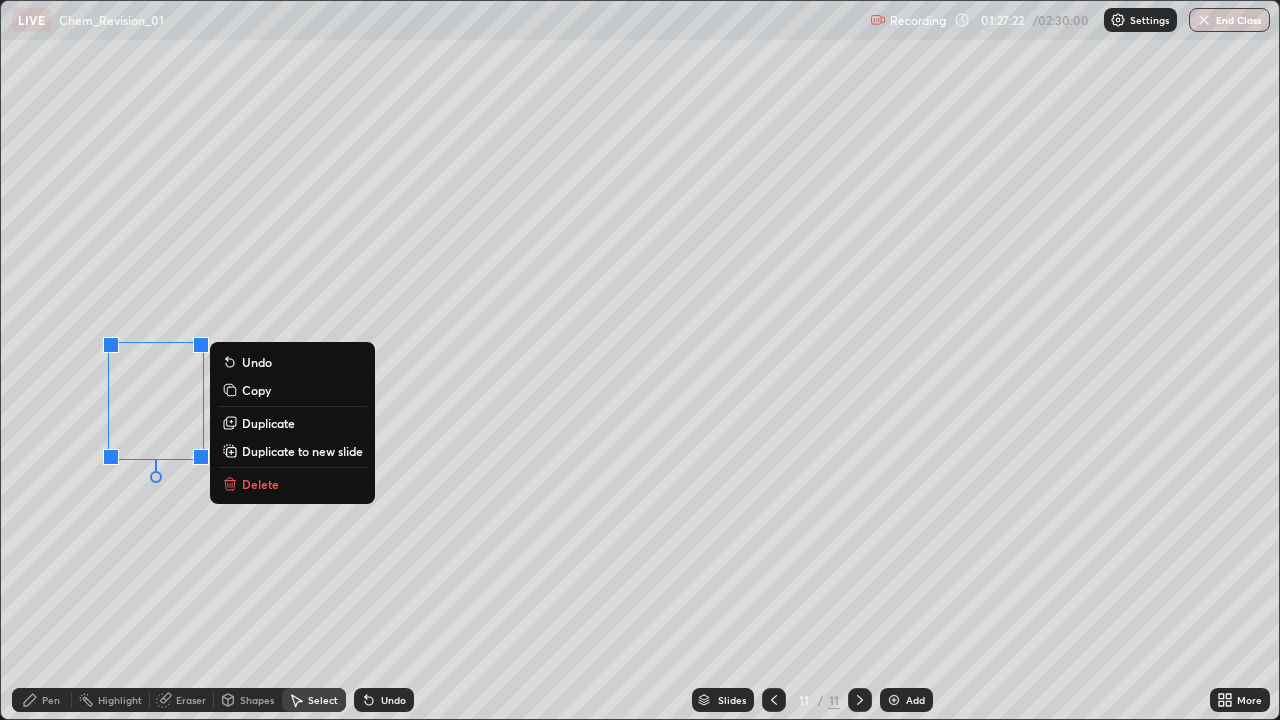 click on "Duplicate" at bounding box center [268, 423] 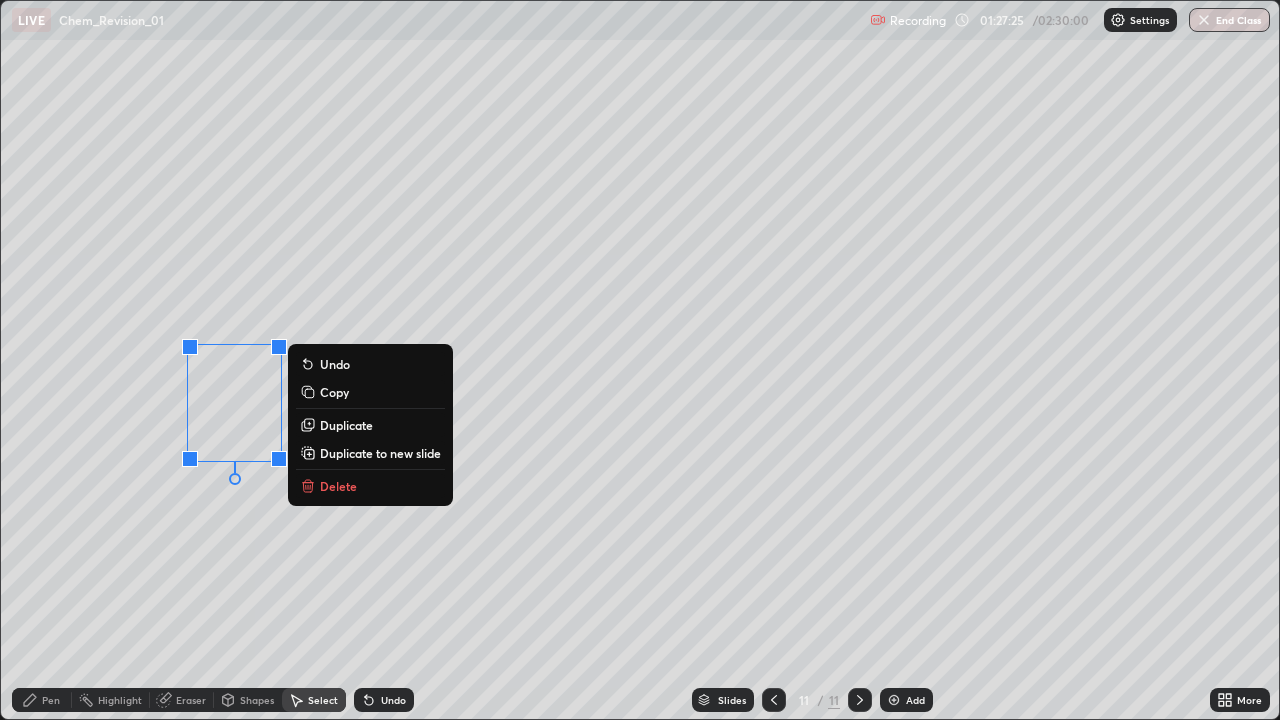 click on "Duplicate" at bounding box center (346, 425) 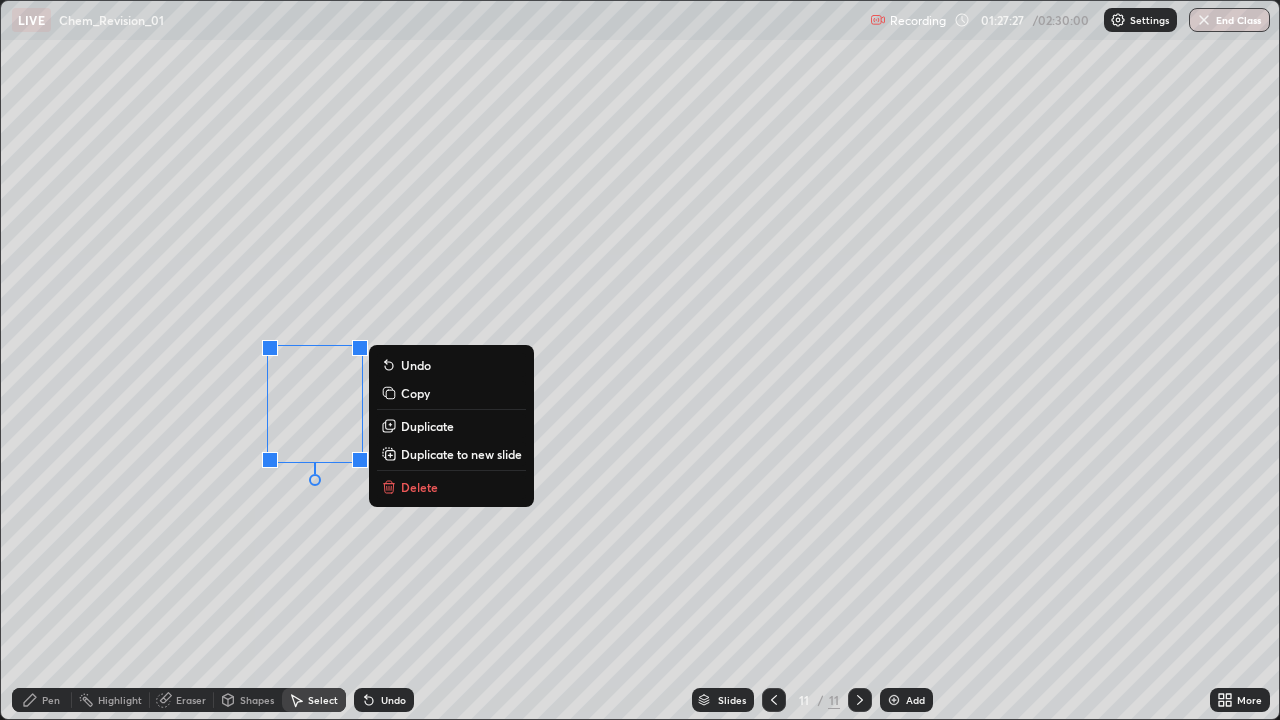 click on "0 ° Undo Copy Duplicate Duplicate to new slide Delete" at bounding box center (640, 360) 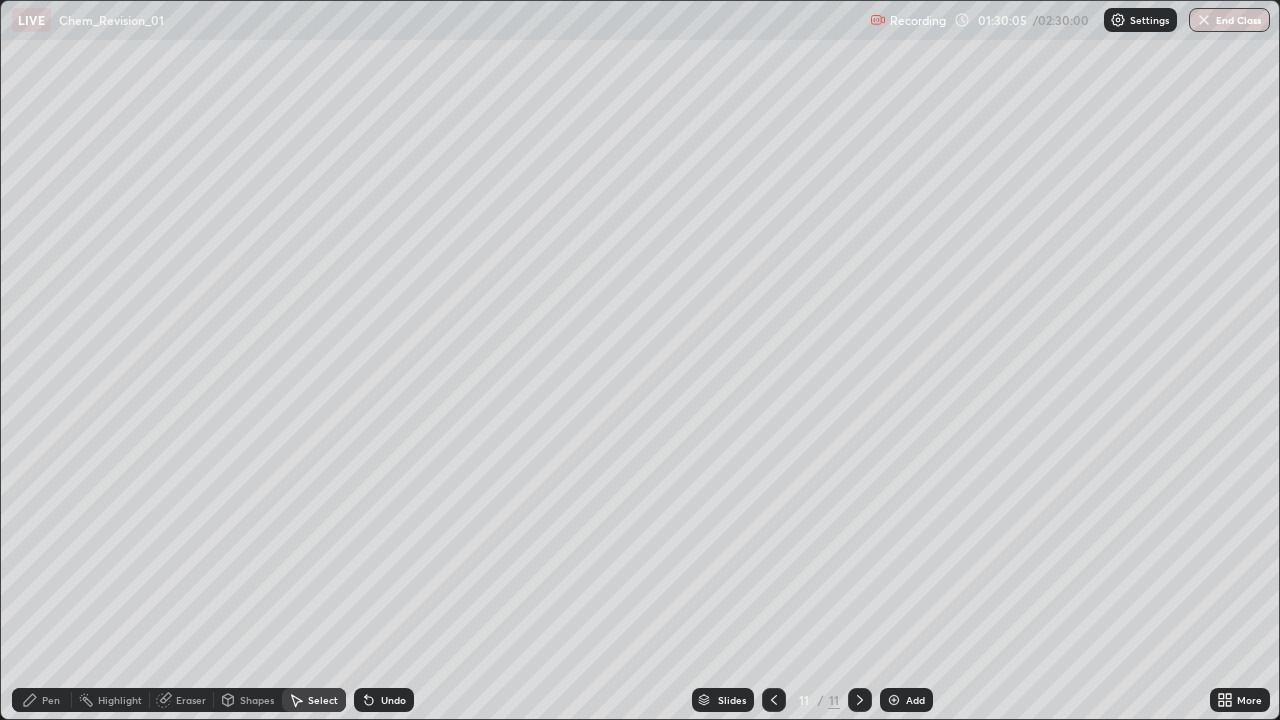 click on "Eraser" at bounding box center (191, 700) 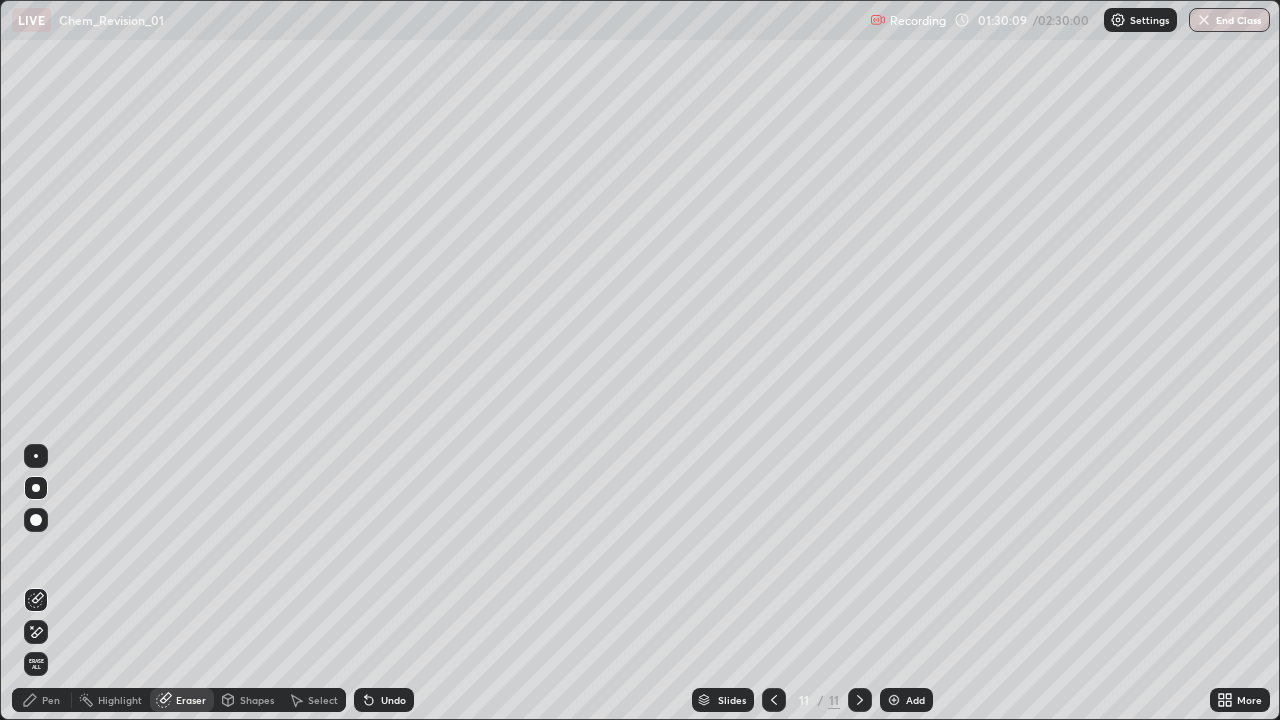 click on "Pen" at bounding box center [51, 700] 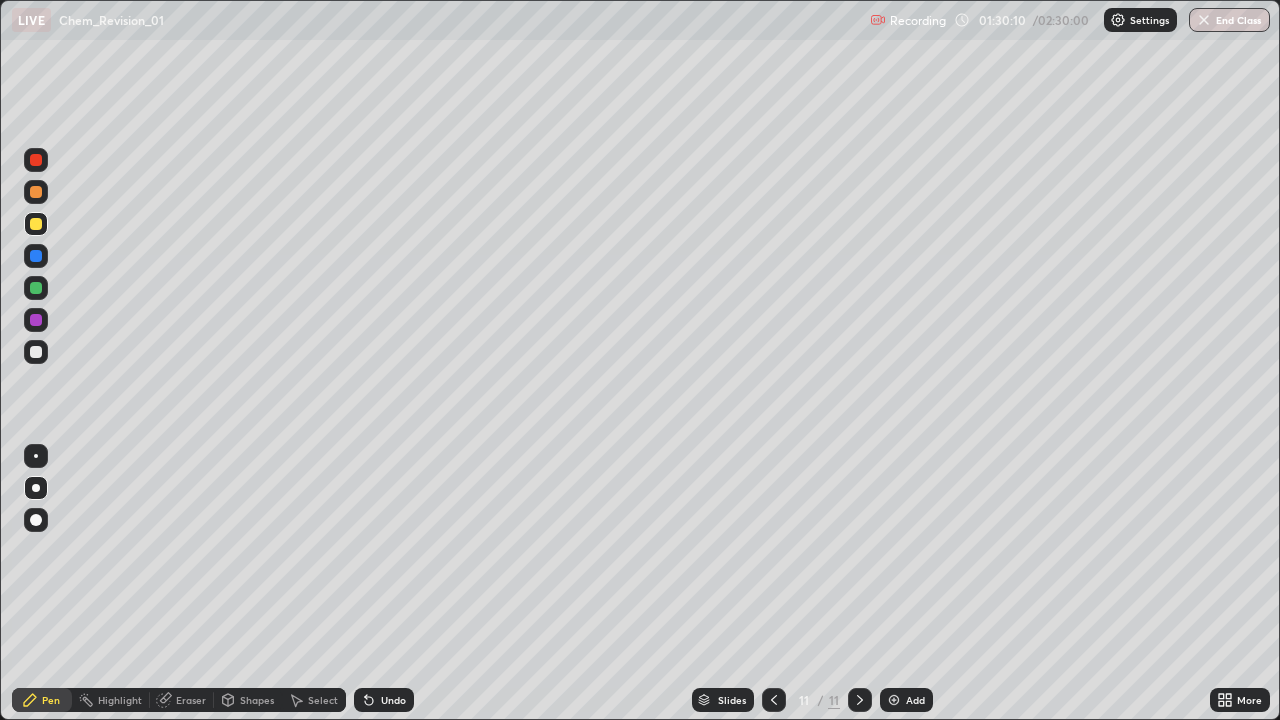 click at bounding box center (36, 352) 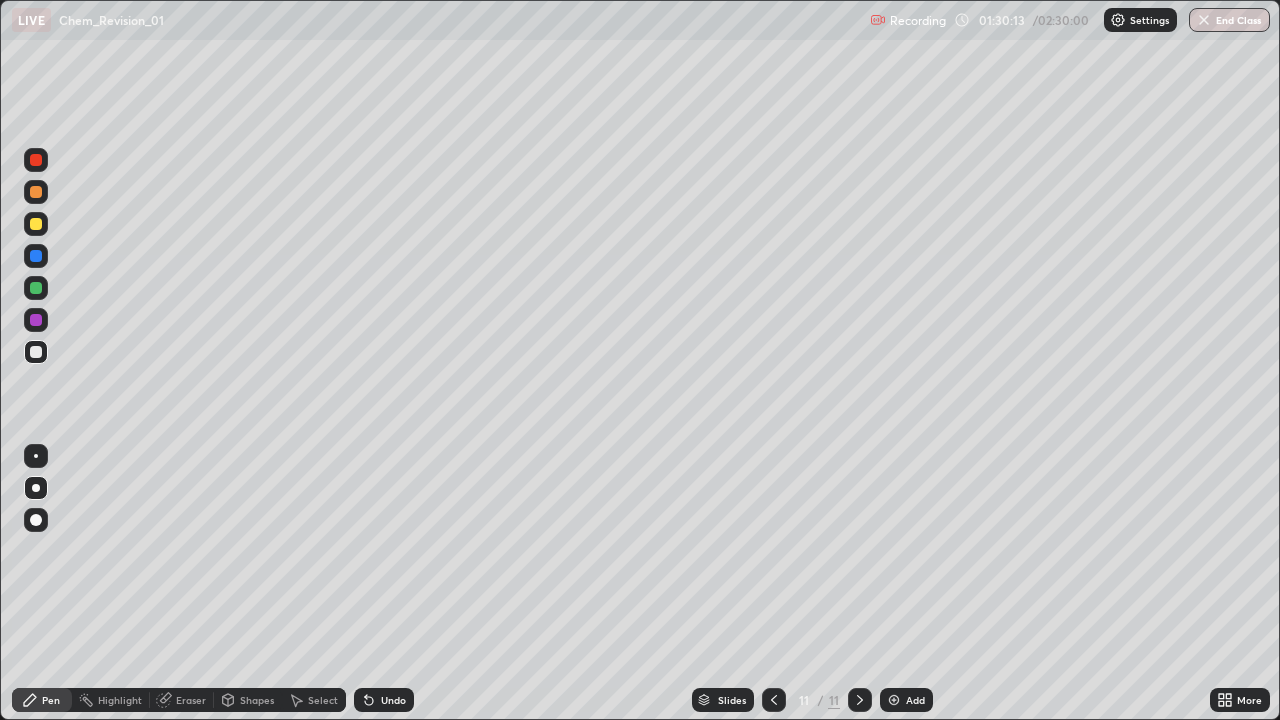 click on "Undo" at bounding box center [384, 700] 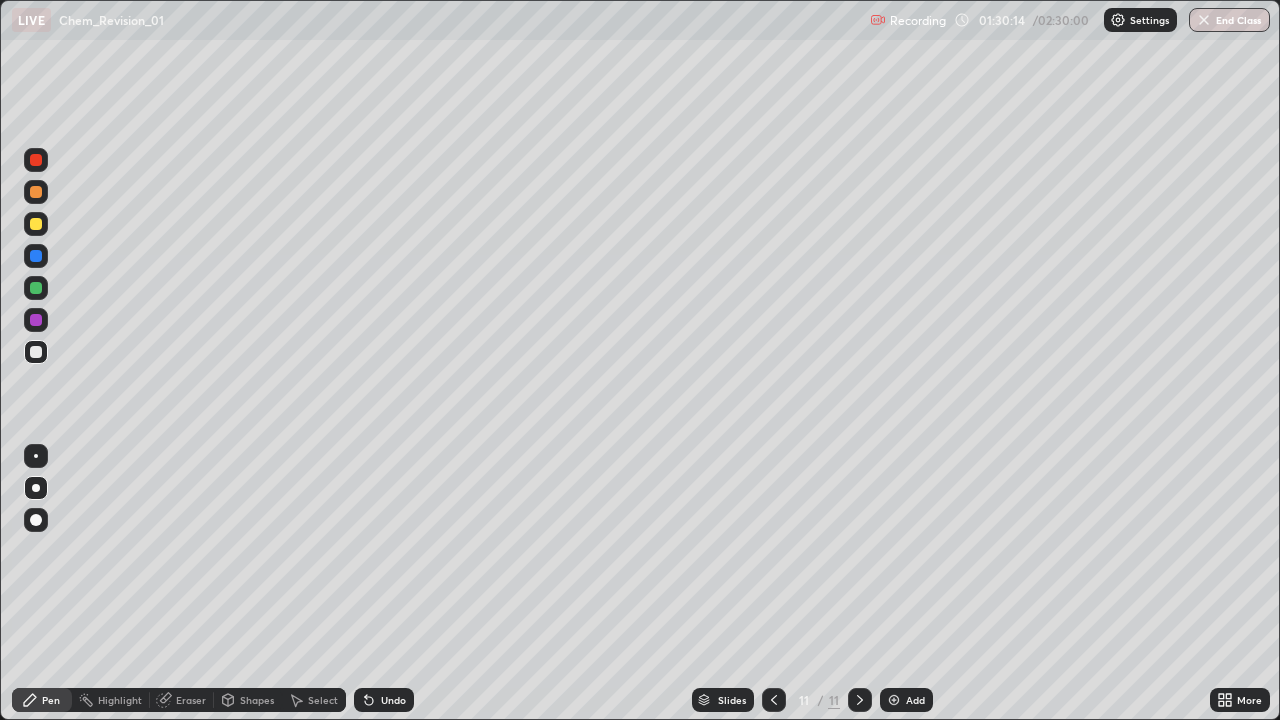 click 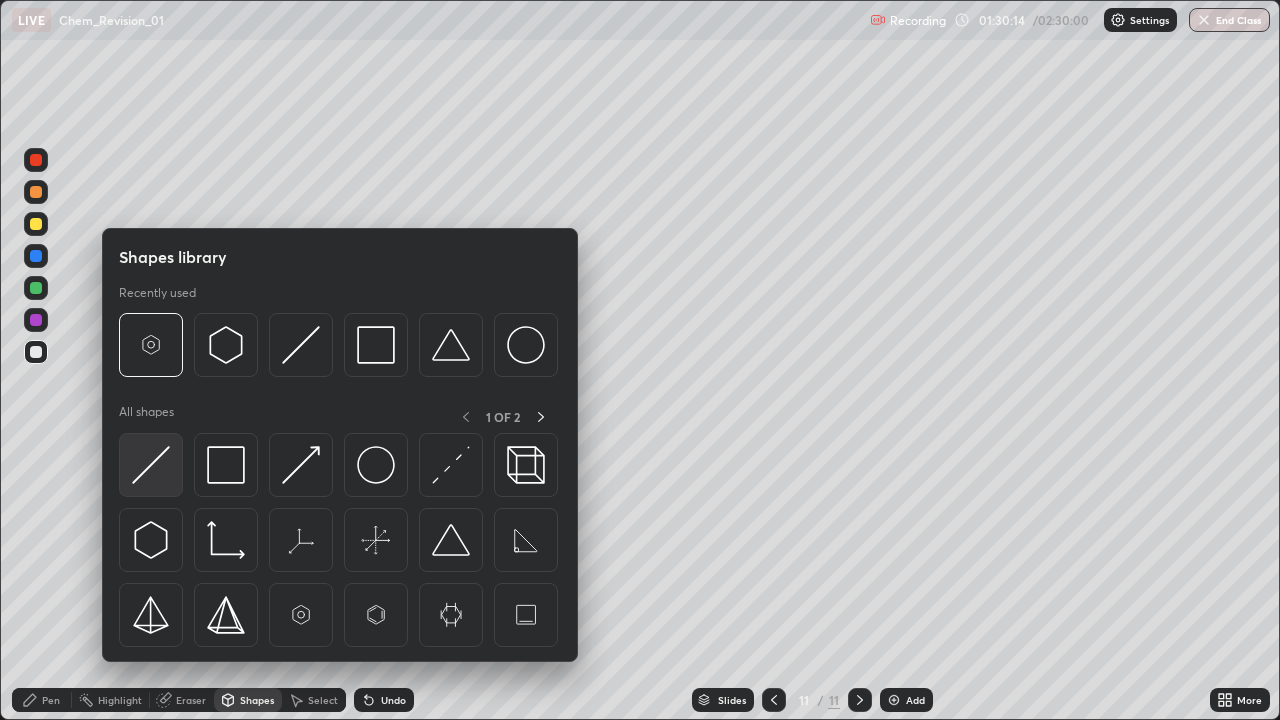 click at bounding box center [151, 465] 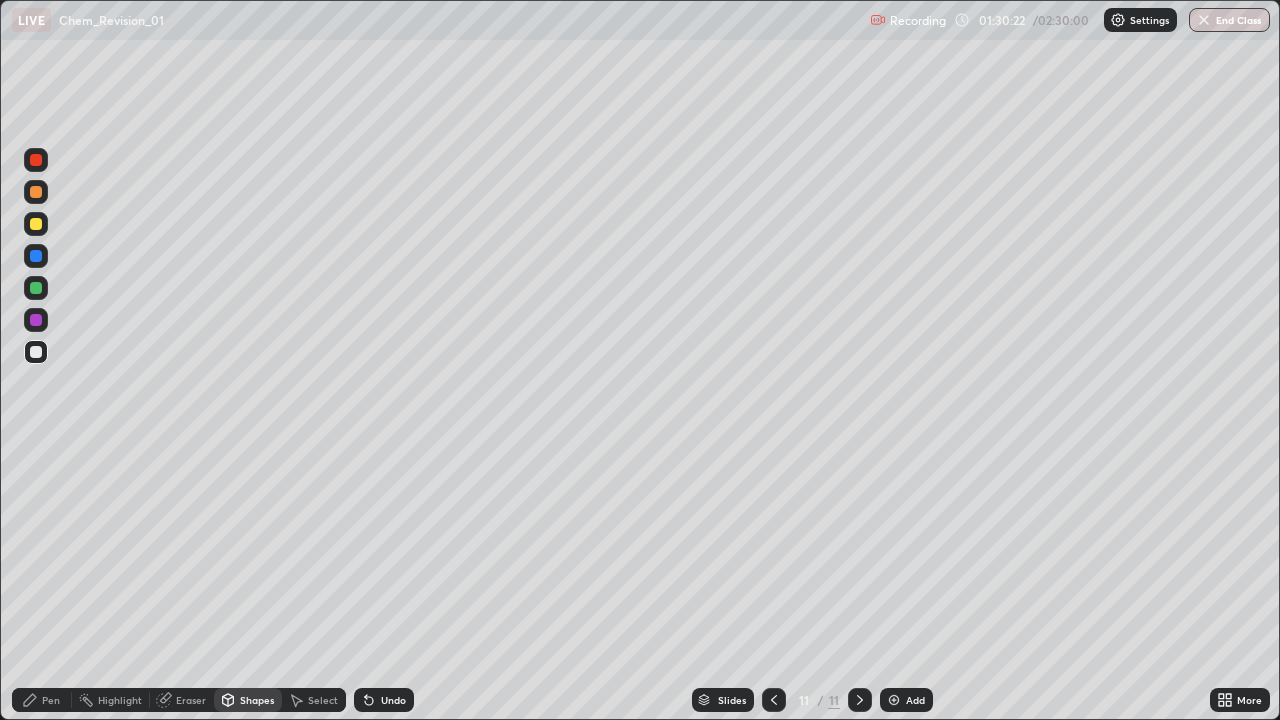 click on "Pen" at bounding box center [51, 700] 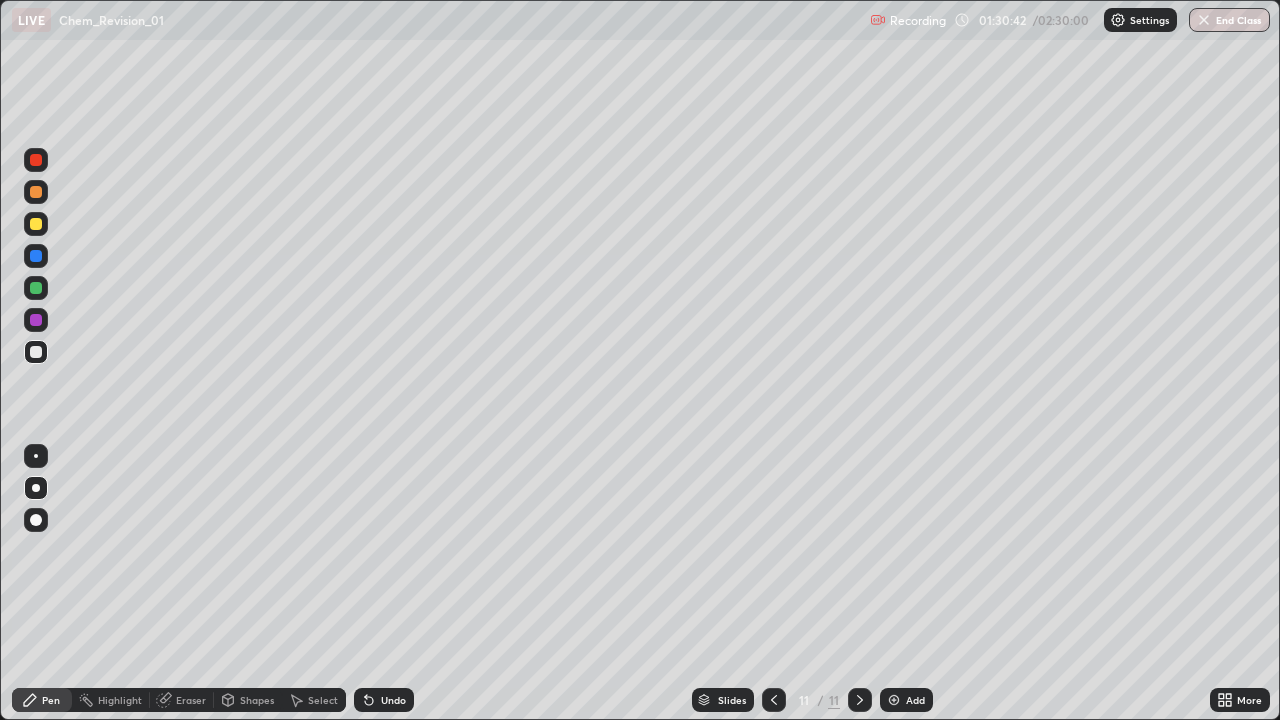 click 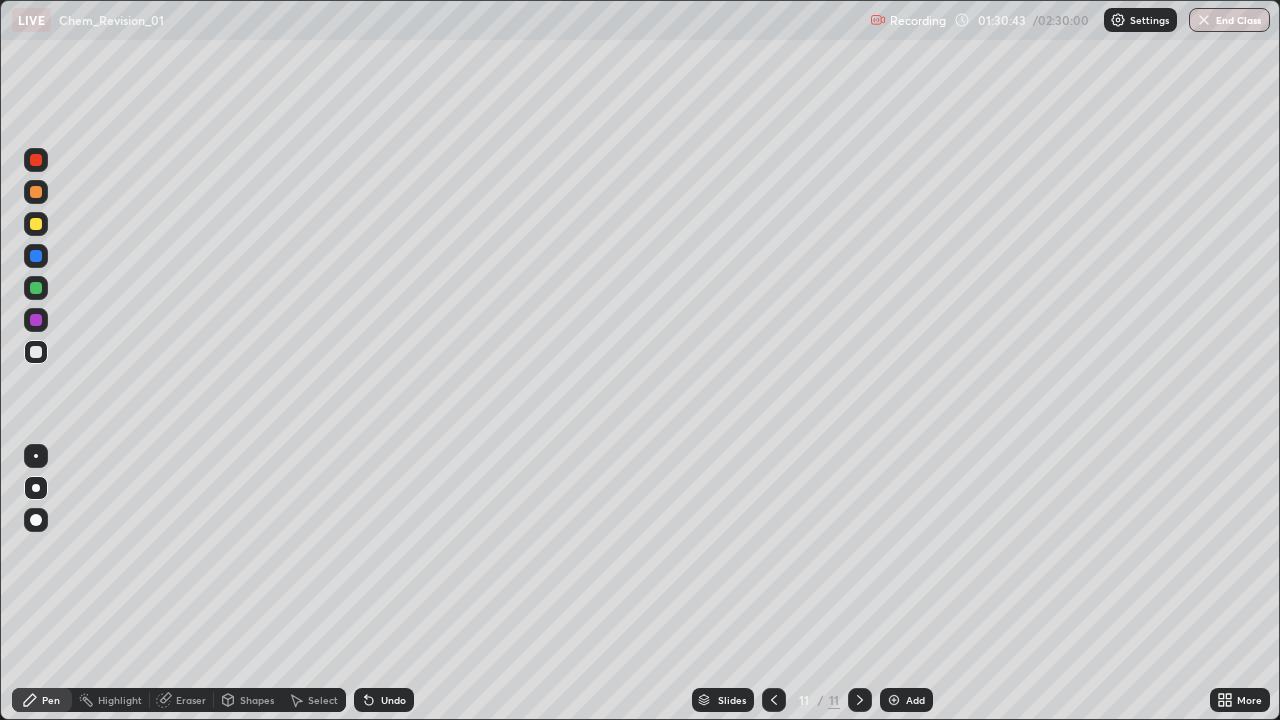 click 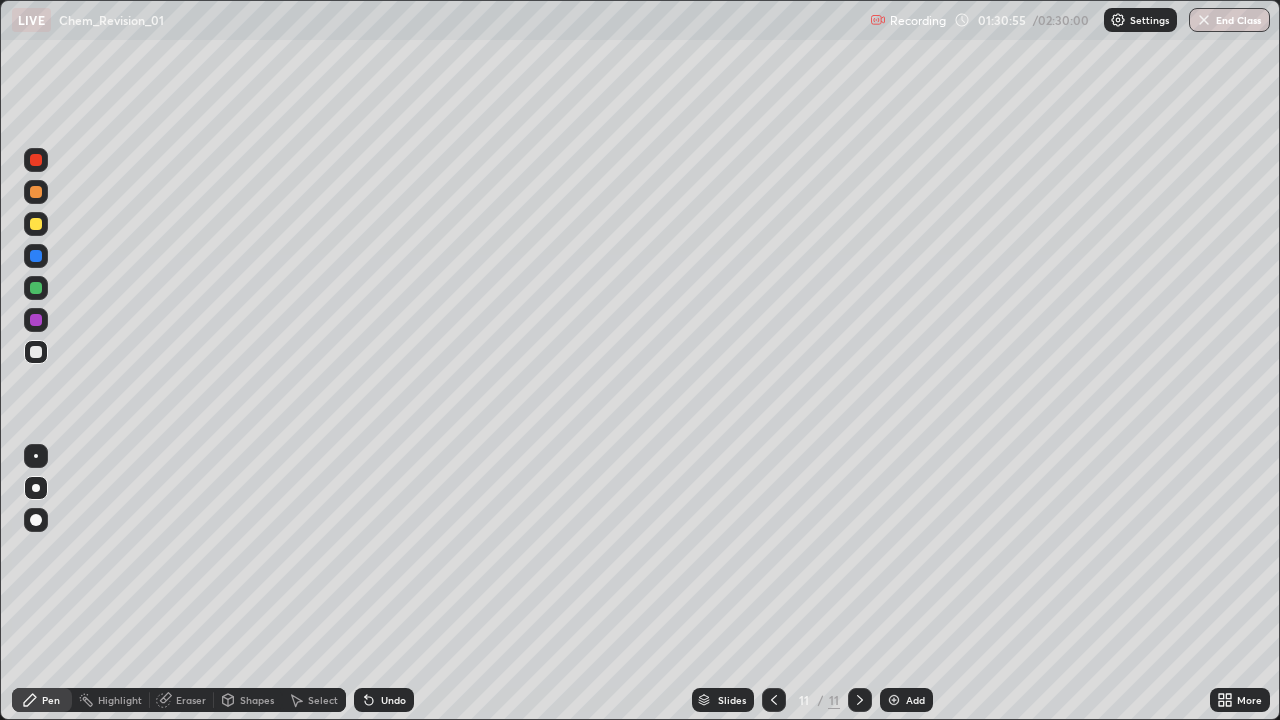 click on "Undo" at bounding box center (393, 700) 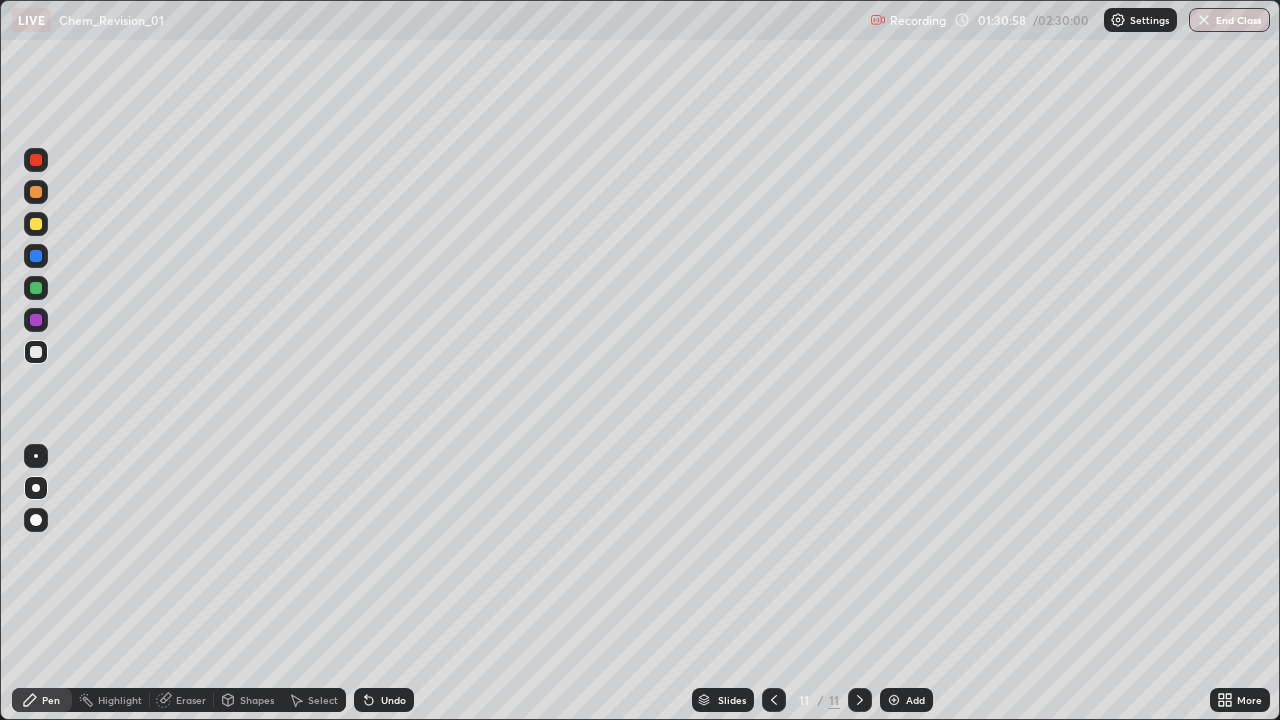 click on "Undo" at bounding box center [393, 700] 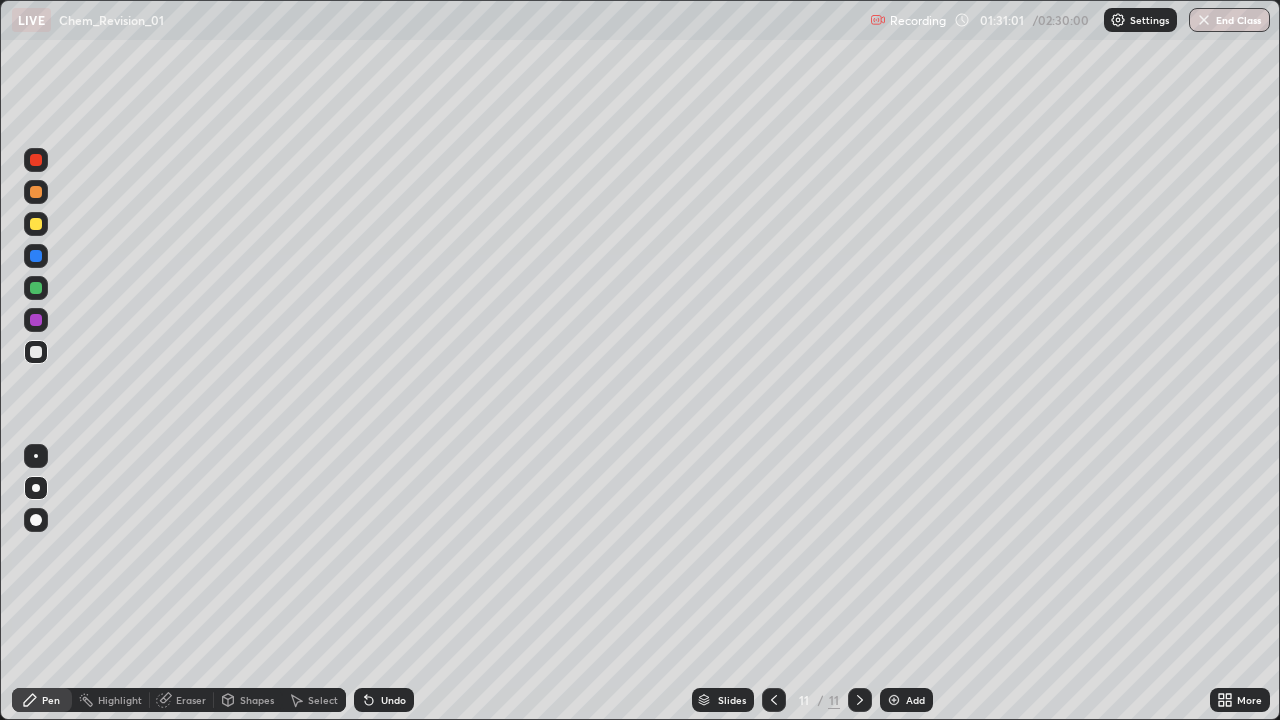 click on "Undo" at bounding box center (393, 700) 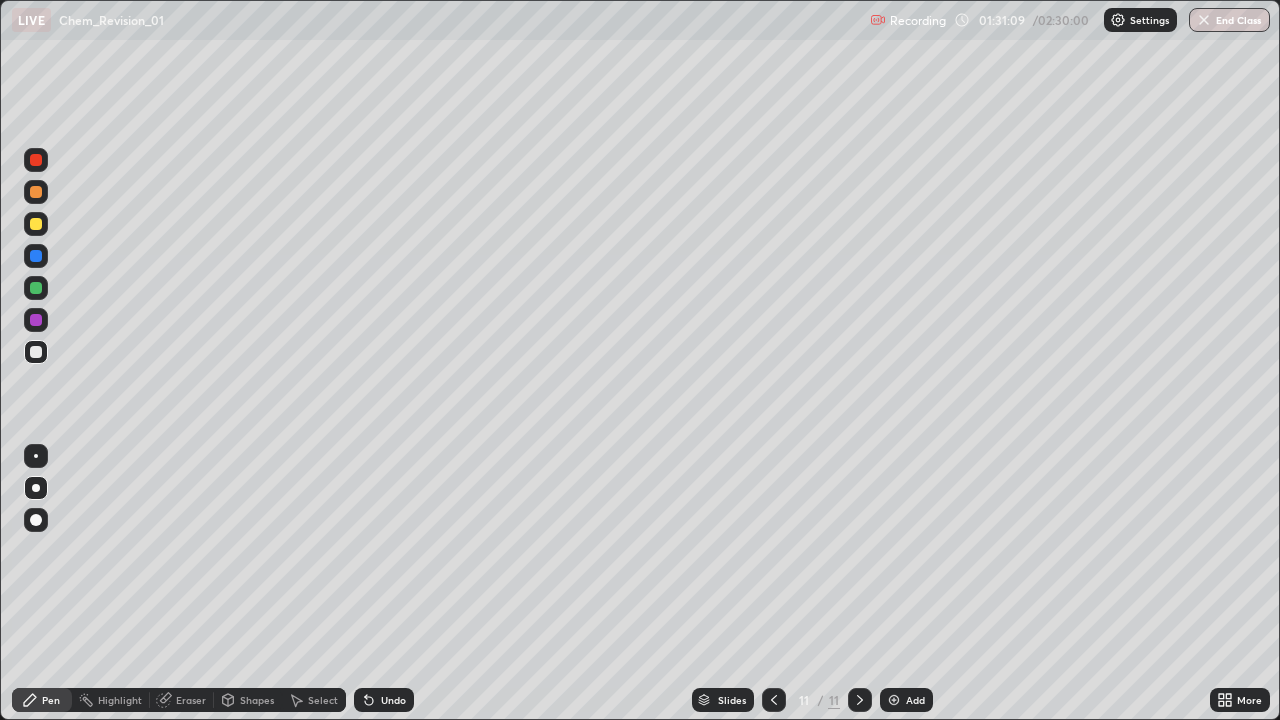 click on "Undo" at bounding box center [393, 700] 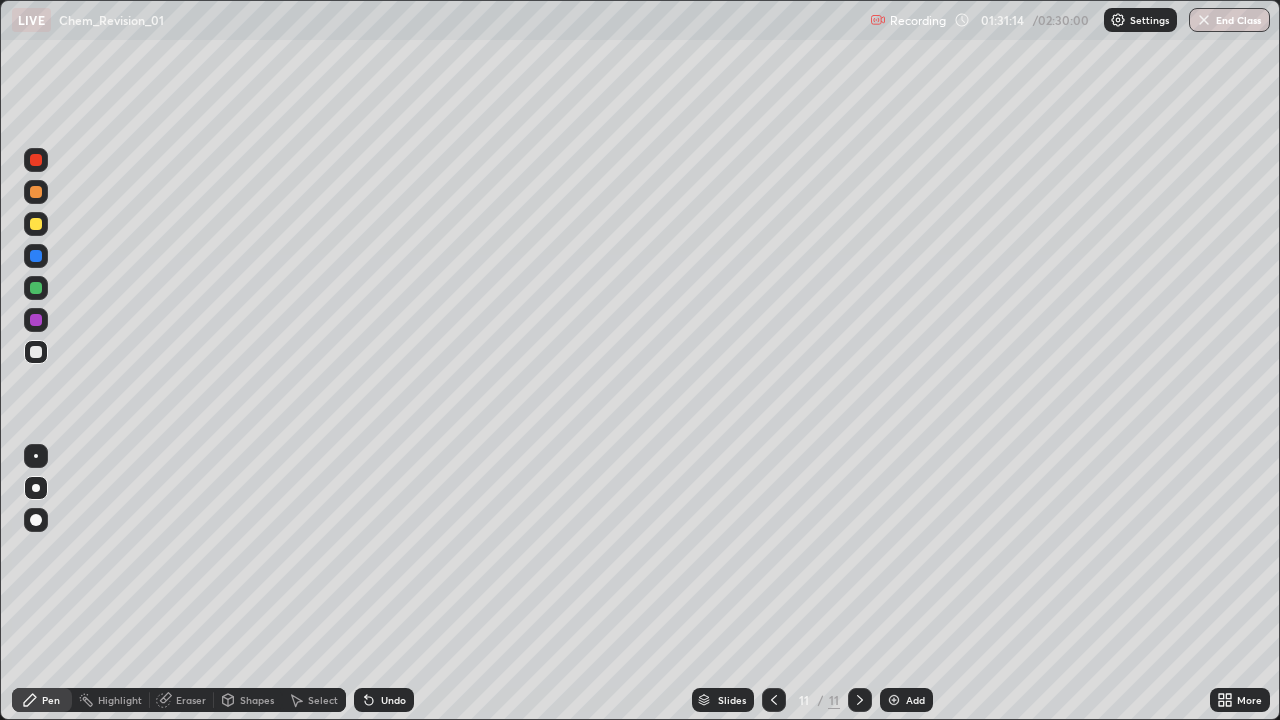 click on "Undo" at bounding box center (384, 700) 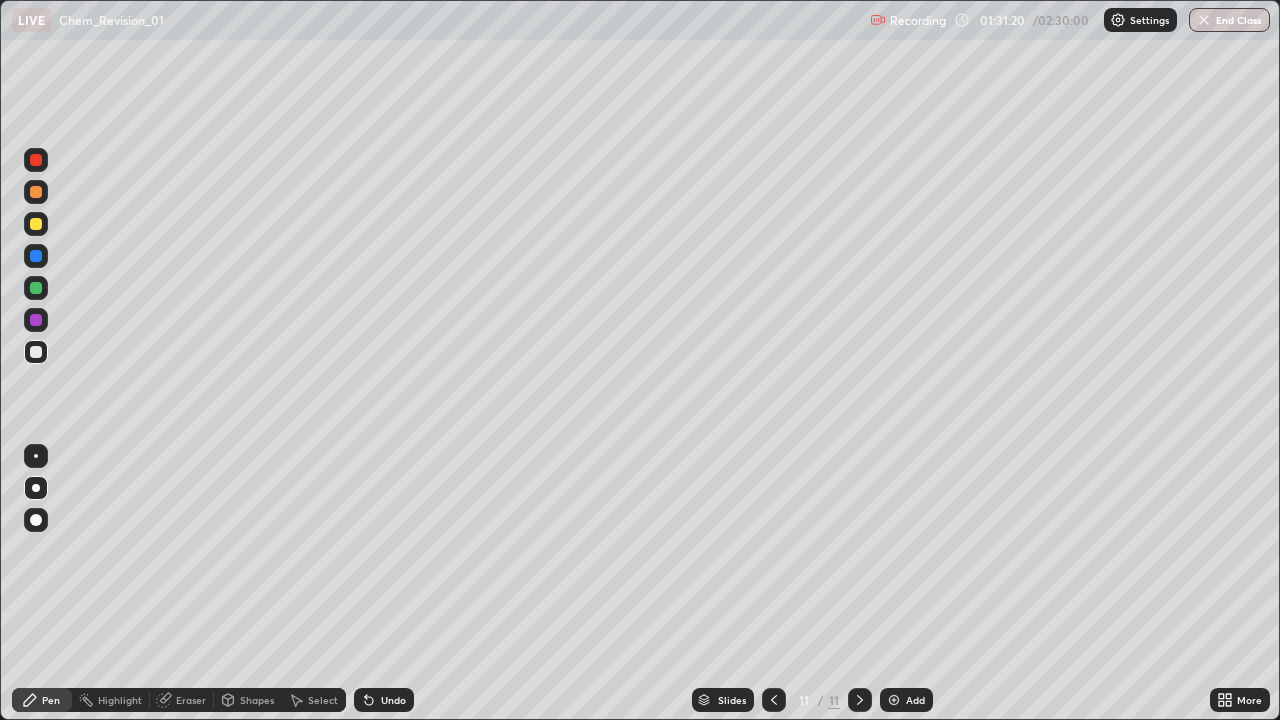 click on "Undo" at bounding box center [393, 700] 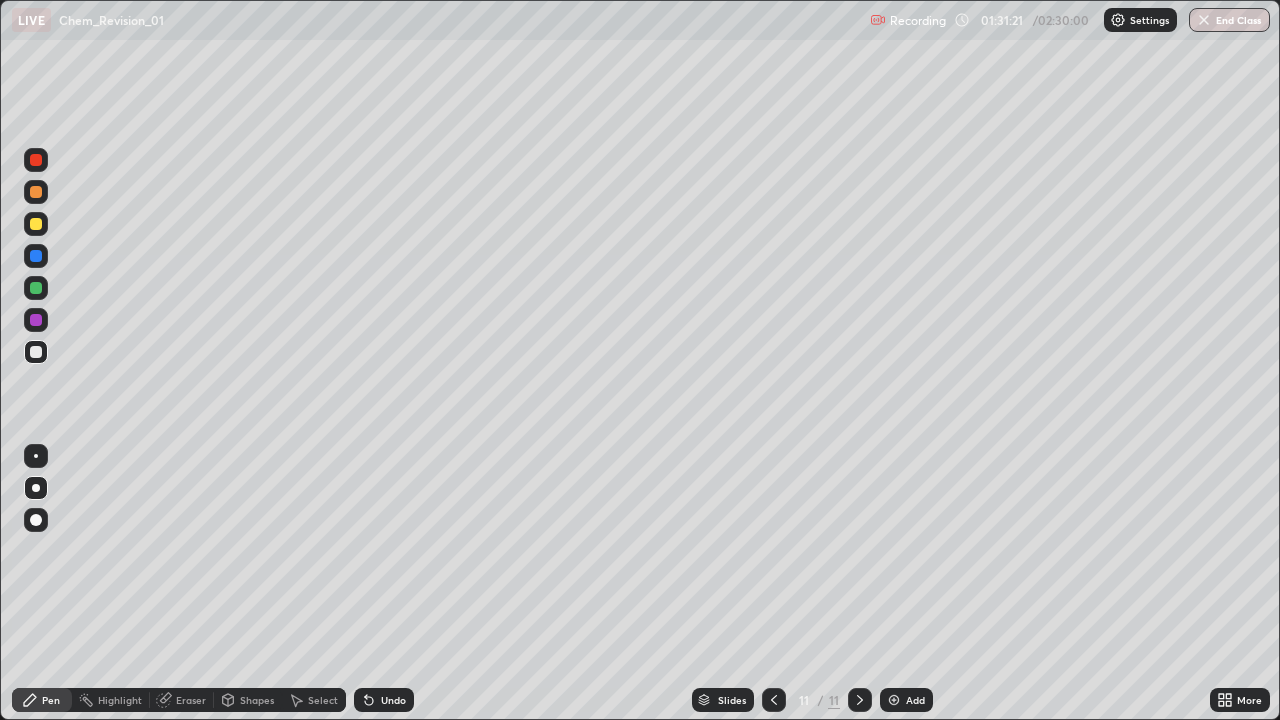 click at bounding box center [36, 320] 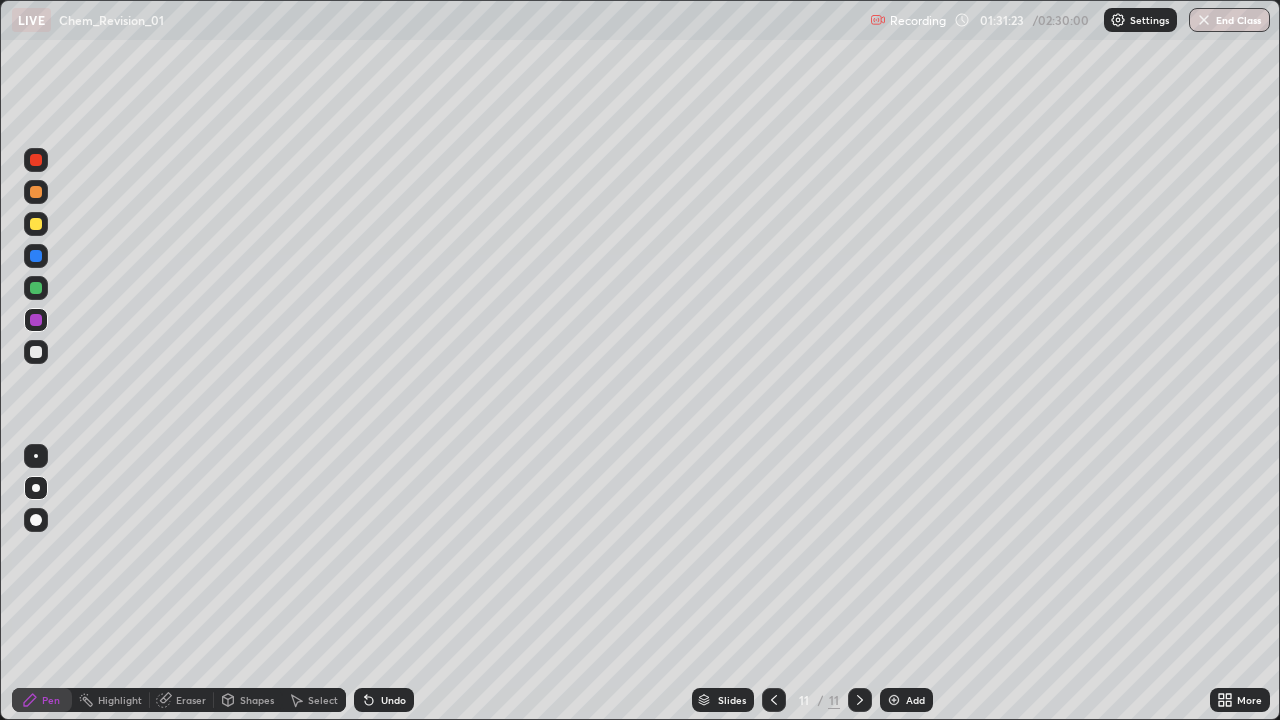 click 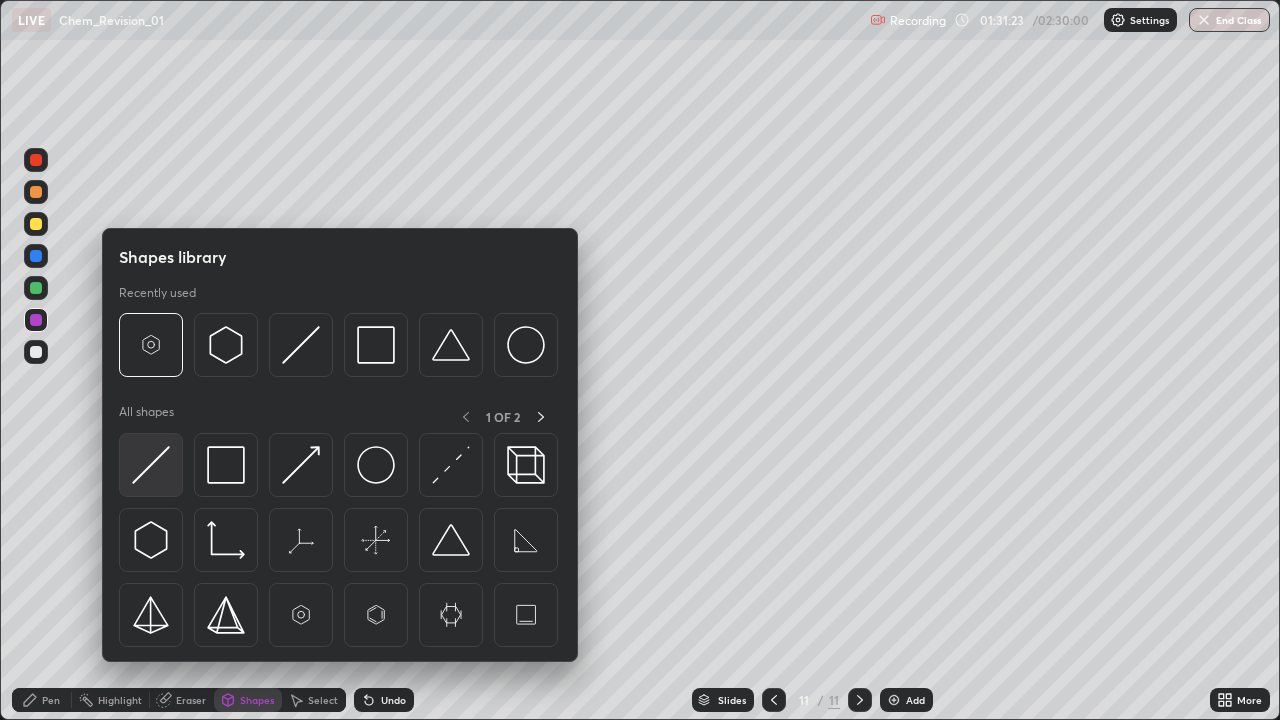 click at bounding box center (151, 465) 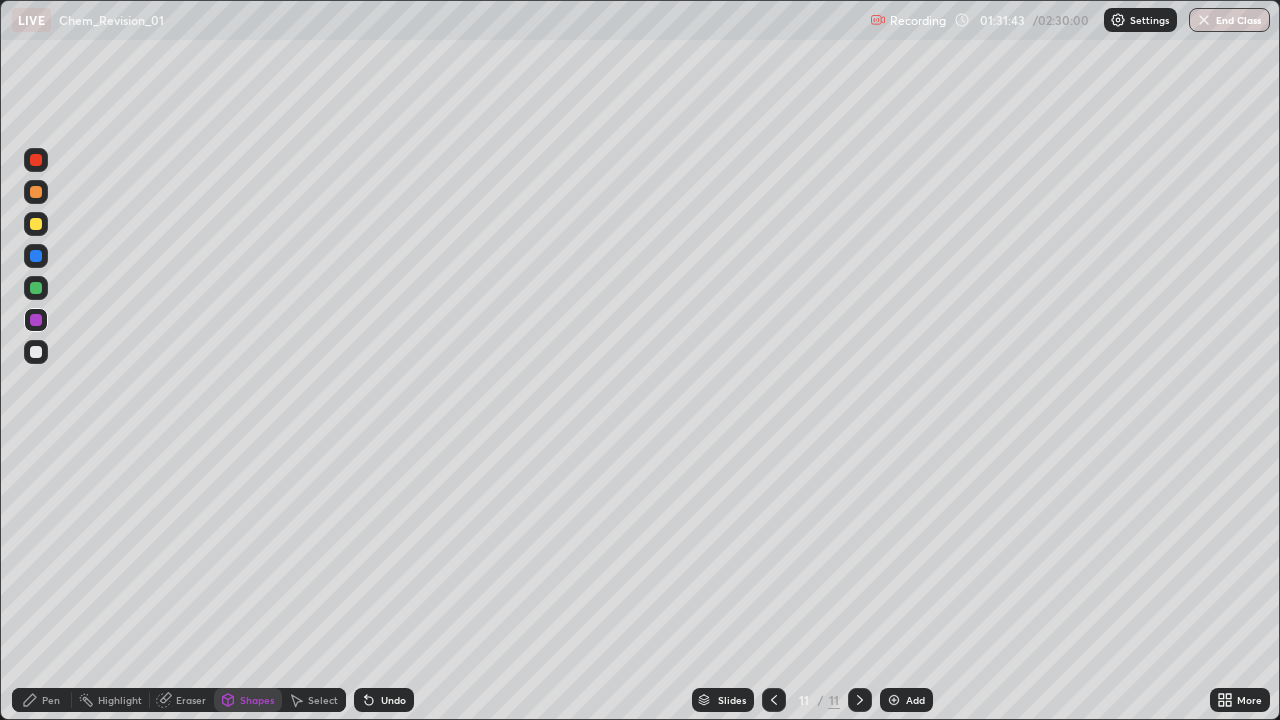click on "Pen" at bounding box center [42, 700] 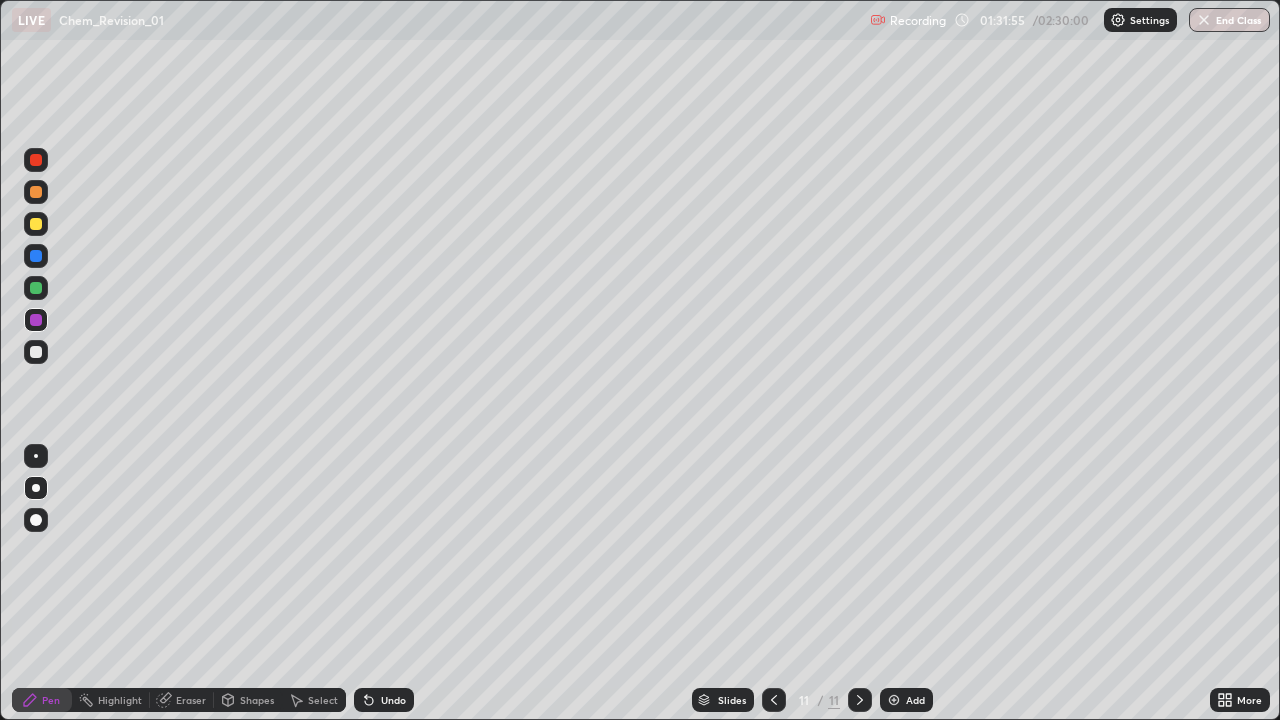 click on "Highlight" at bounding box center [111, 700] 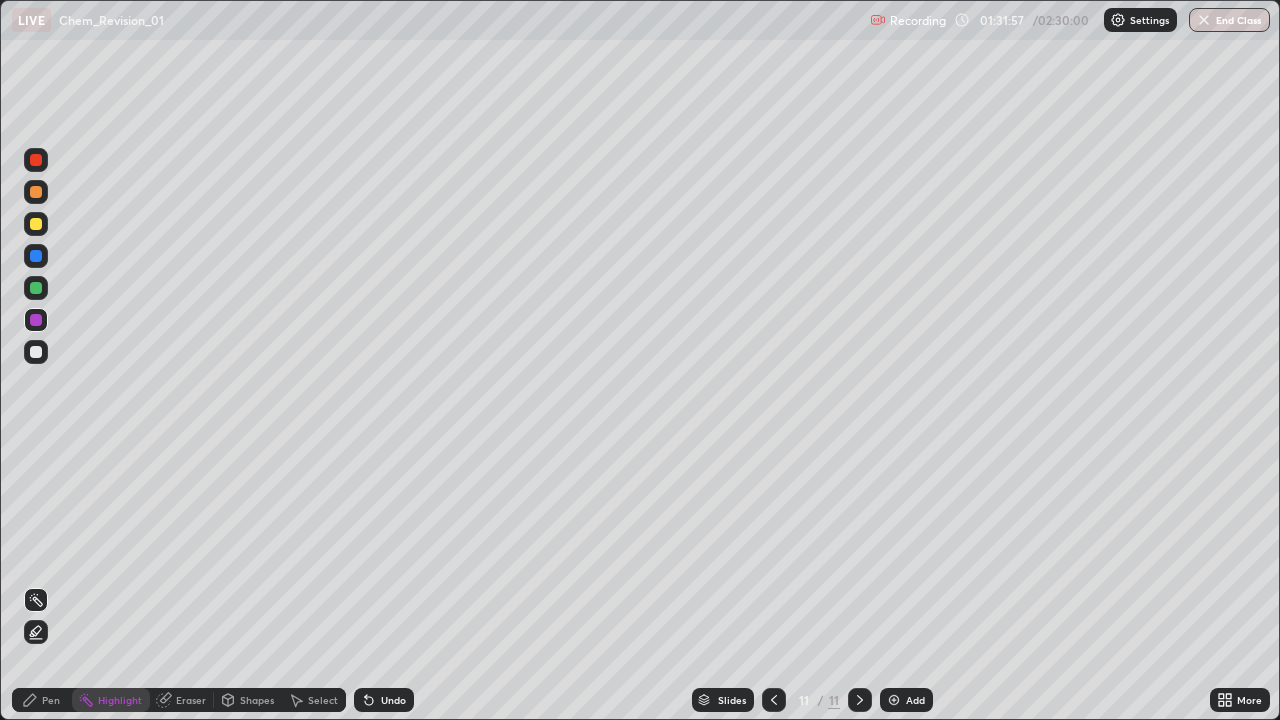 click 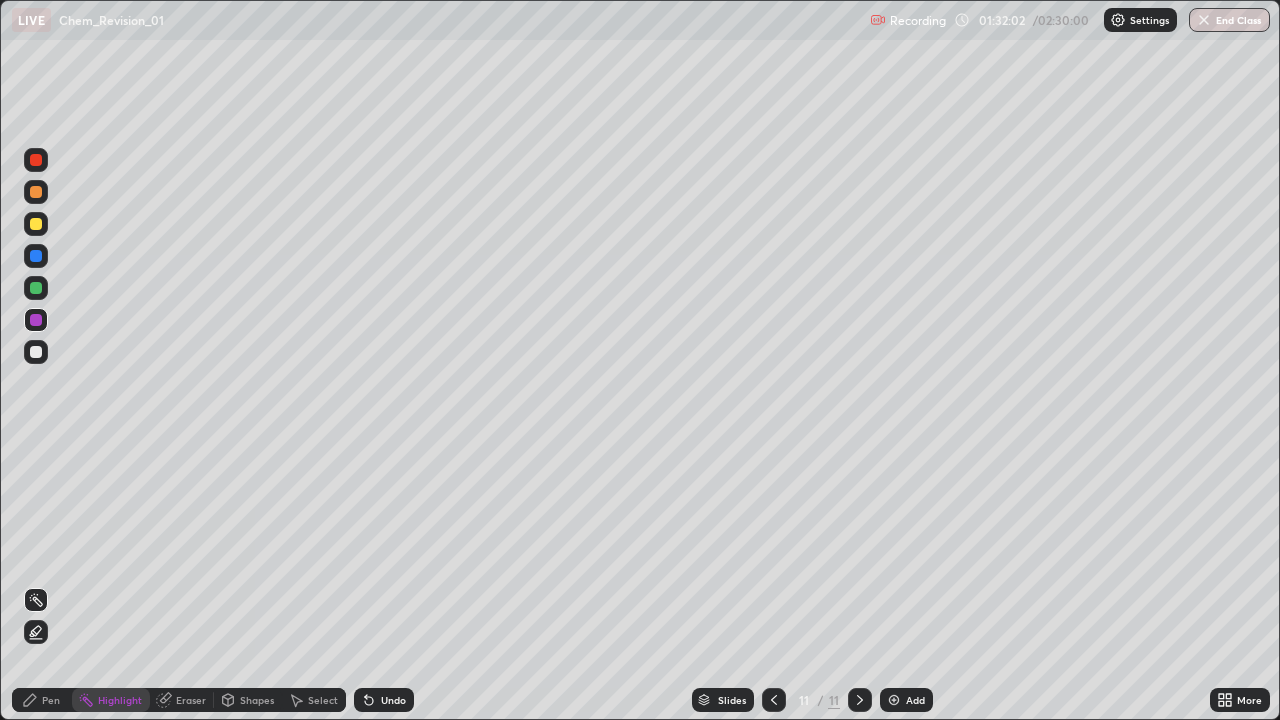 click on "Highlight" at bounding box center [120, 700] 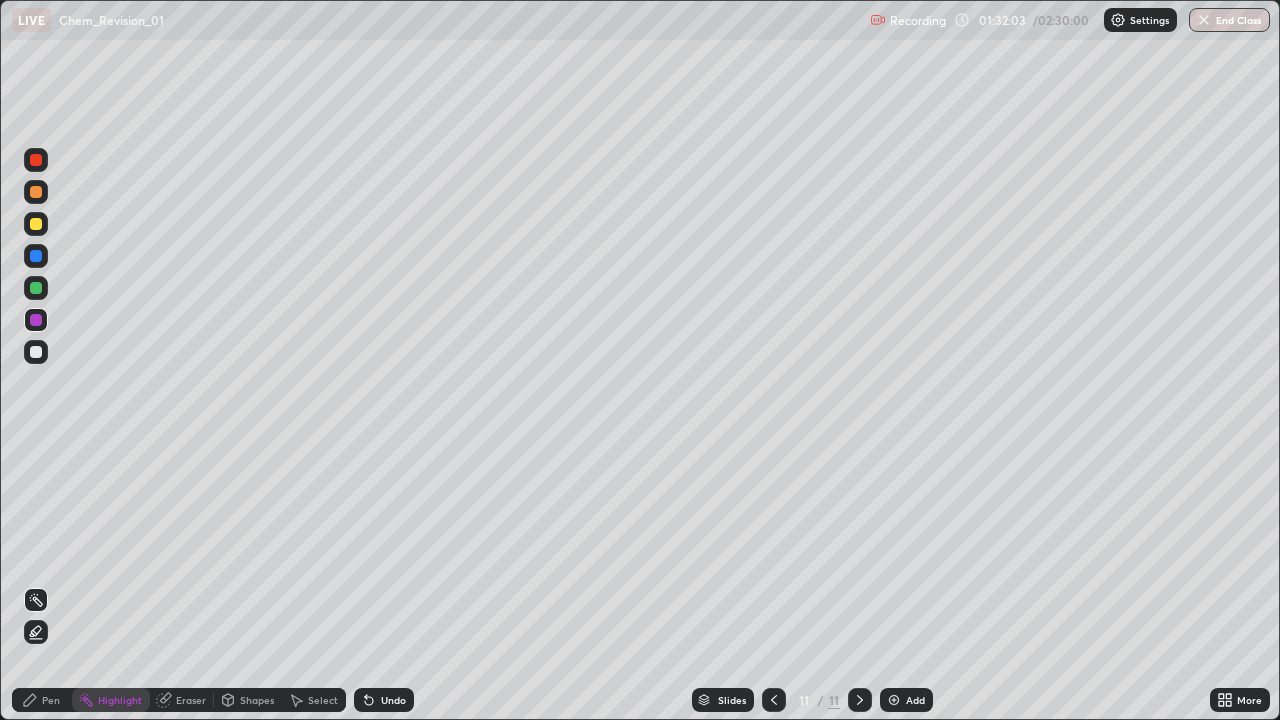 click 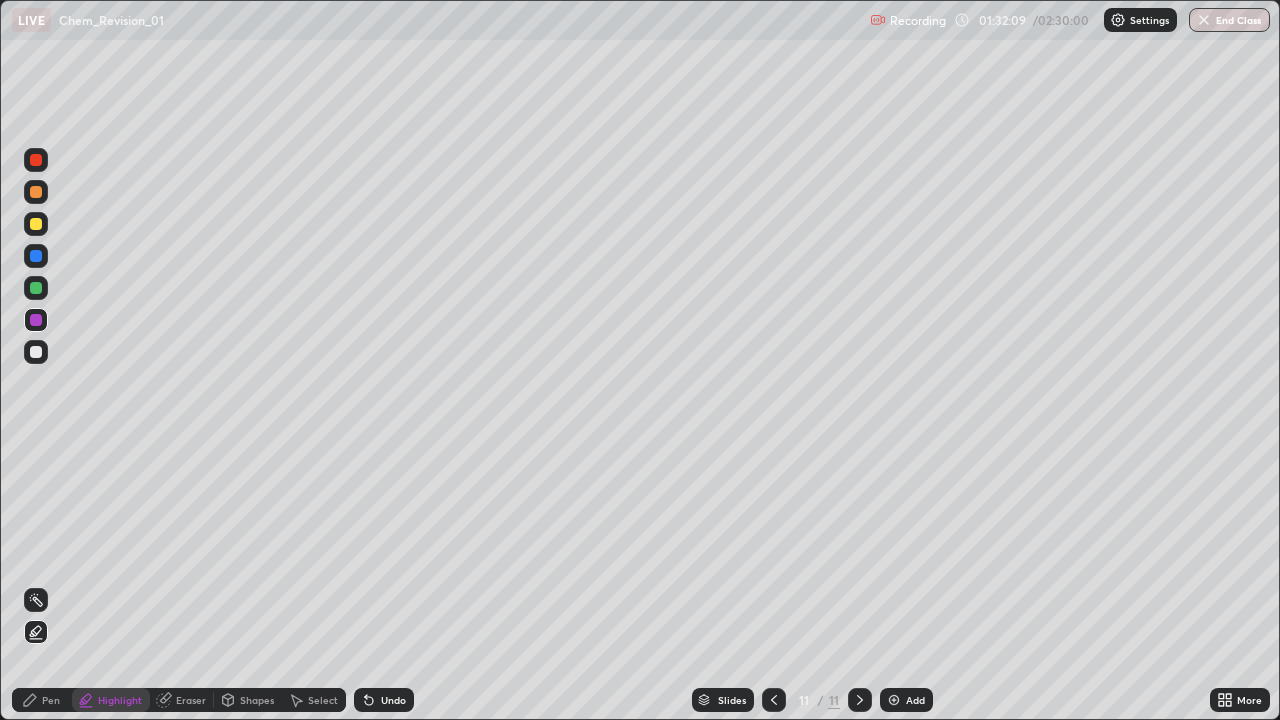 click 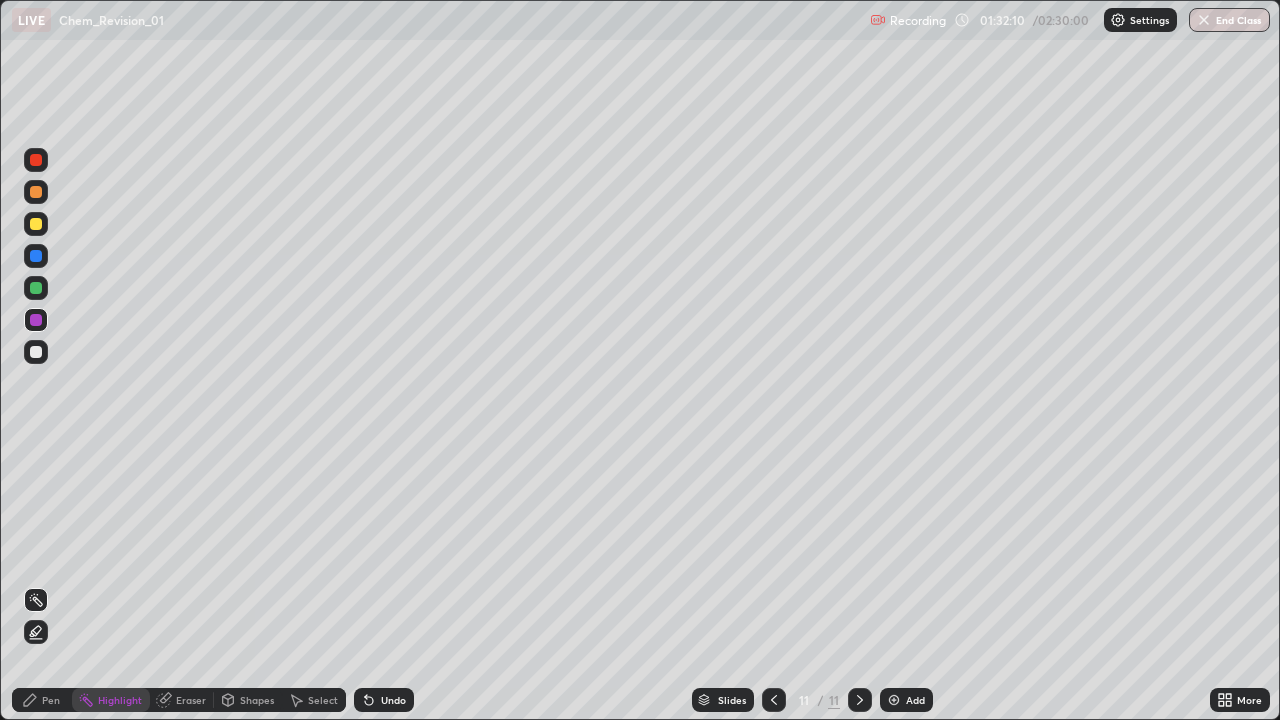 click on "Undo" at bounding box center (393, 700) 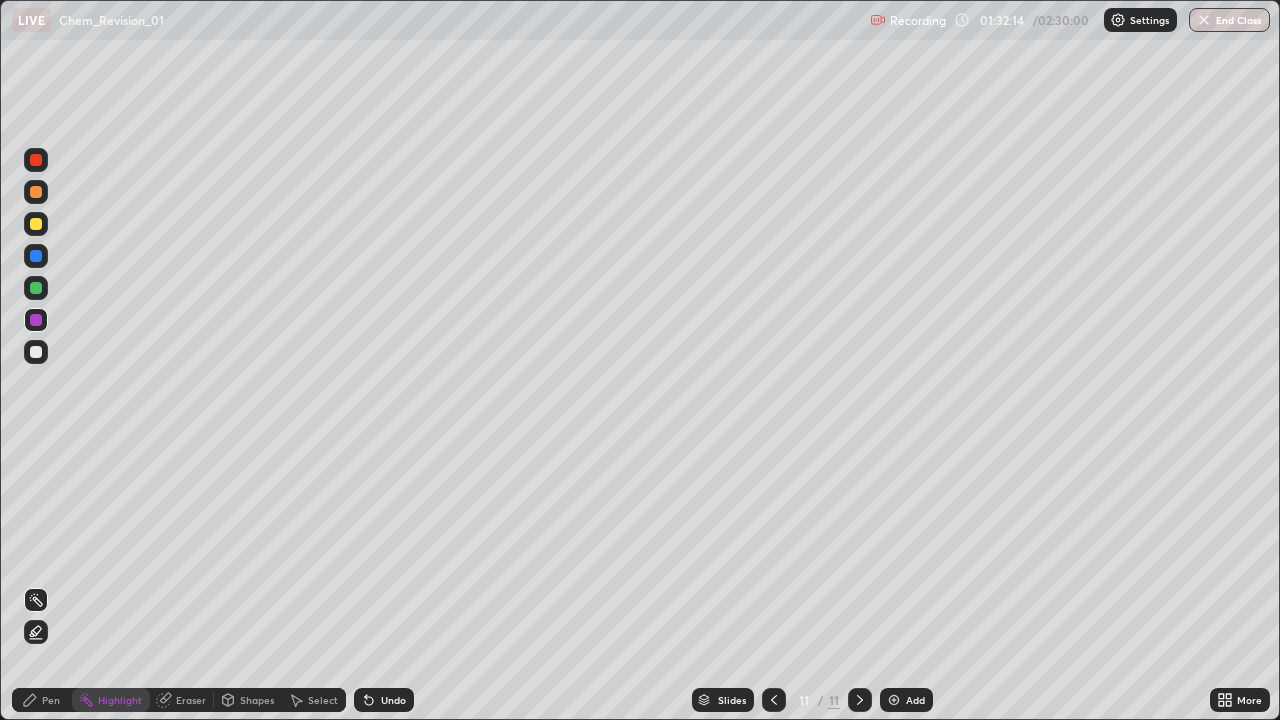 click on "Undo" at bounding box center (384, 700) 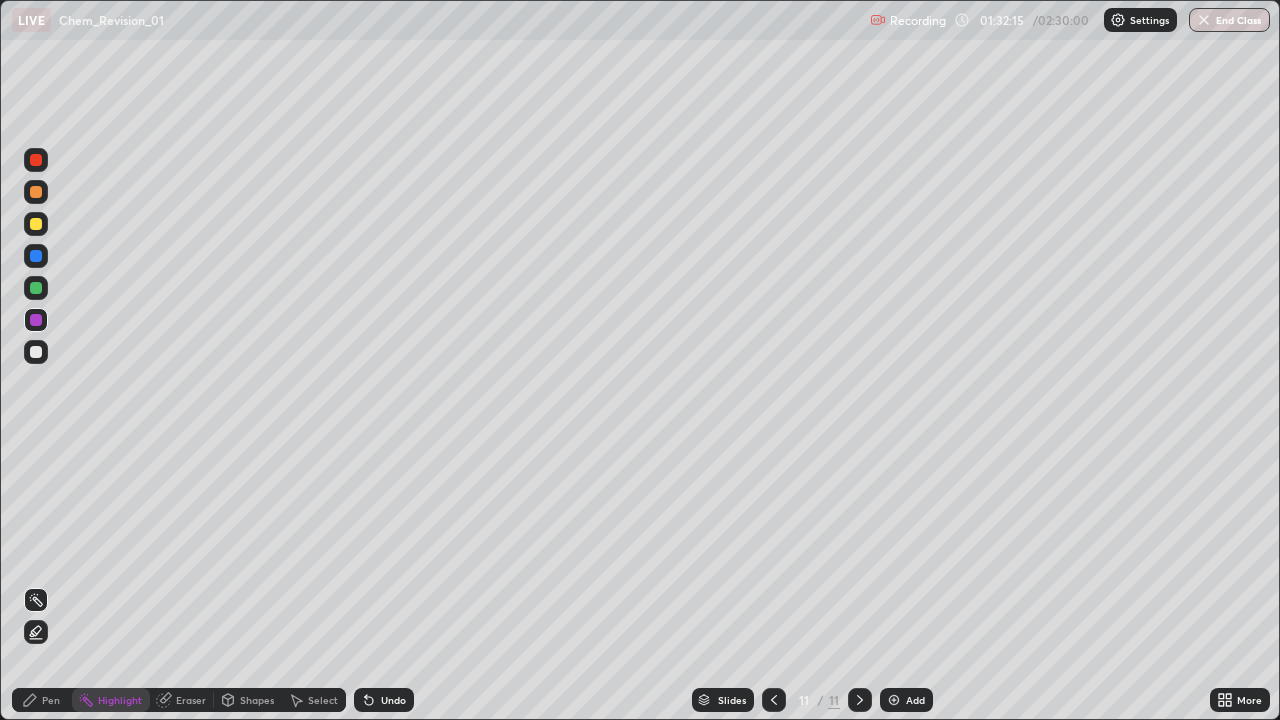 click on "Pen" at bounding box center [51, 700] 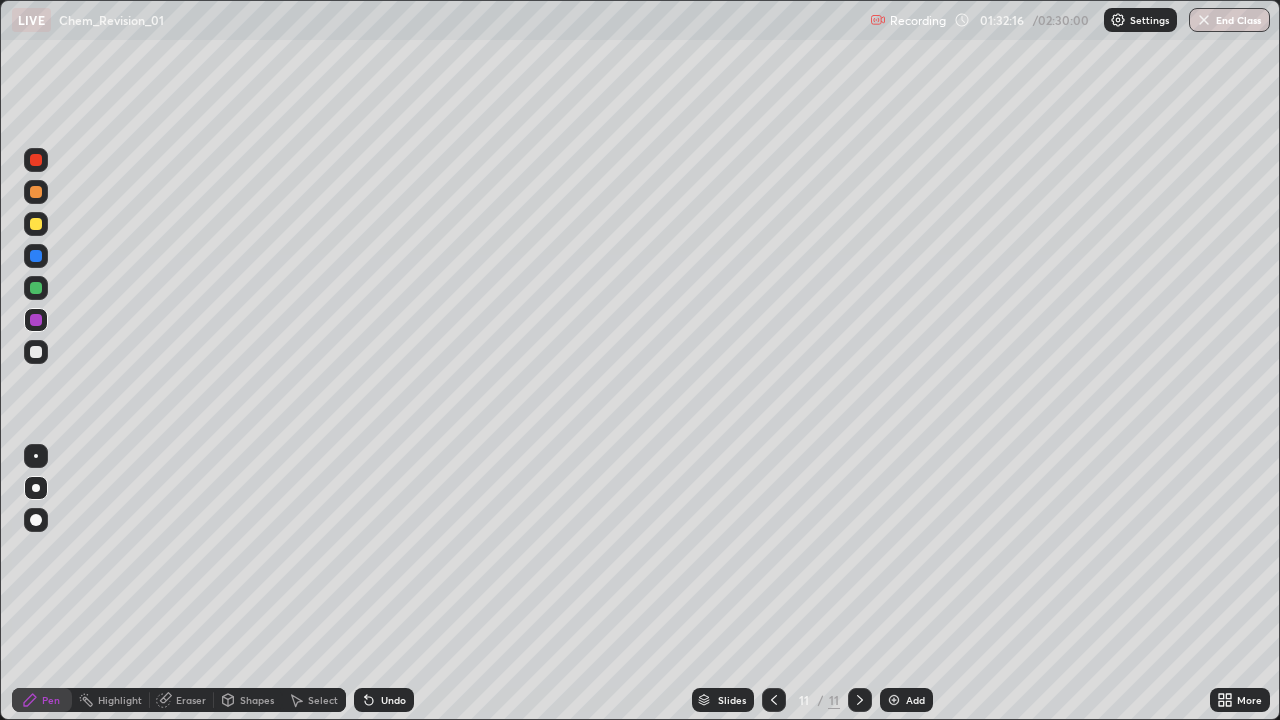 click at bounding box center [36, 352] 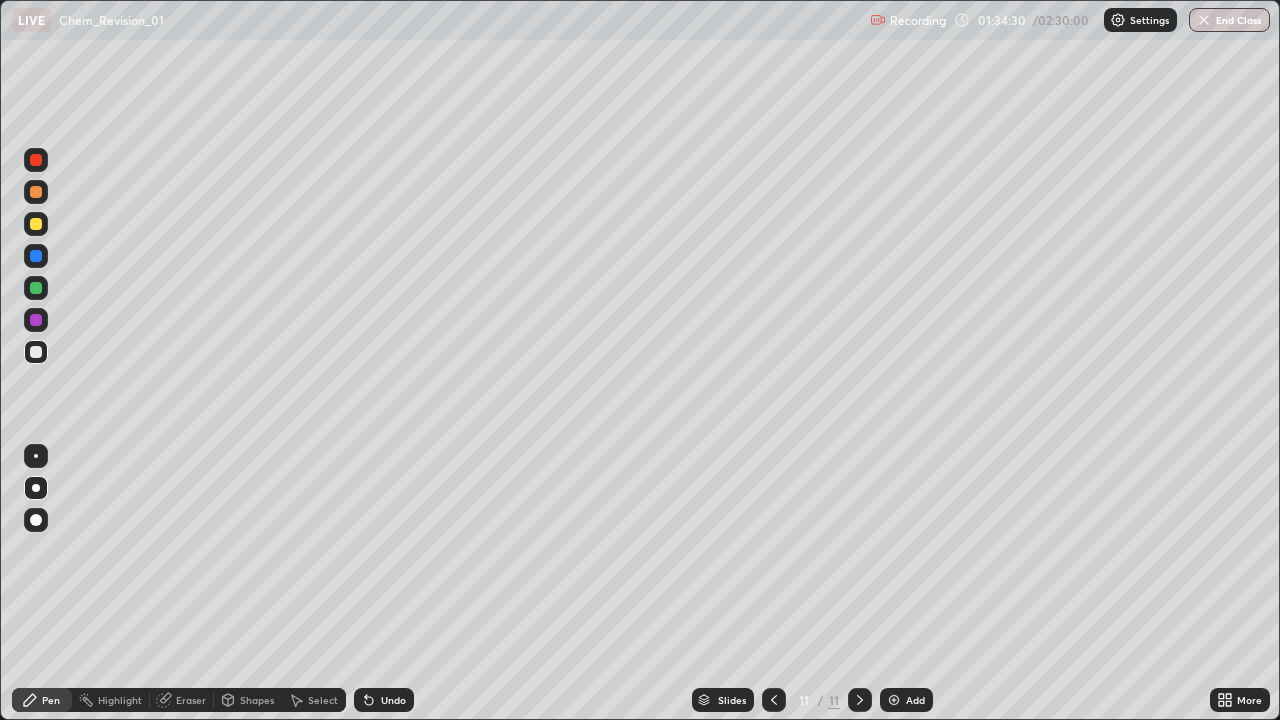 click on "Add" at bounding box center (906, 700) 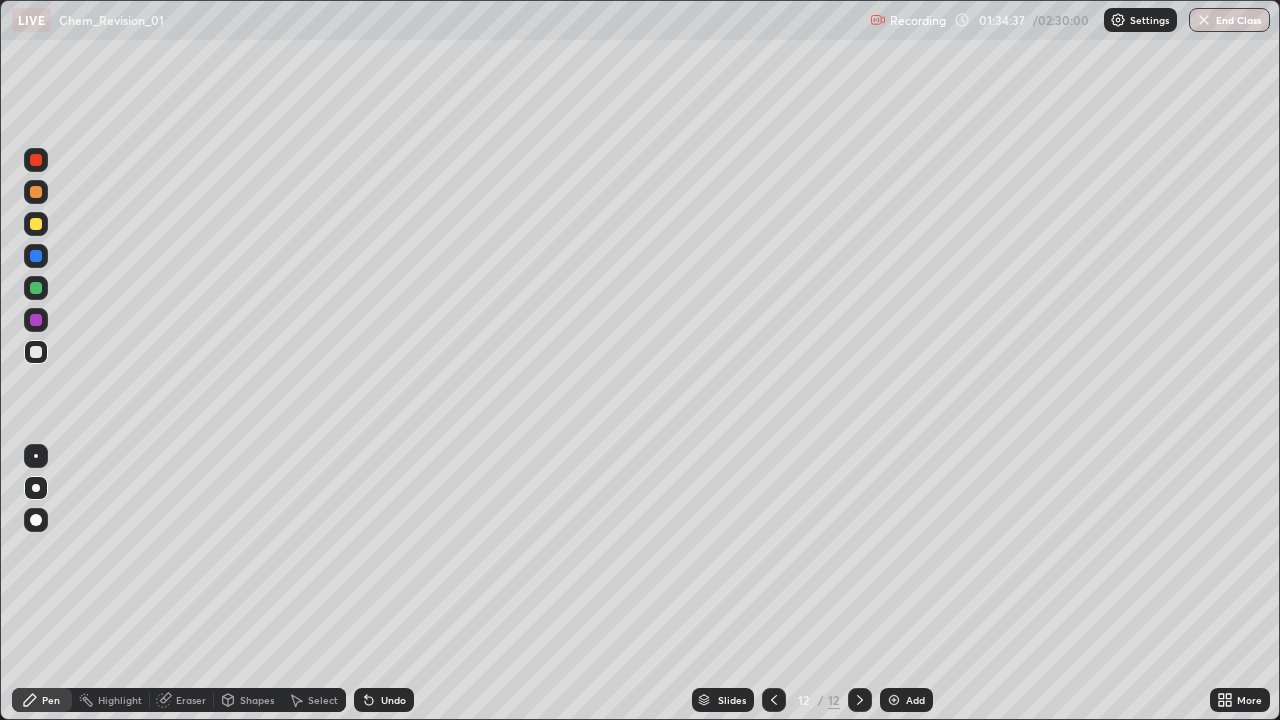 click on "Undo" at bounding box center (393, 700) 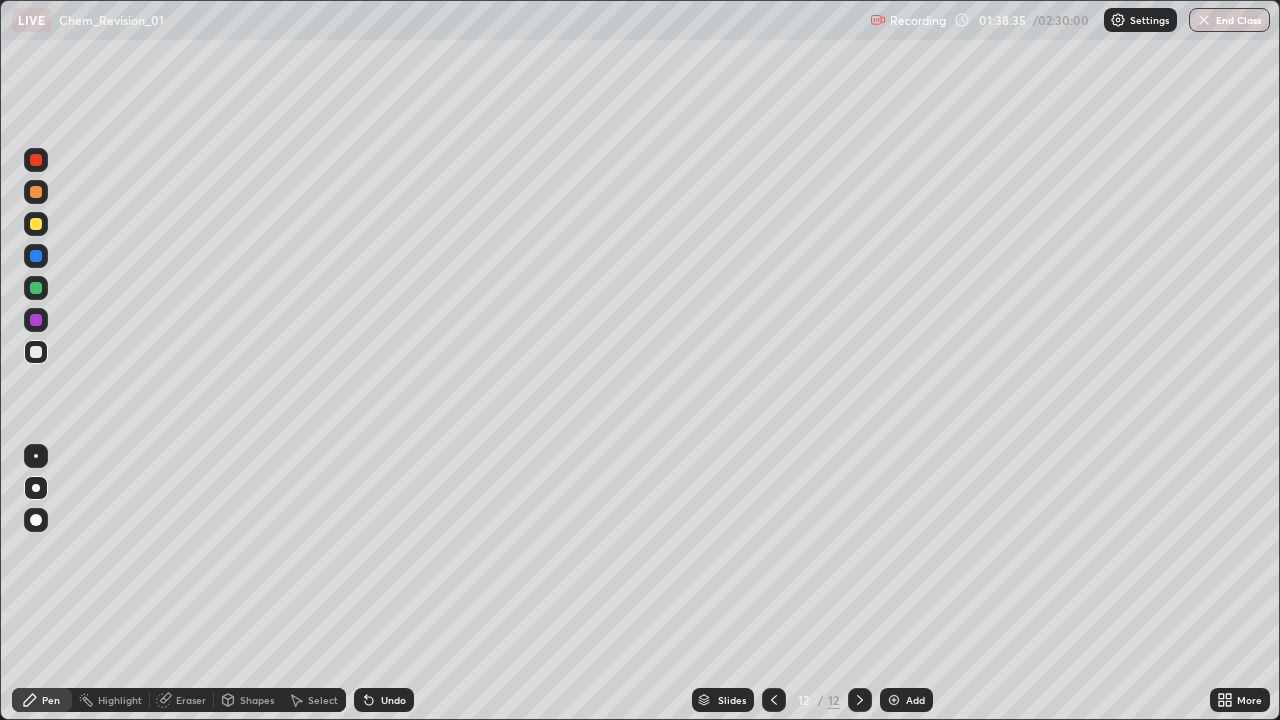 click on "Eraser" at bounding box center (182, 700) 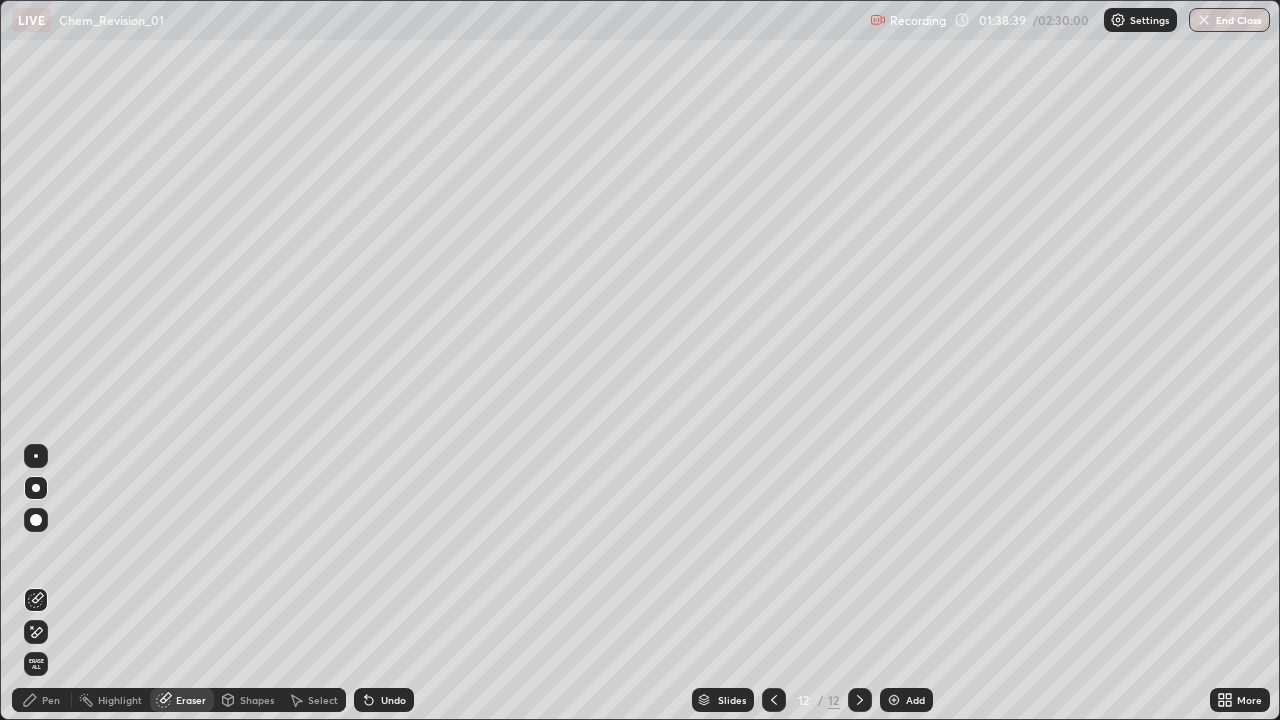 click on "Pen" at bounding box center (42, 700) 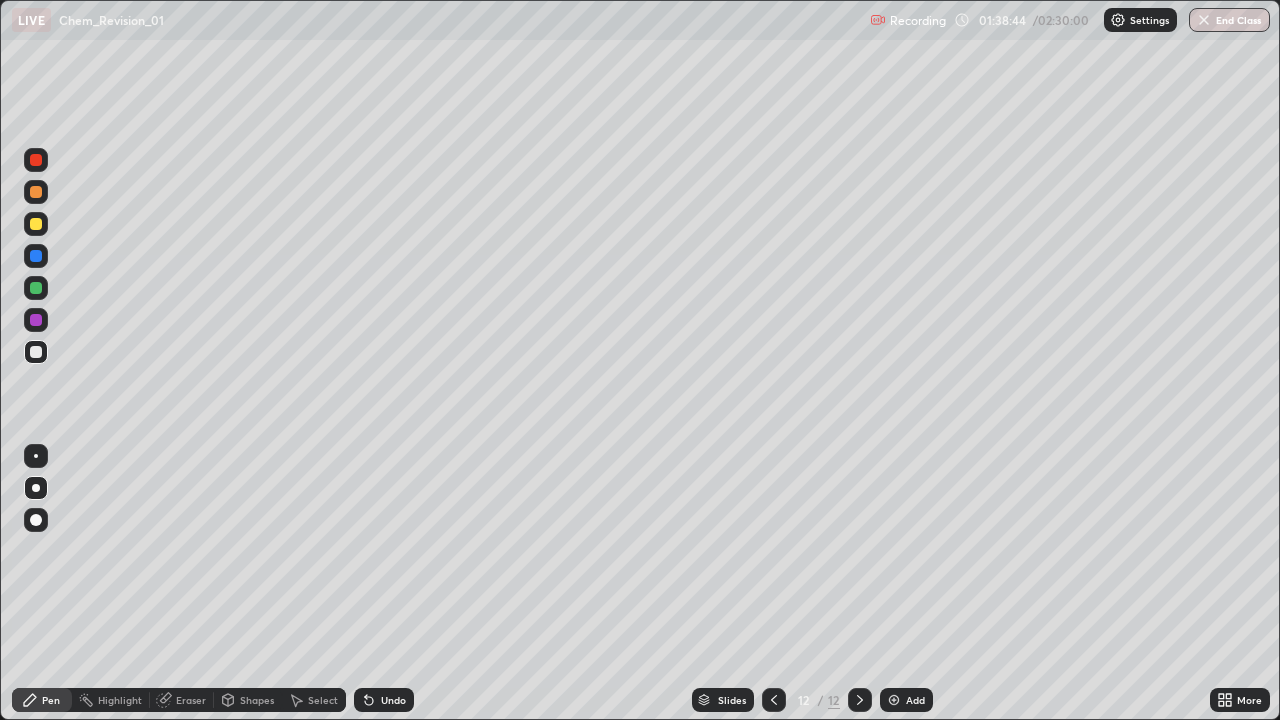 click on "Shapes" at bounding box center (257, 700) 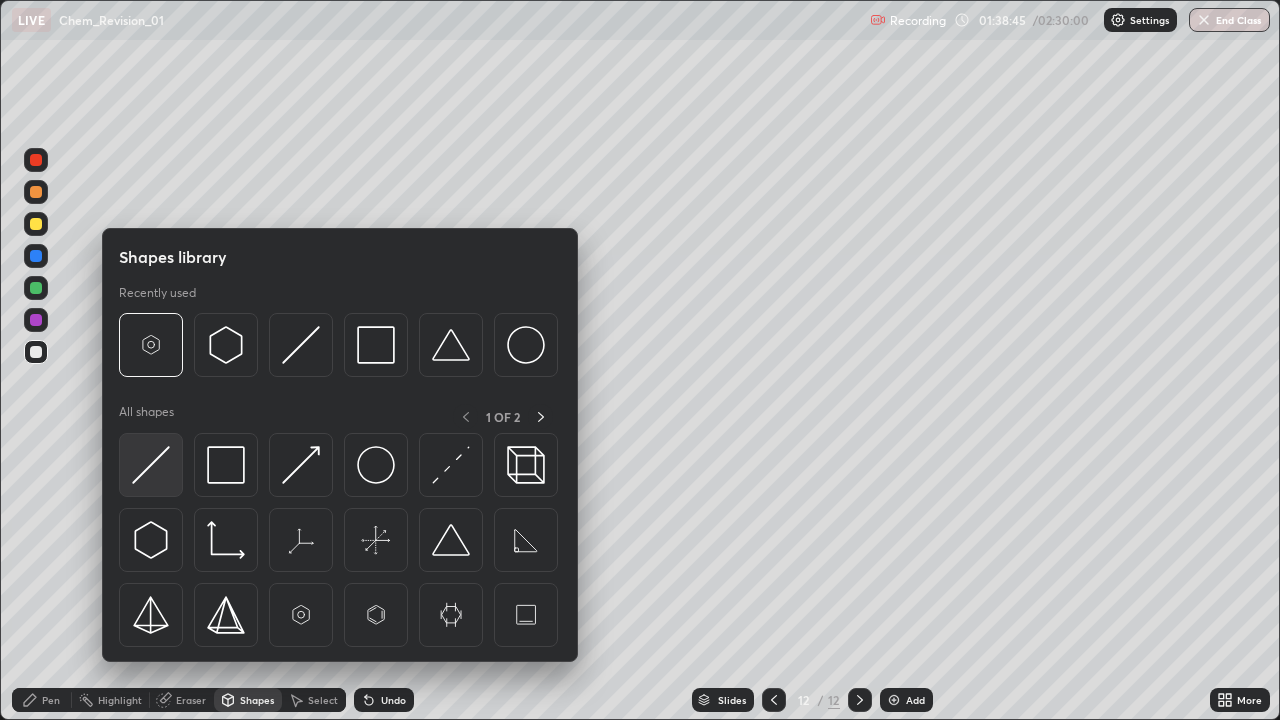 click at bounding box center (151, 465) 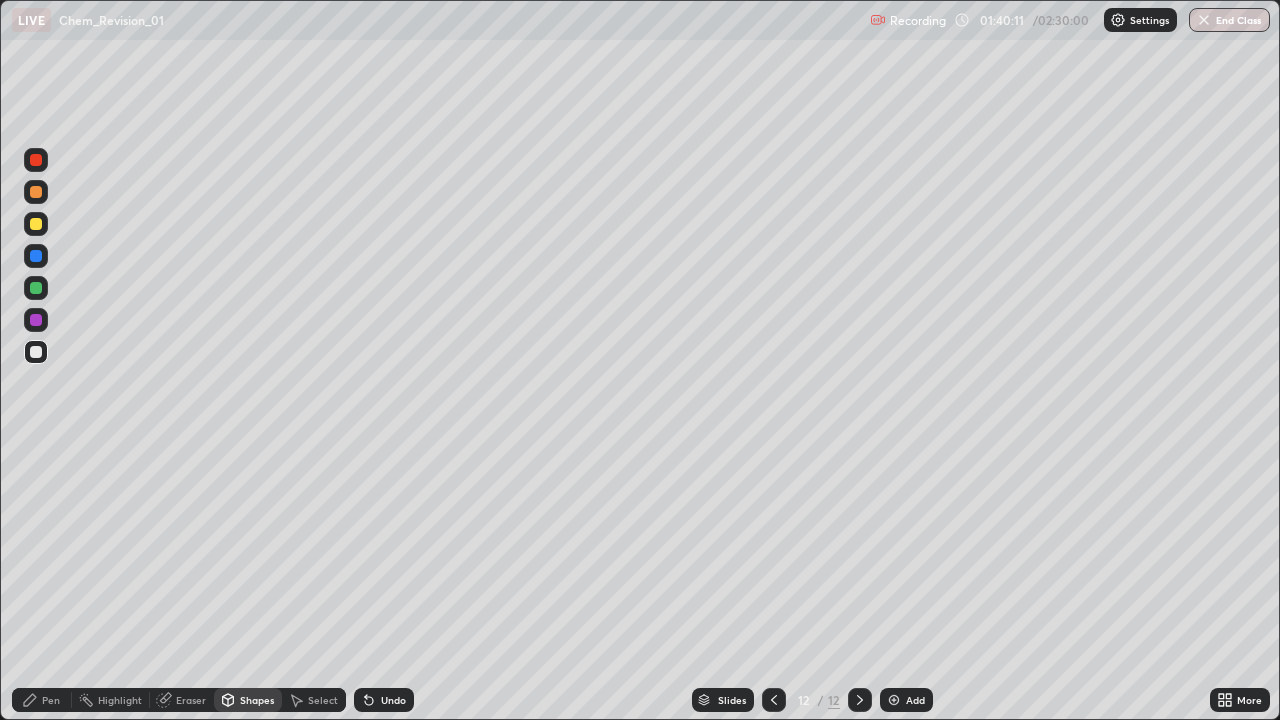 click at bounding box center [36, 192] 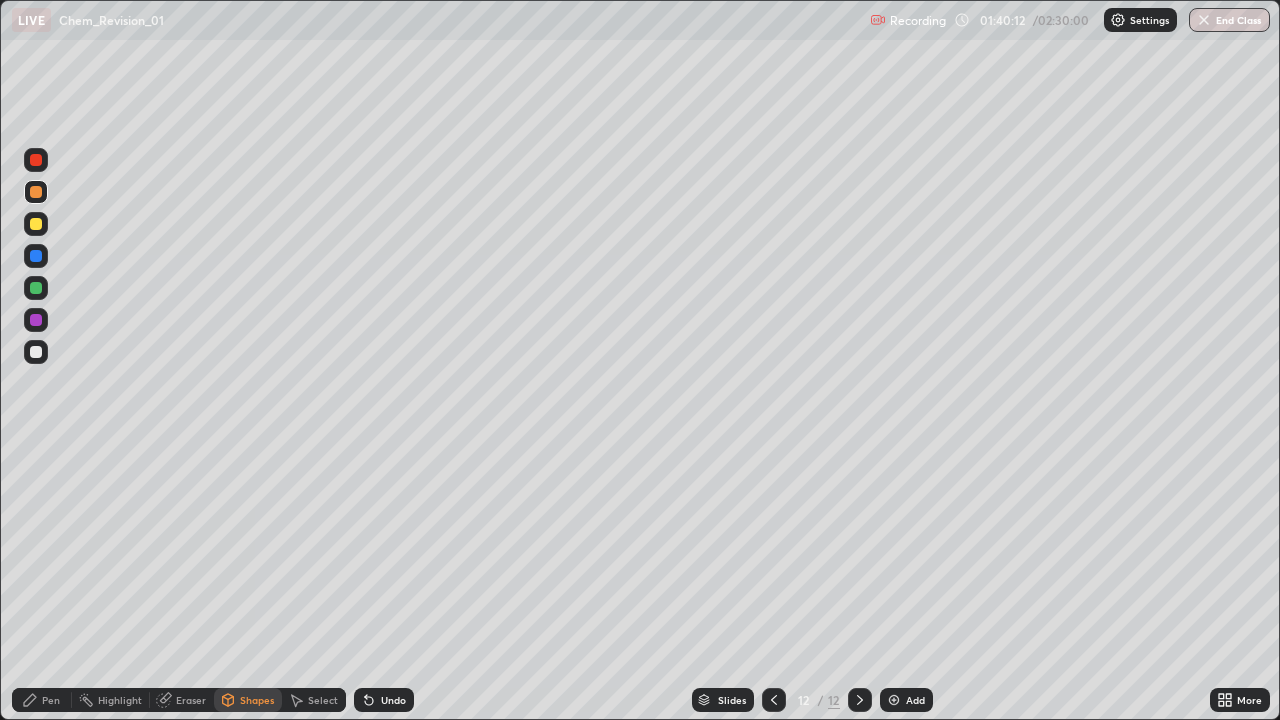 click on "Eraser" at bounding box center [191, 700] 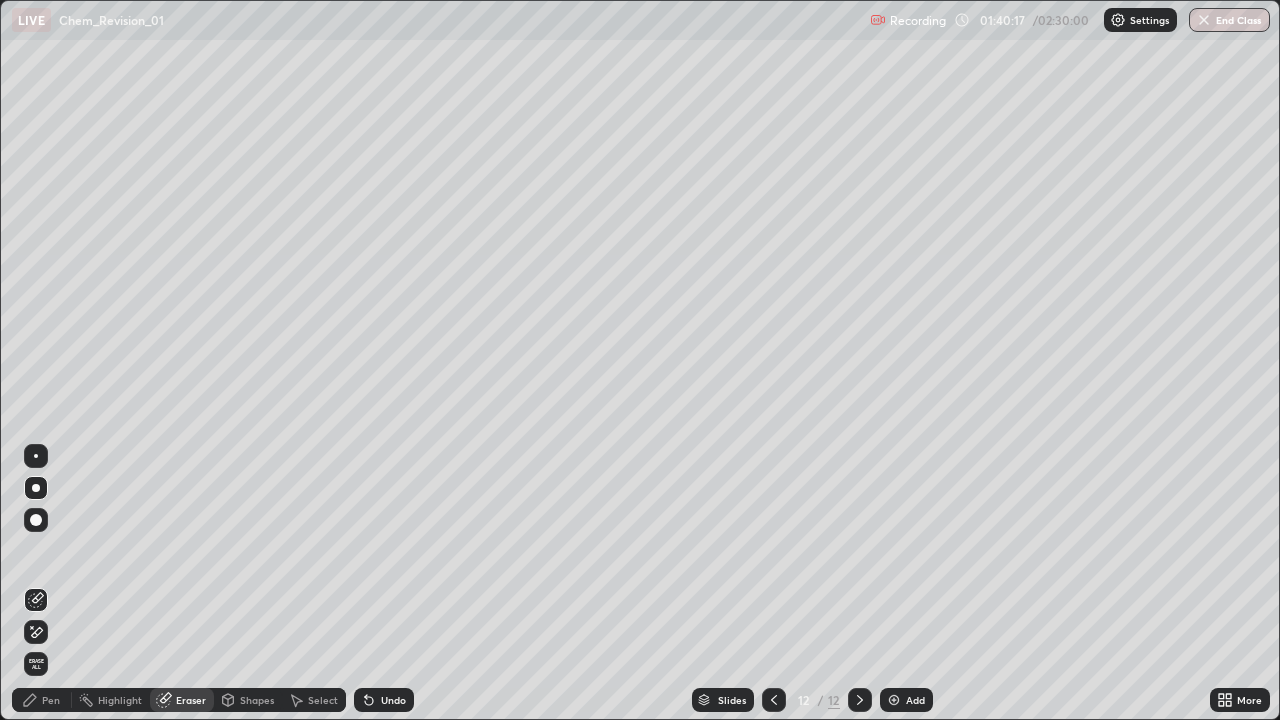 click on "Pen" at bounding box center (51, 700) 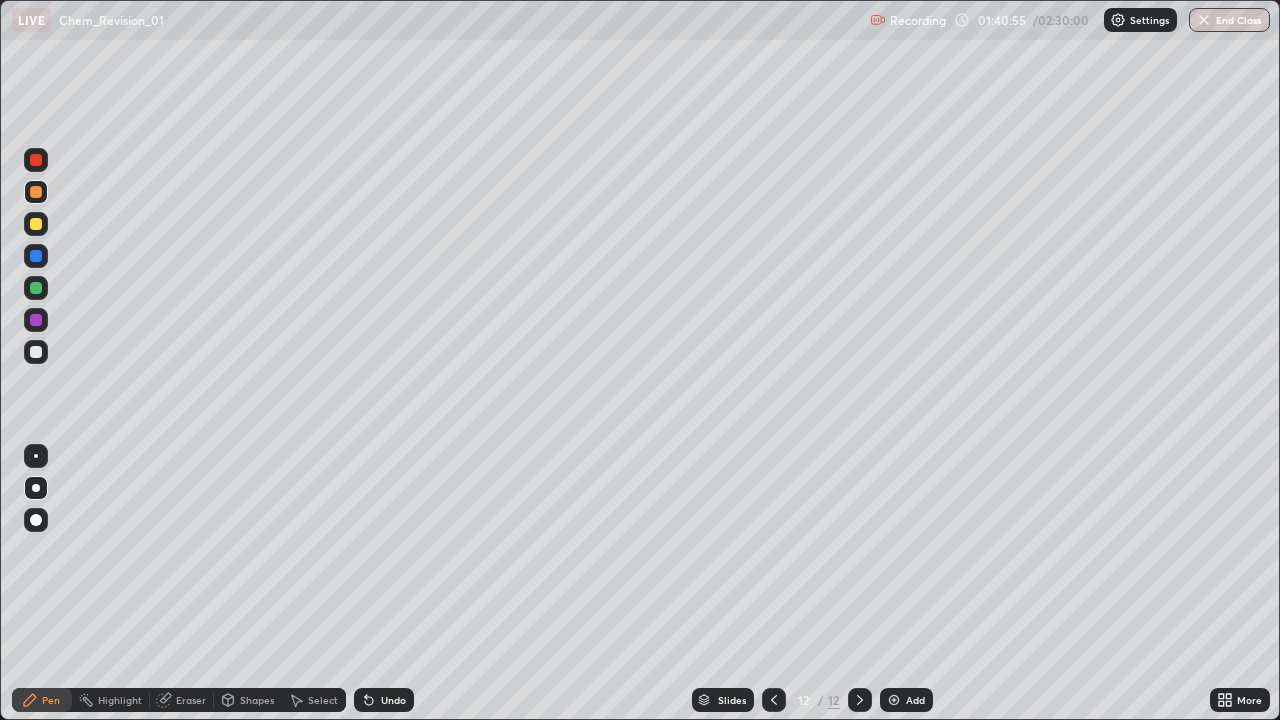 click at bounding box center [36, 224] 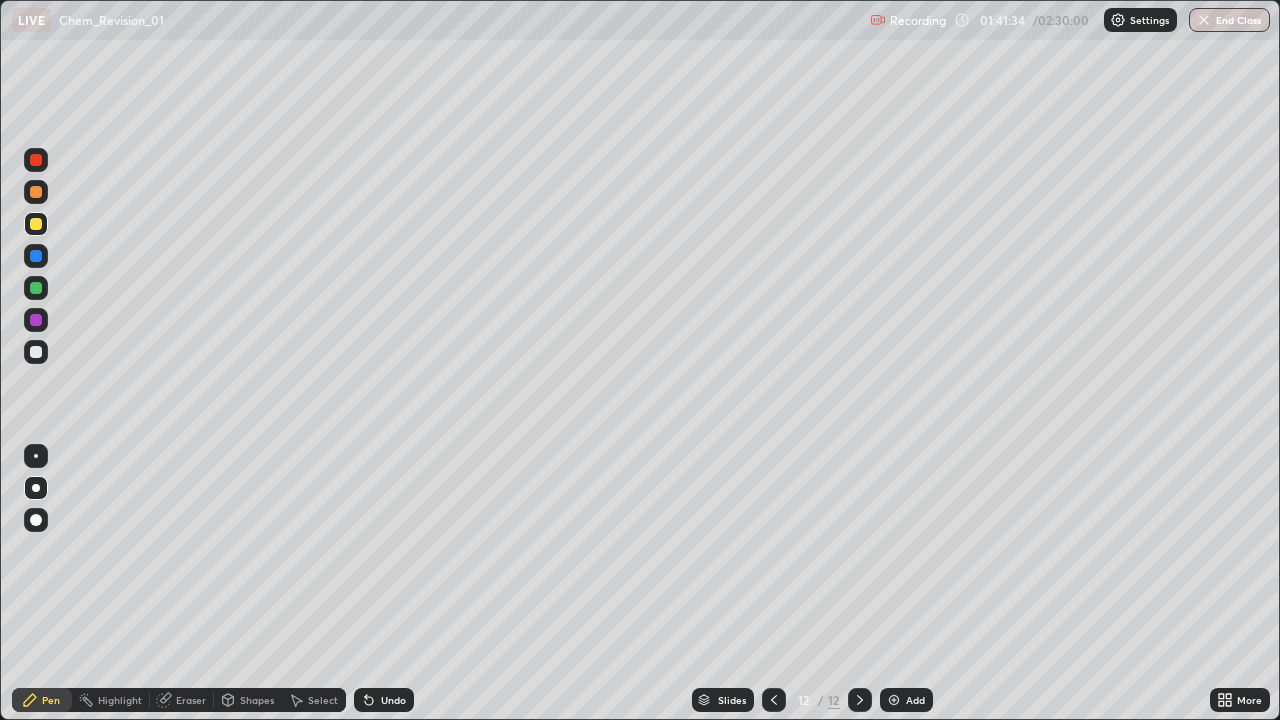 click on "Shapes" at bounding box center [248, 700] 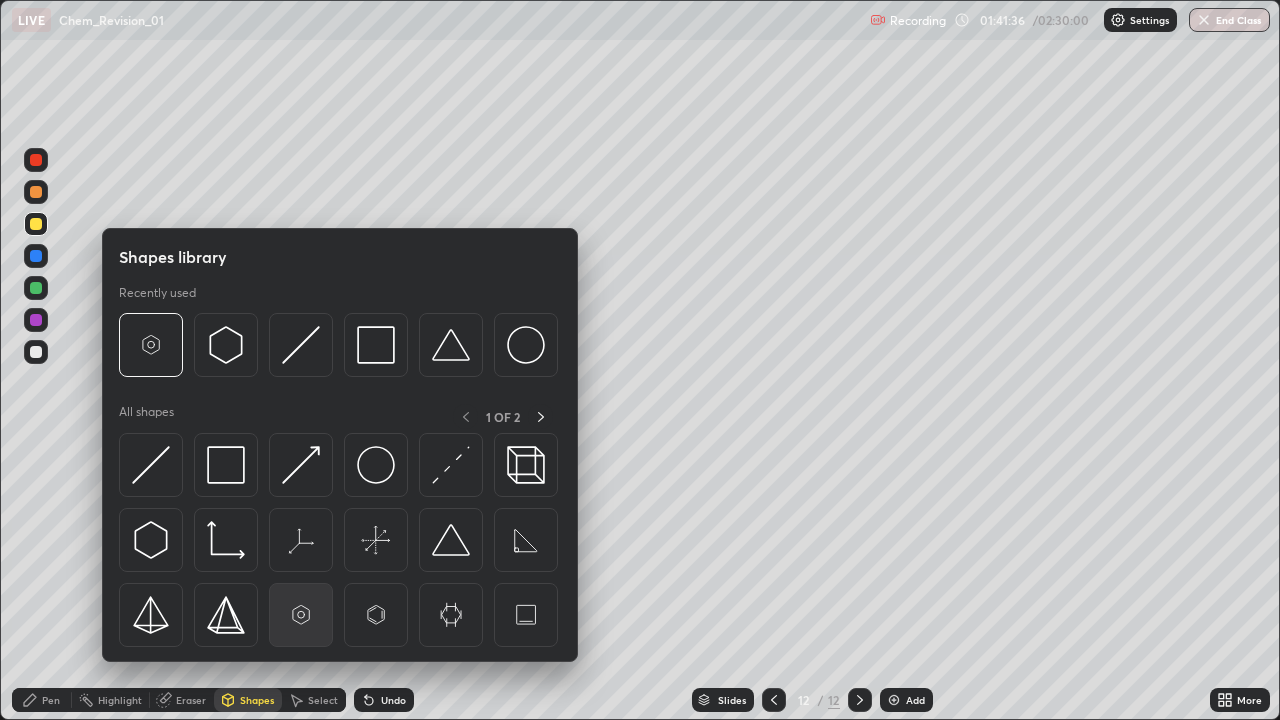 click at bounding box center [301, 615] 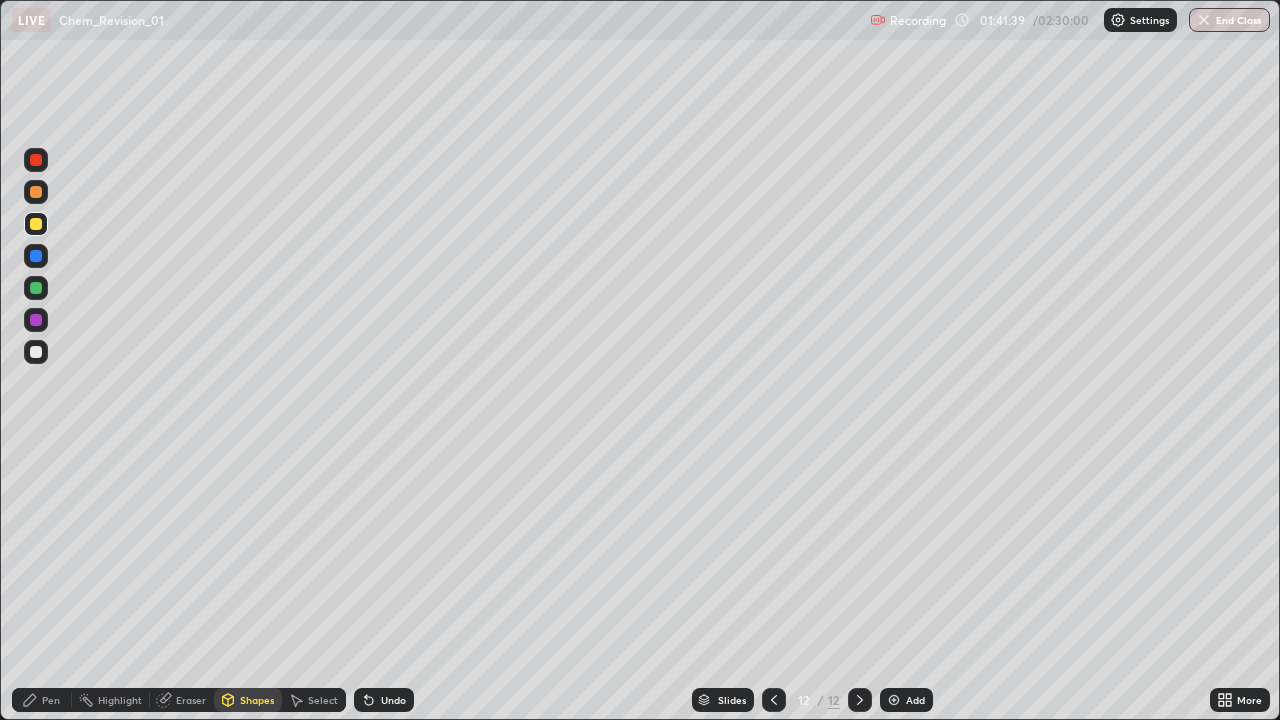 click on "Pen" at bounding box center (42, 700) 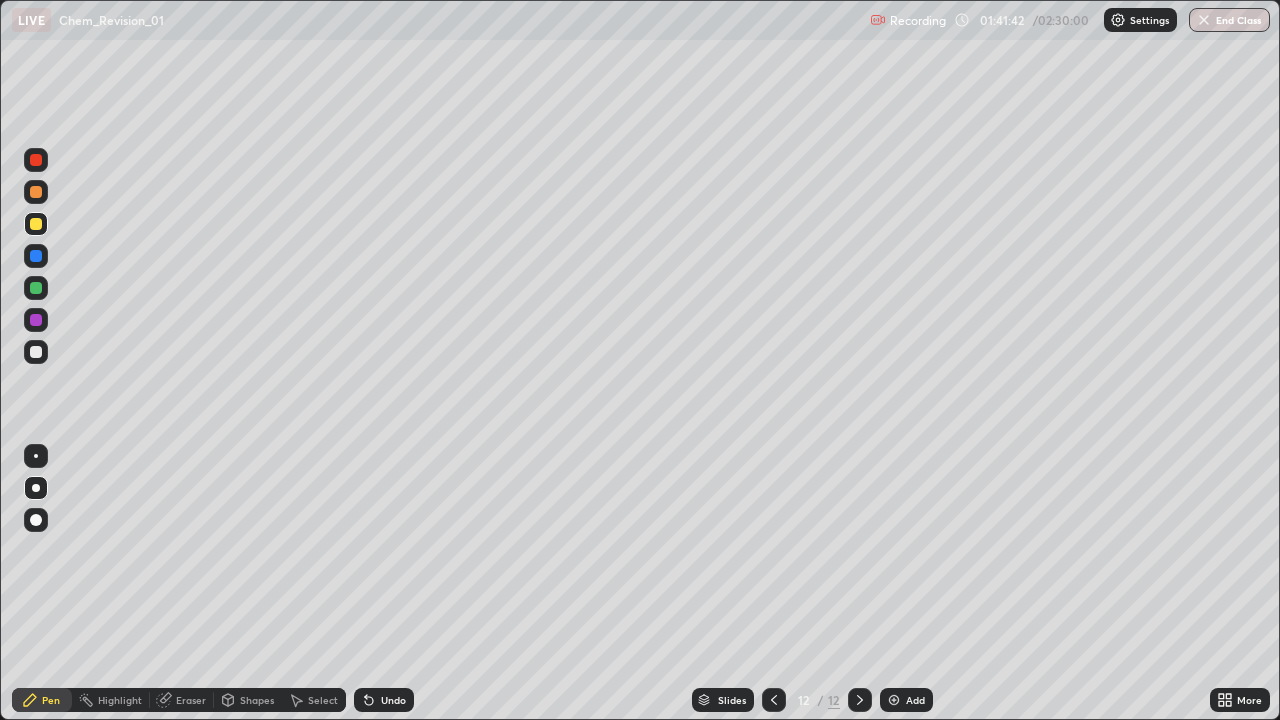 click on "Undo" at bounding box center (384, 700) 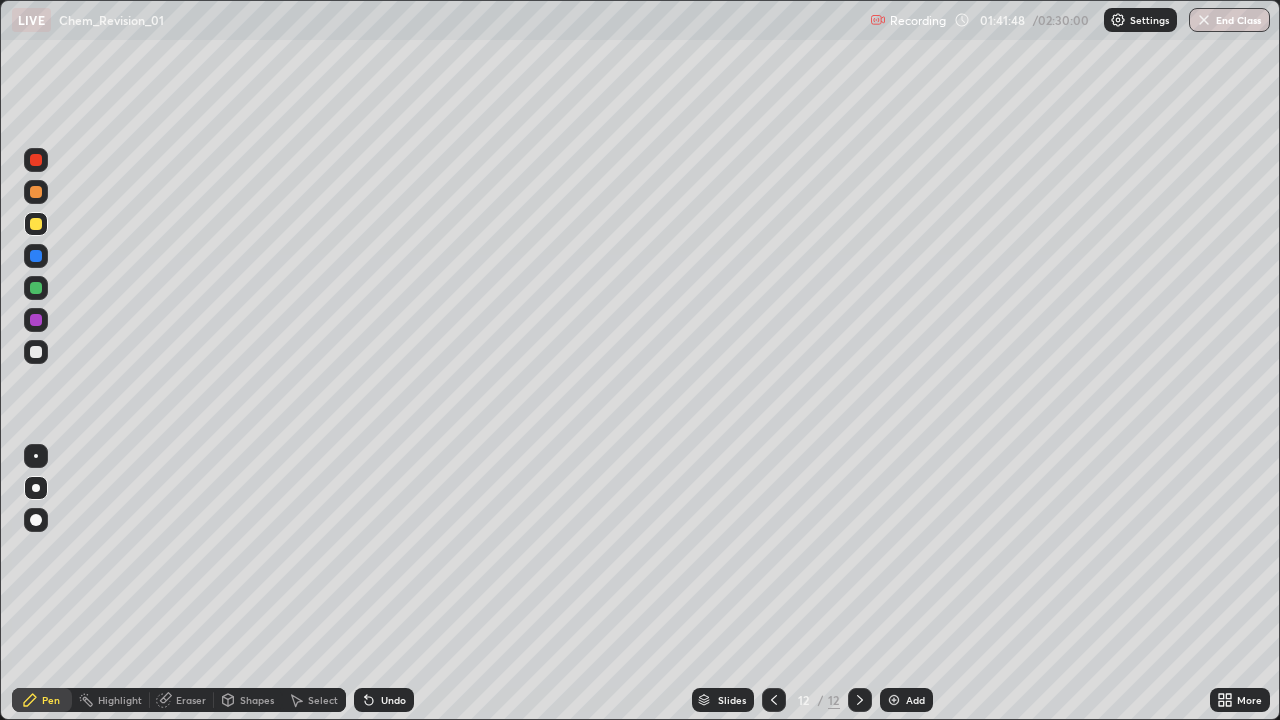 click on "Shapes" at bounding box center (257, 700) 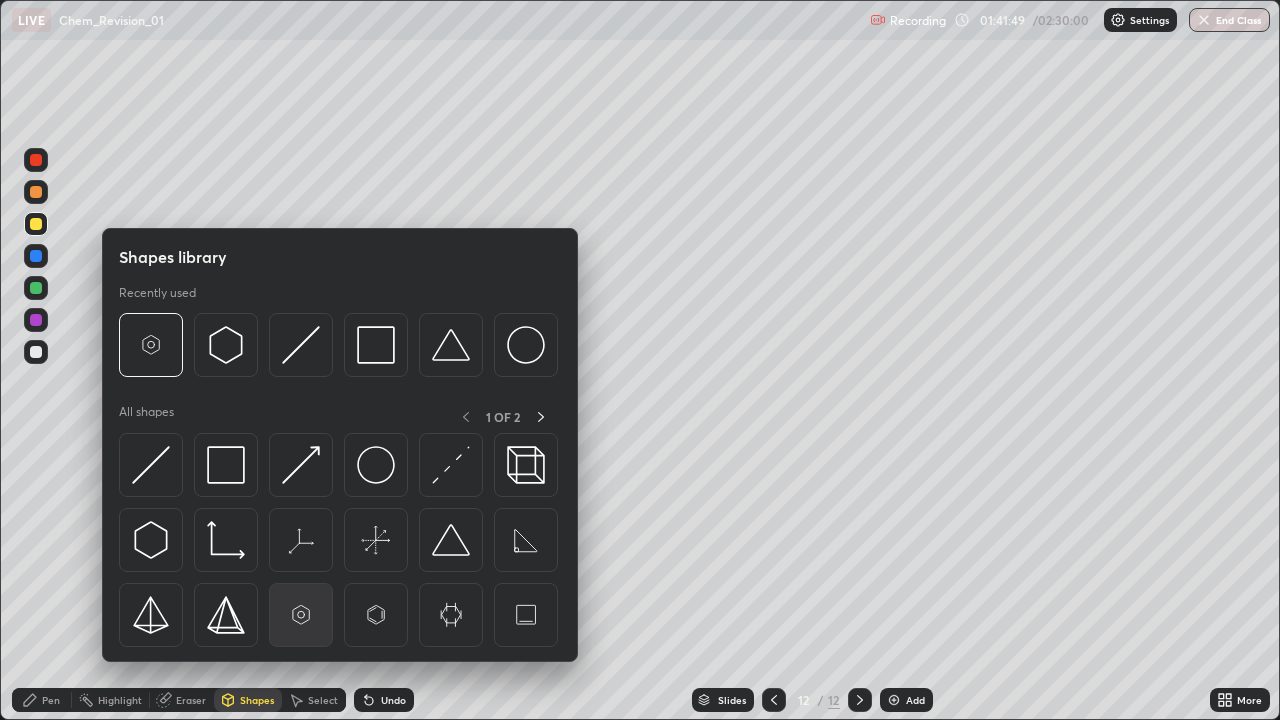 click at bounding box center [301, 615] 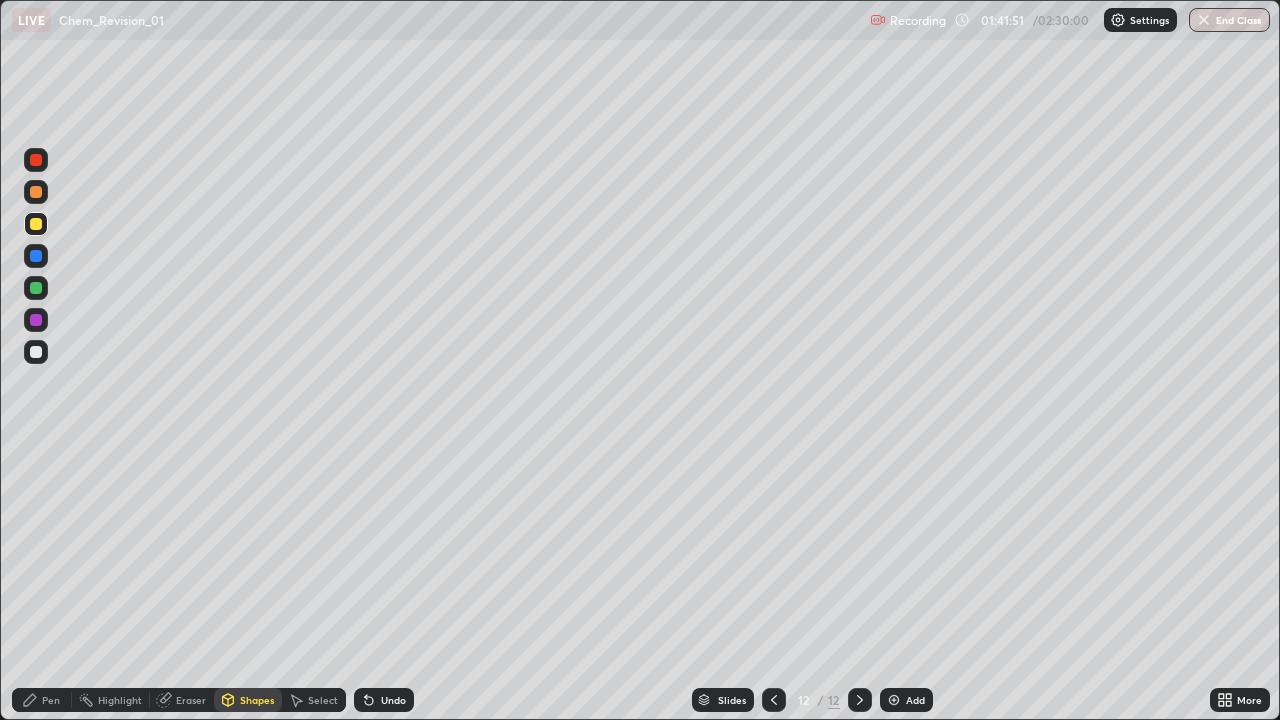 click on "Shapes" at bounding box center (257, 700) 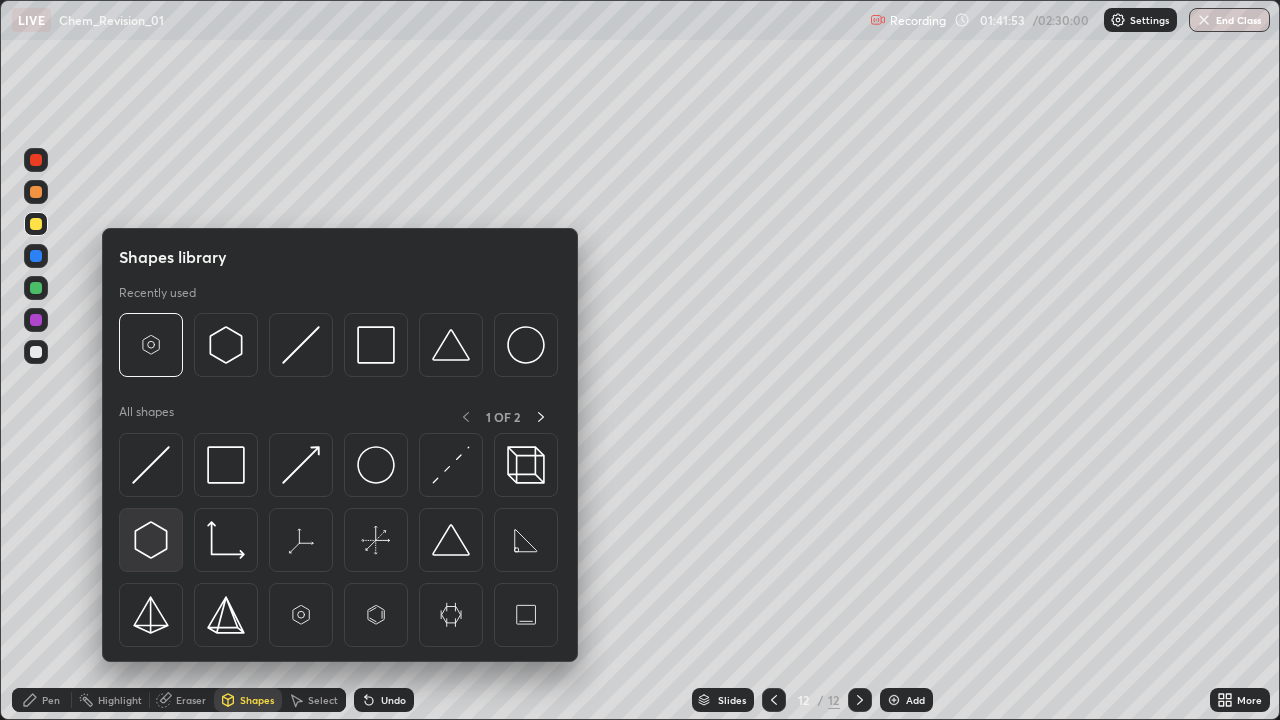 click at bounding box center (151, 540) 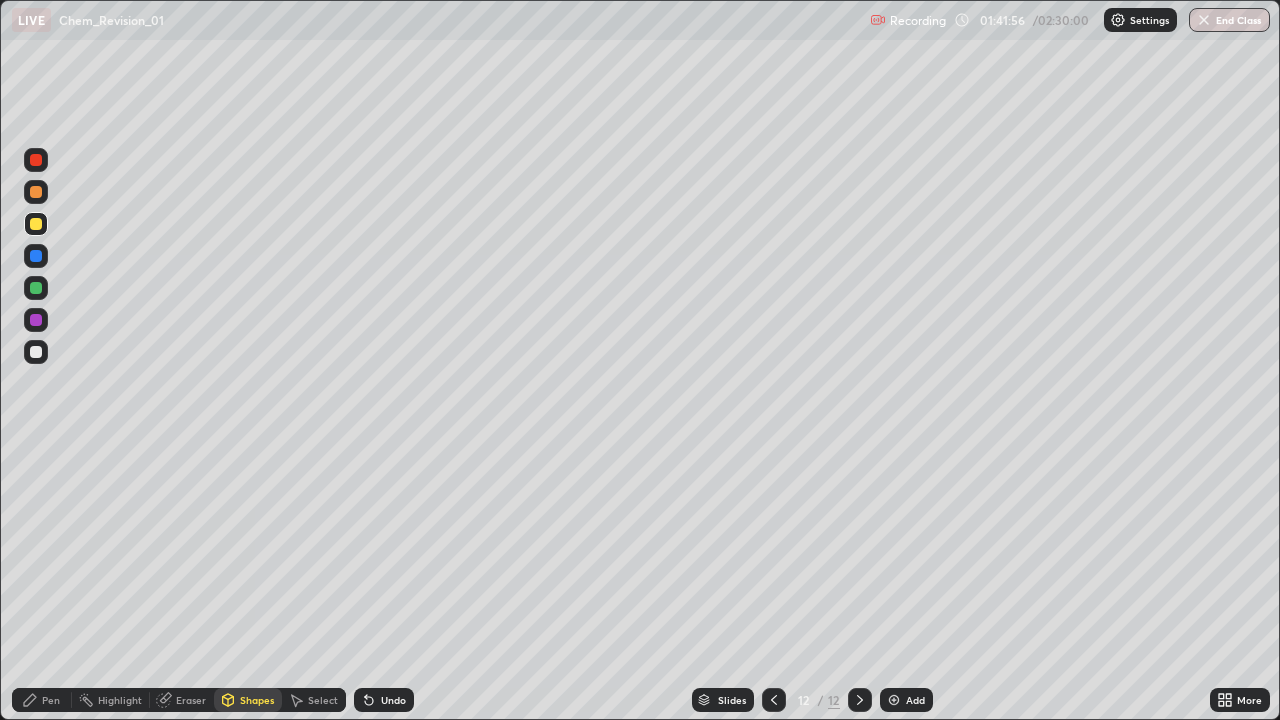 click on "Select" at bounding box center [323, 700] 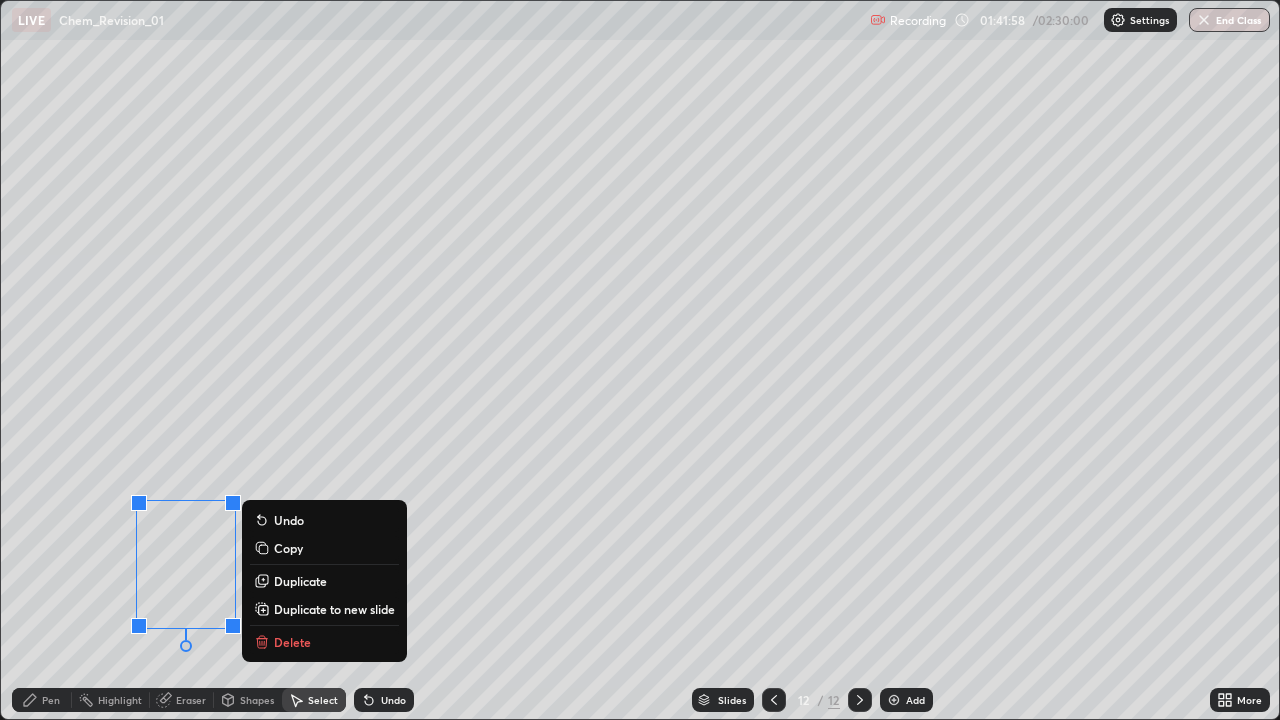 click on "Duplicate" at bounding box center [300, 581] 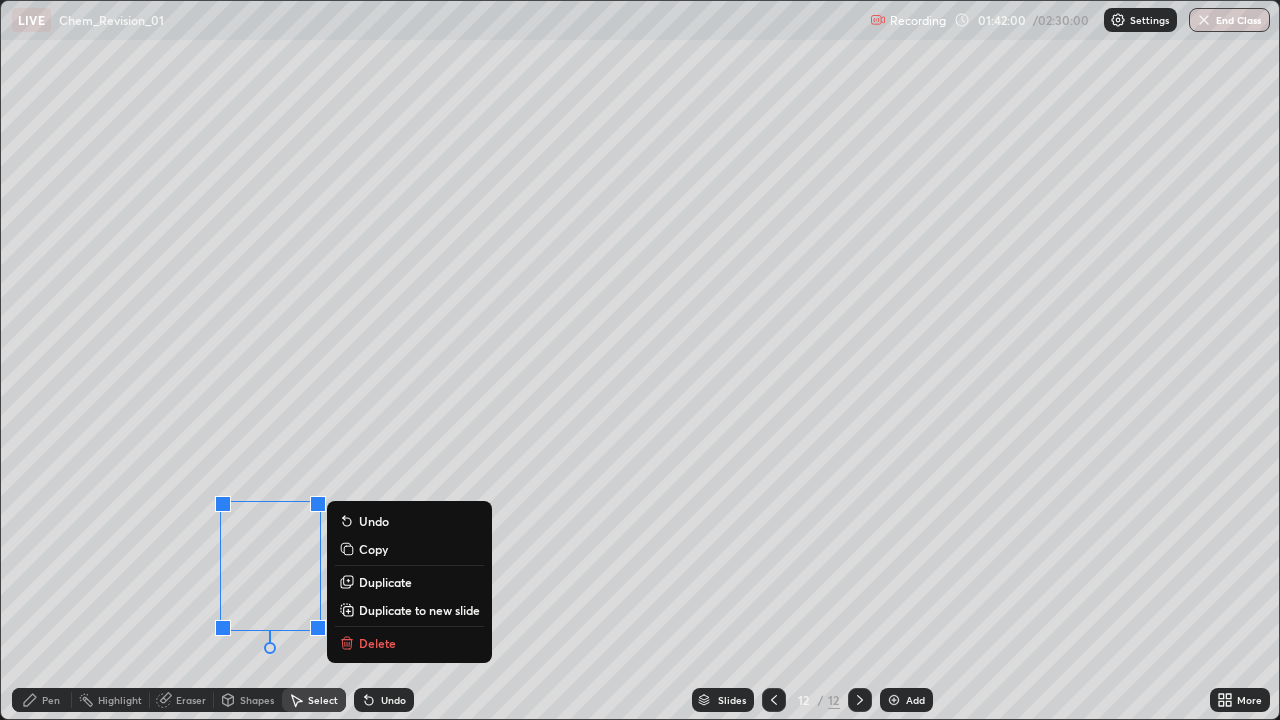 click on "0 ° Undo Copy Duplicate Duplicate to new slide Delete" at bounding box center (640, 360) 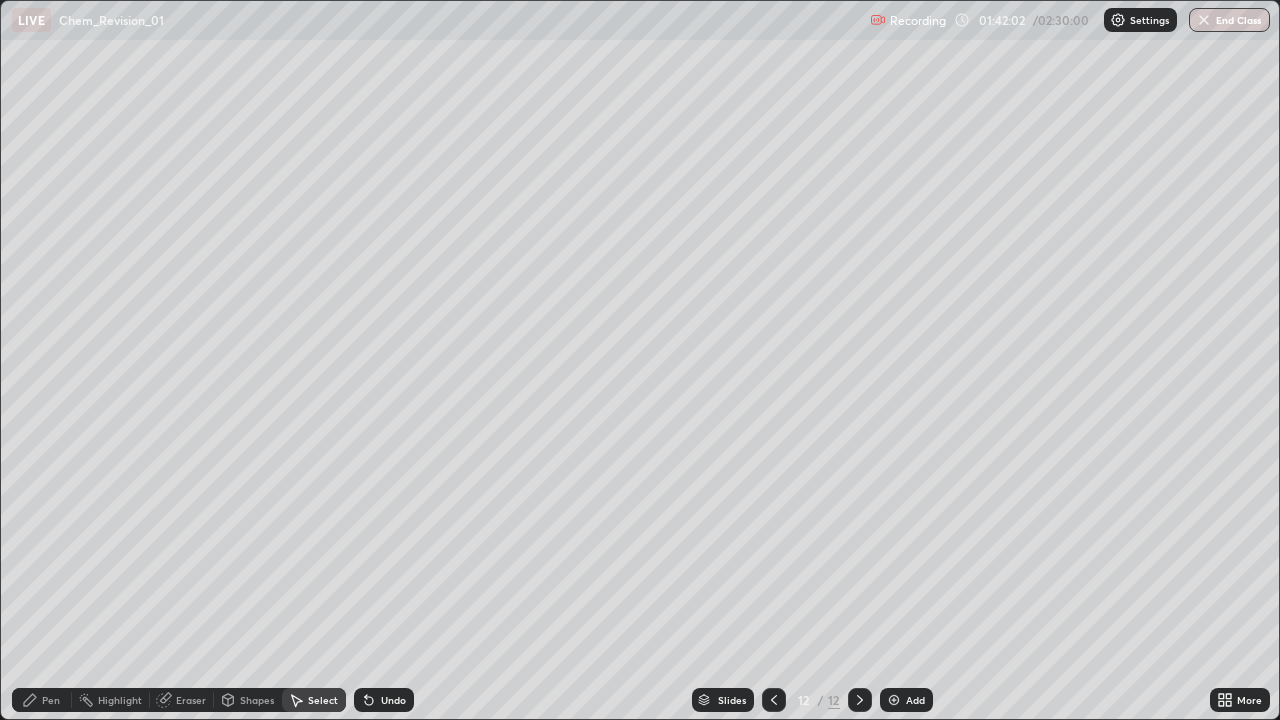 click on "Eraser" at bounding box center [191, 700] 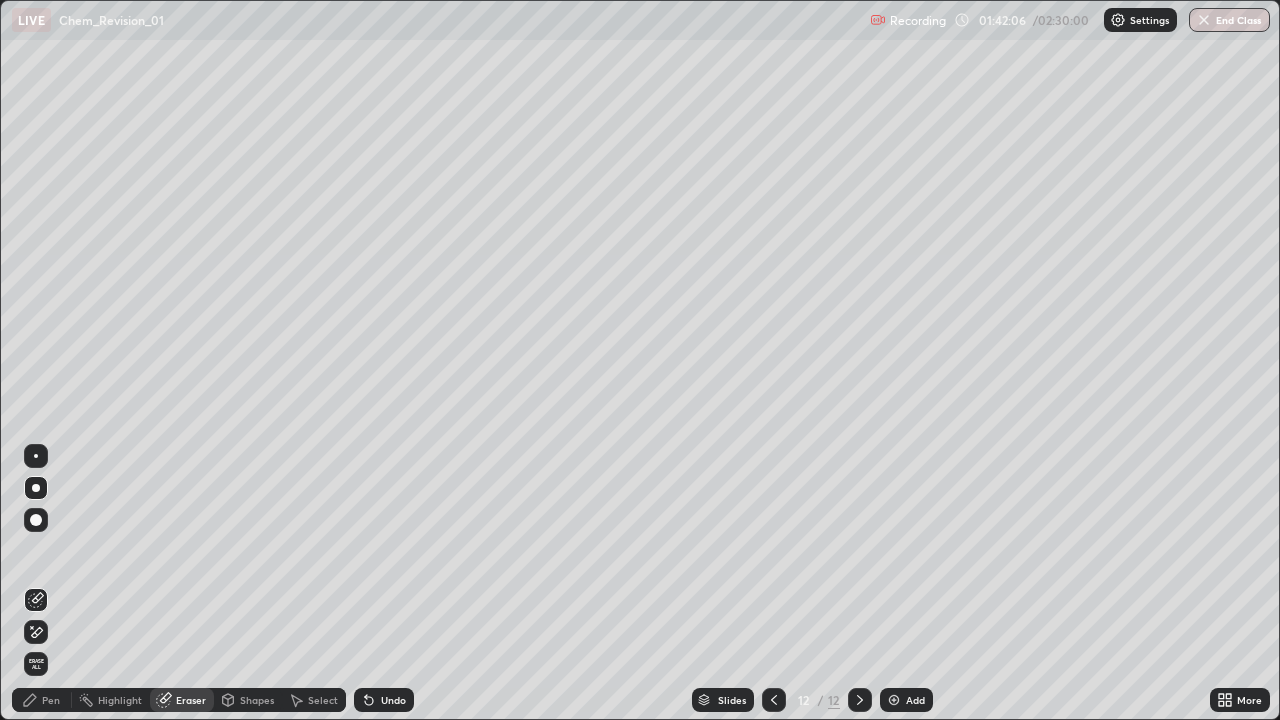click on "Shapes" at bounding box center (257, 700) 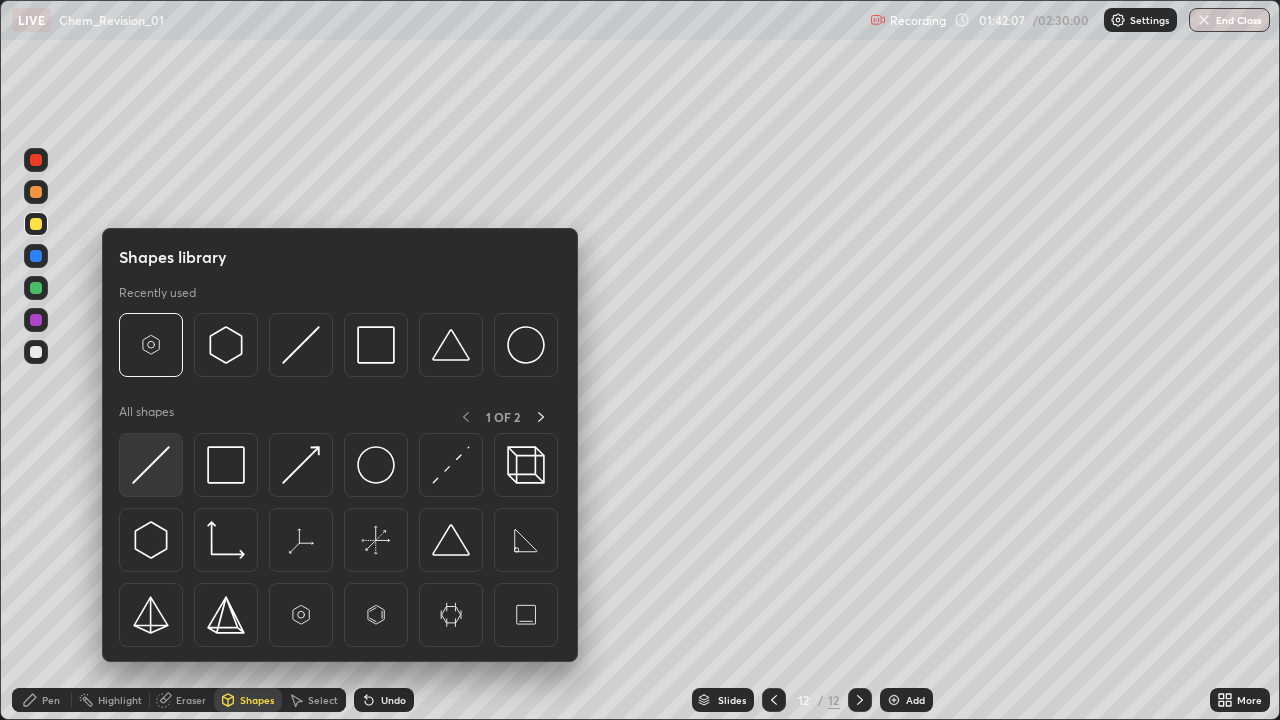 click at bounding box center [151, 465] 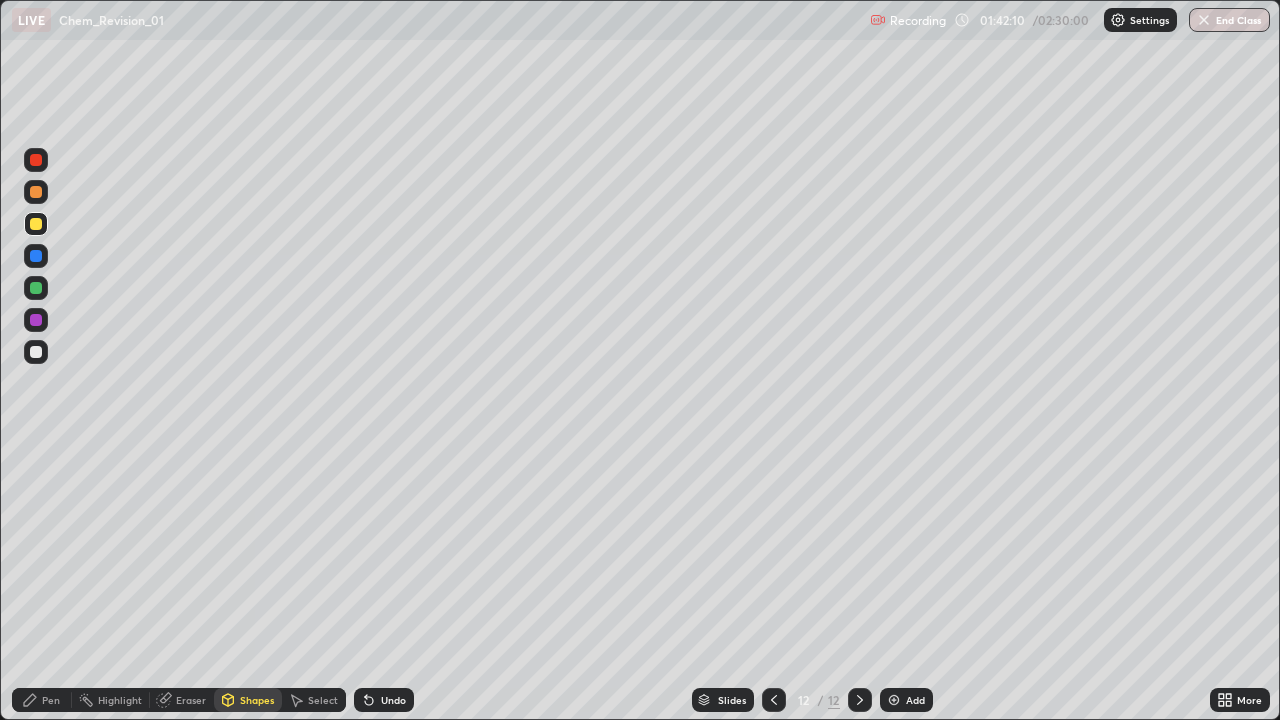 click on "Pen" at bounding box center (51, 700) 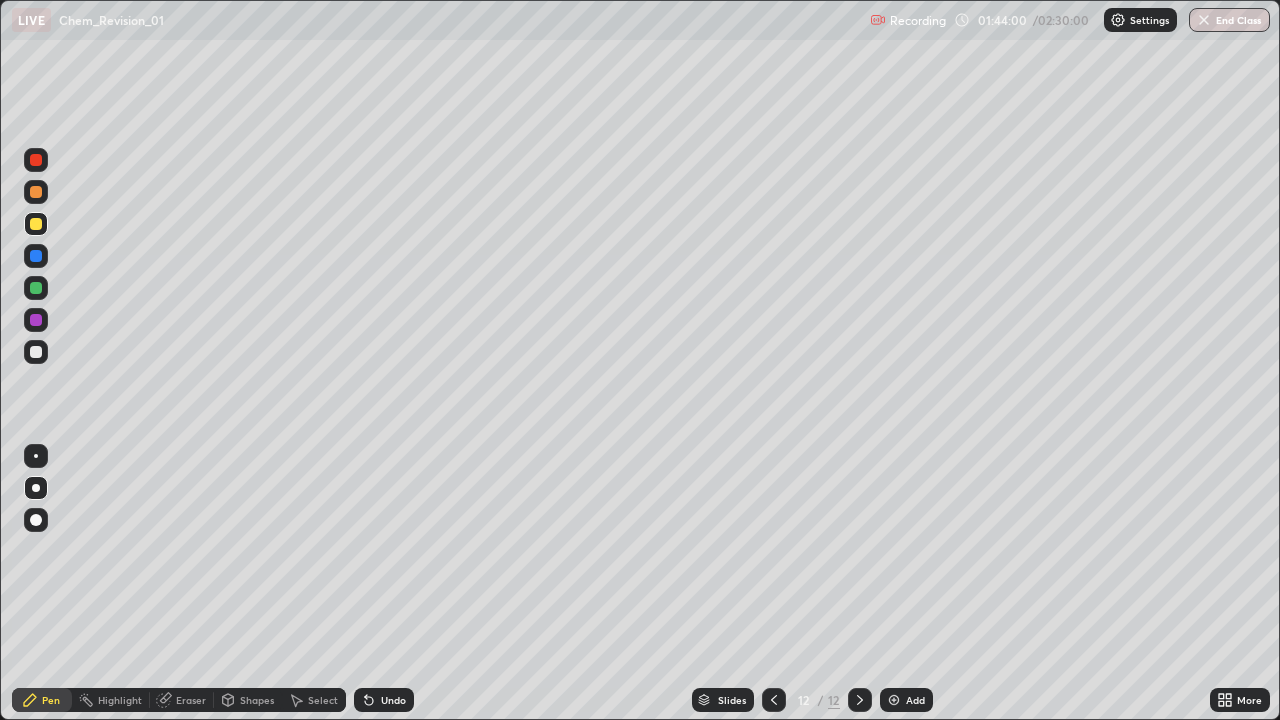 click on "Eraser" at bounding box center [182, 700] 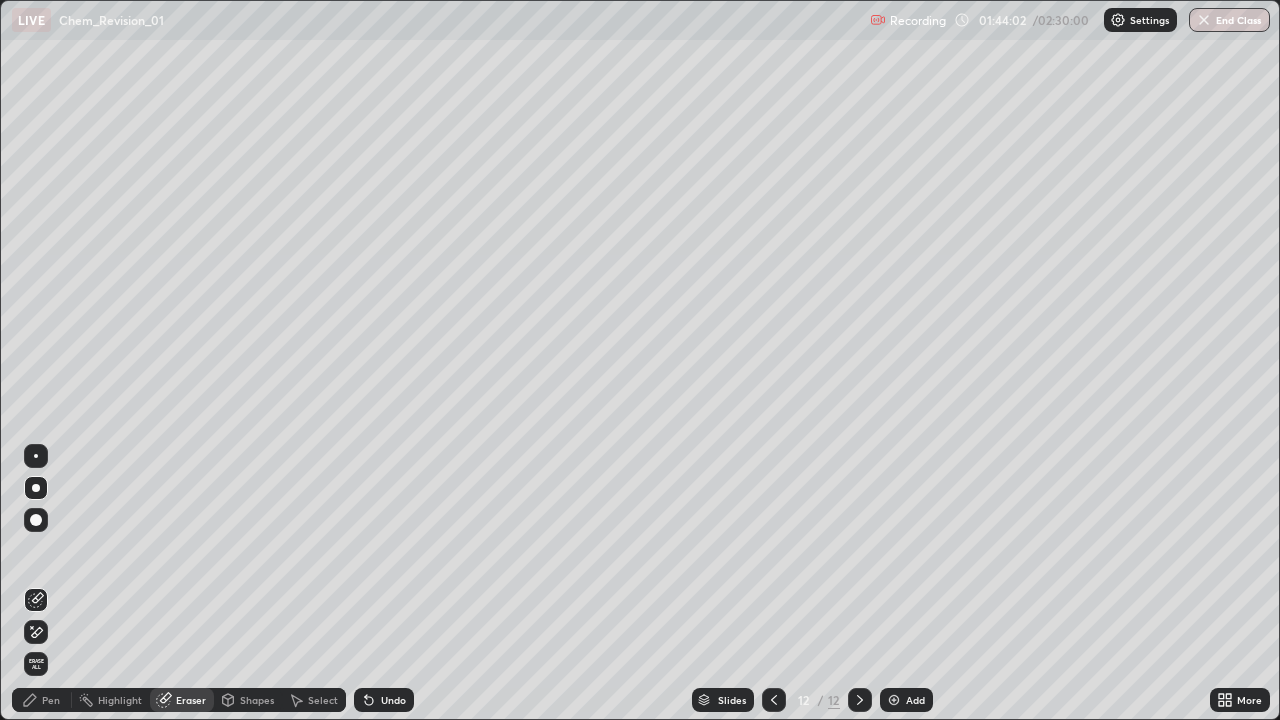 click on "Pen" at bounding box center [51, 700] 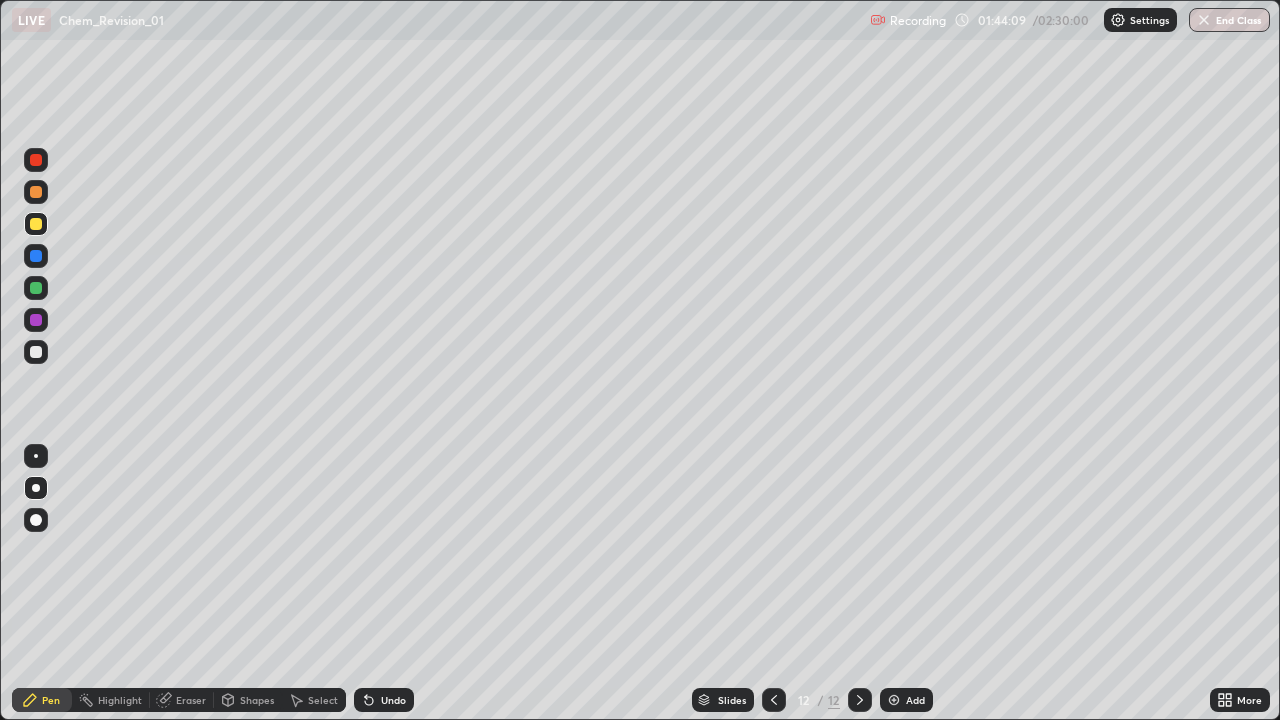 click at bounding box center [36, 352] 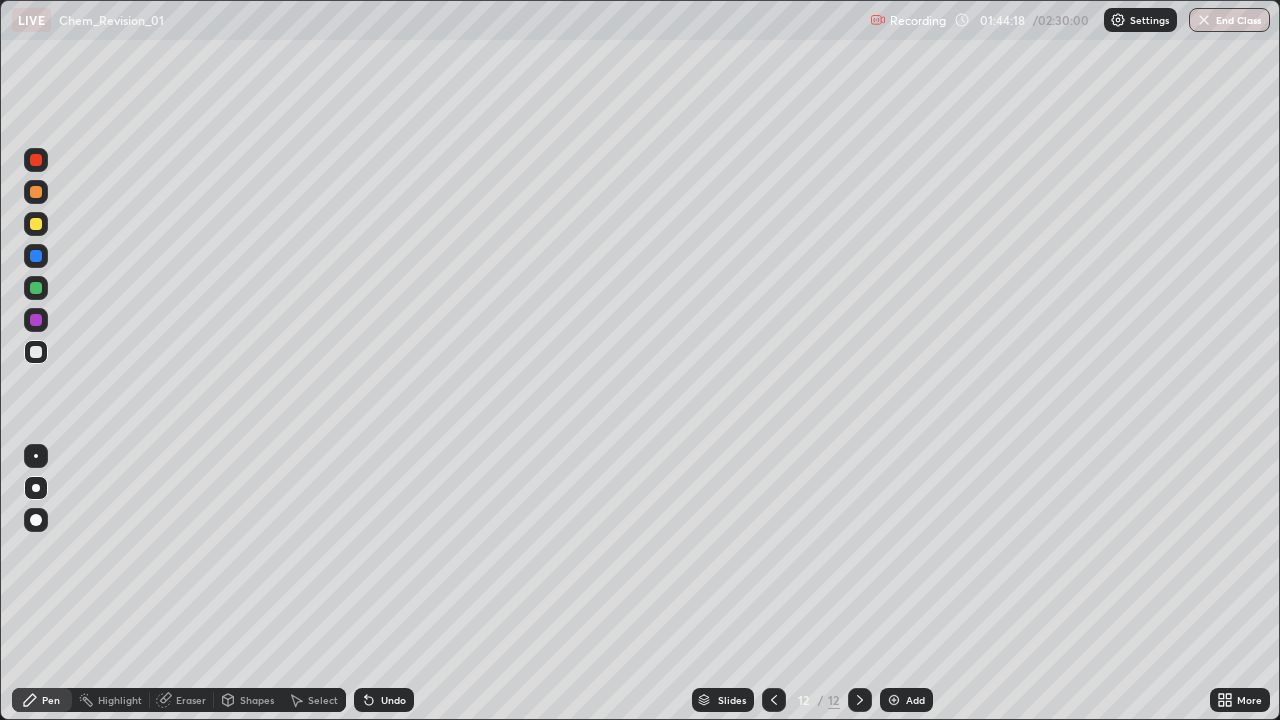 click on "Undo" at bounding box center (384, 700) 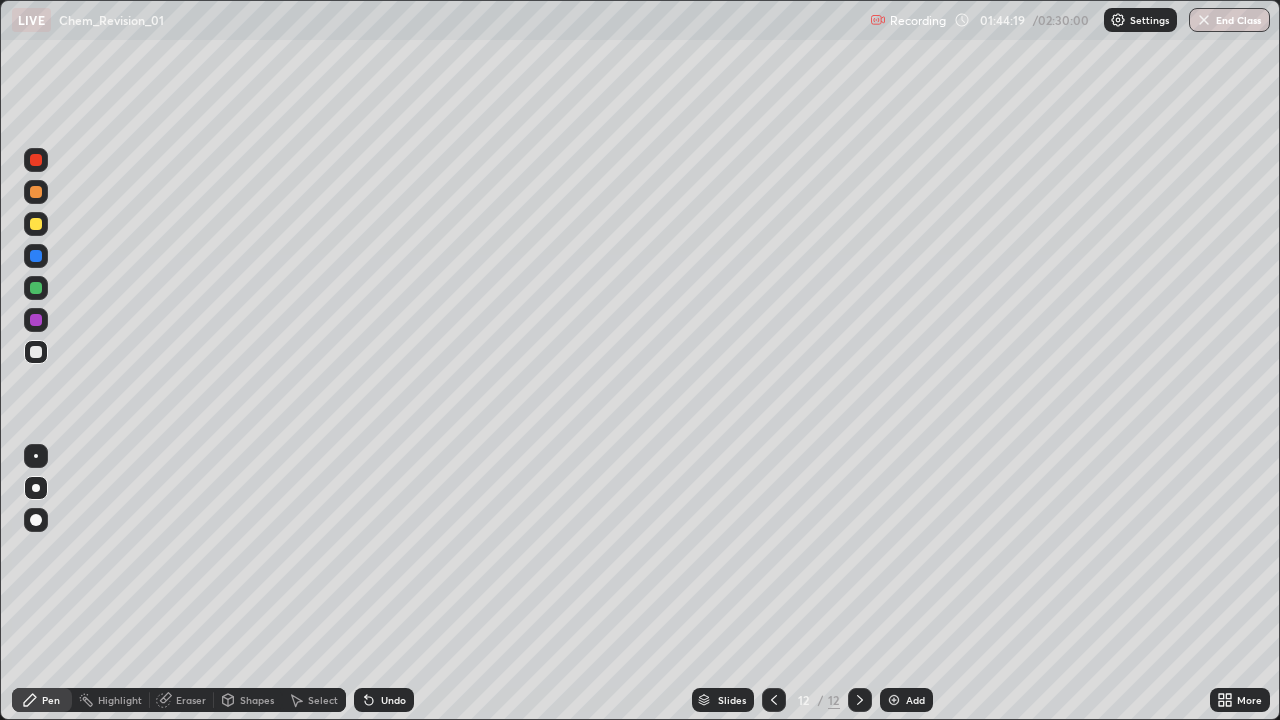 click 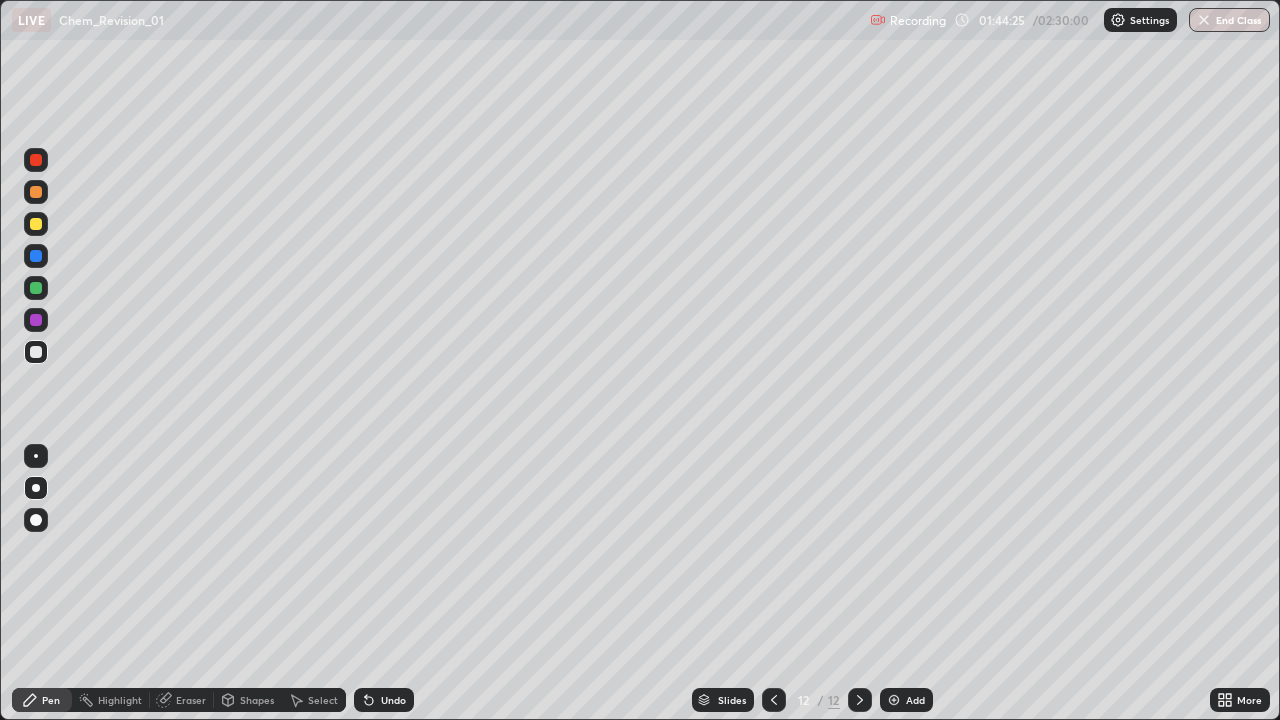 click at bounding box center [36, 320] 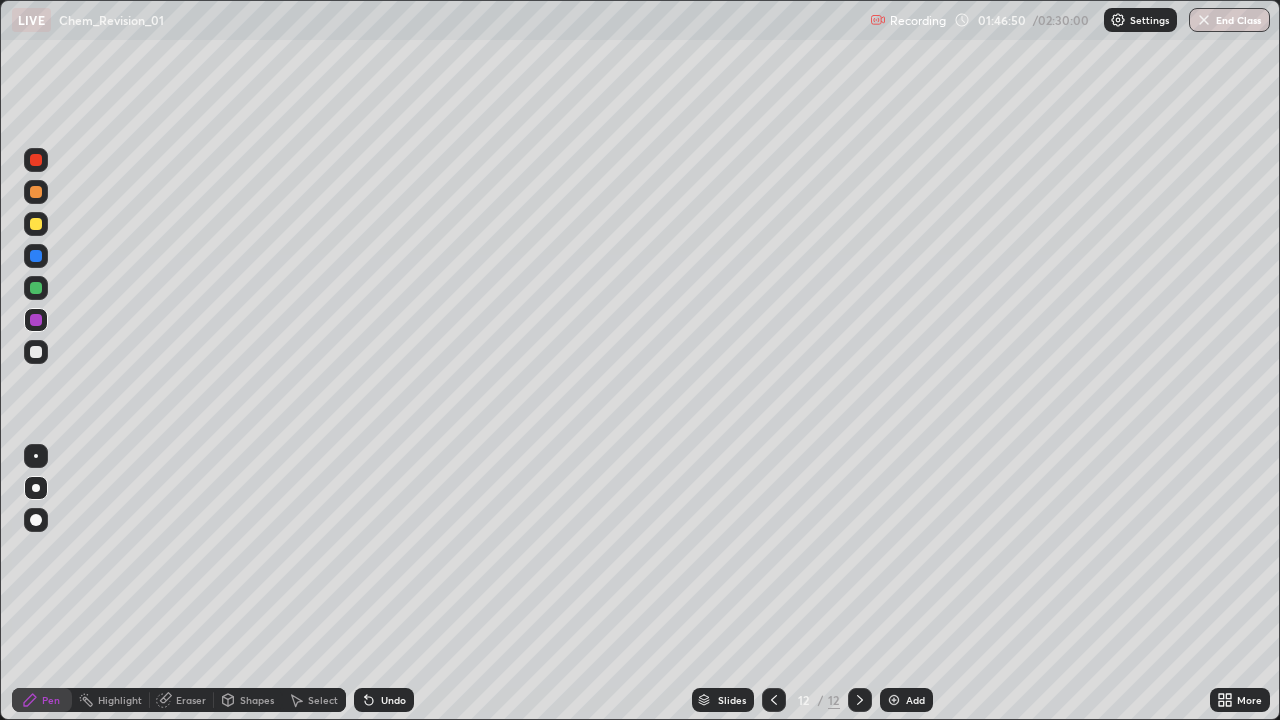 click on "Eraser" at bounding box center (182, 700) 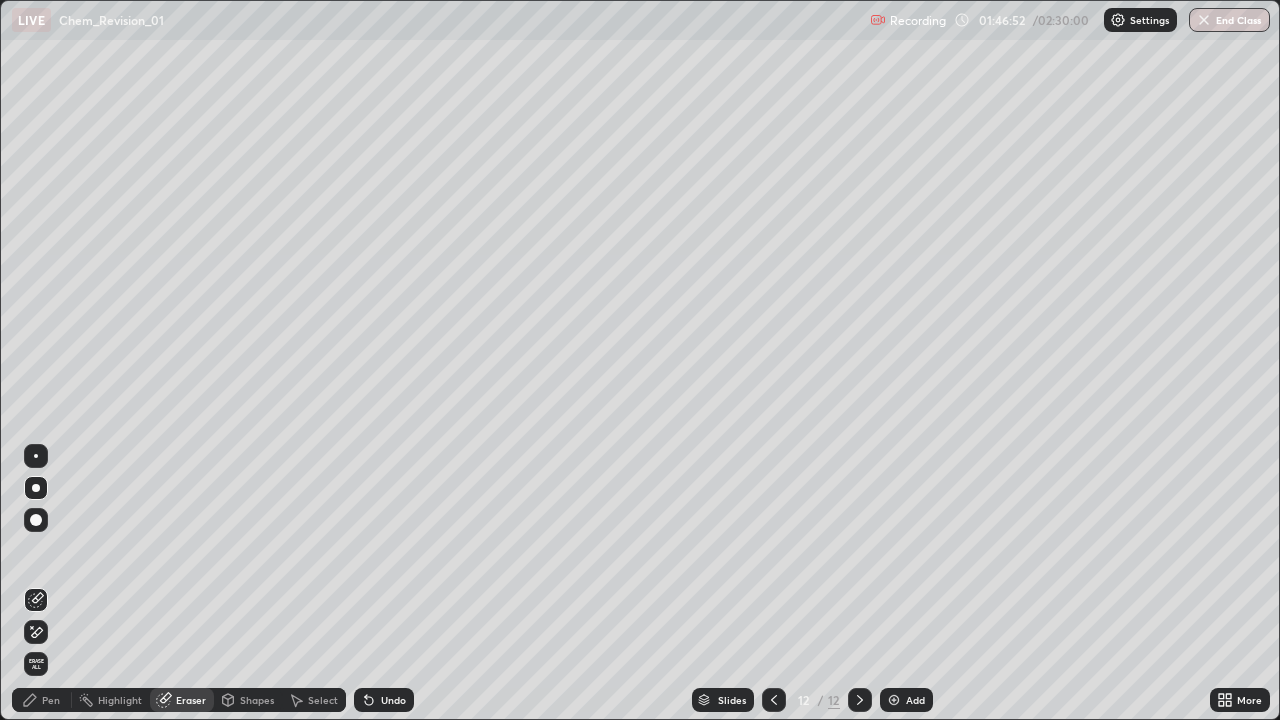 click on "Pen" at bounding box center (51, 700) 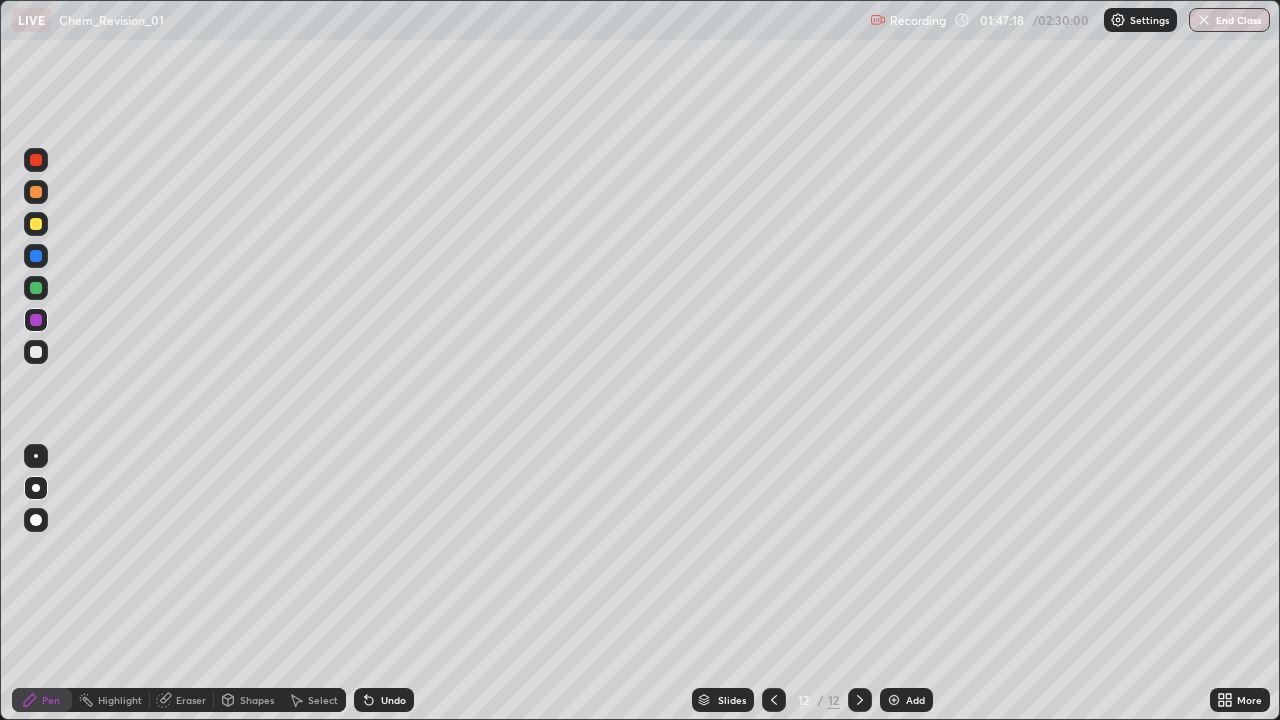 click at bounding box center [36, 352] 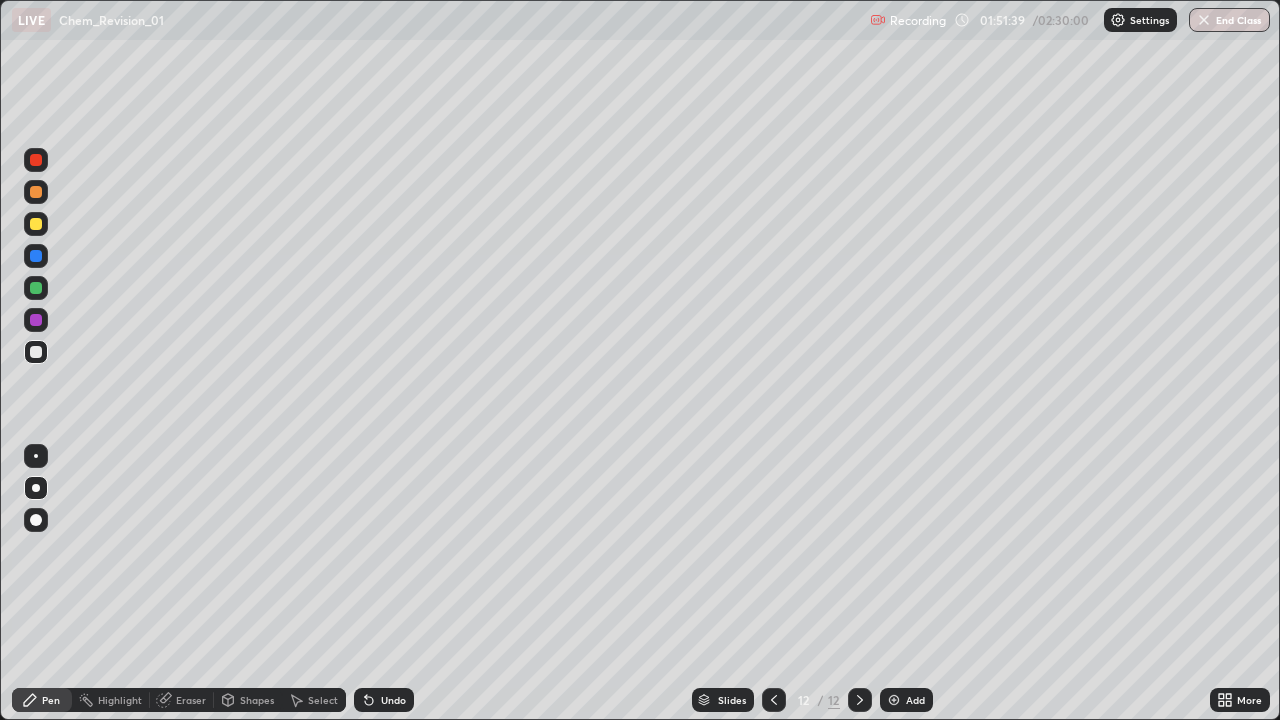 click on "Add" at bounding box center (906, 700) 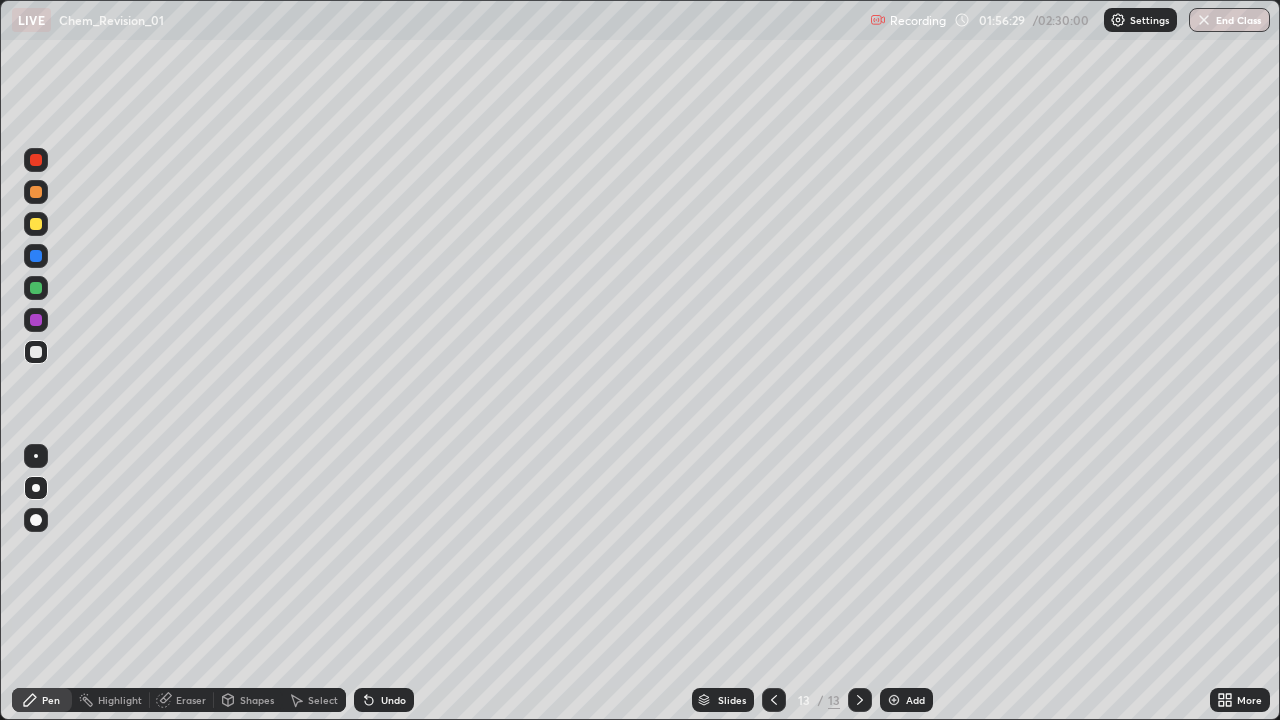 click at bounding box center [36, 288] 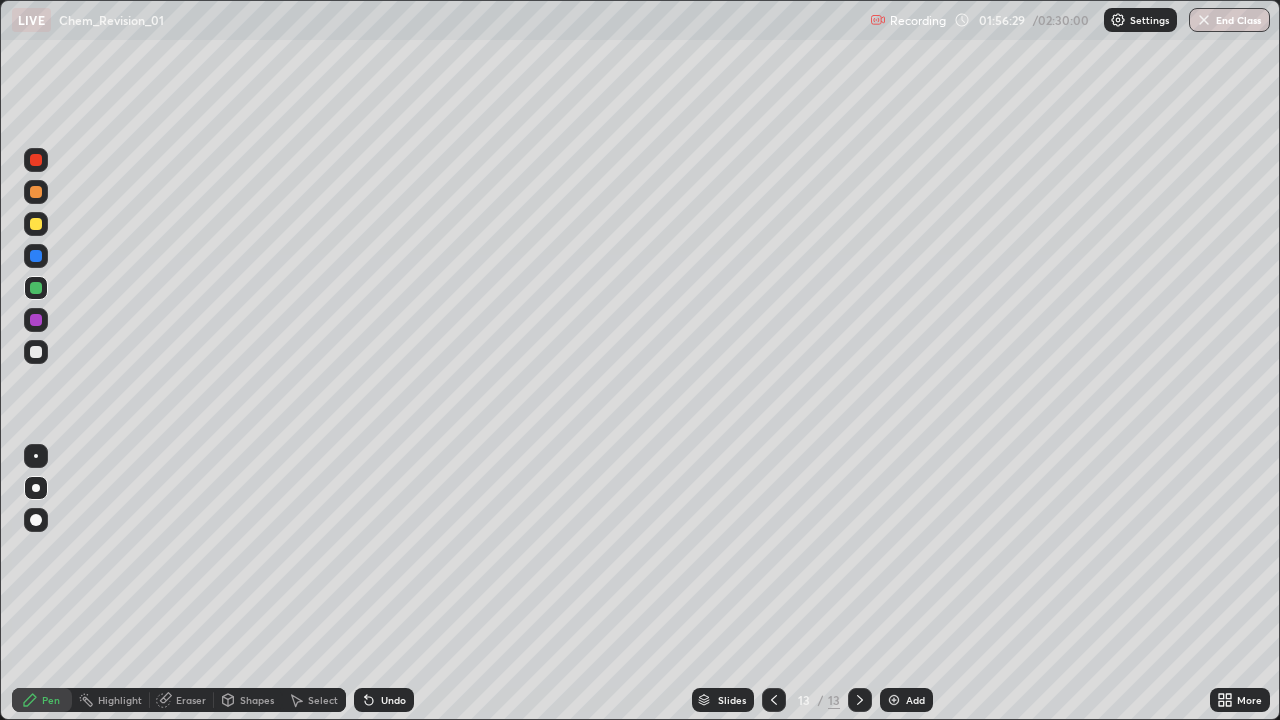 click at bounding box center [36, 256] 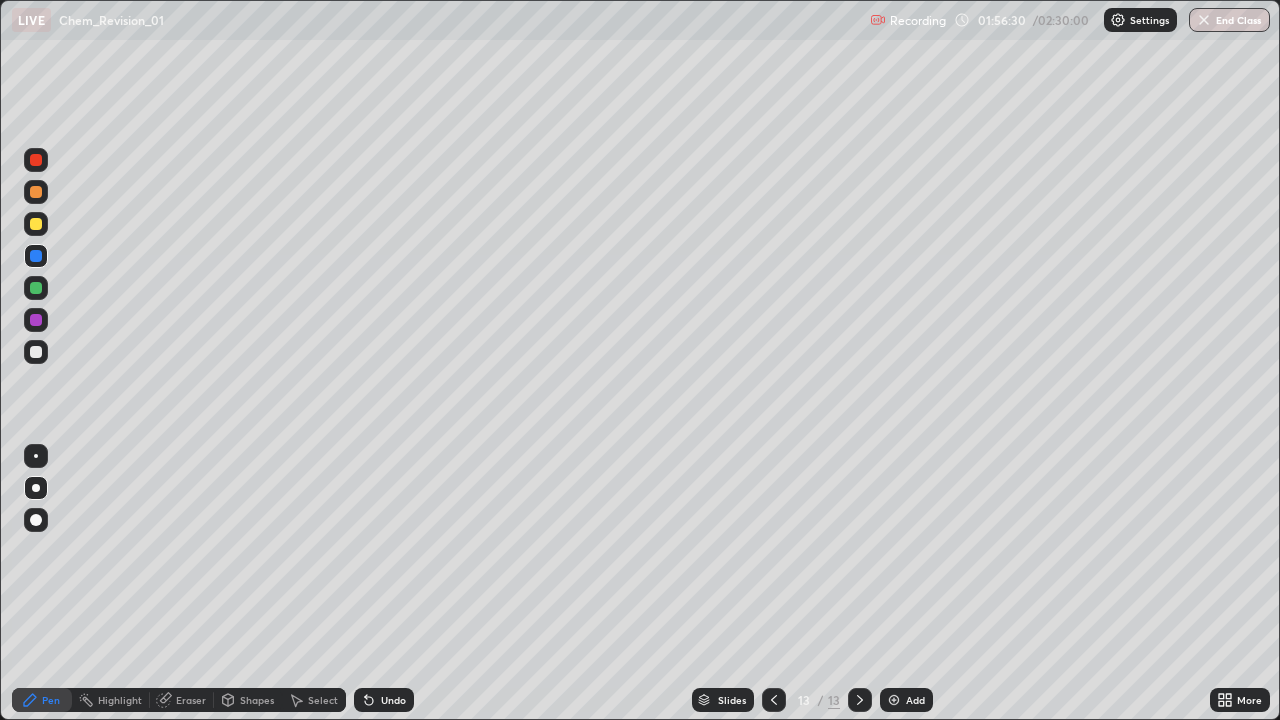 click at bounding box center [36, 224] 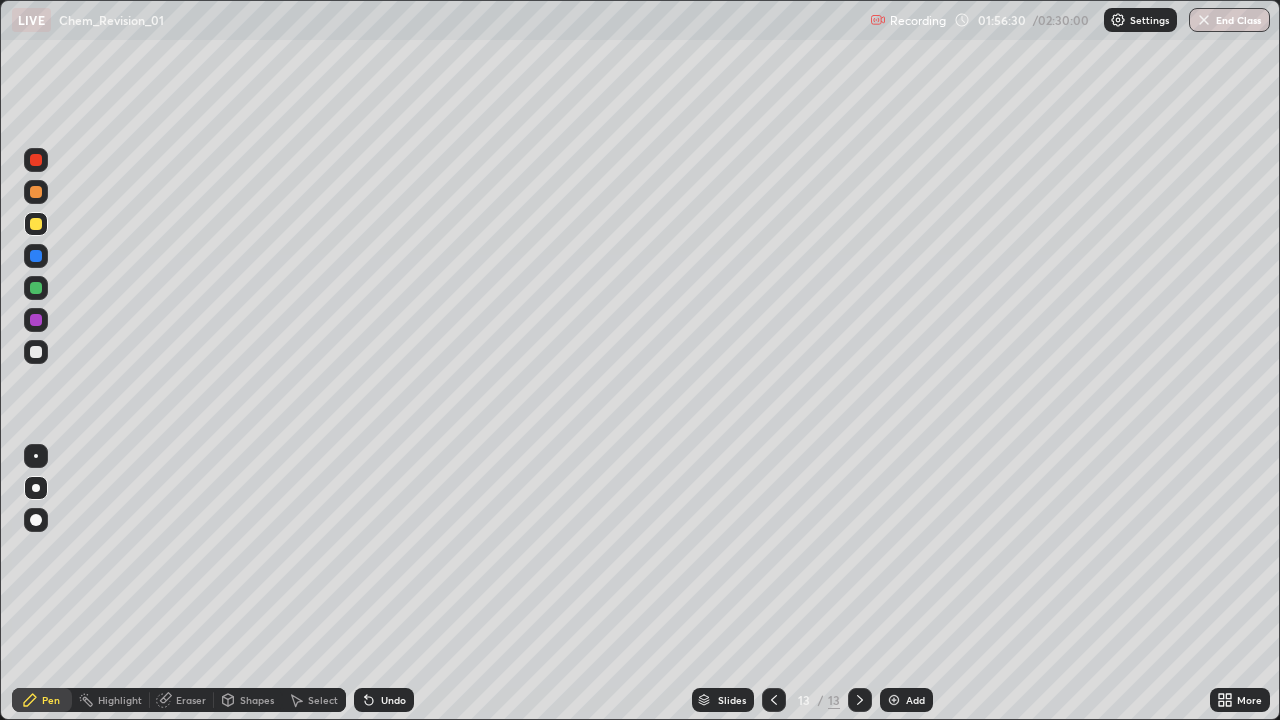 click at bounding box center (36, 192) 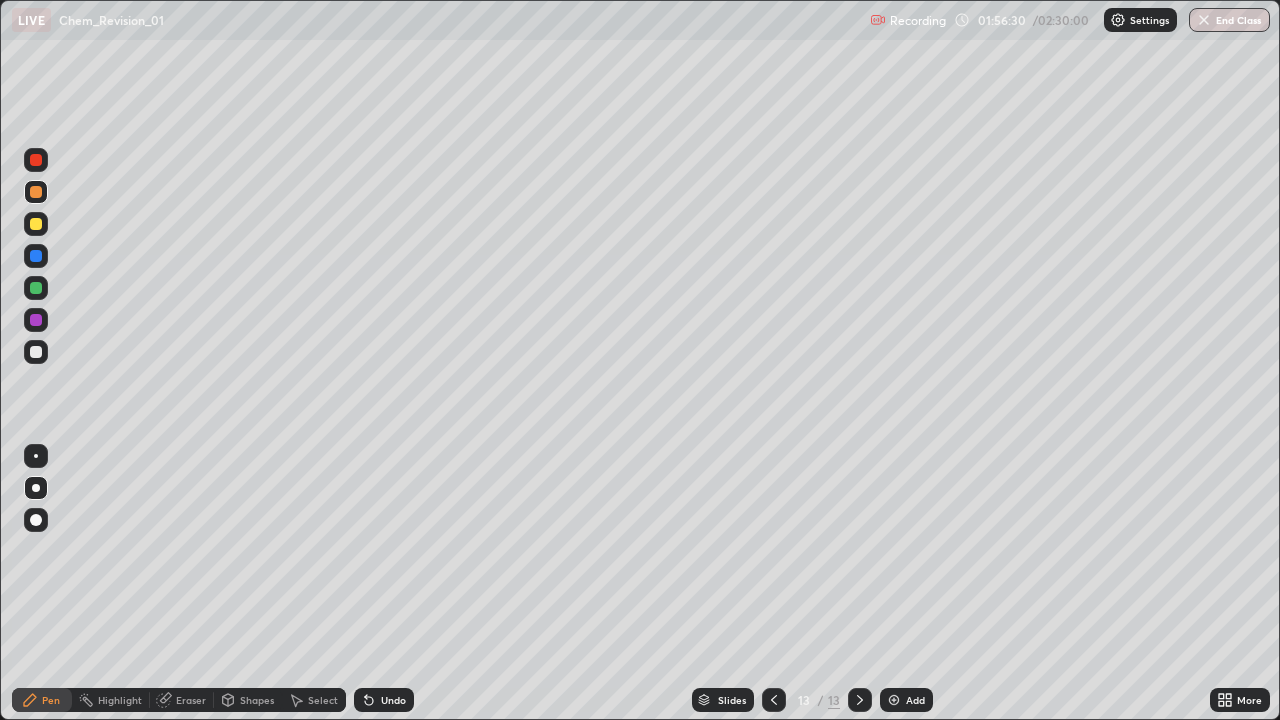 click at bounding box center (36, 160) 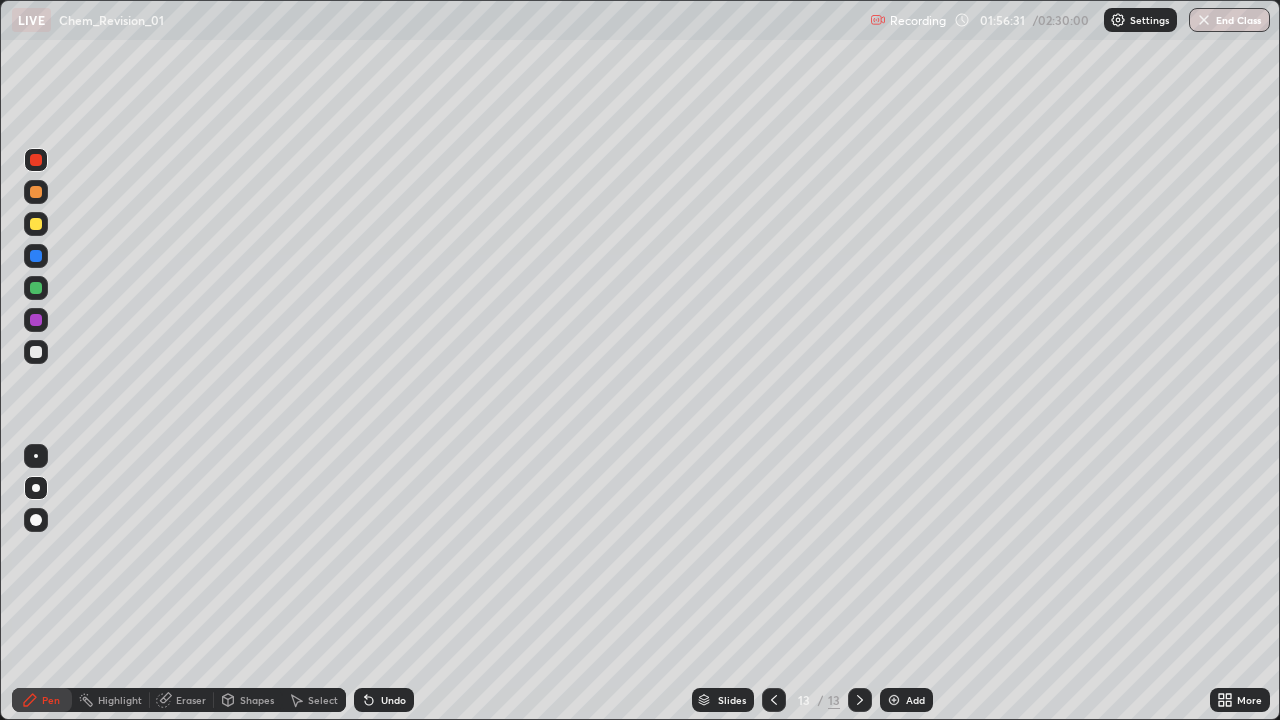 click at bounding box center (36, 192) 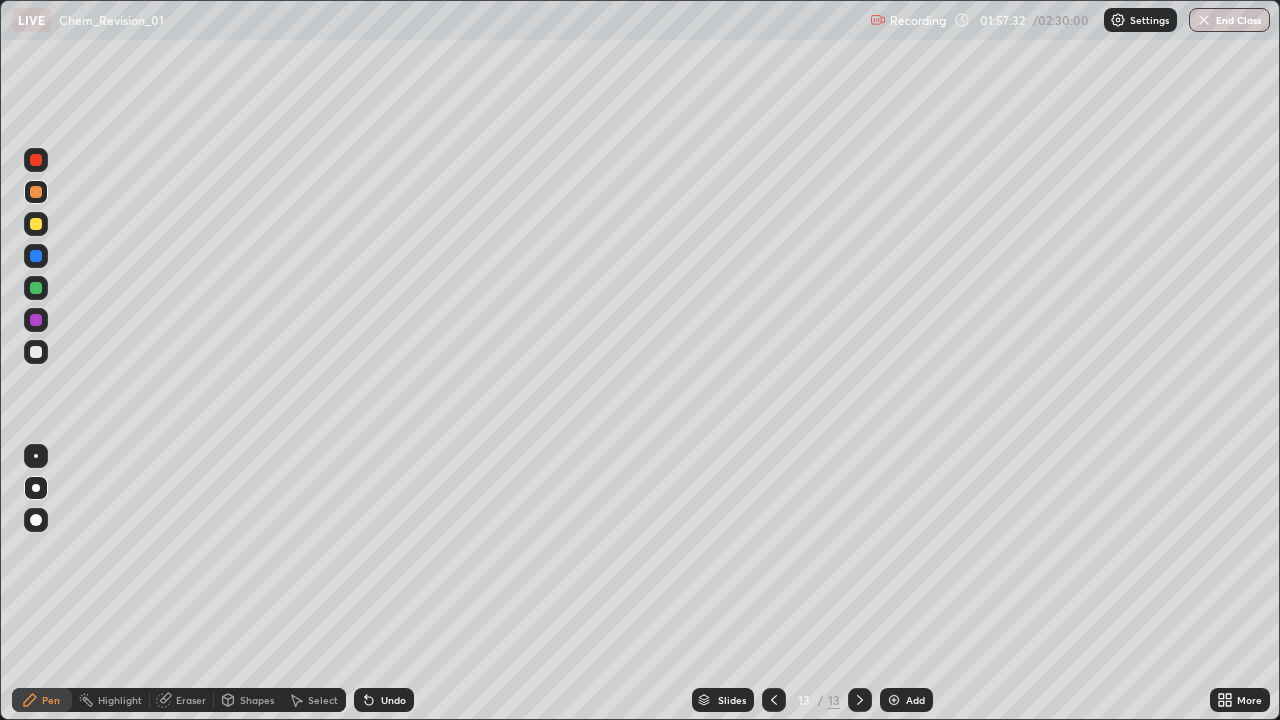 click on "Undo" at bounding box center [393, 700] 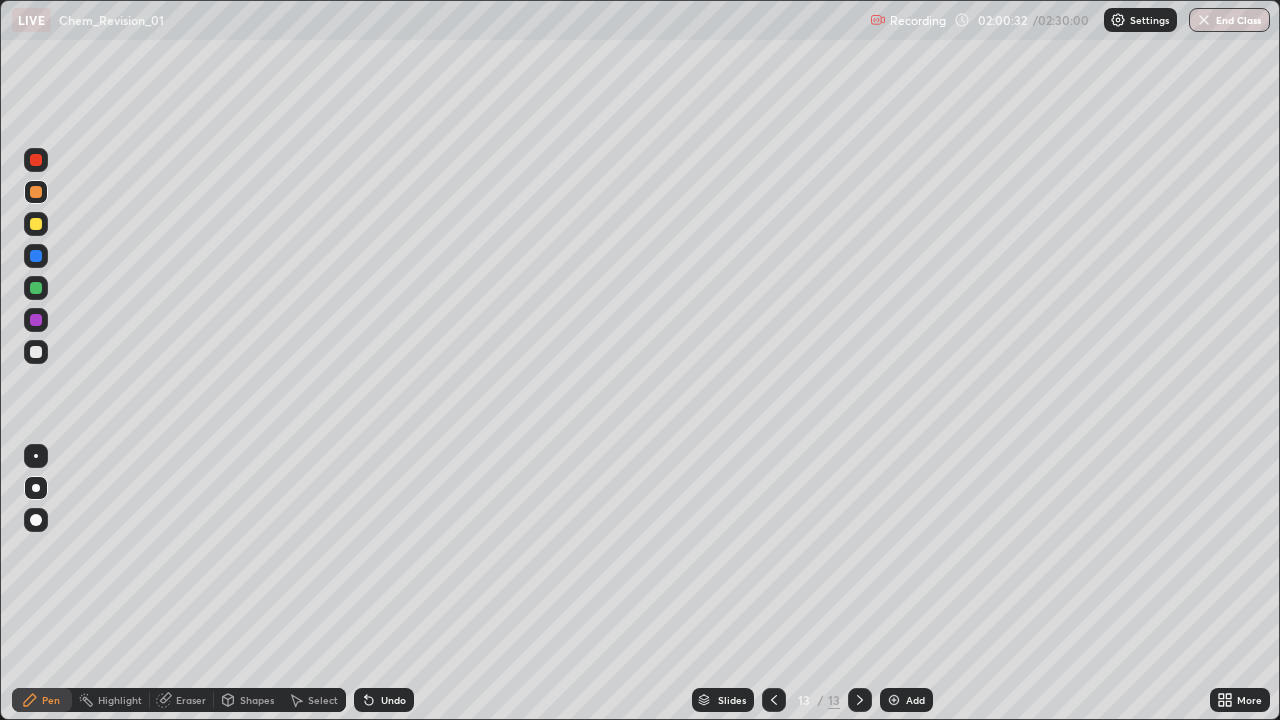 click at bounding box center [36, 224] 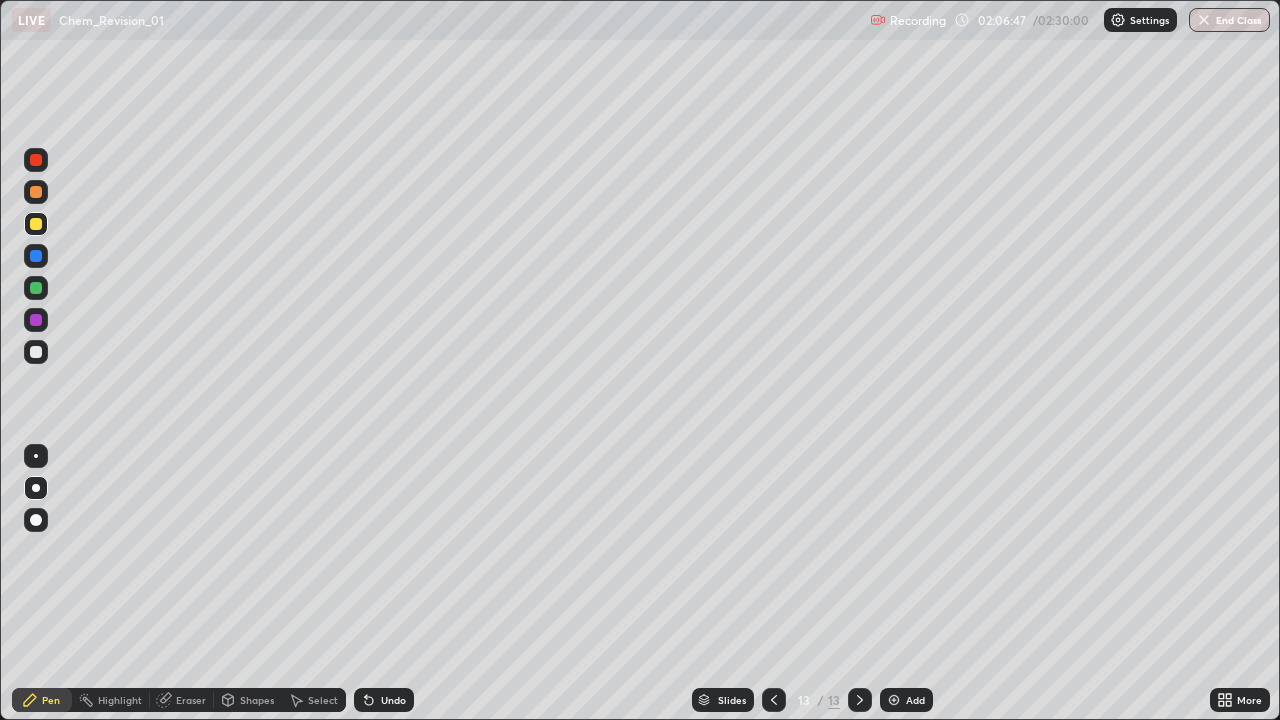 click at bounding box center [894, 700] 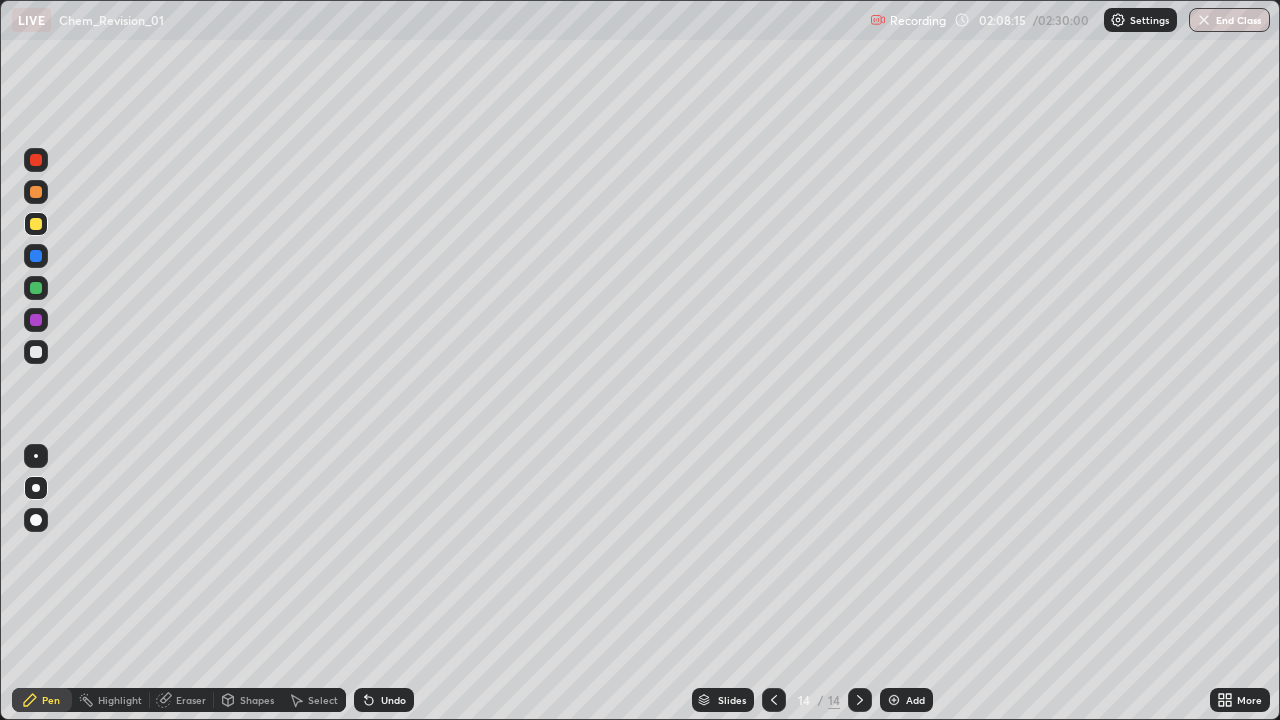 click on "Undo" at bounding box center [384, 700] 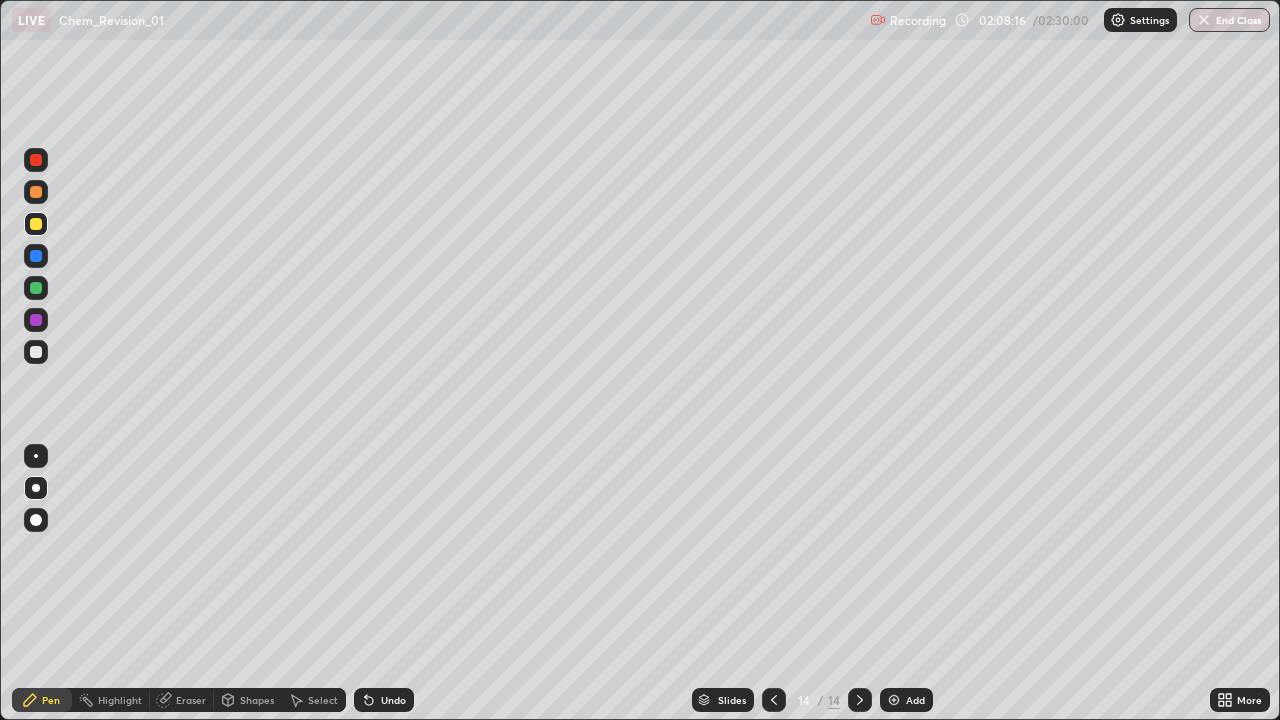 click on "Undo" at bounding box center [384, 700] 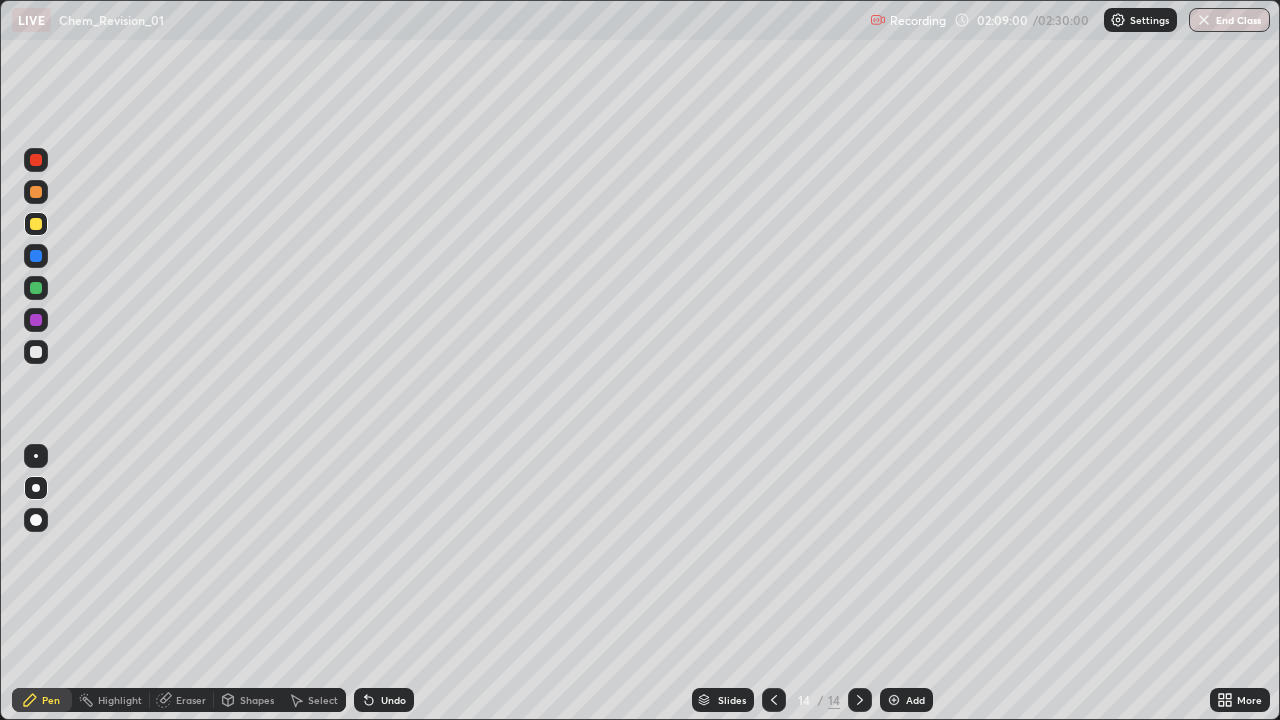 click on "Undo" at bounding box center [384, 700] 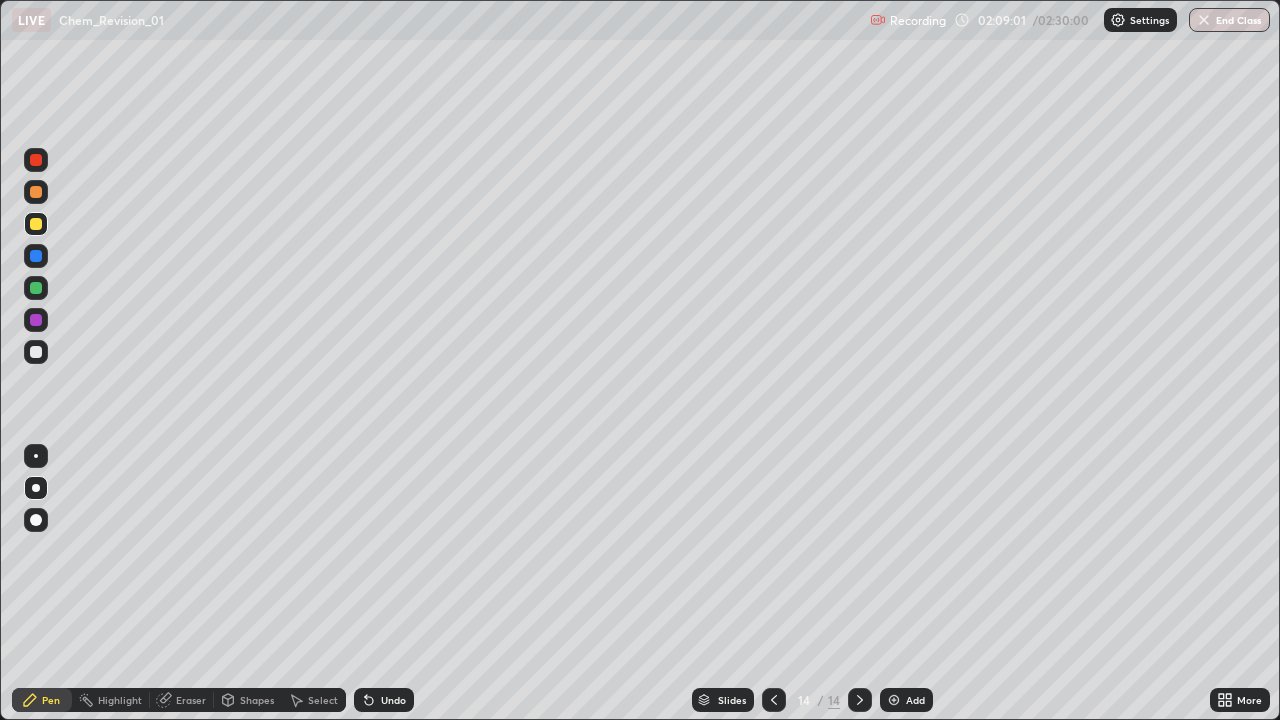 click on "Undo" at bounding box center (393, 700) 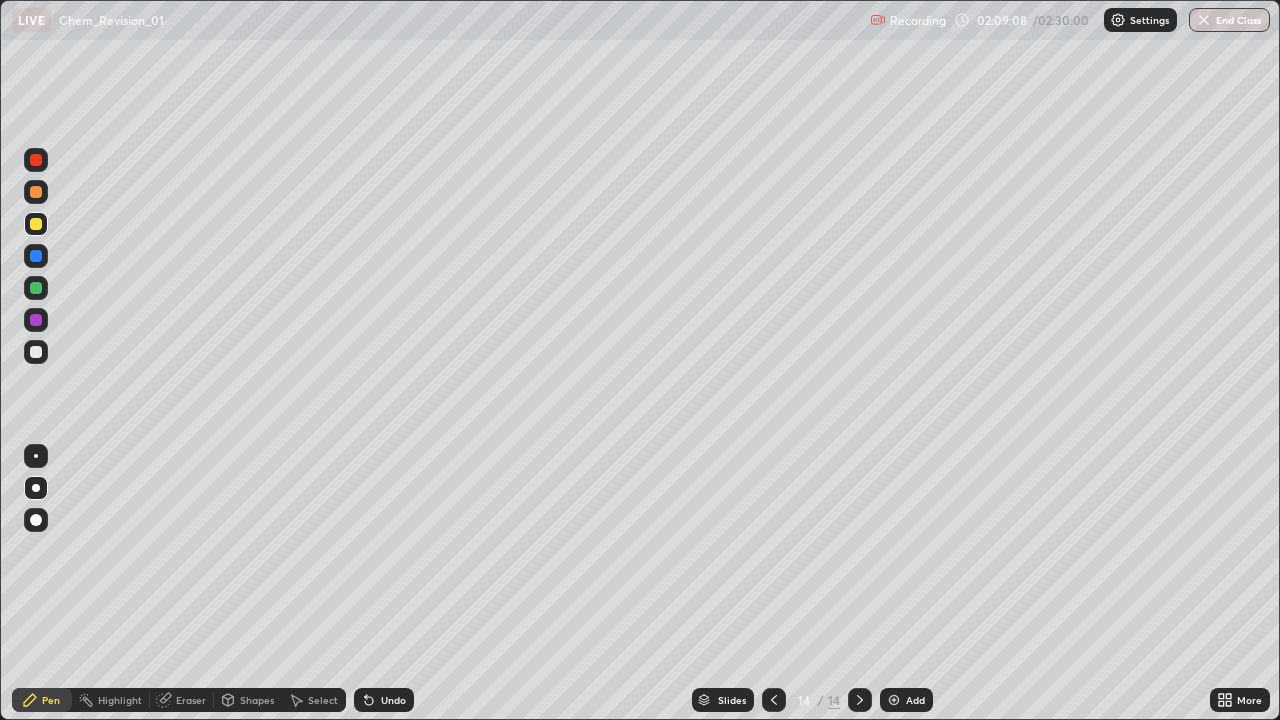 click on "Undo" at bounding box center [393, 700] 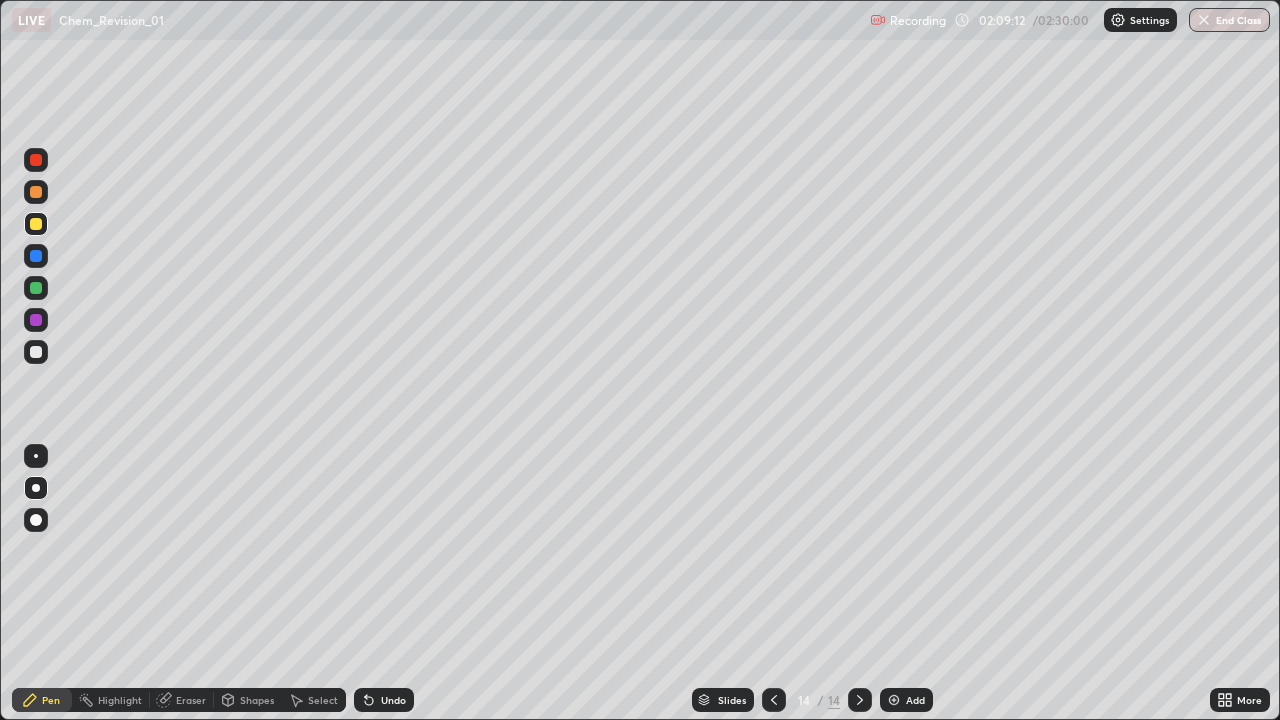 click at bounding box center [36, 256] 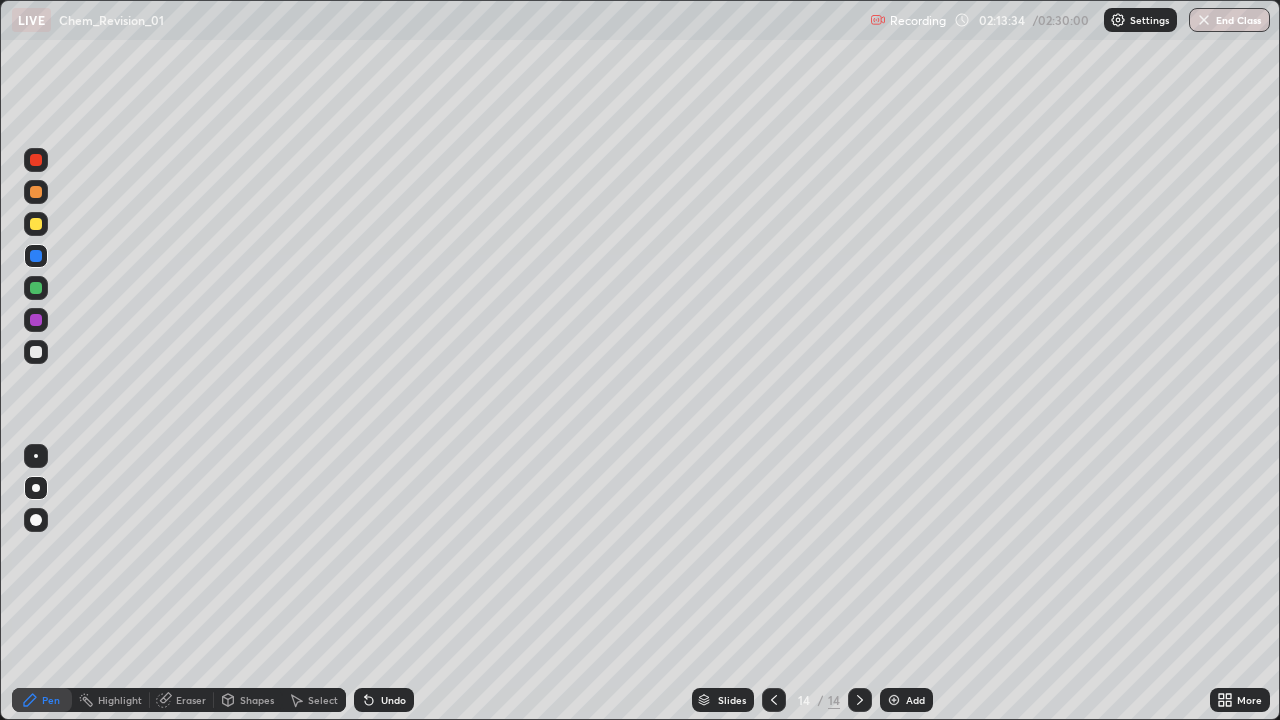 click on "Shapes" at bounding box center [257, 700] 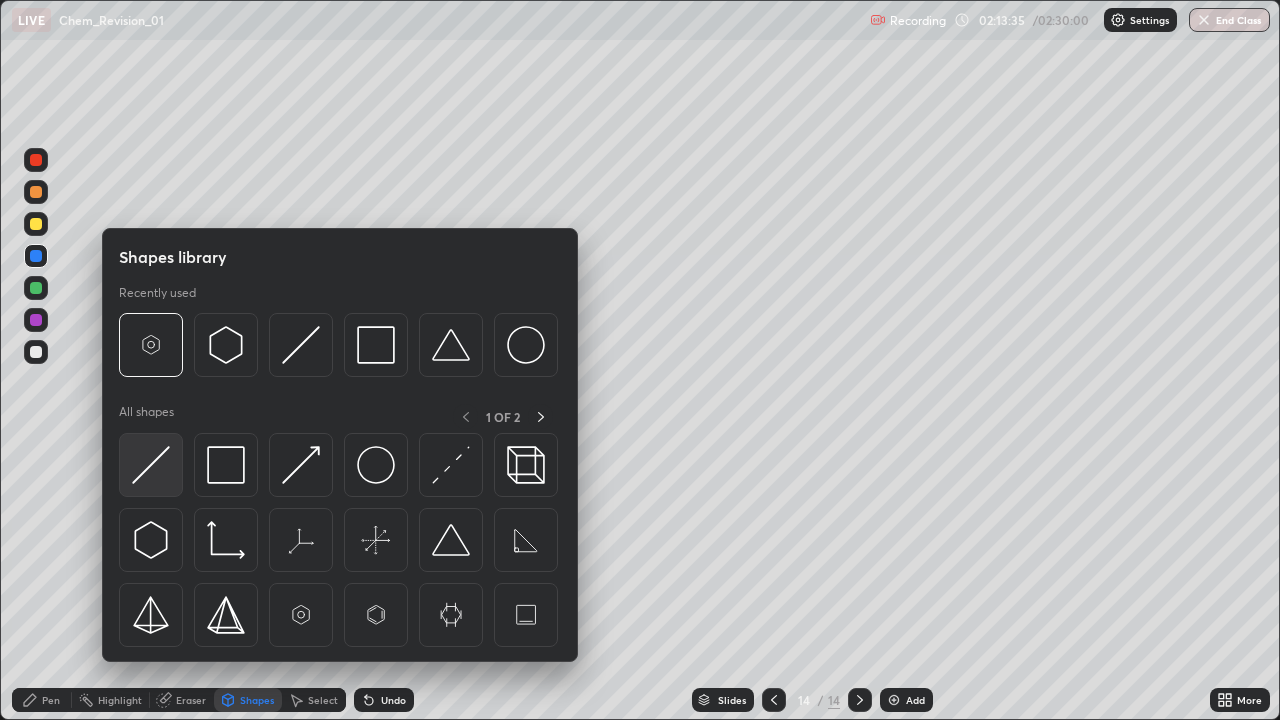 click at bounding box center (151, 465) 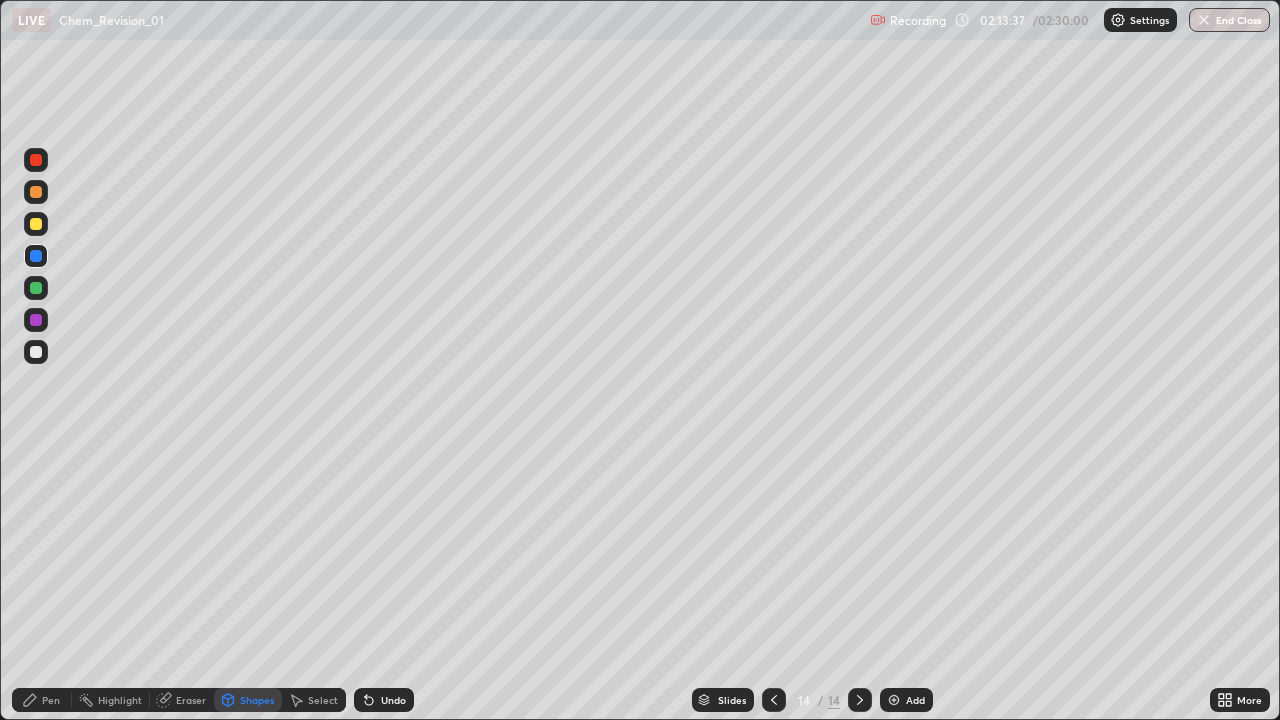 click on "Pen" at bounding box center (51, 700) 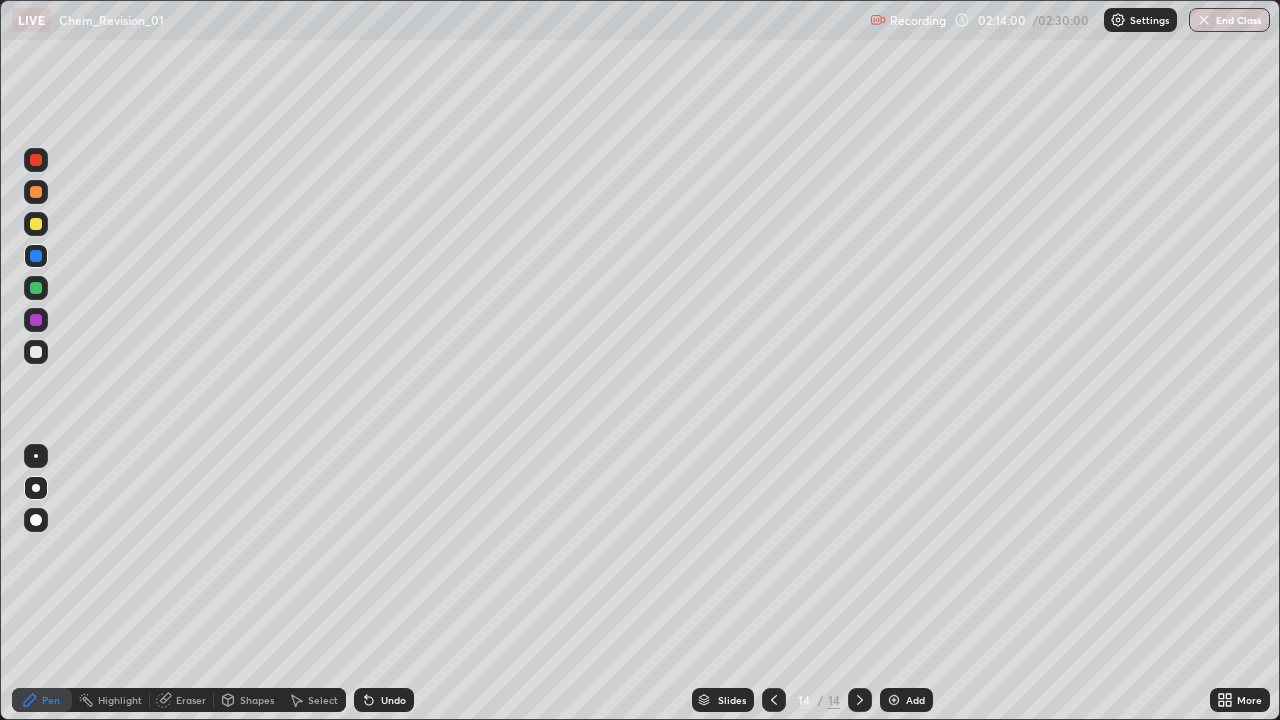 click at bounding box center [36, 288] 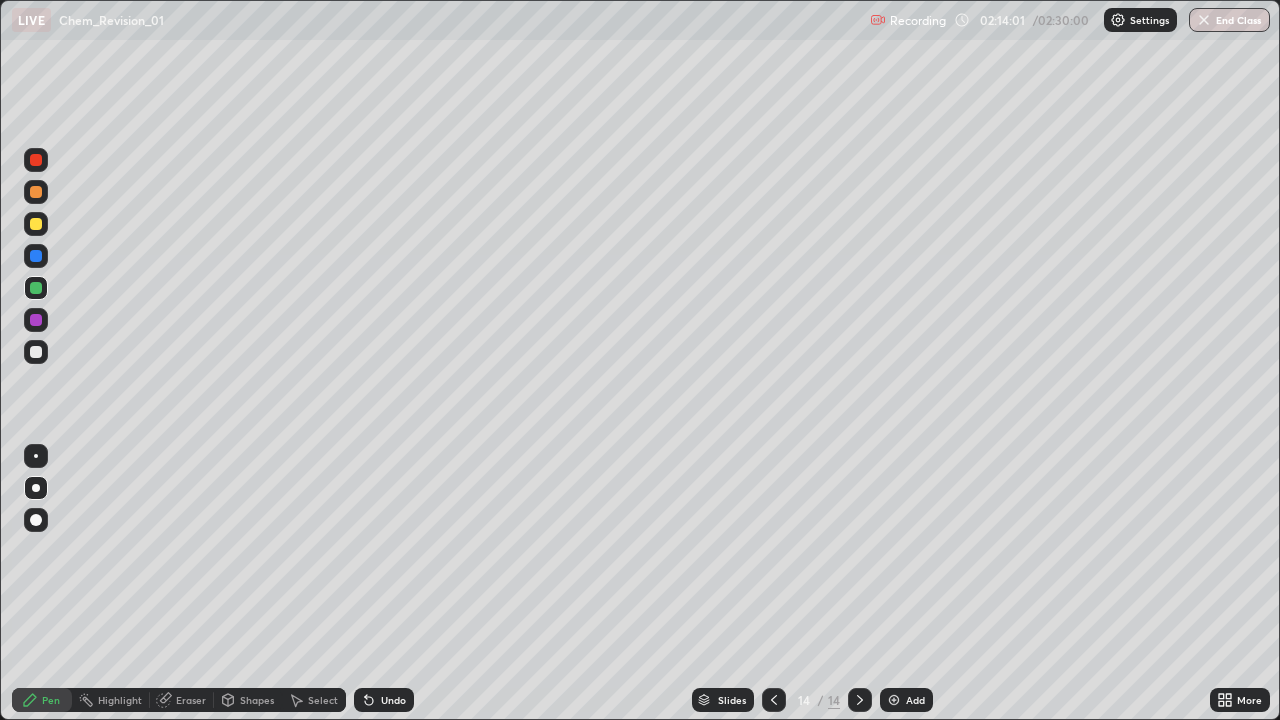 click on "Highlight" at bounding box center [120, 700] 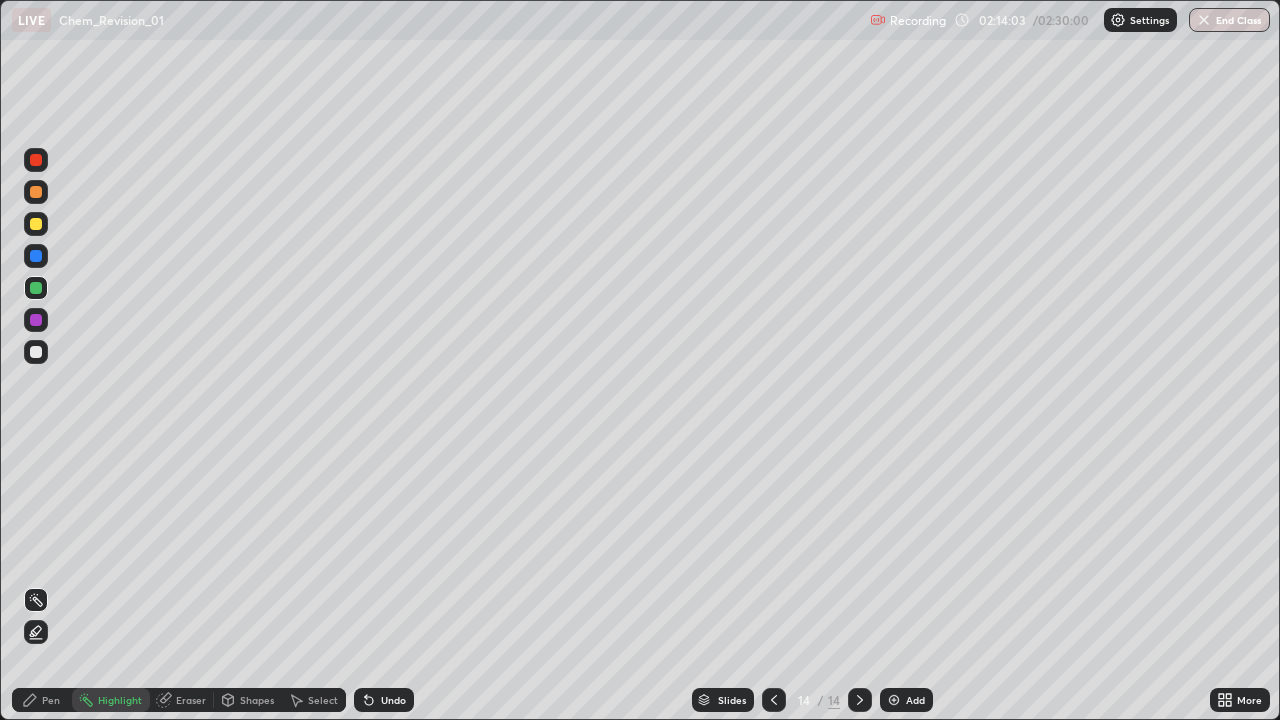 click at bounding box center (36, 320) 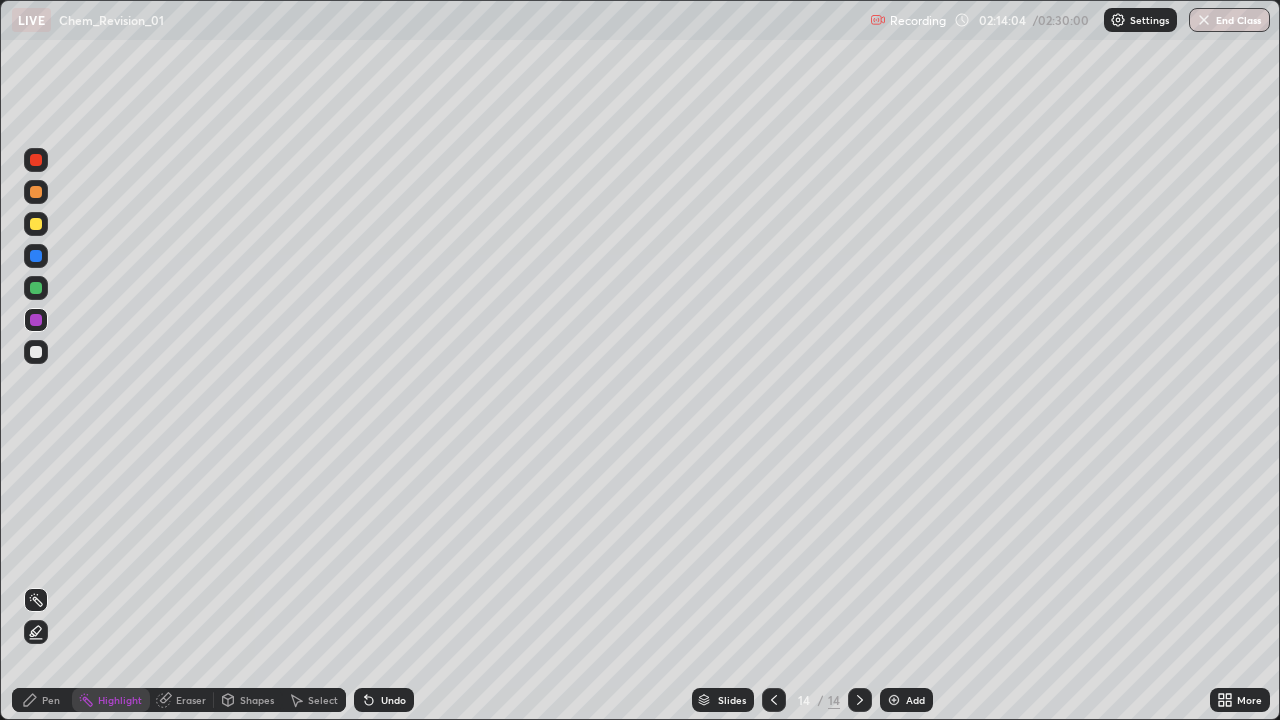 click on "Shapes" at bounding box center (257, 700) 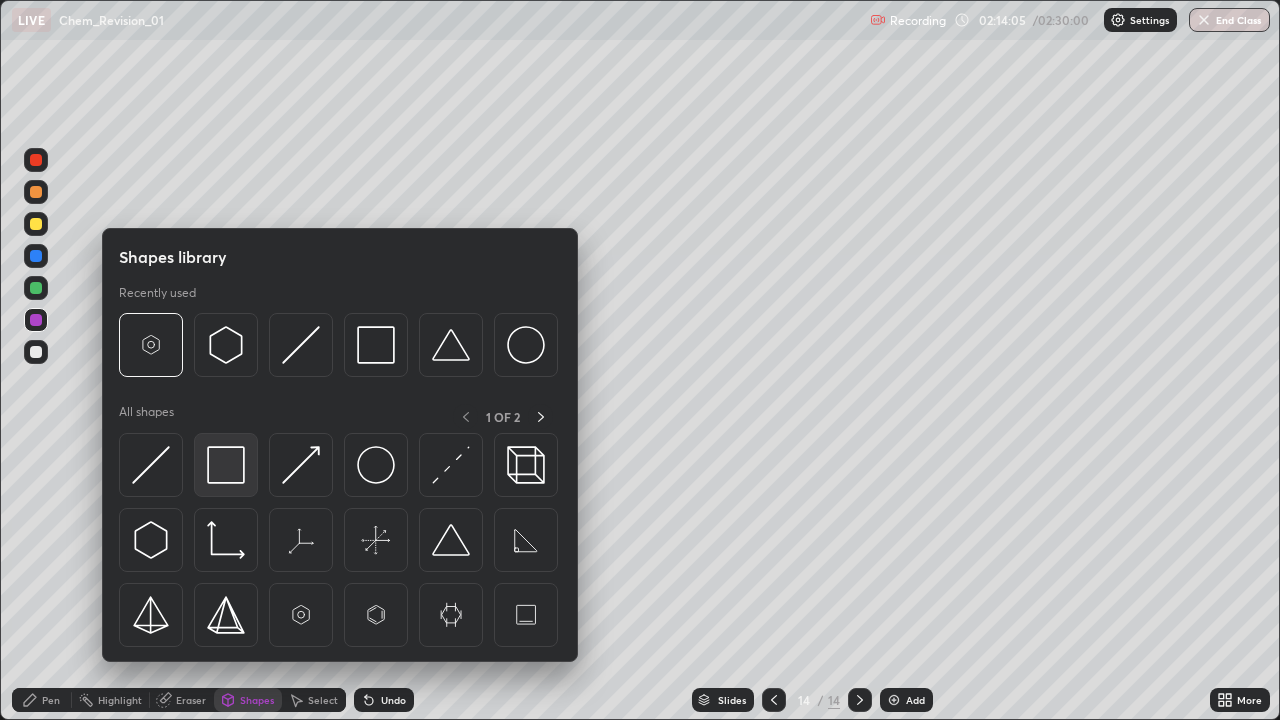 click at bounding box center (226, 465) 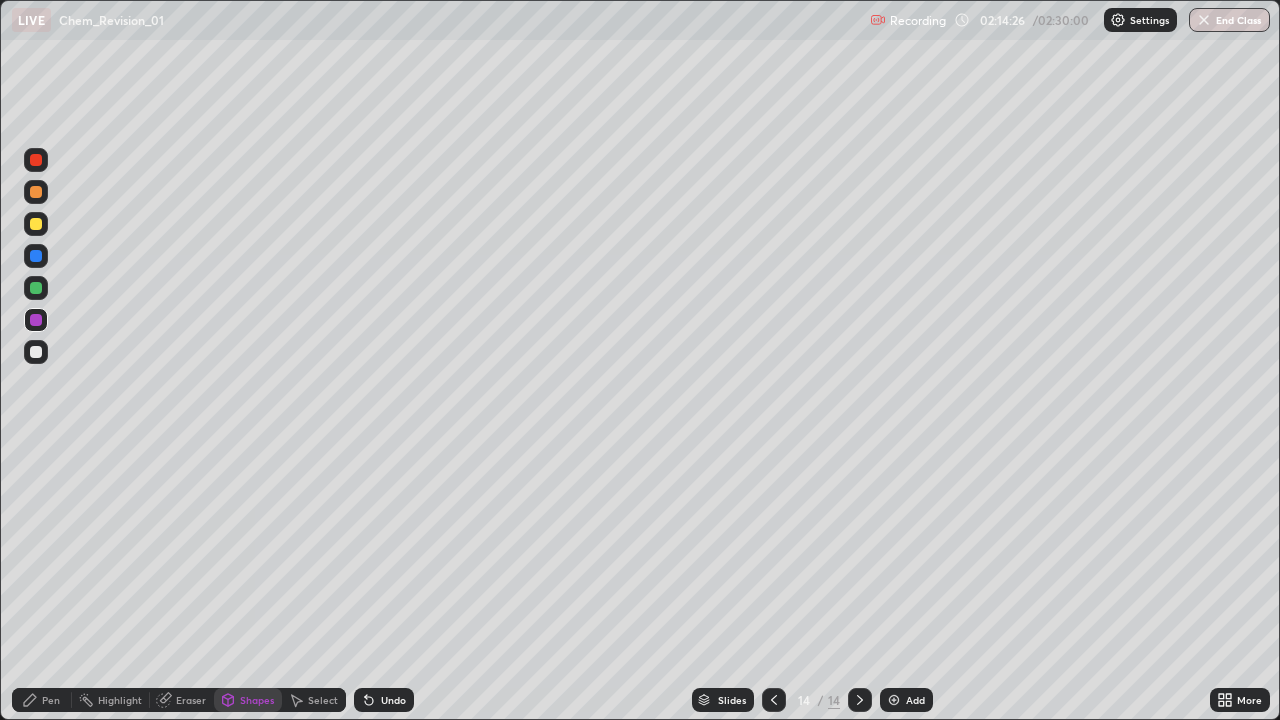 click on "Pen" at bounding box center [42, 700] 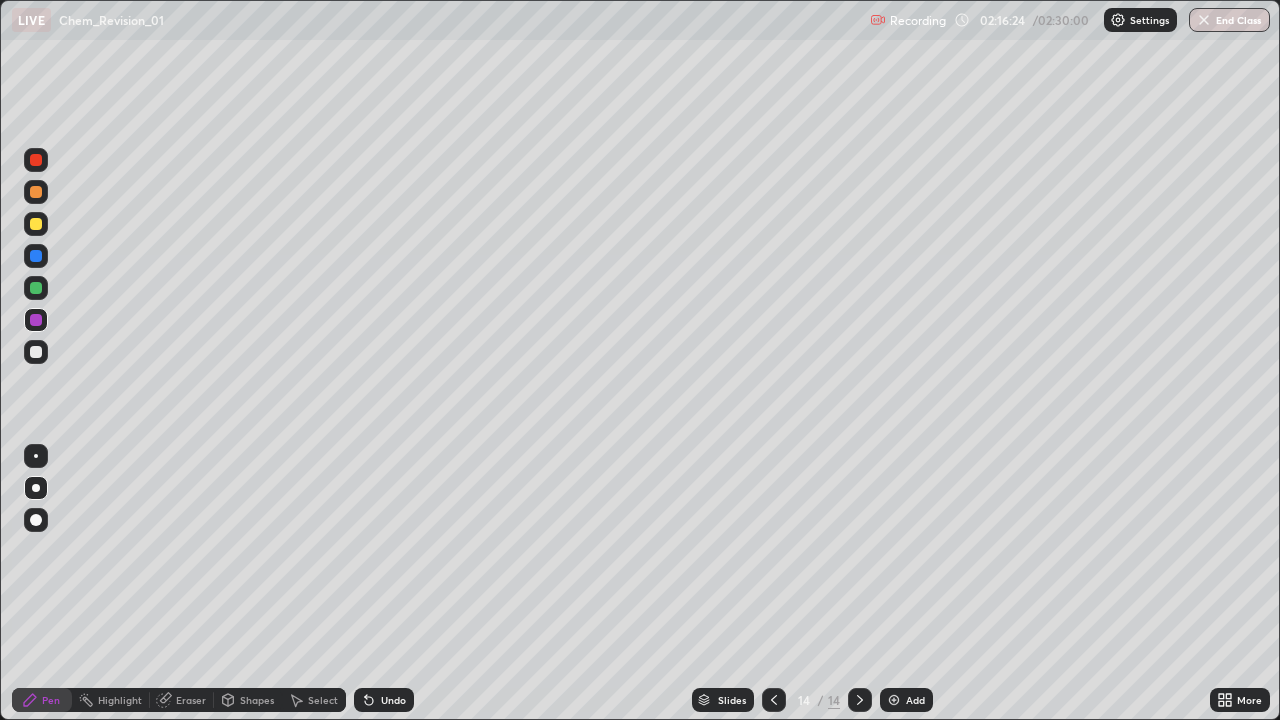 click on "Add" at bounding box center [915, 700] 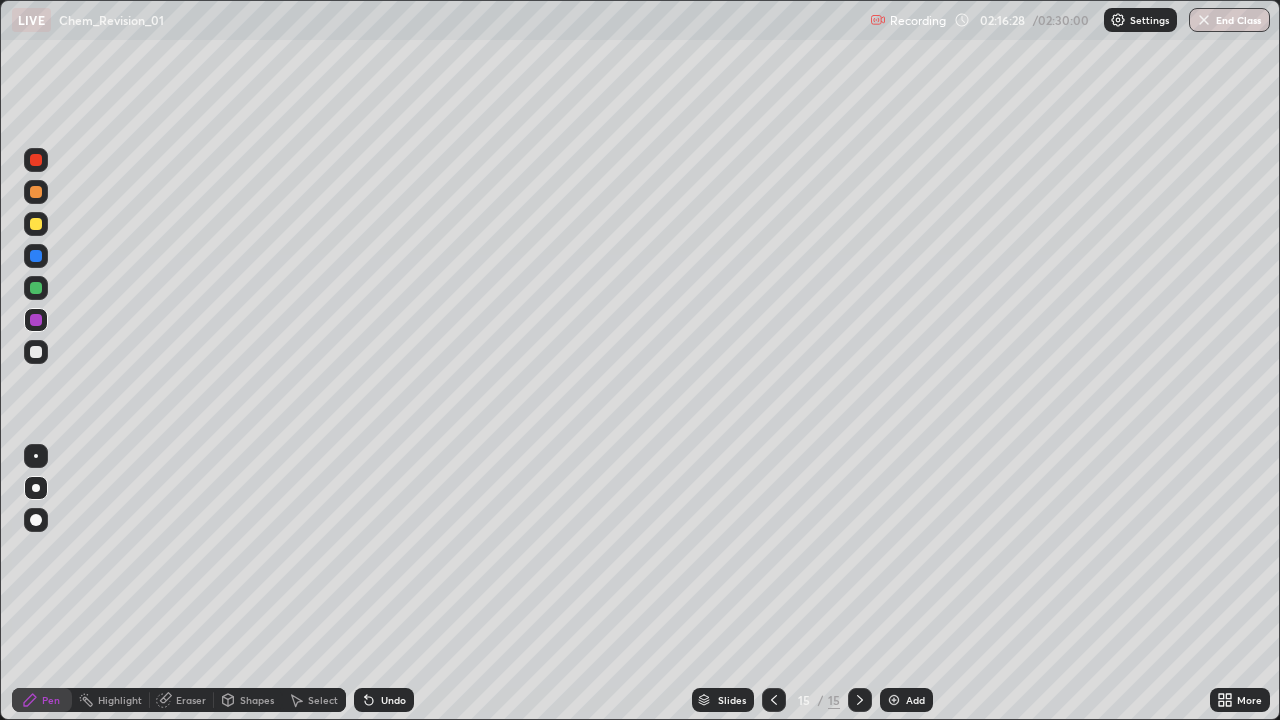 click on "Undo" at bounding box center [393, 700] 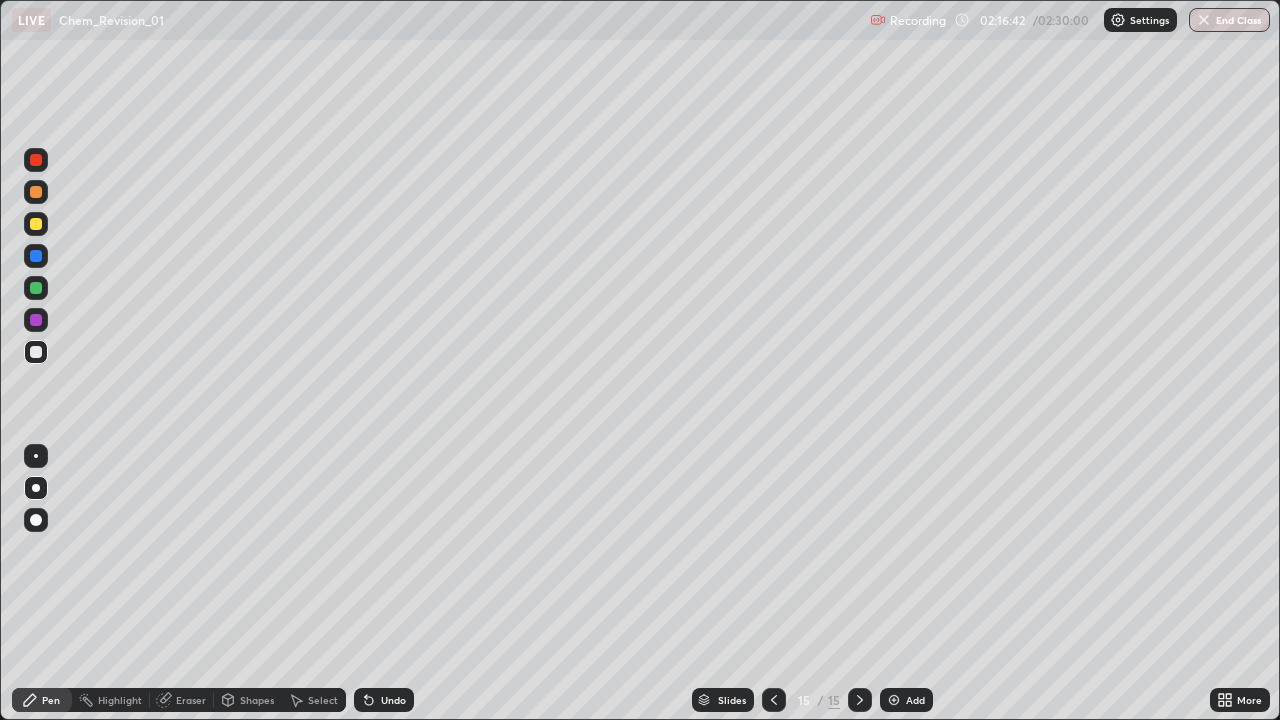 click on "Undo" at bounding box center (384, 700) 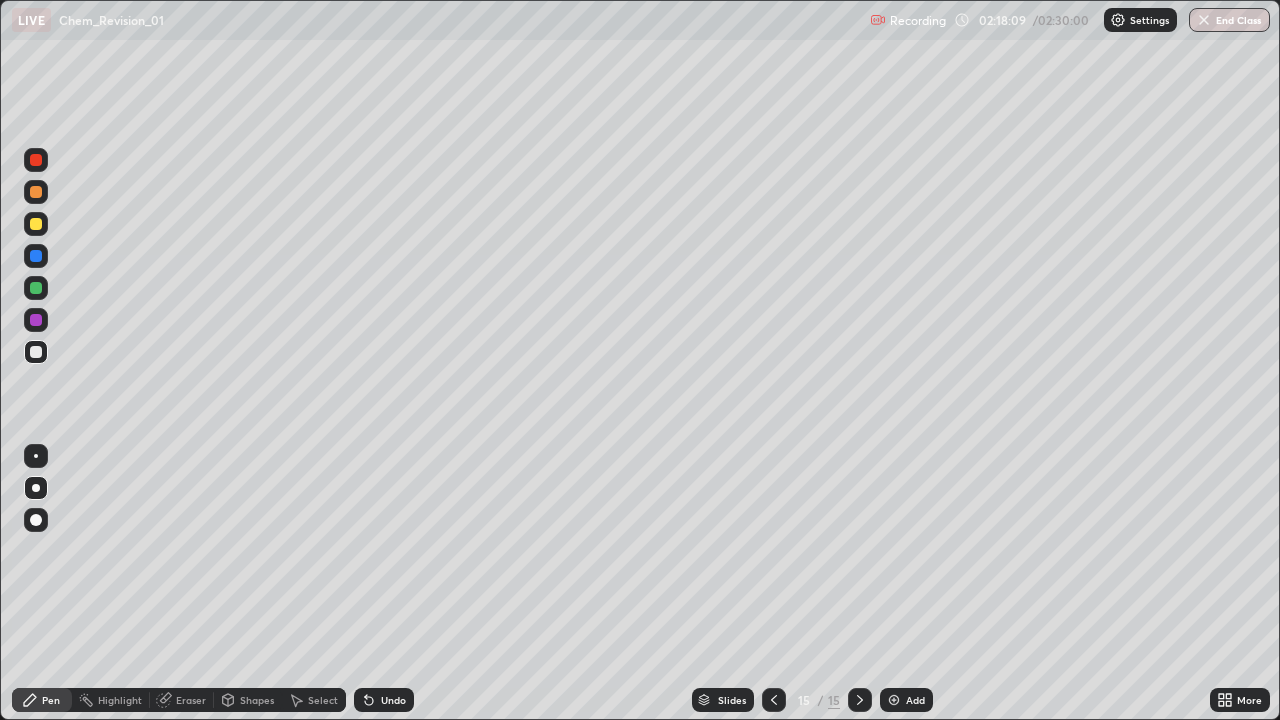 click at bounding box center (36, 192) 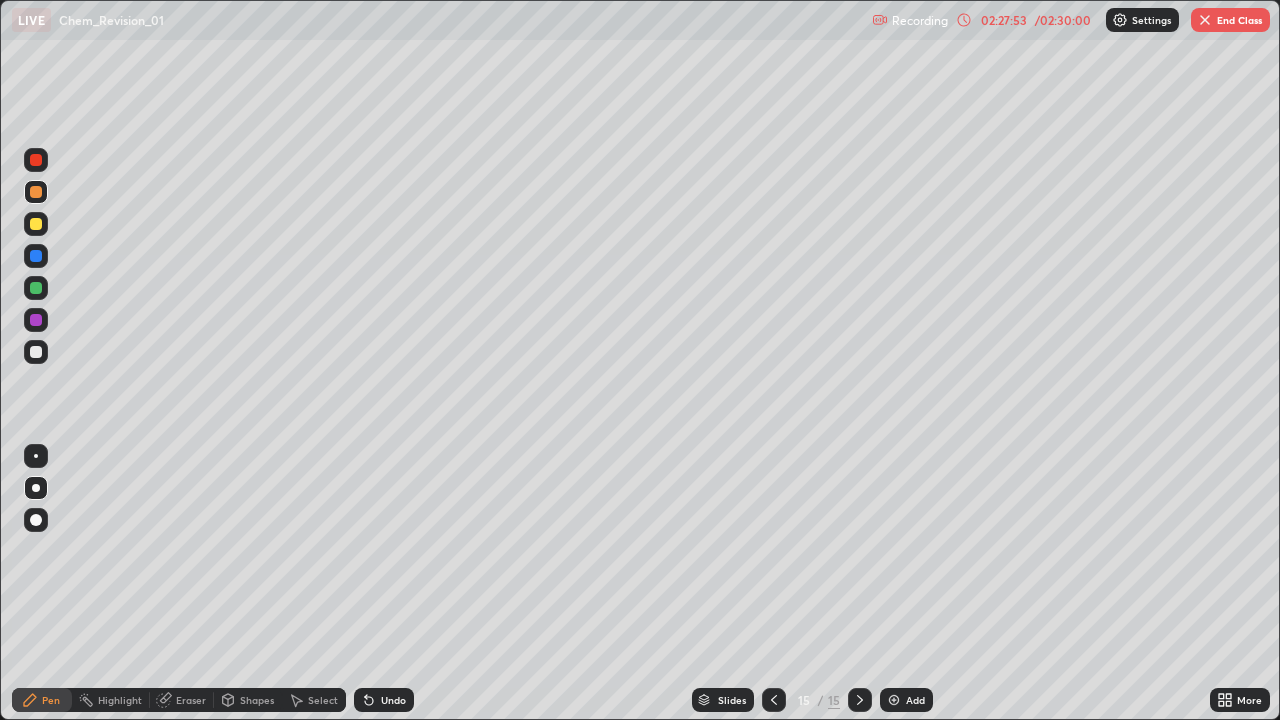 click on "Add" at bounding box center [906, 700] 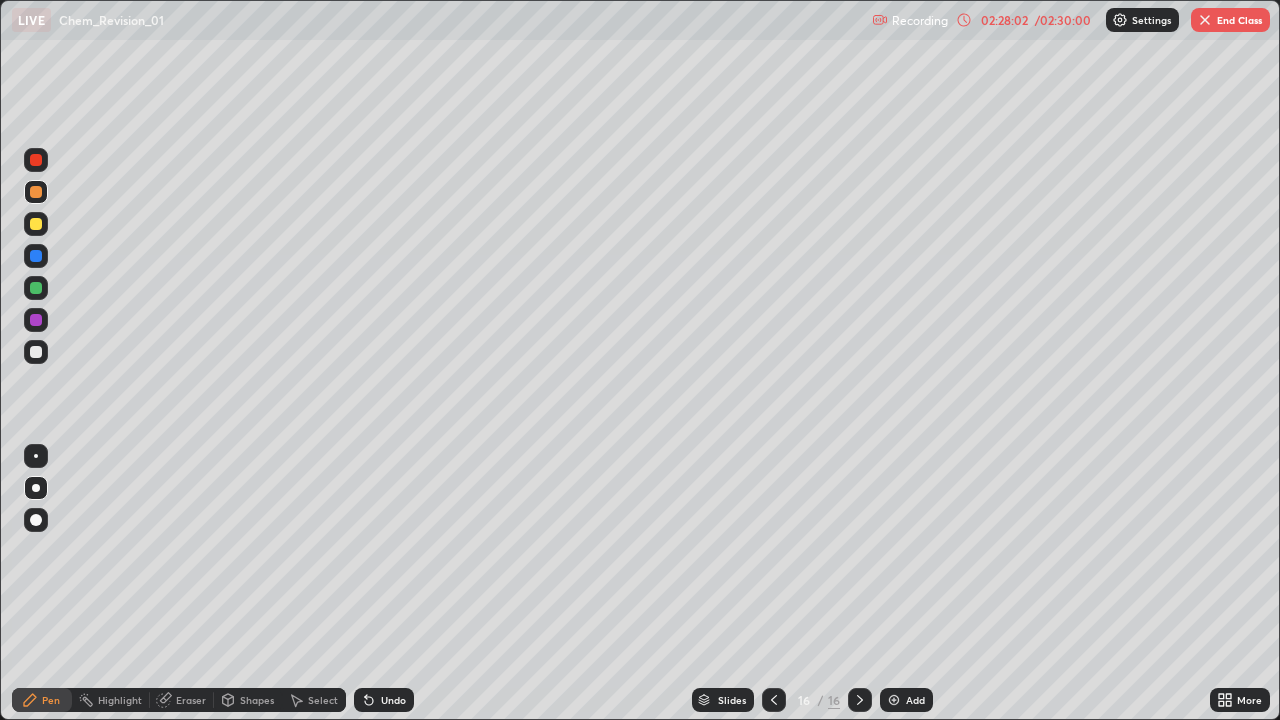 click at bounding box center [36, 192] 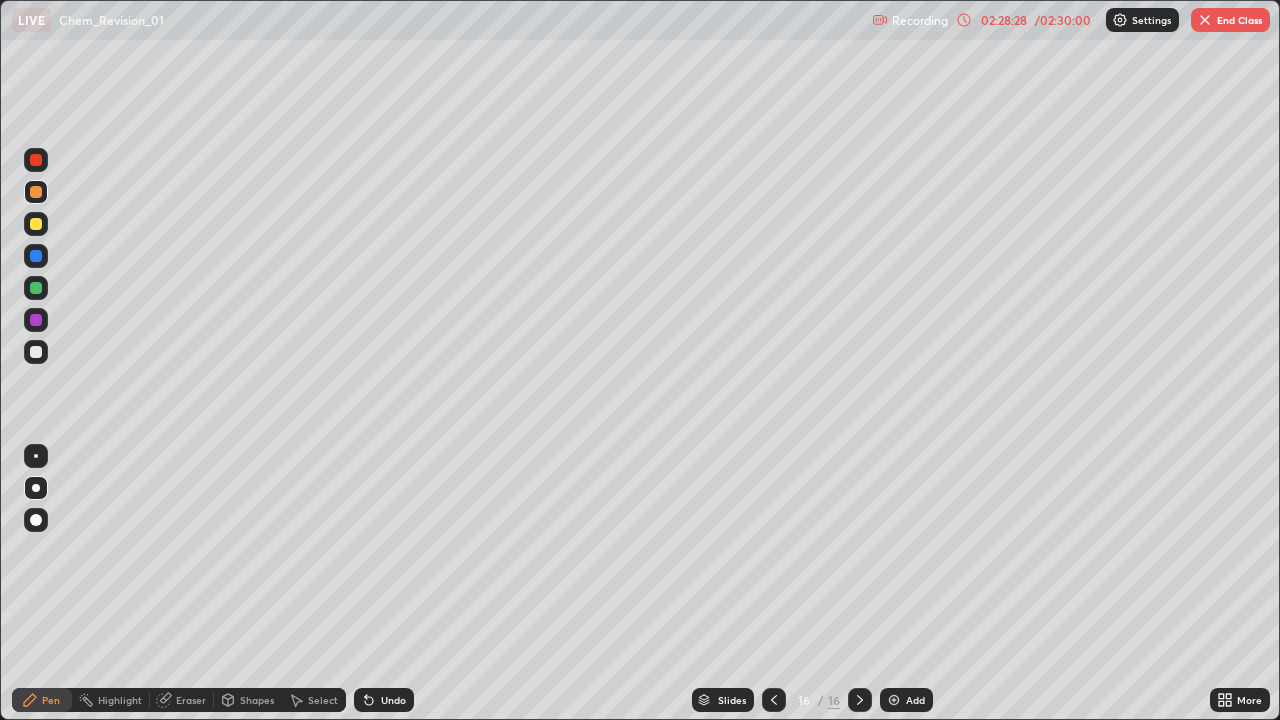 click on "Undo" at bounding box center [384, 700] 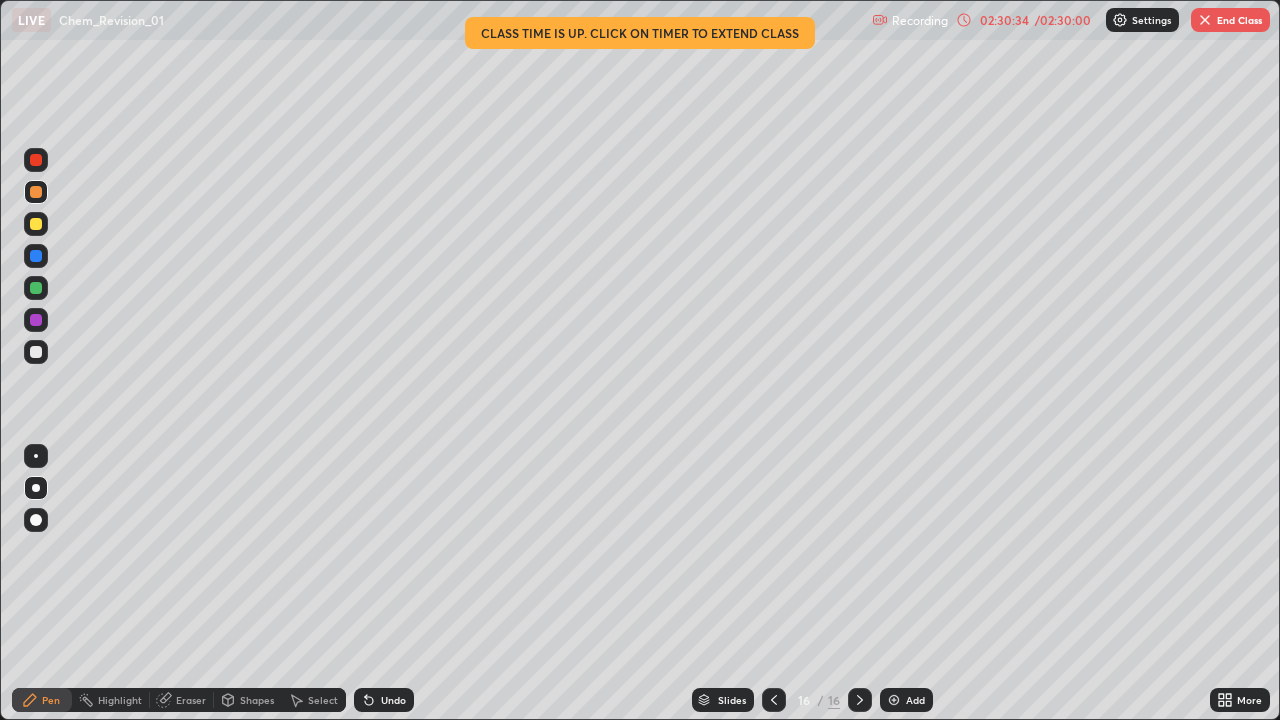 click on "Undo" at bounding box center [393, 700] 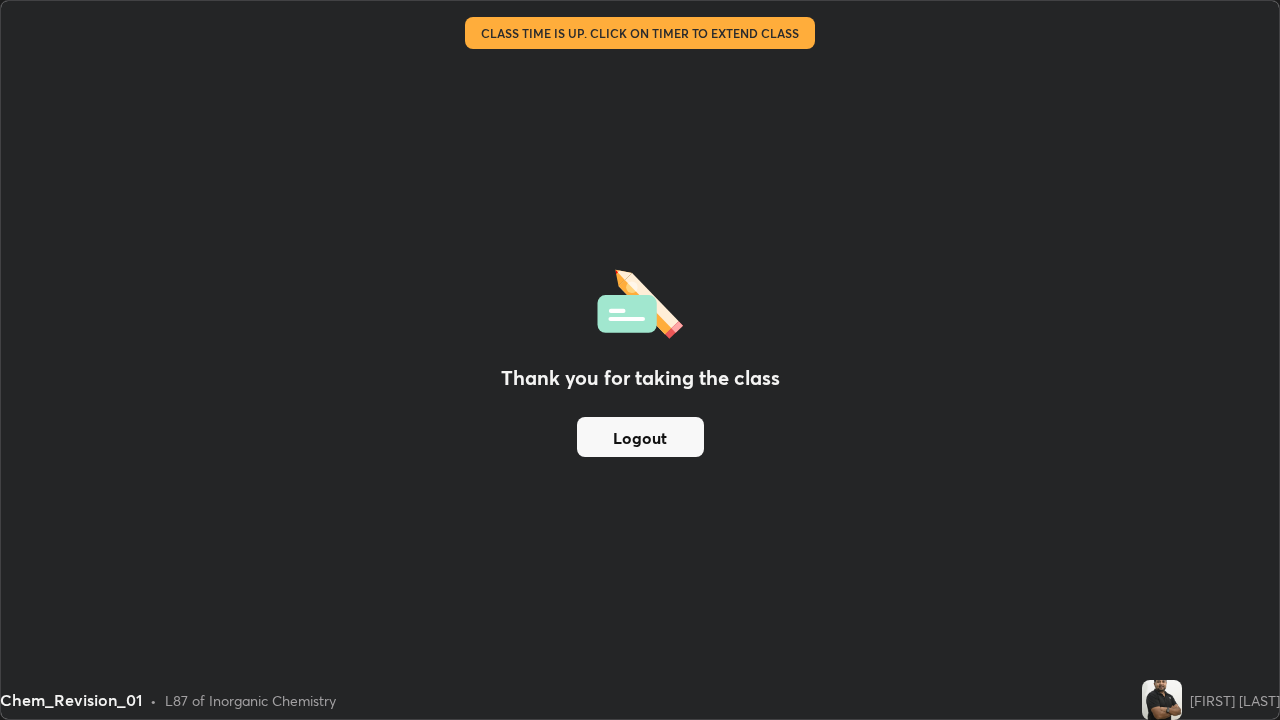 click on "Logout" at bounding box center (640, 437) 